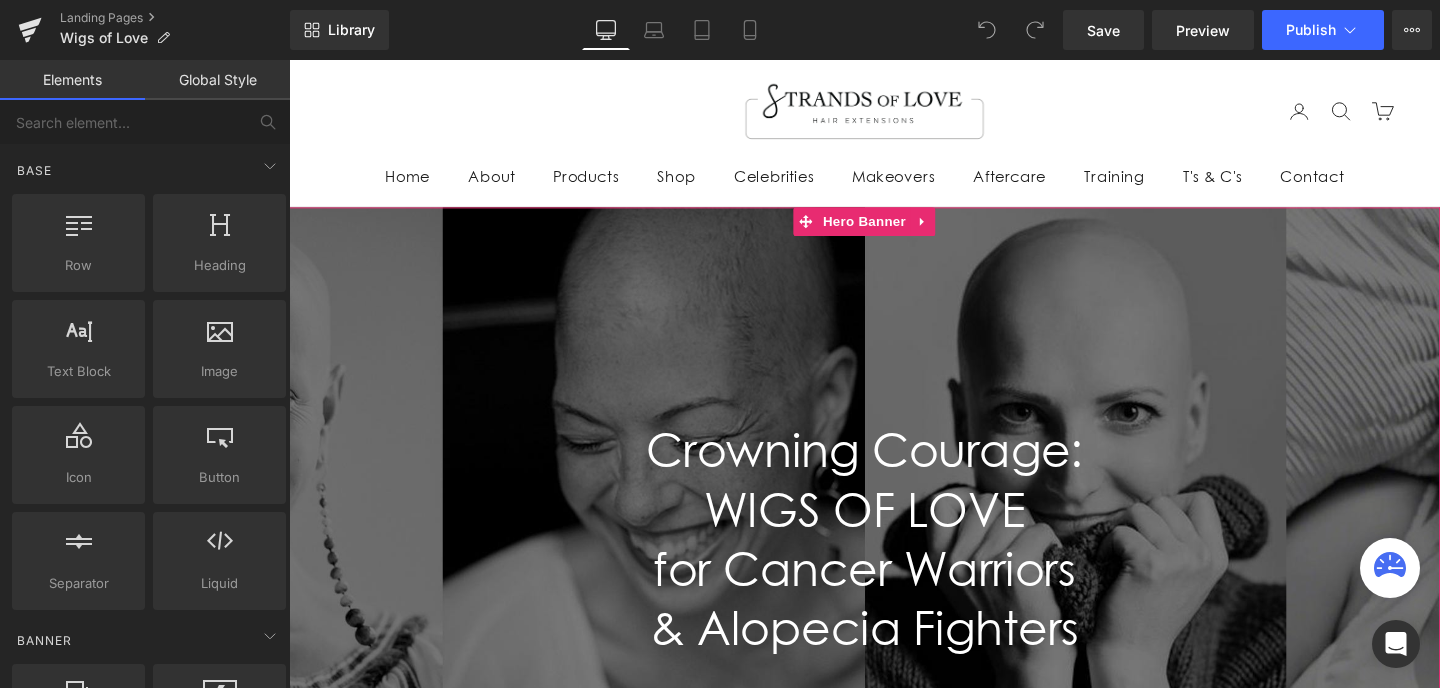 scroll, scrollTop: 0, scrollLeft: 0, axis: both 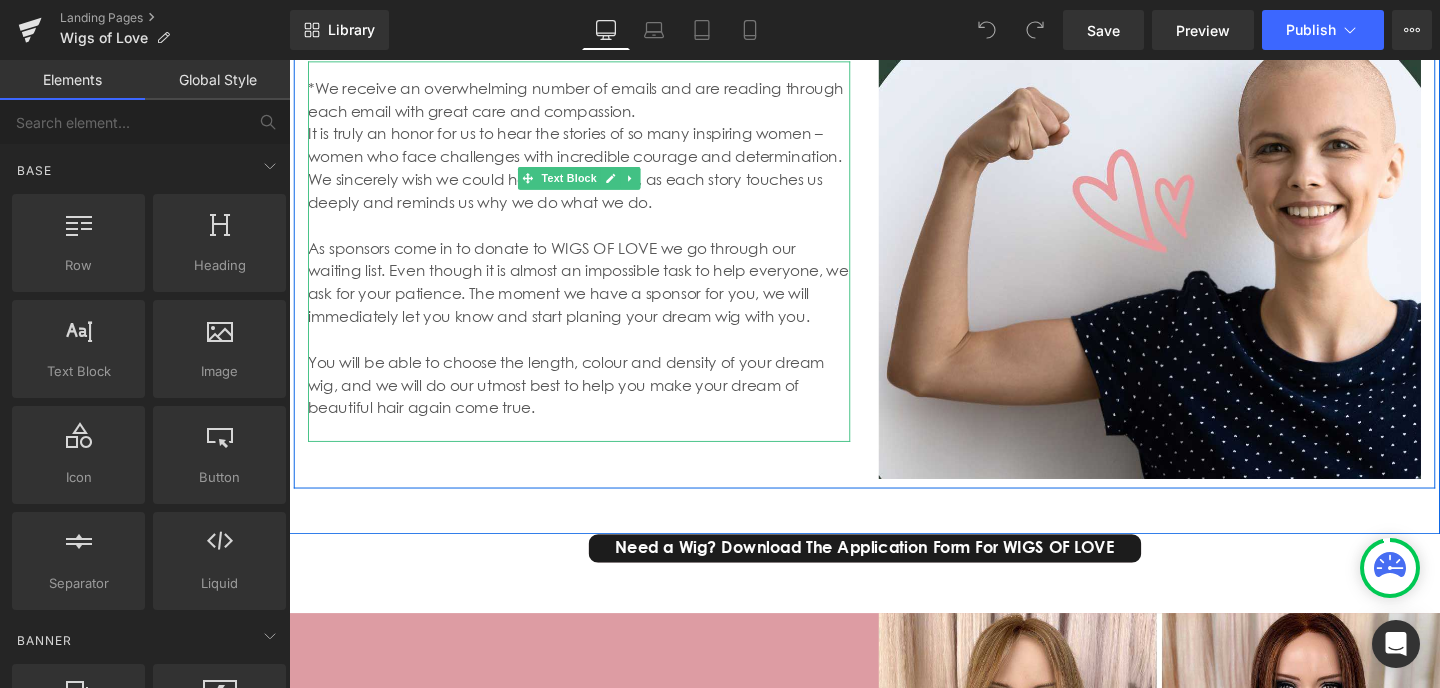 click at bounding box center (594, 449) 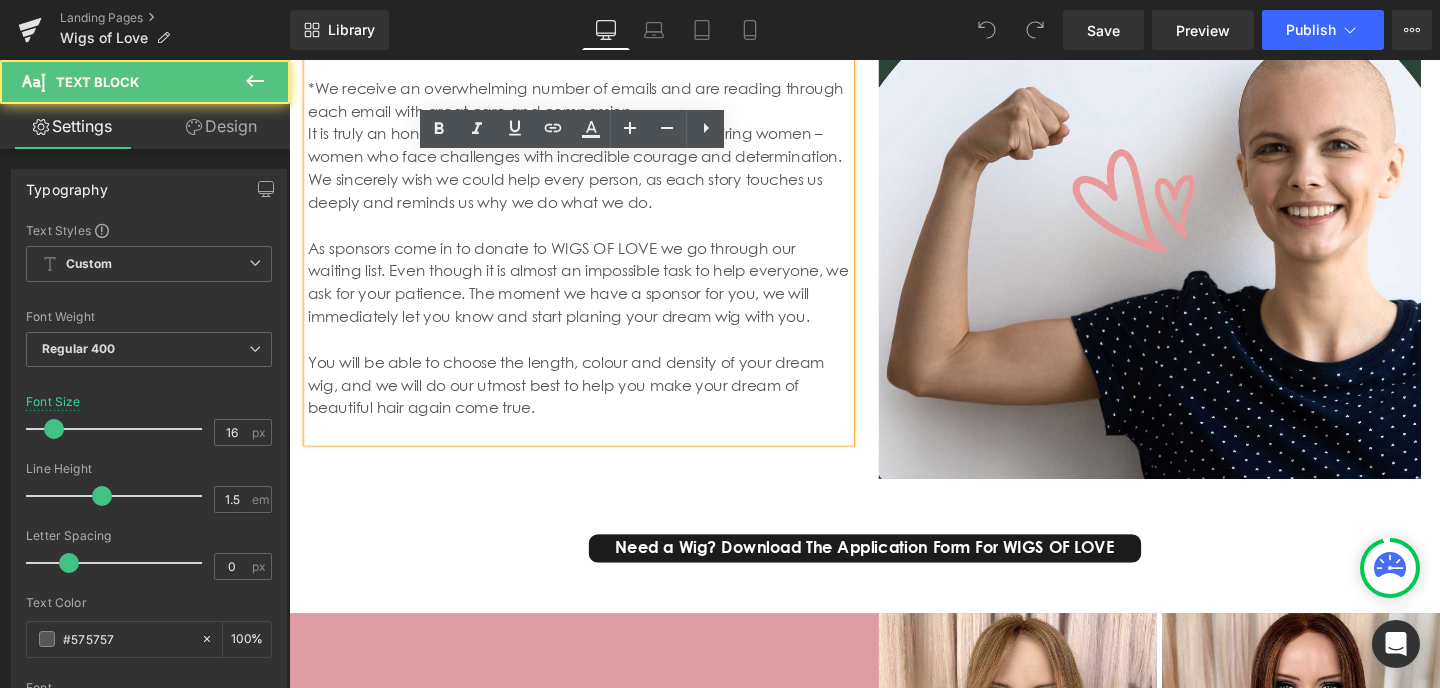 click on "You will be able to choose the length, colour and density of your dream wig, and we will do our utmost best to help you make your dream of beautiful hair again come true." at bounding box center (594, 401) 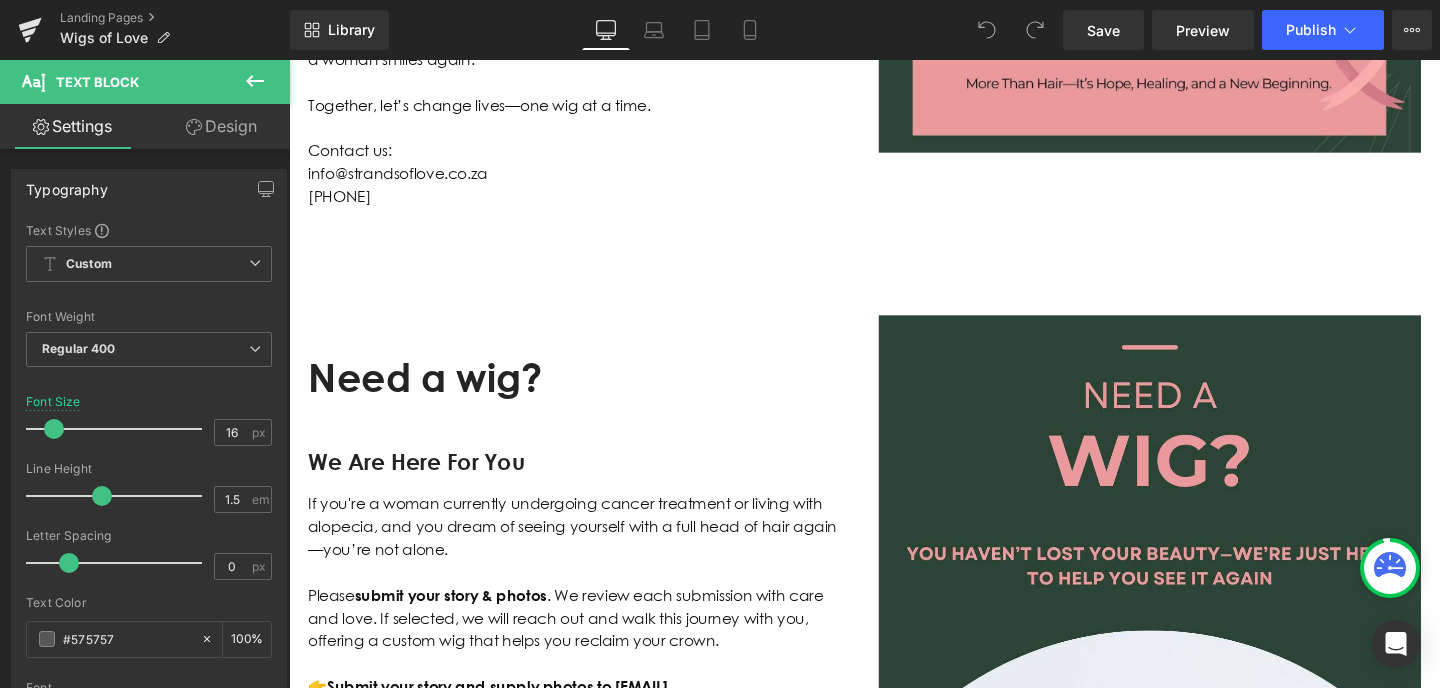 scroll, scrollTop: 5089, scrollLeft: 0, axis: vertical 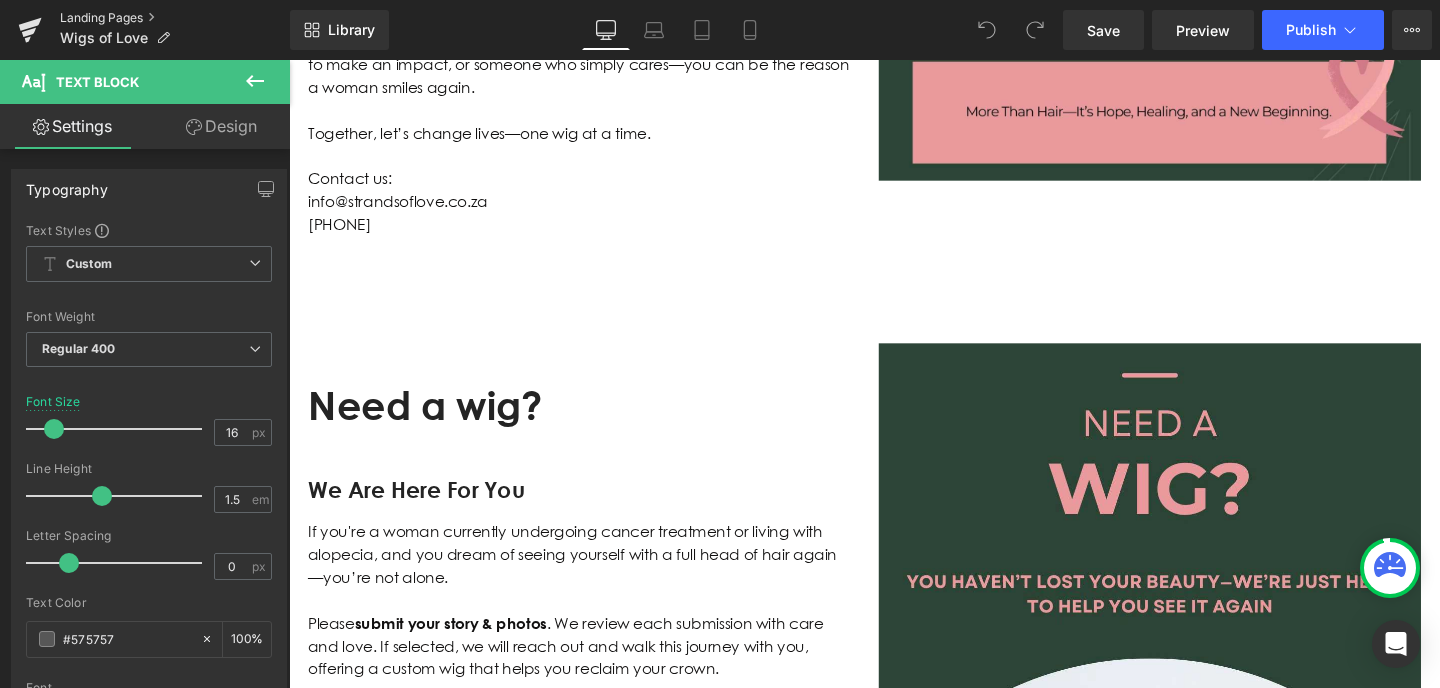 click on "Landing Pages" at bounding box center [175, 18] 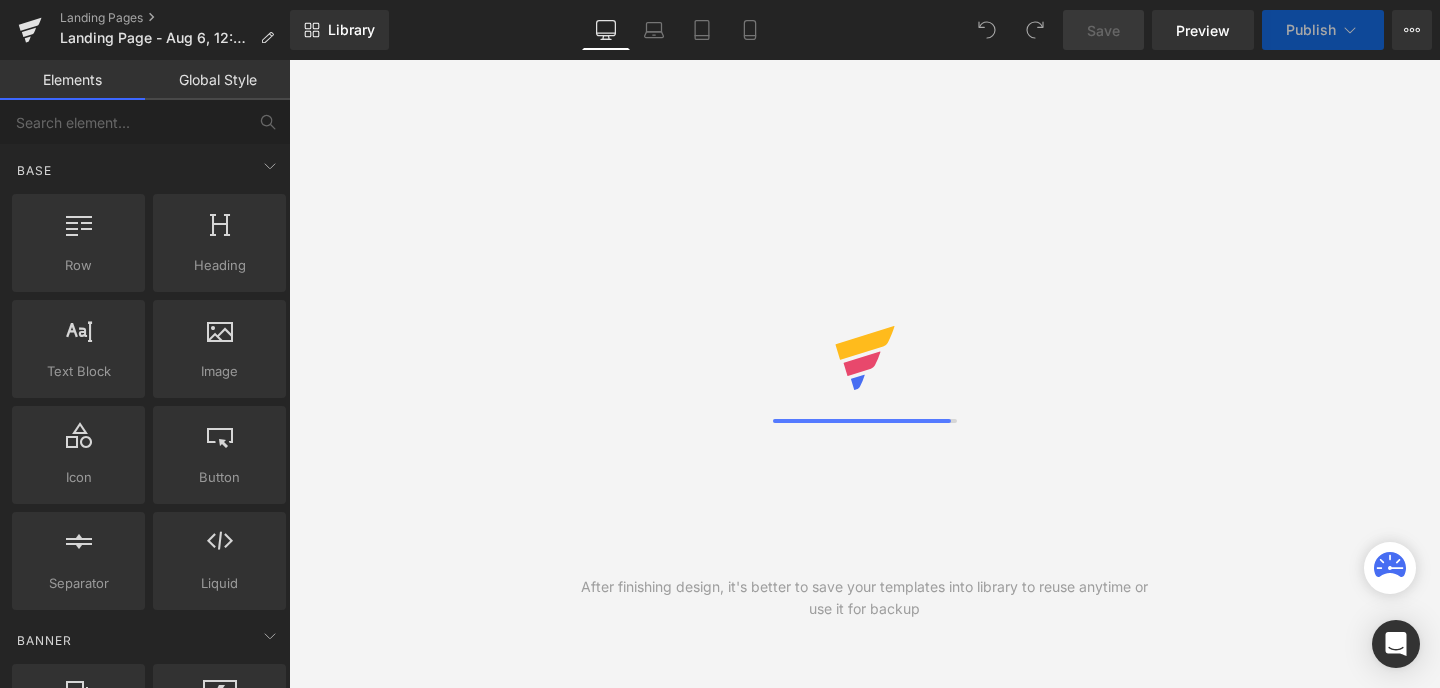 scroll, scrollTop: 0, scrollLeft: 0, axis: both 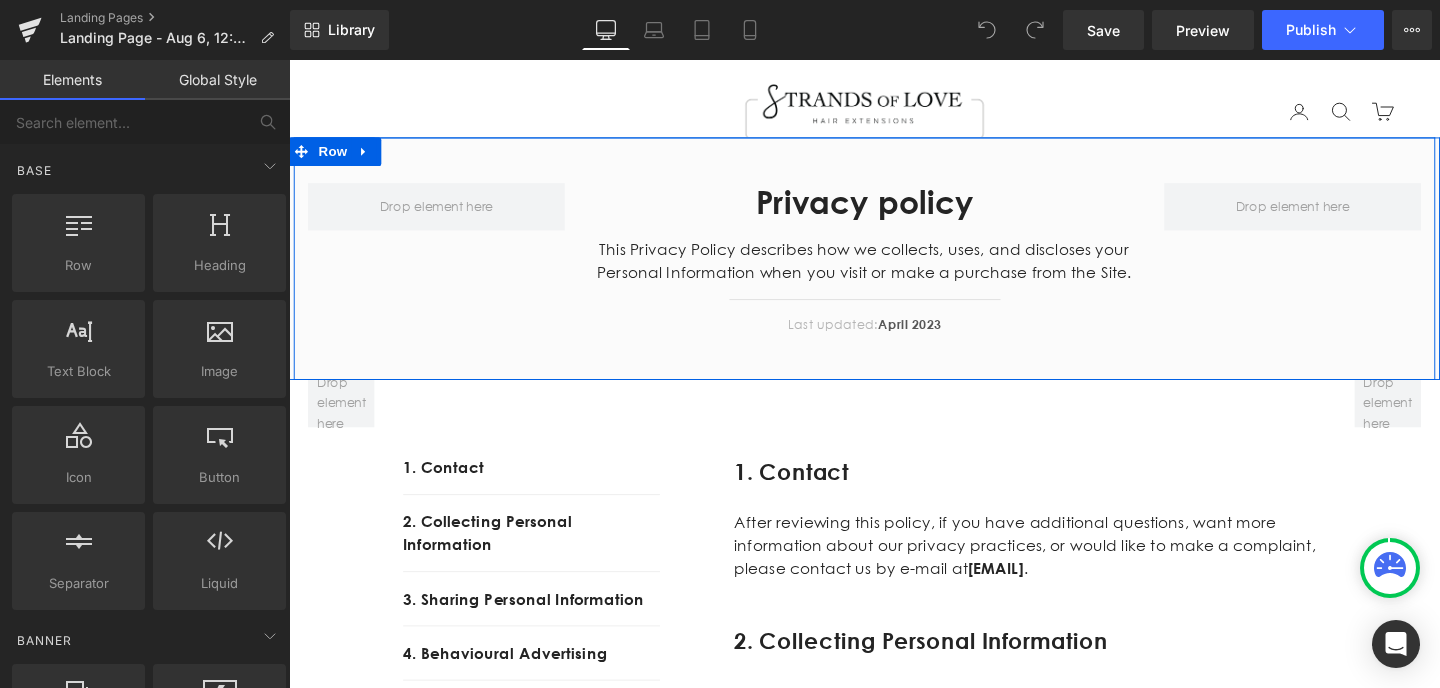 click on "Privacy policy" at bounding box center (894, 210) 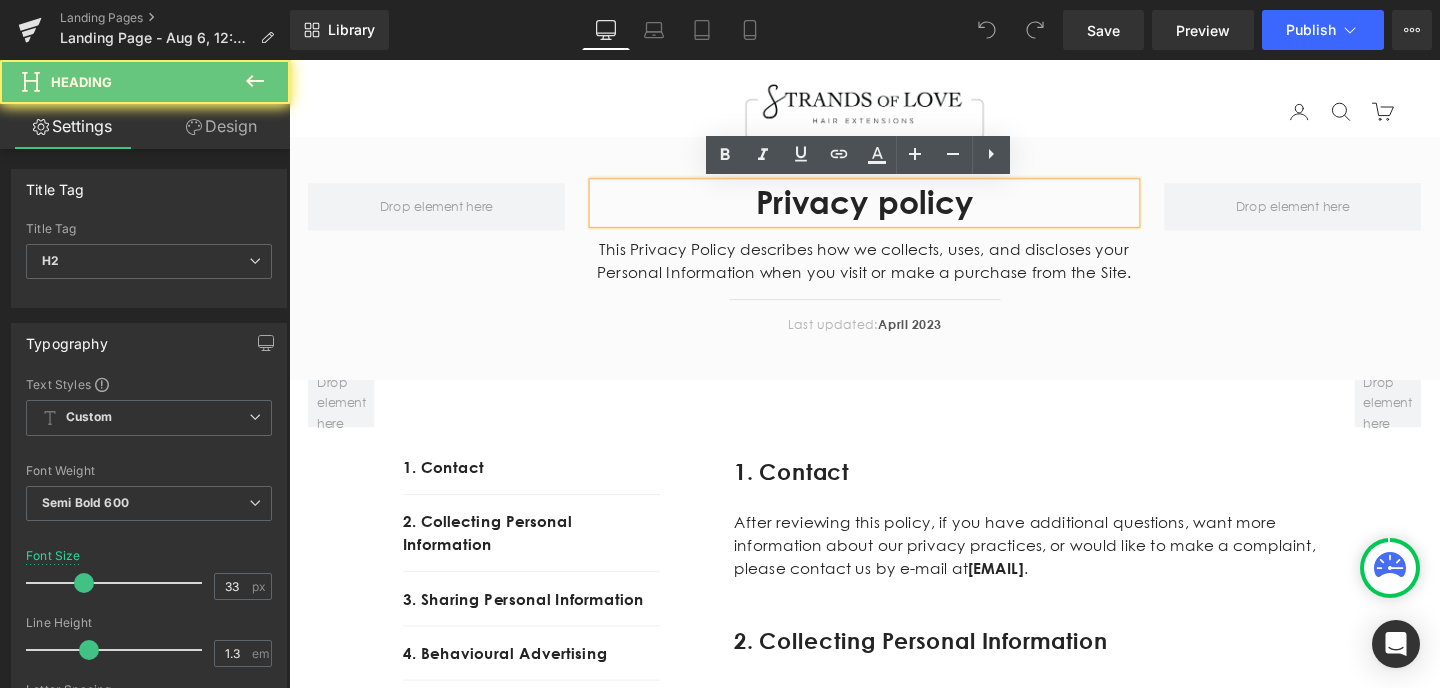 click on "Privacy policy" at bounding box center (894, 210) 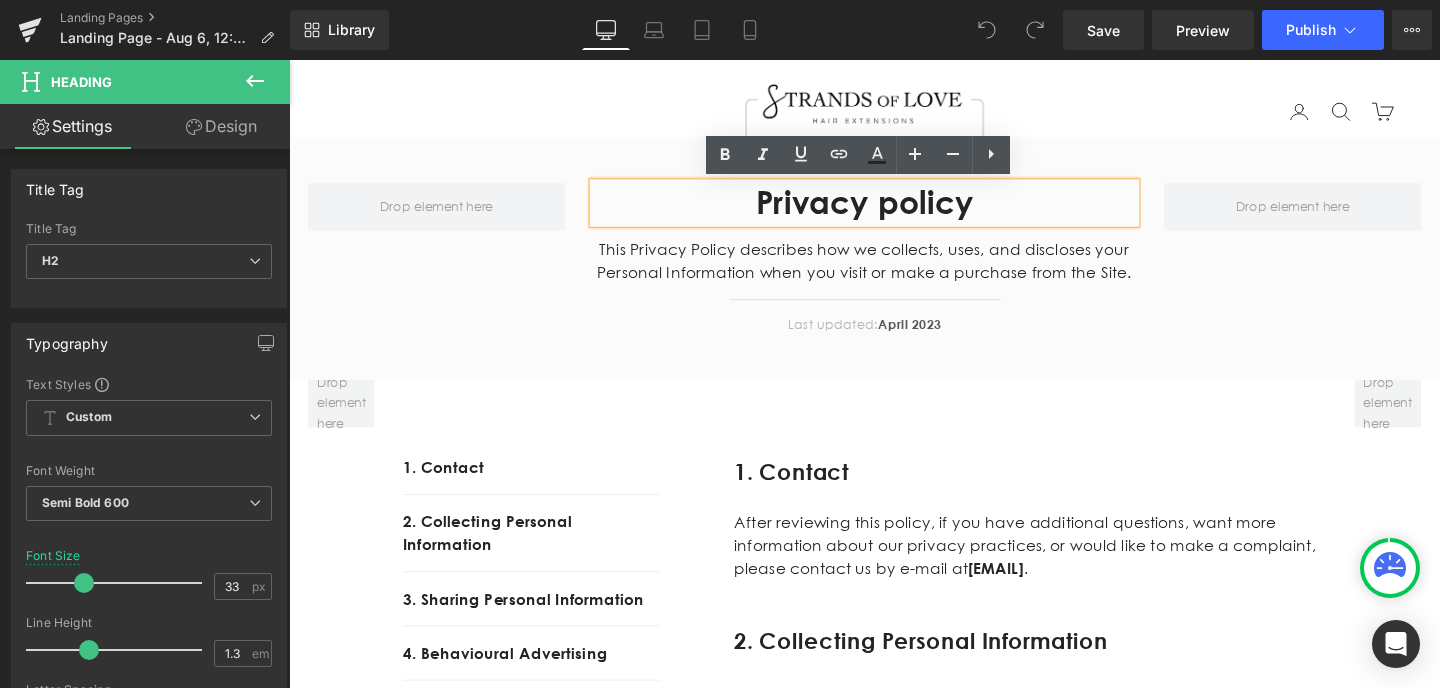 type 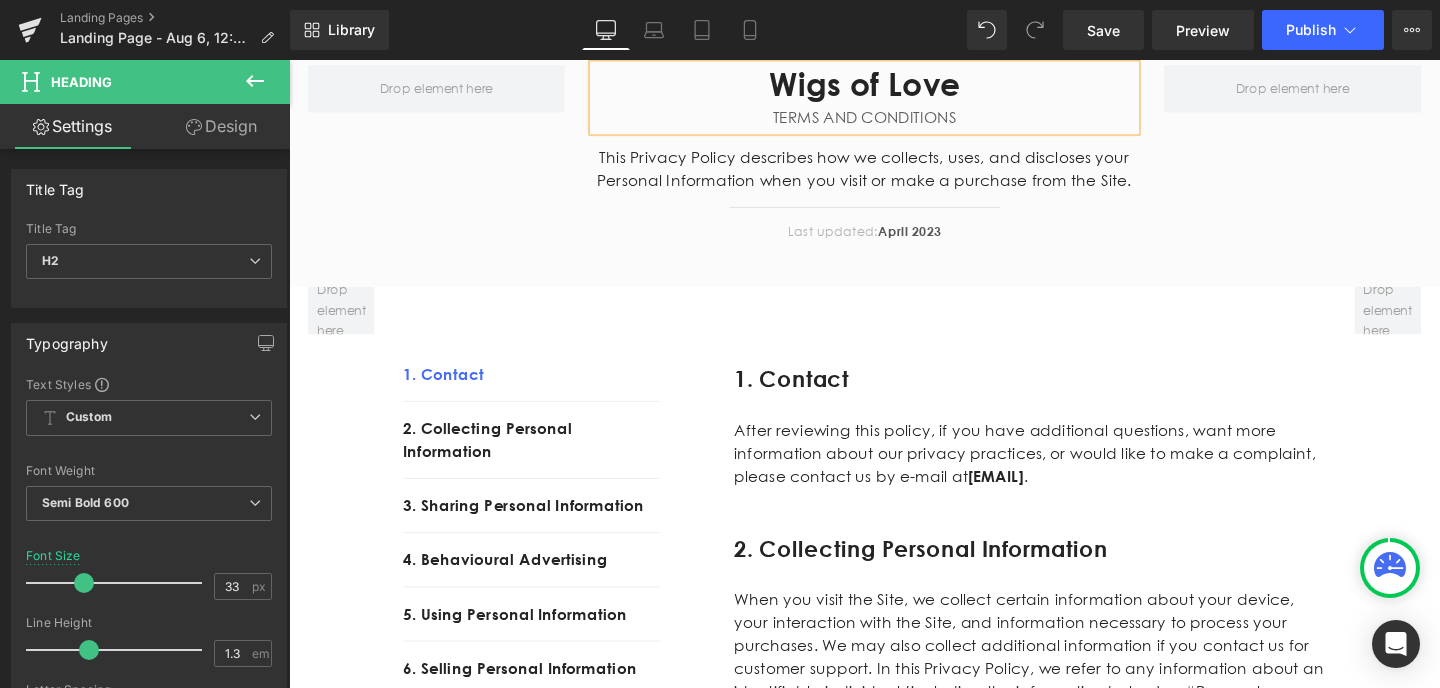 scroll, scrollTop: 203, scrollLeft: 0, axis: vertical 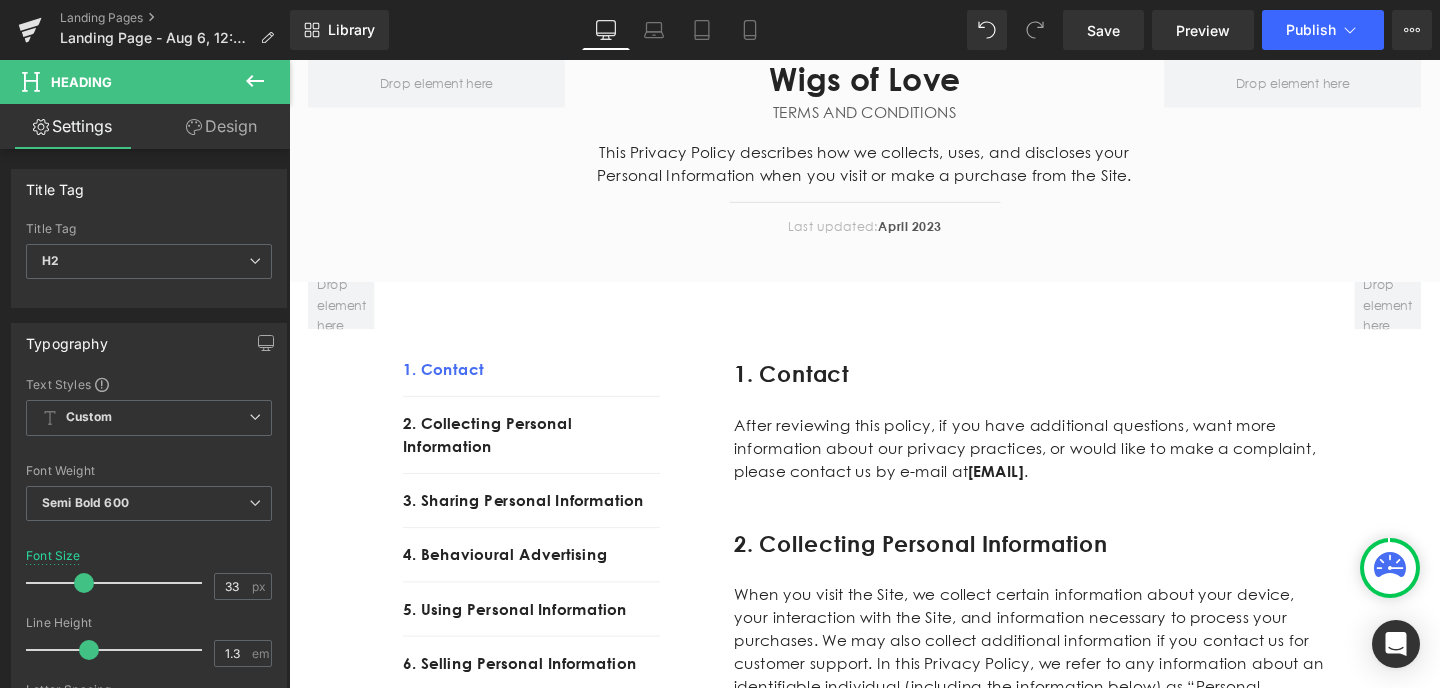 click on "This Privacy Policy describes how we collects, uses, and discloses your Personal Information when you visit or make a purchase from the Site." at bounding box center [894, 169] 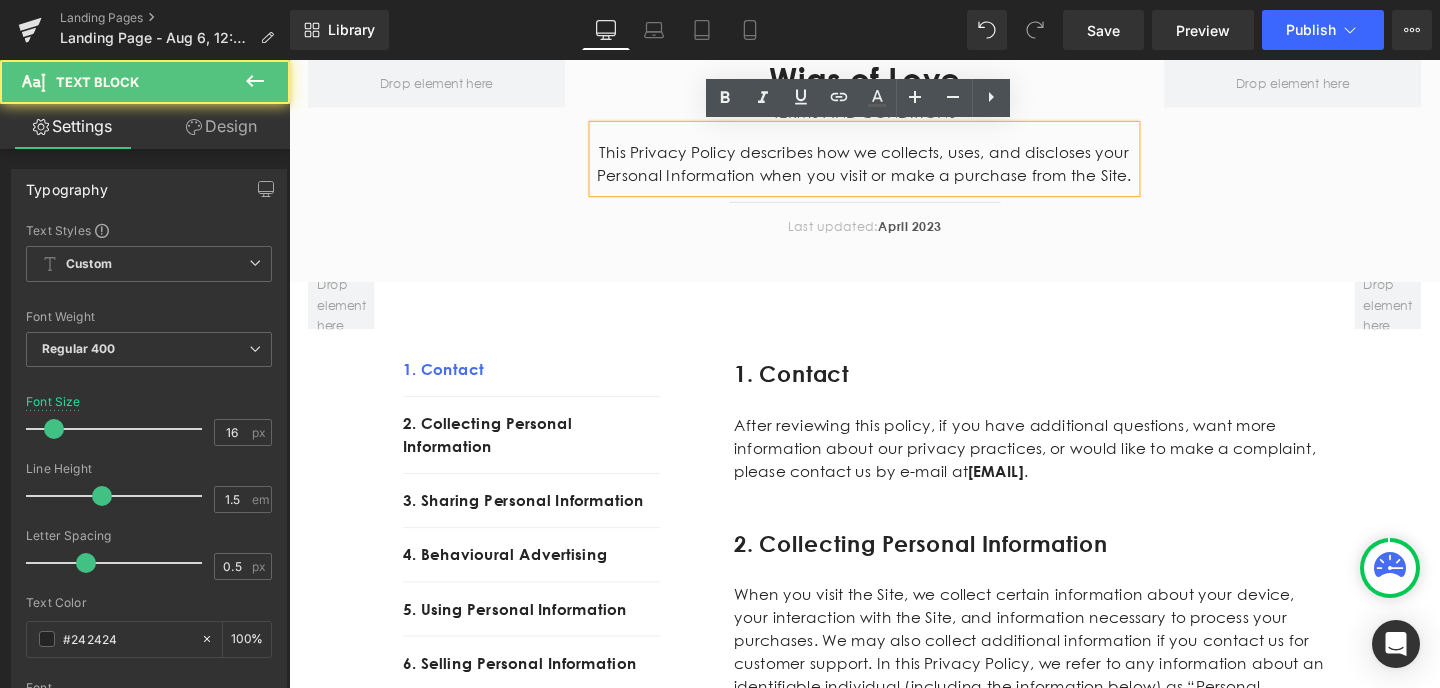 click on "This Privacy Policy describes how we collects, uses, and discloses your Personal Information when you visit or make a purchase from the Site." at bounding box center (894, 169) 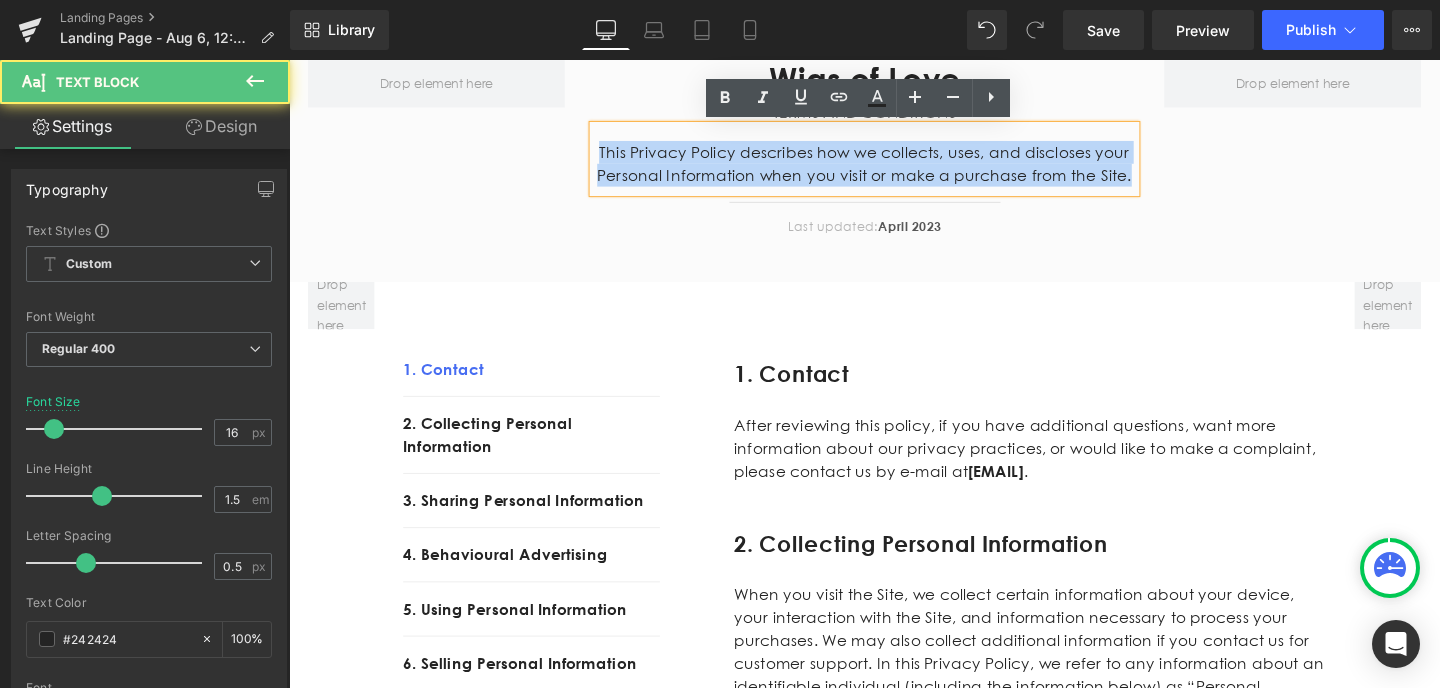 scroll, scrollTop: 0, scrollLeft: 0, axis: both 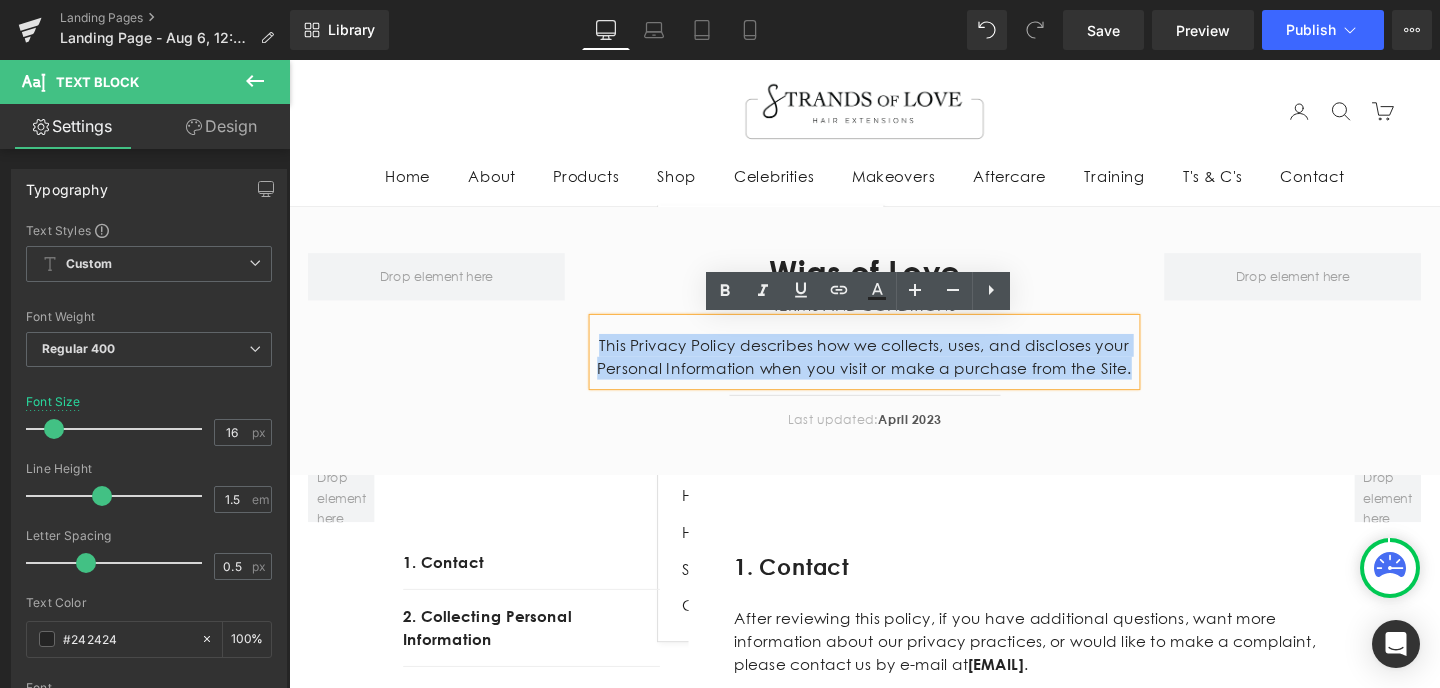 drag, startPoint x: 1167, startPoint y: 184, endPoint x: 619, endPoint y: 365, distance: 577.11786 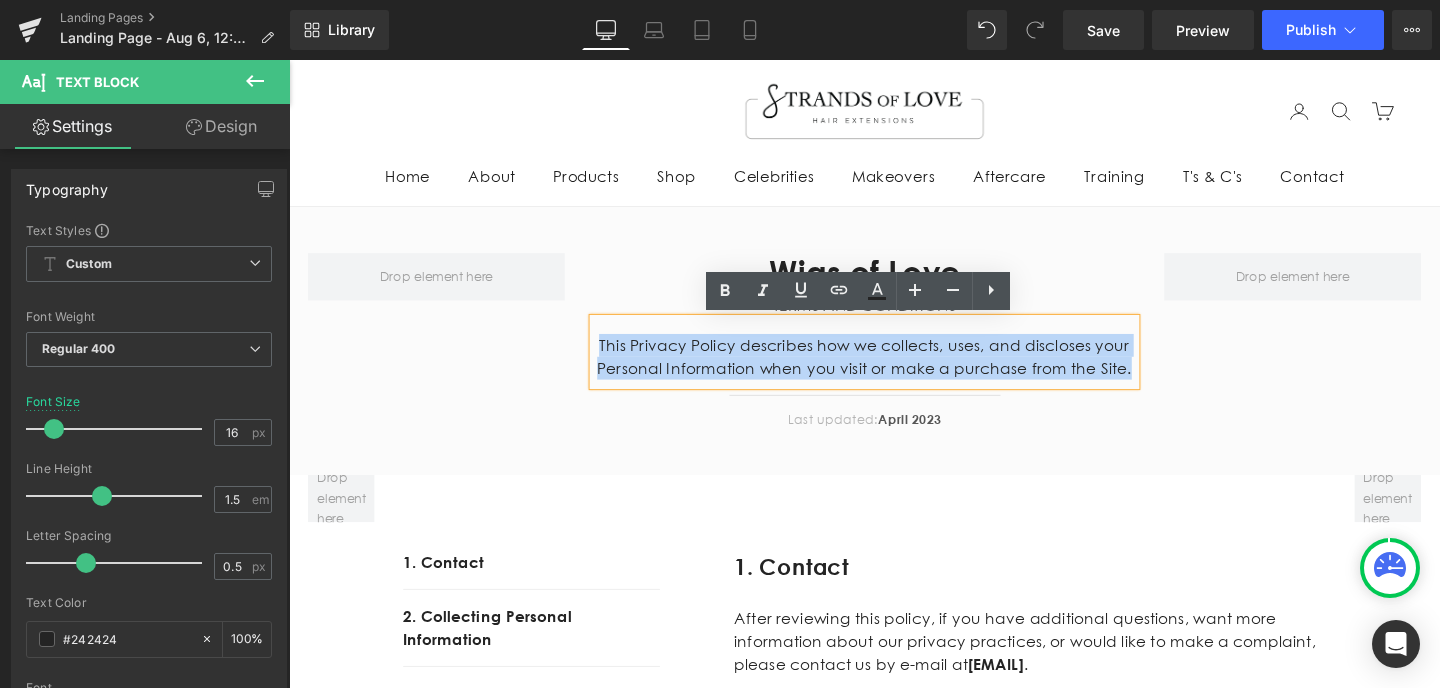 type 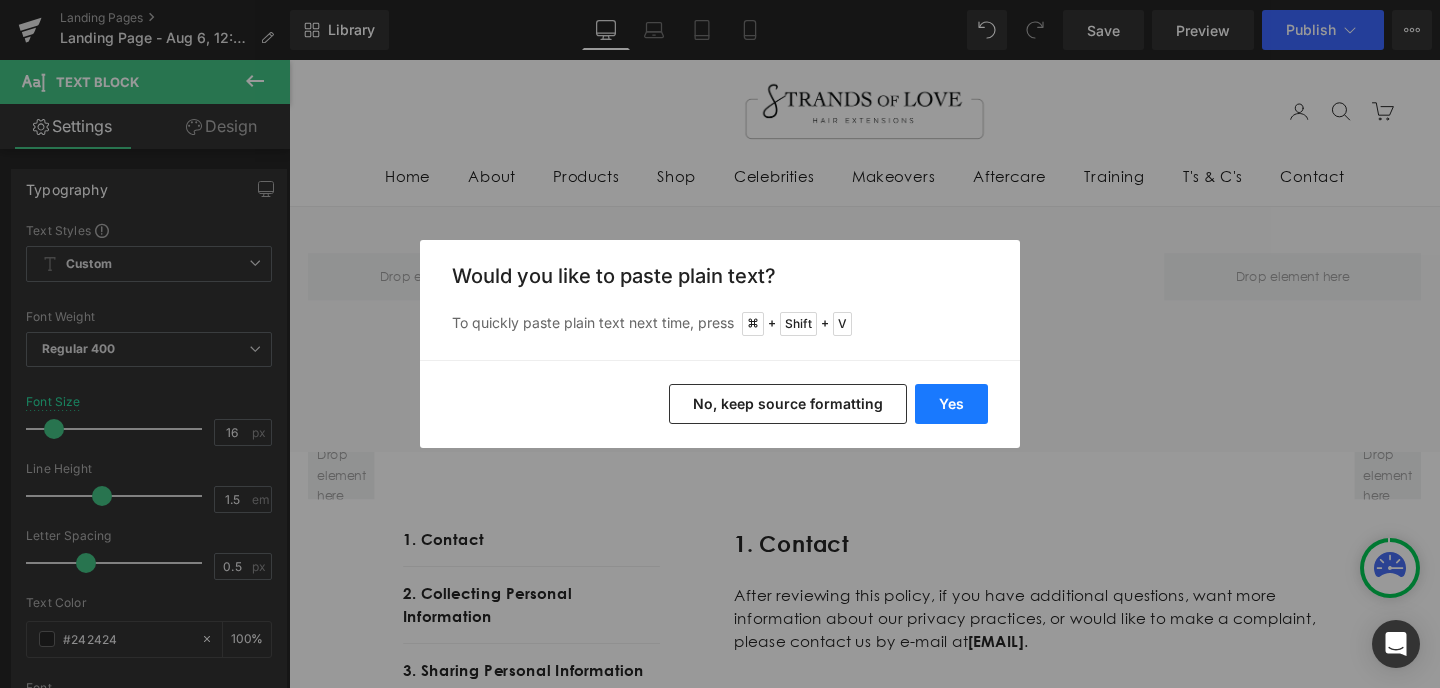 click on "Yes" at bounding box center [951, 404] 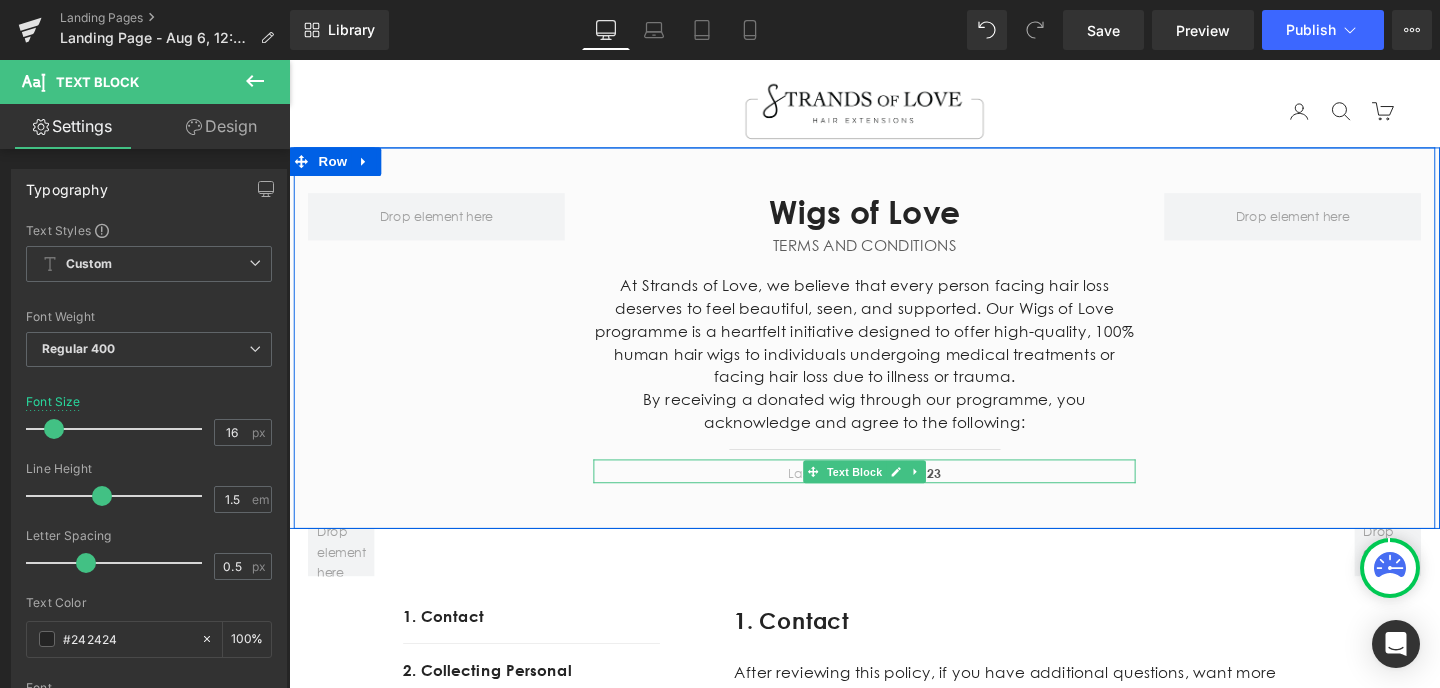 scroll, scrollTop: 64, scrollLeft: 0, axis: vertical 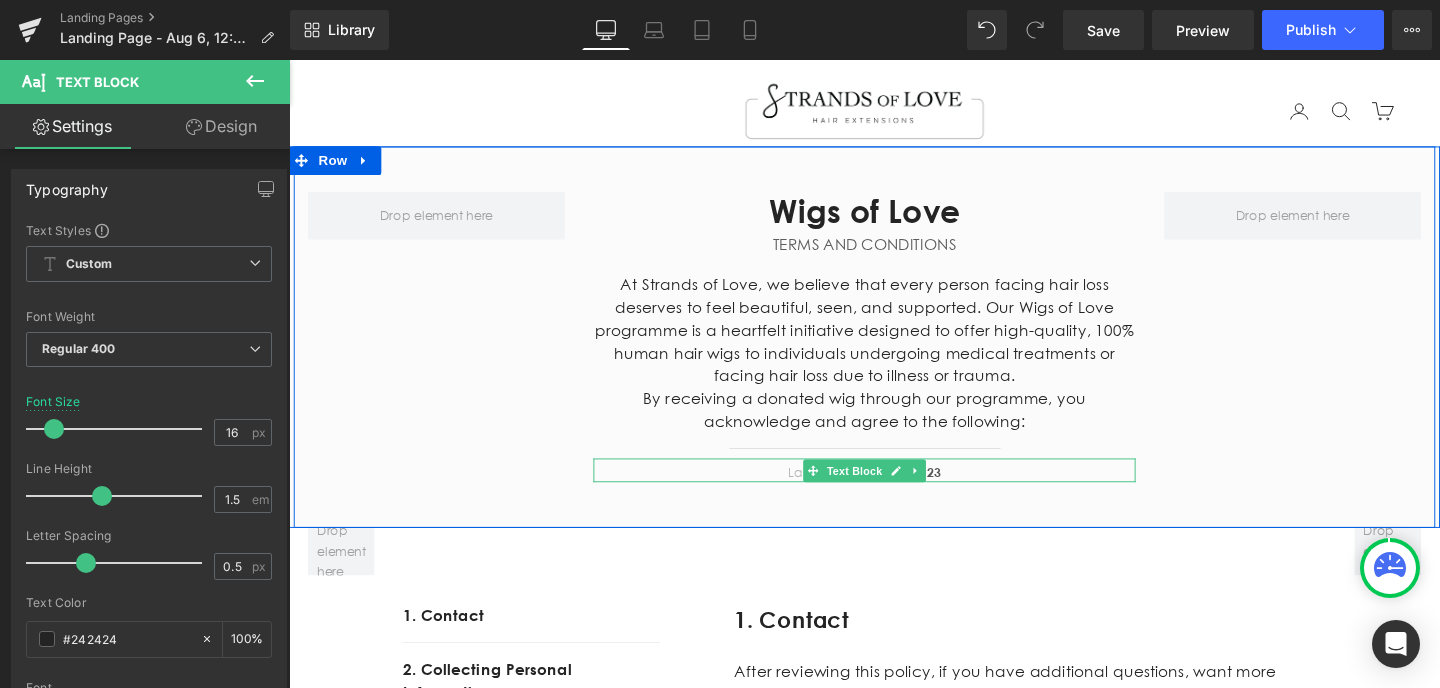 click on "Last updated:  April 2023" at bounding box center [894, 495] 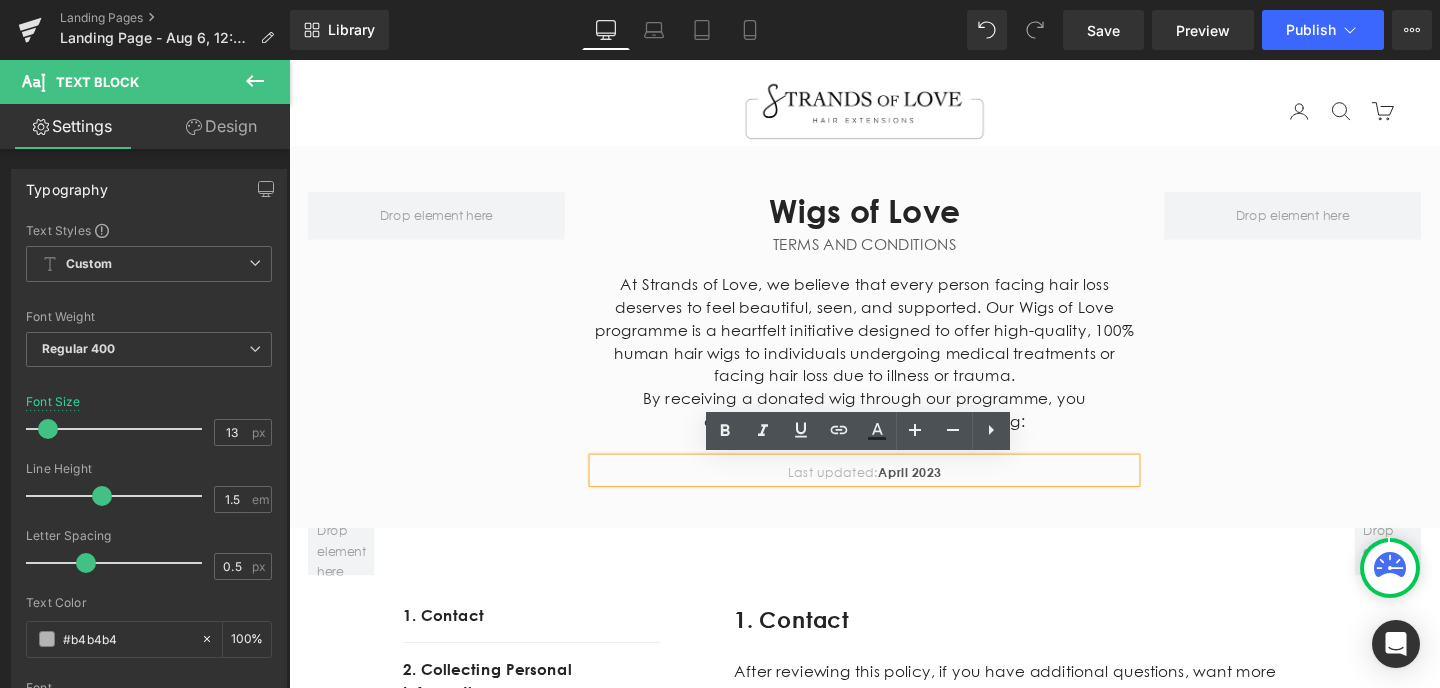 click on "Last updated:  April 2023" at bounding box center (894, 495) 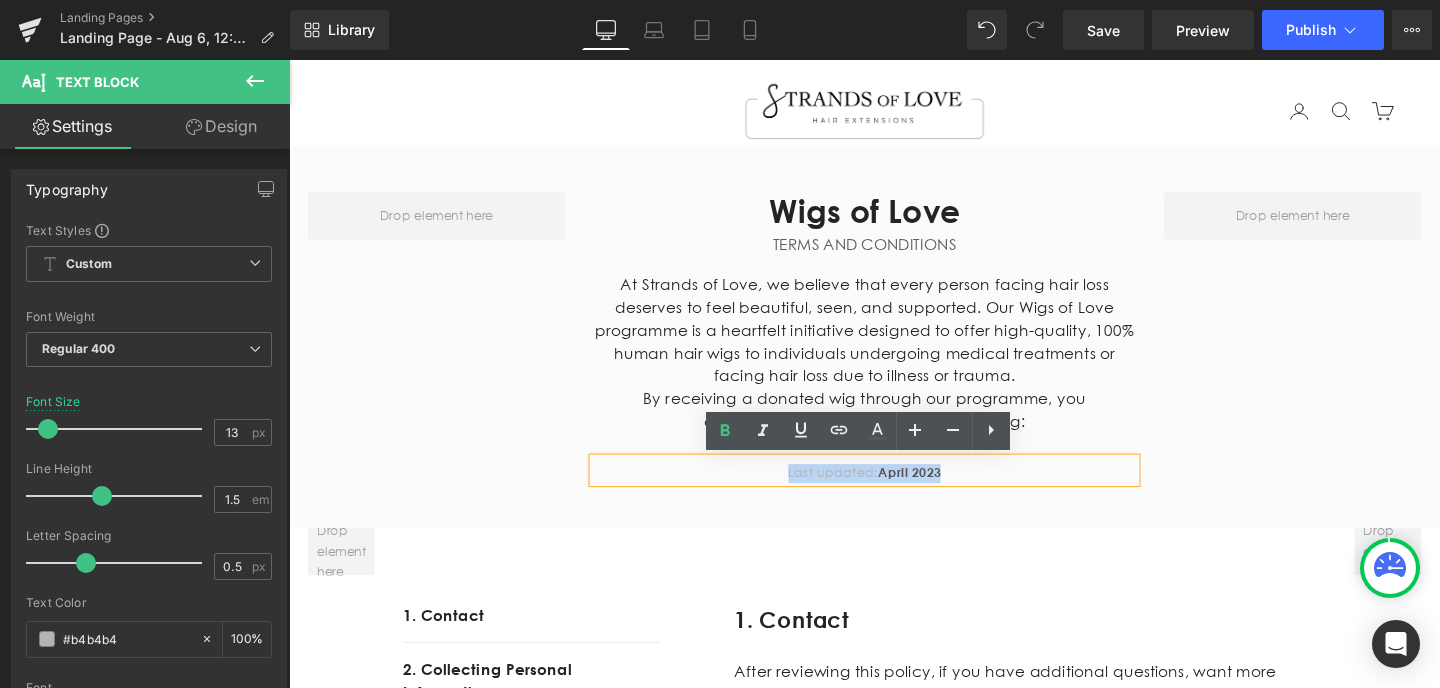 drag, startPoint x: 979, startPoint y: 497, endPoint x: 793, endPoint y: 495, distance: 186.01076 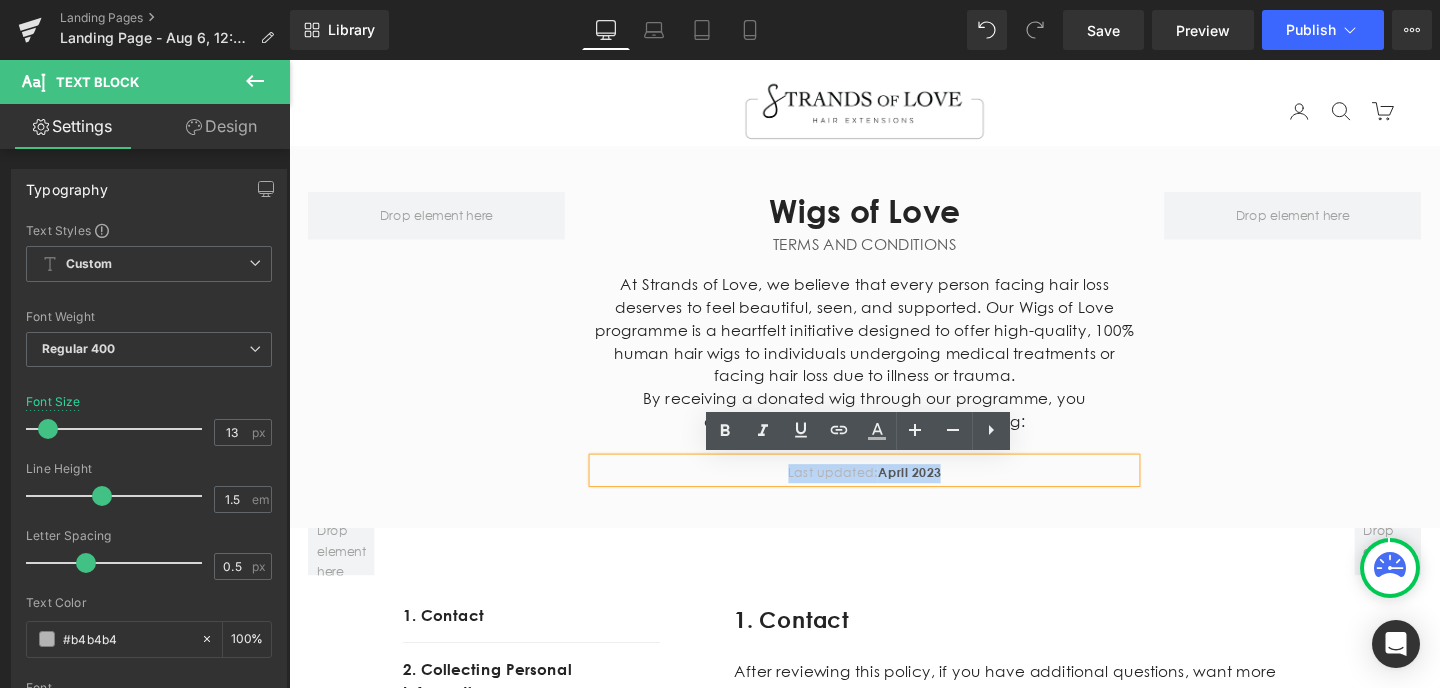 type 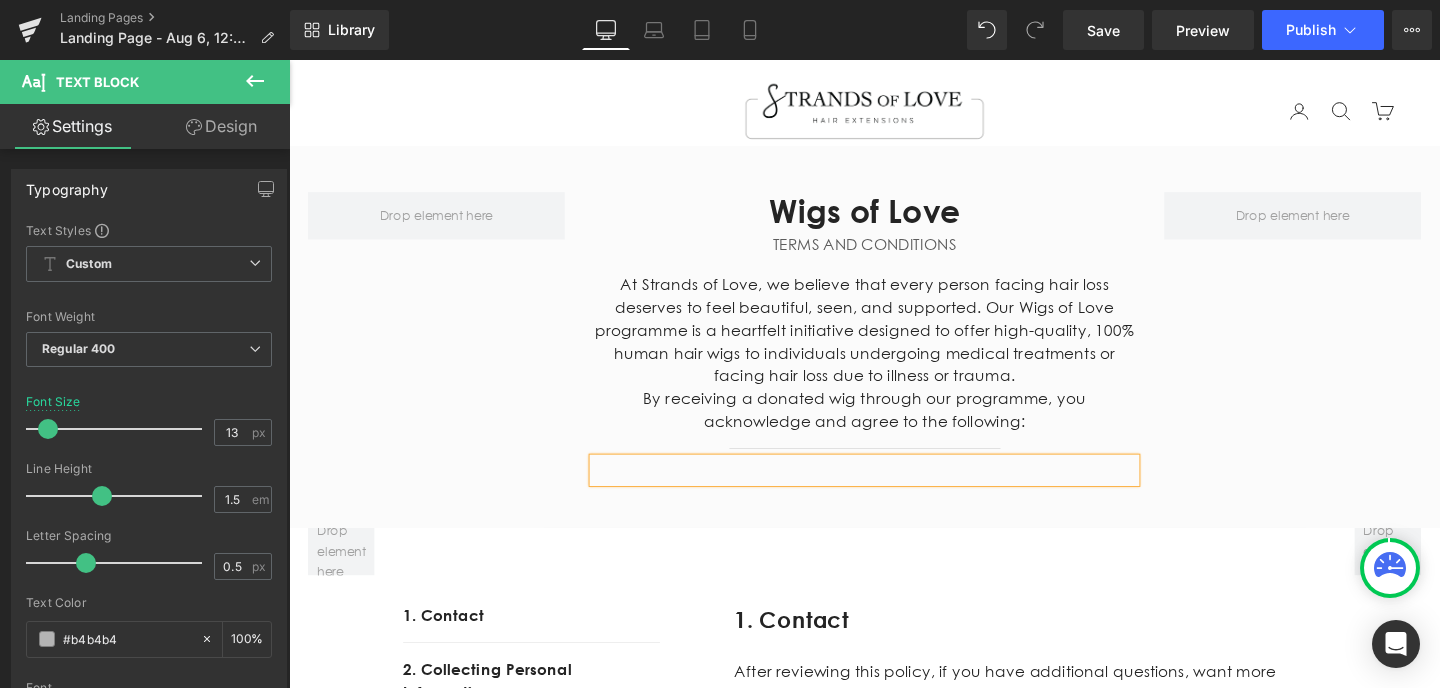 click on "Wigs of Love TERMS AND CONDITIONS Heading         At Strands of Love, we believe that every person facing hair loss deserves to feel beautiful, seen, and supported. Our Wigs of Love programme is a heartfelt initiative designed to offer high-quality, 100% human hair wigs to individuals undergoing medical treatments or facing hair loss due to illness or trauma. By receiving a donated wig through our programme, you acknowledge and agree to the following: Text Block         Separator         Text Block         Row" at bounding box center (894, 352) 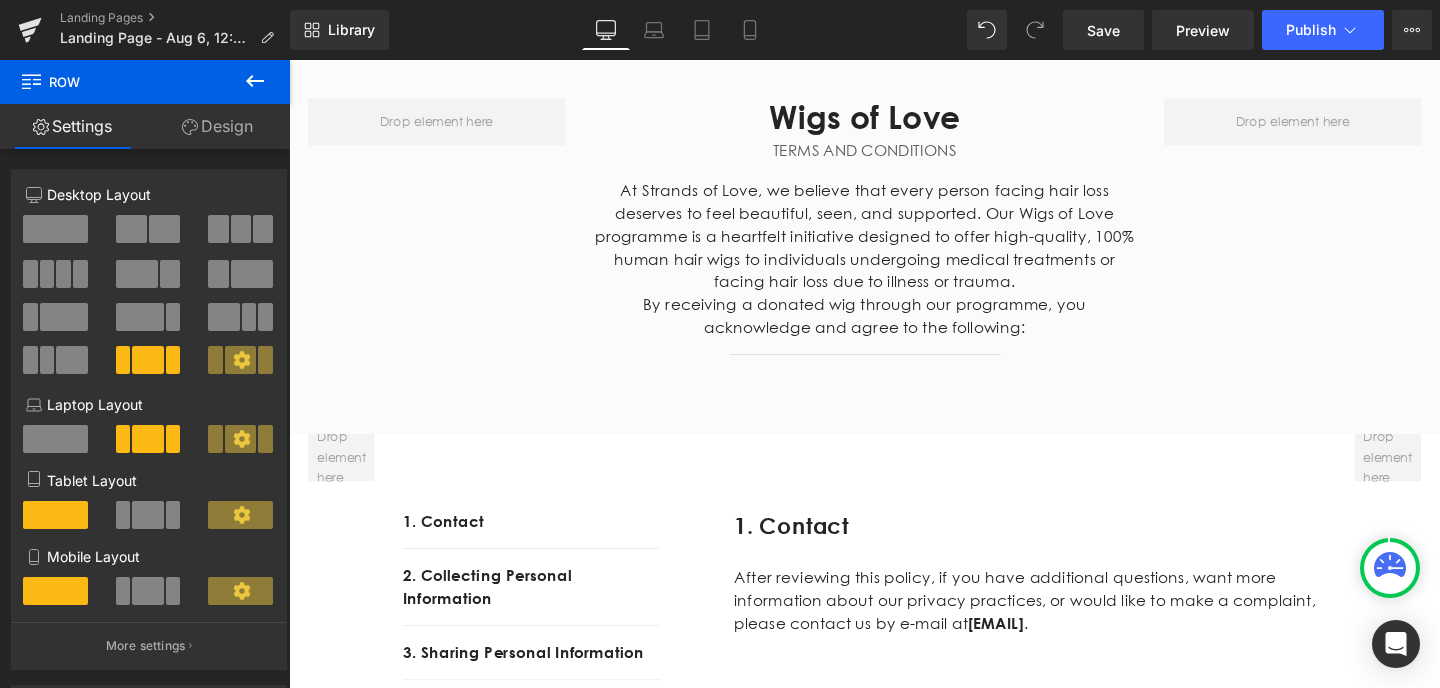 scroll, scrollTop: 164, scrollLeft: 0, axis: vertical 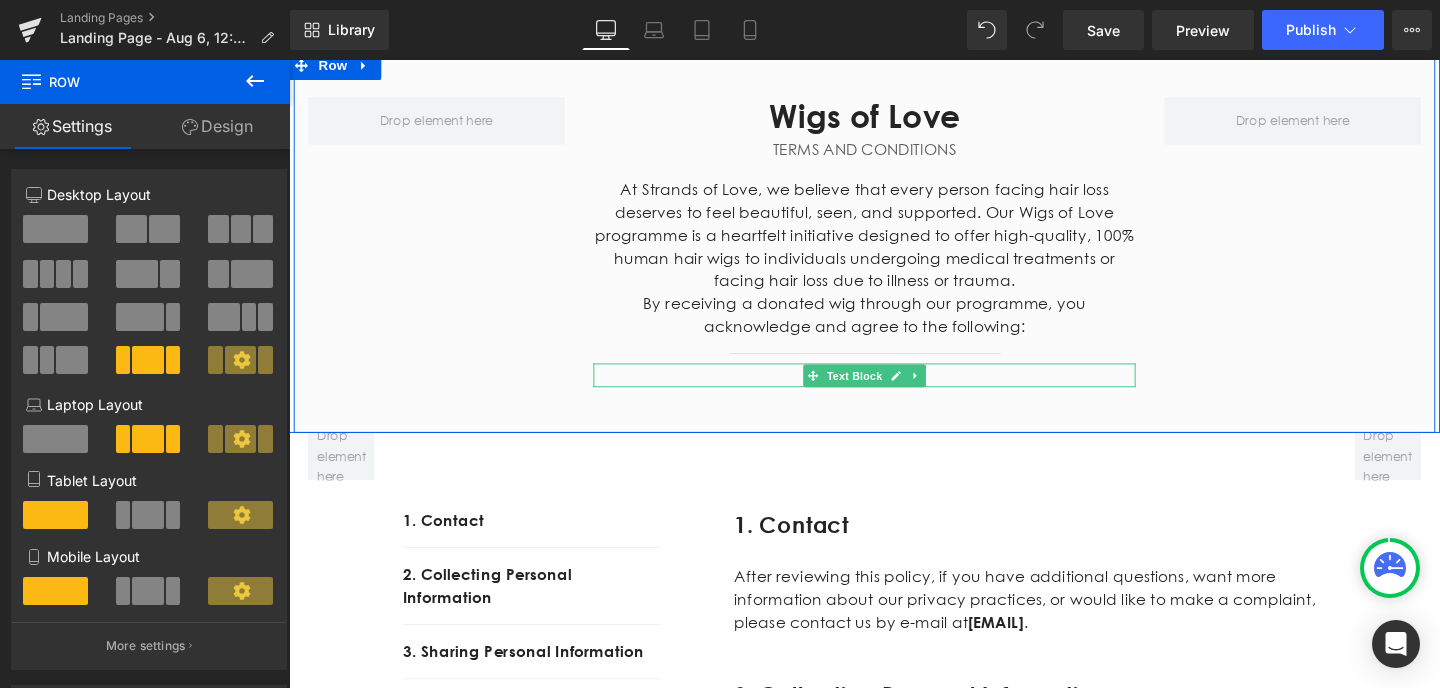 click at bounding box center (894, 395) 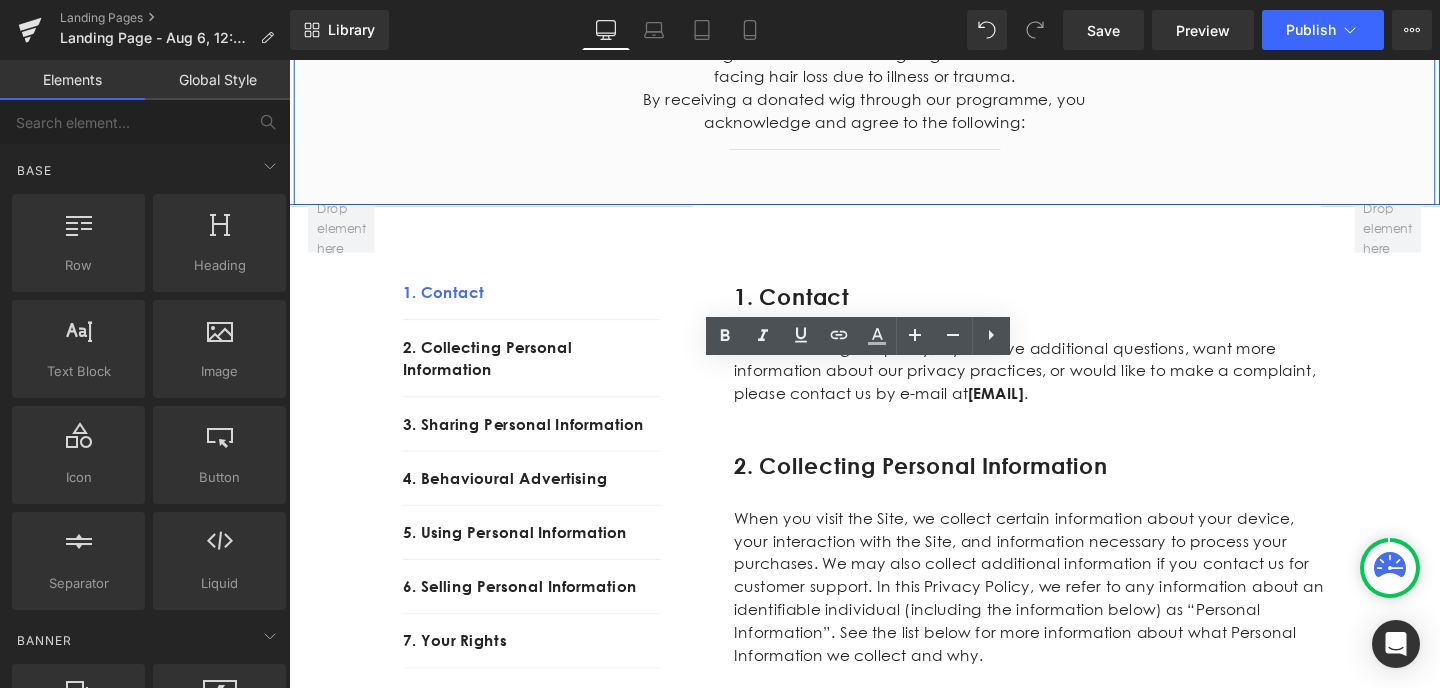 scroll, scrollTop: 379, scrollLeft: 0, axis: vertical 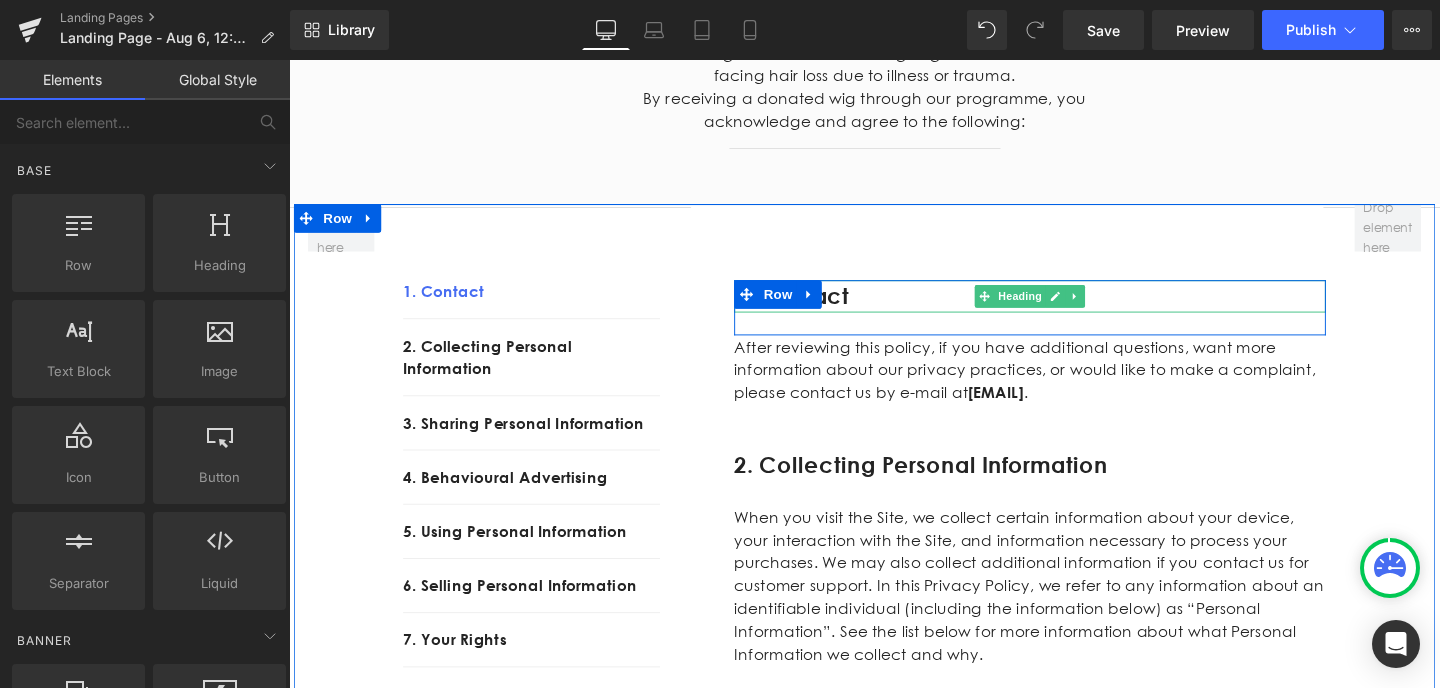 click on "1. Contact" at bounding box center (1068, 309) 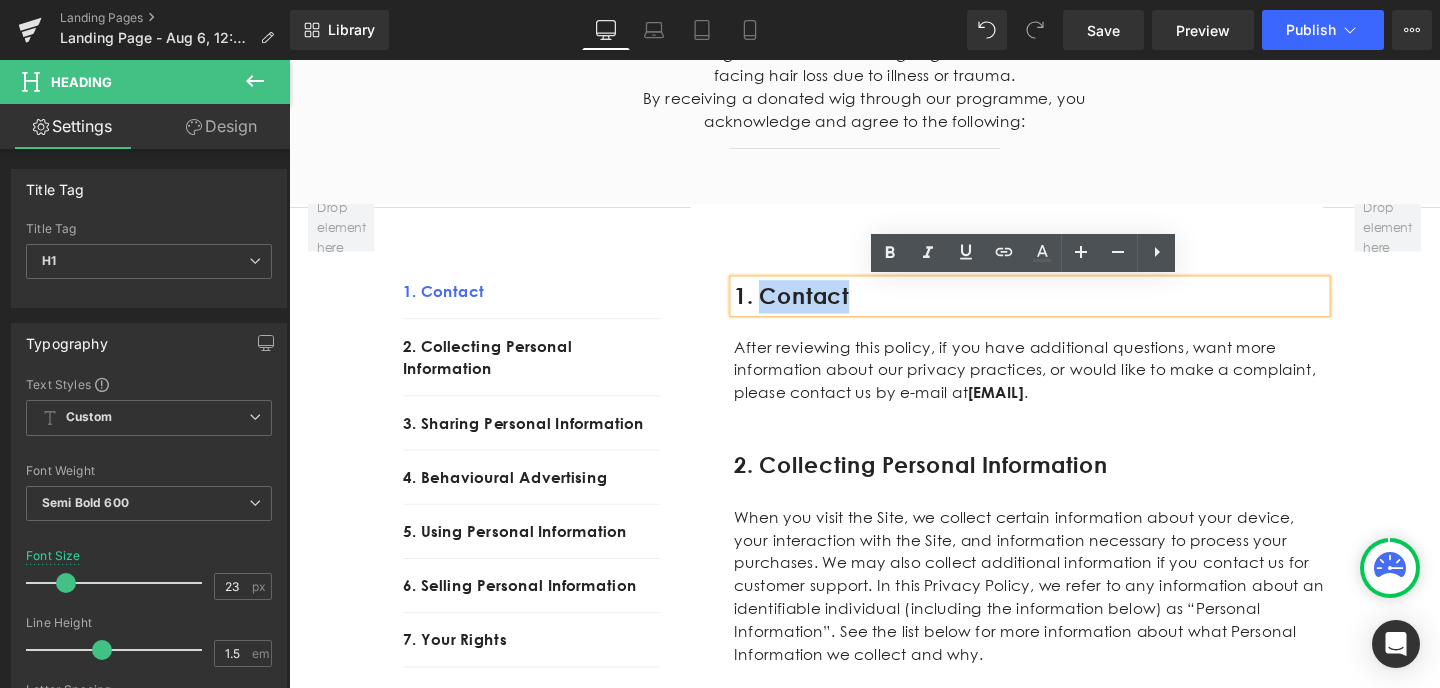 drag, startPoint x: 874, startPoint y: 309, endPoint x: 790, endPoint y: 310, distance: 84.00595 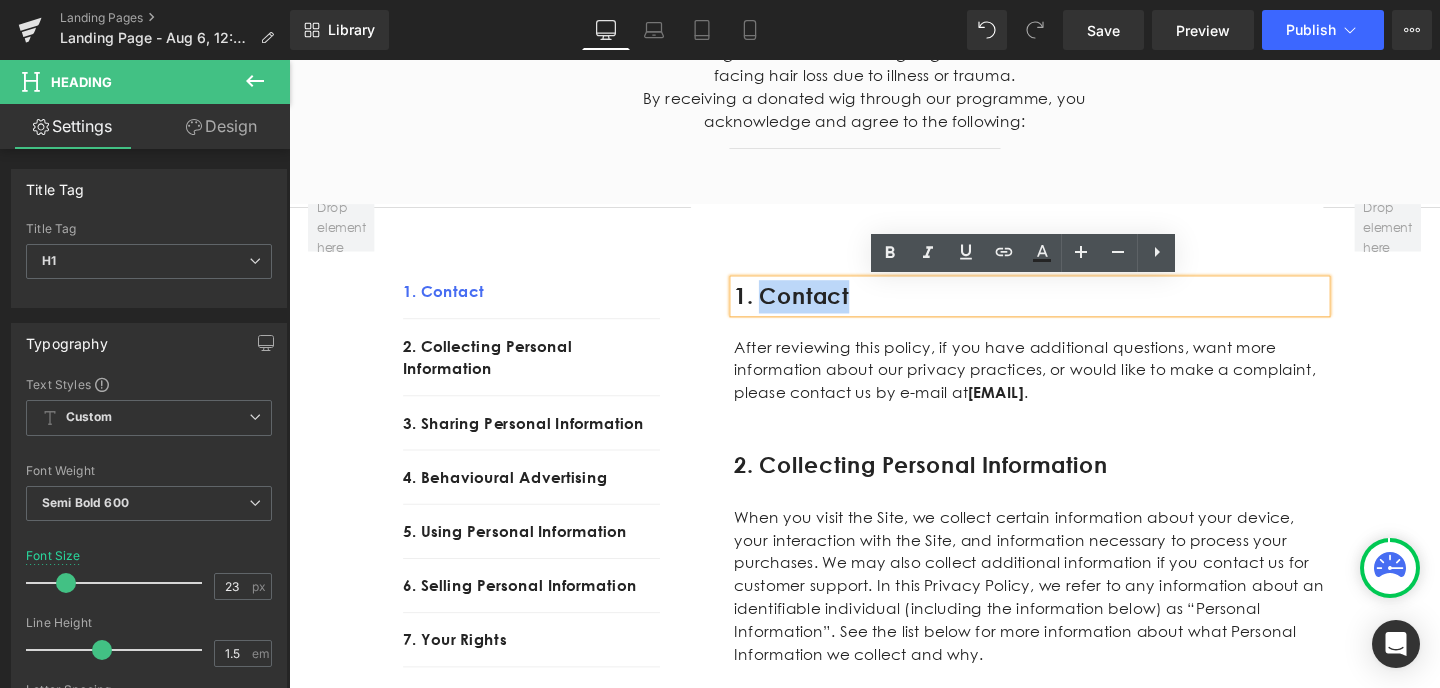 paste 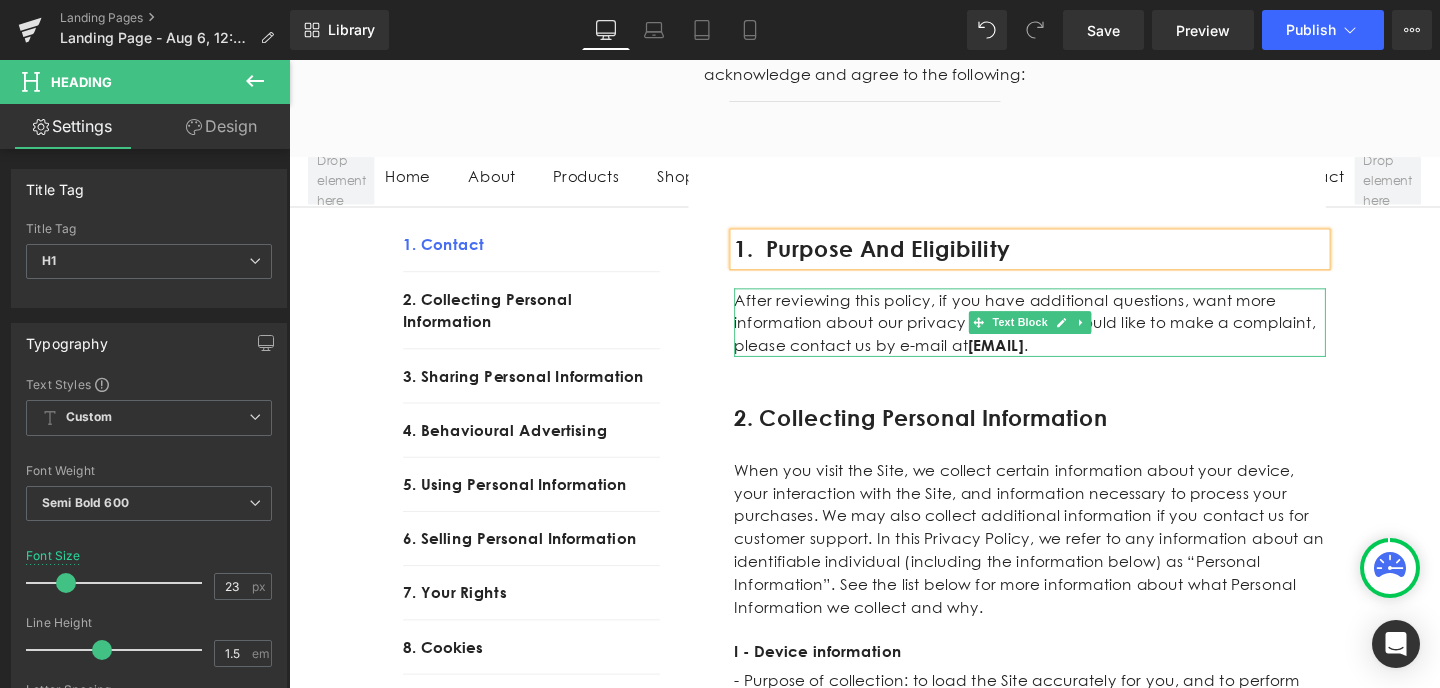 scroll, scrollTop: 433, scrollLeft: 0, axis: vertical 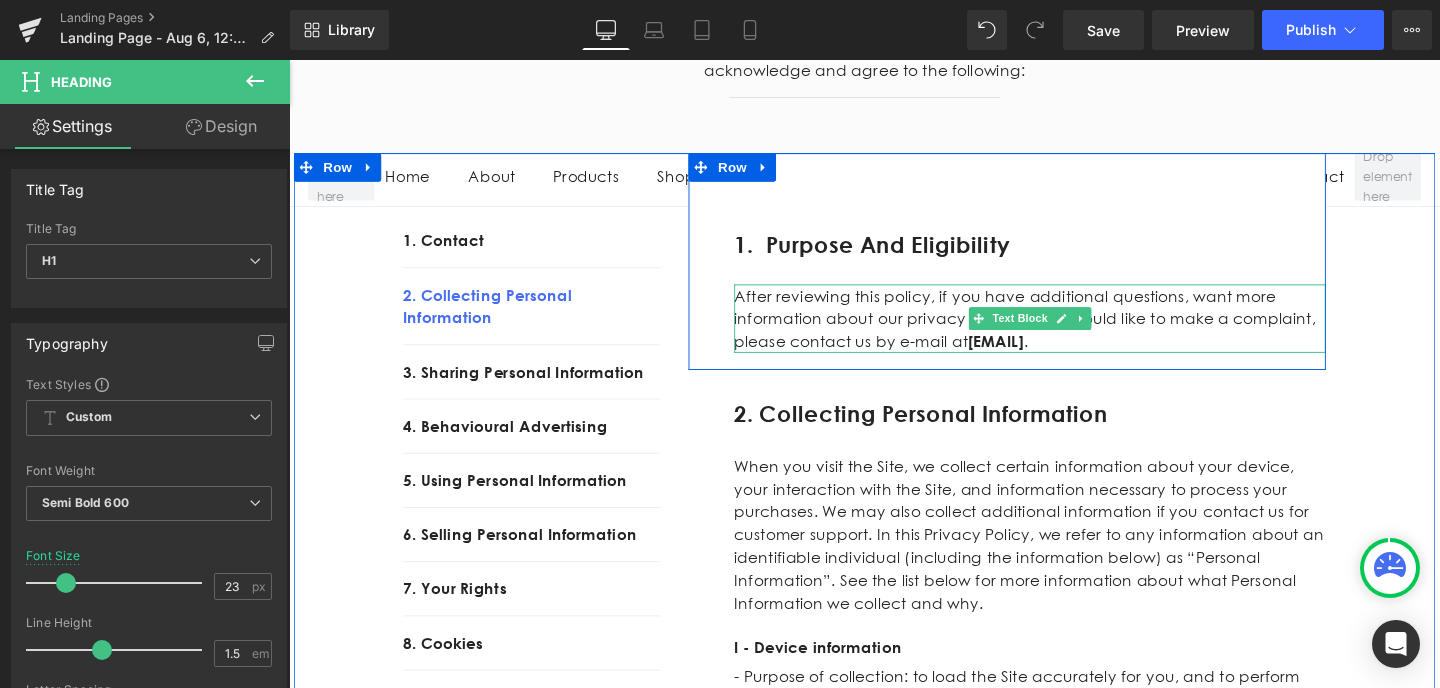 click on "After reviewing this policy, if you have additional questions, want more information about our privacy practices, or would like to make a complaint, please contact us by e-mail at  [EMAIL] ." at bounding box center (1068, 332) 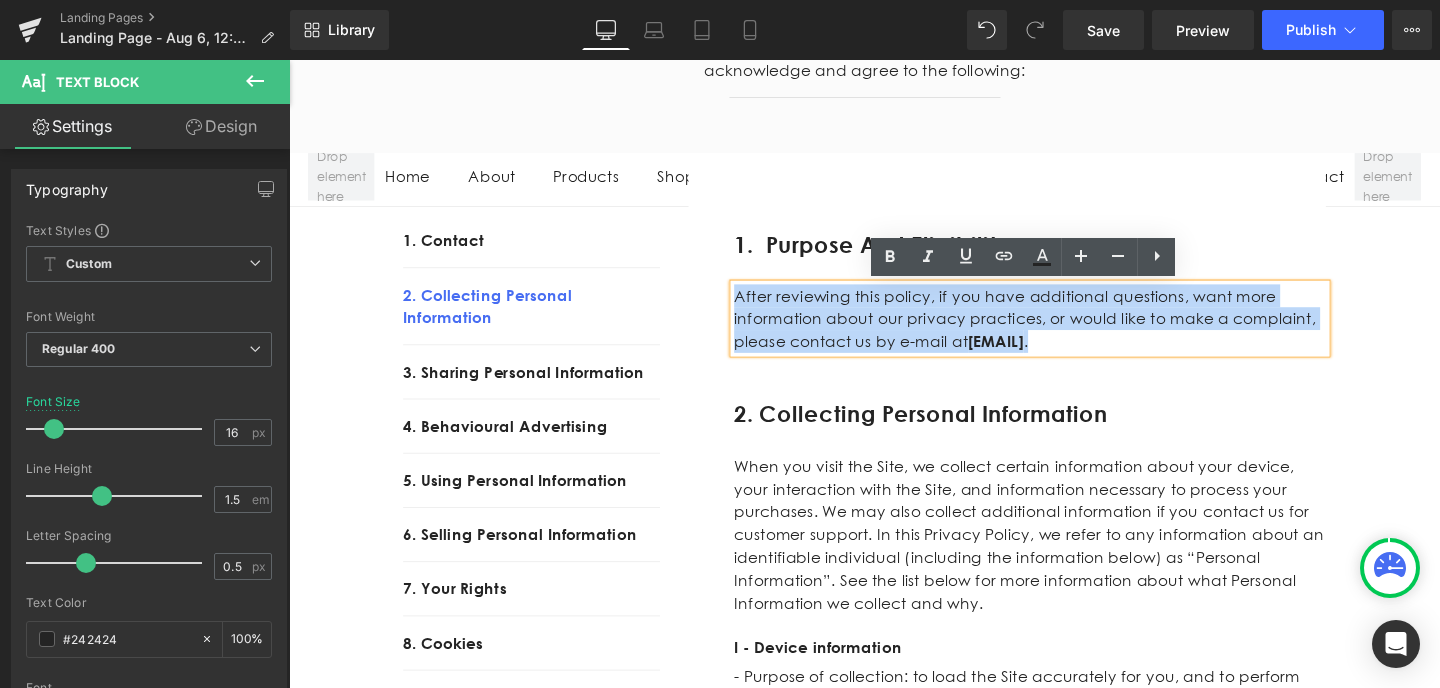 drag, startPoint x: 986, startPoint y: 355, endPoint x: 757, endPoint y: 312, distance: 233.00215 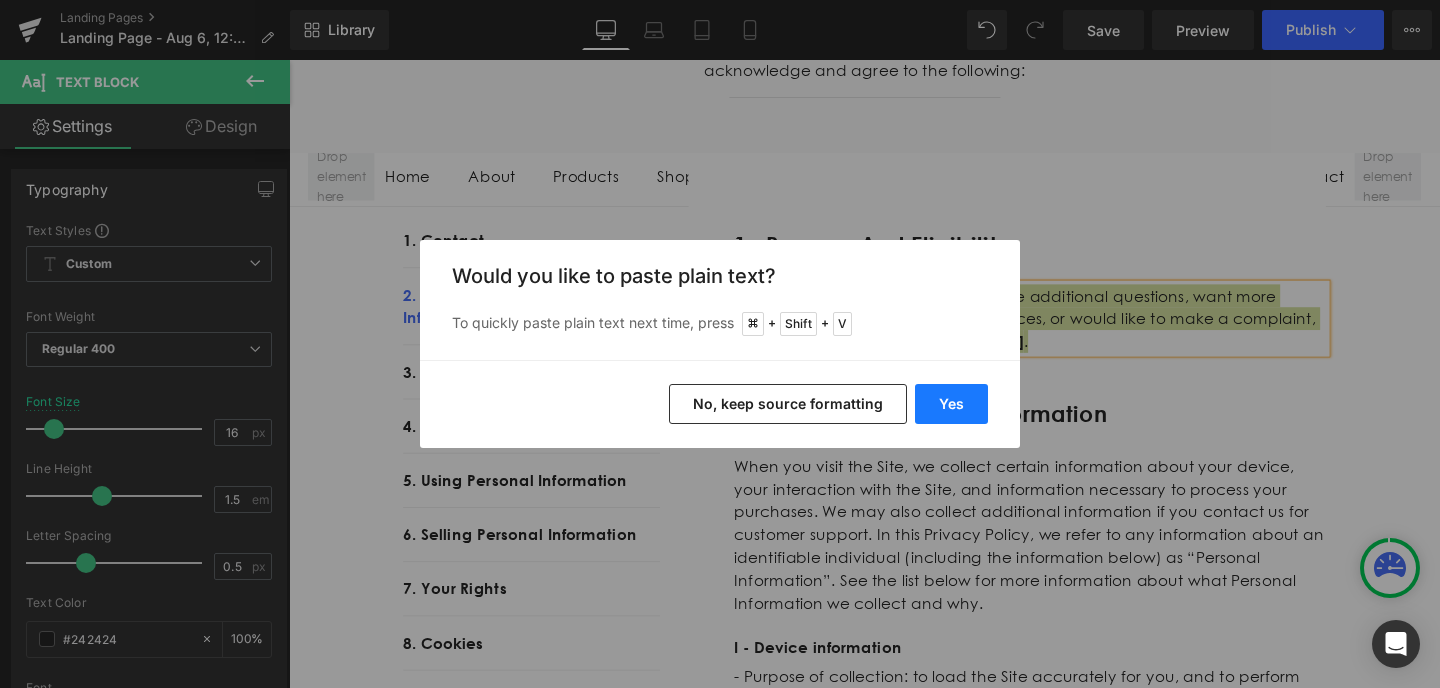 click on "Yes" at bounding box center (951, 404) 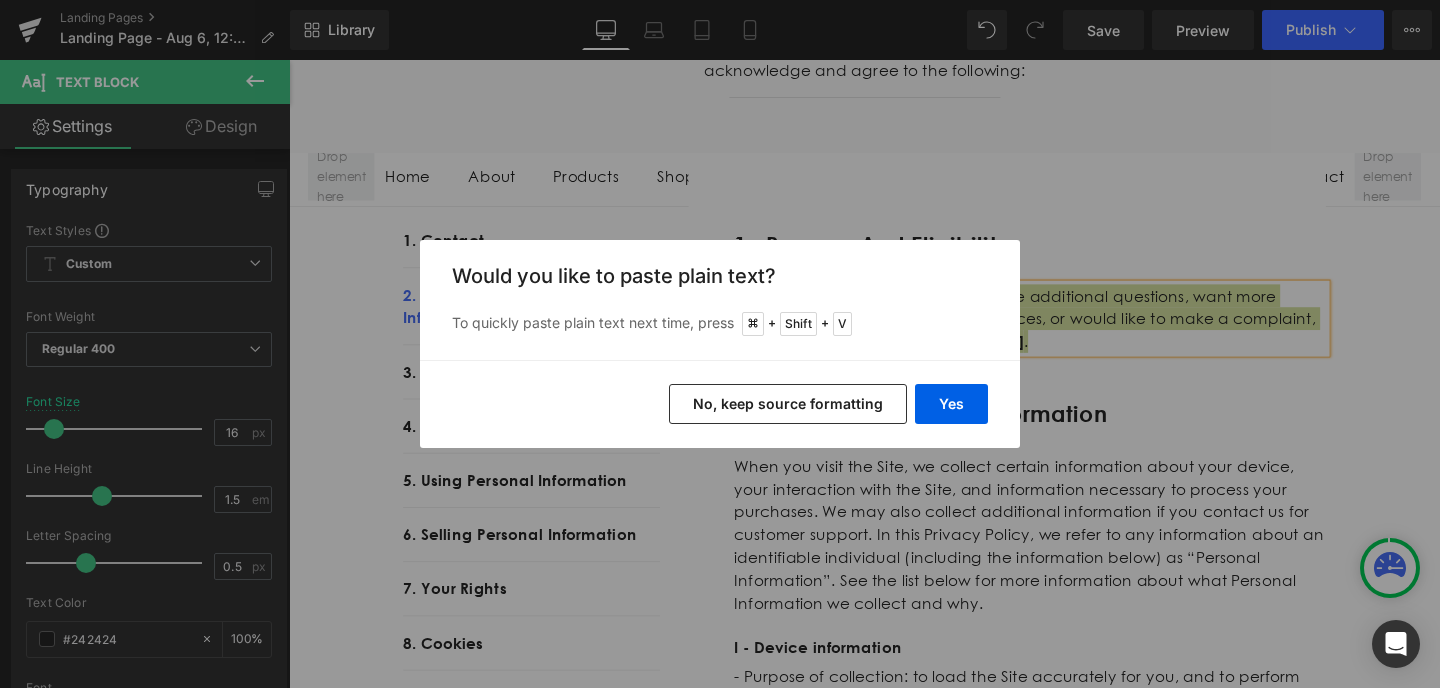 type 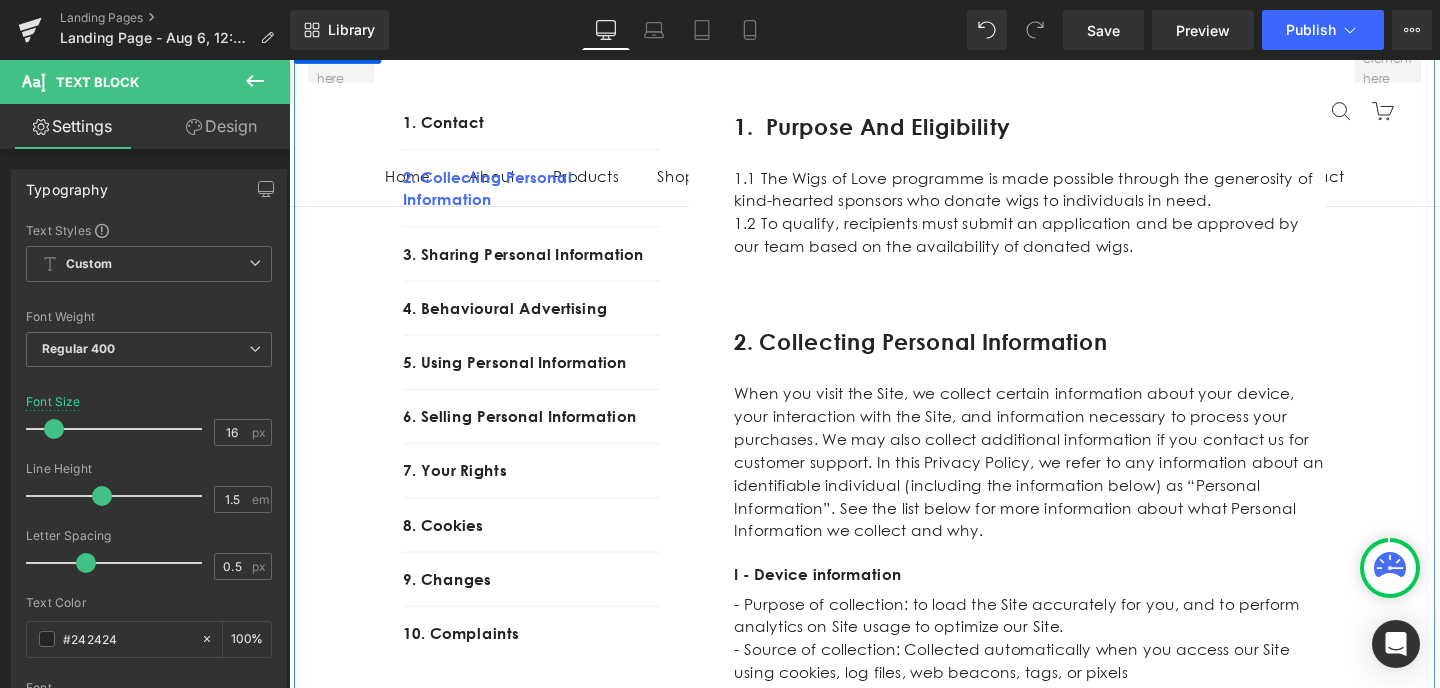 scroll, scrollTop: 560, scrollLeft: 0, axis: vertical 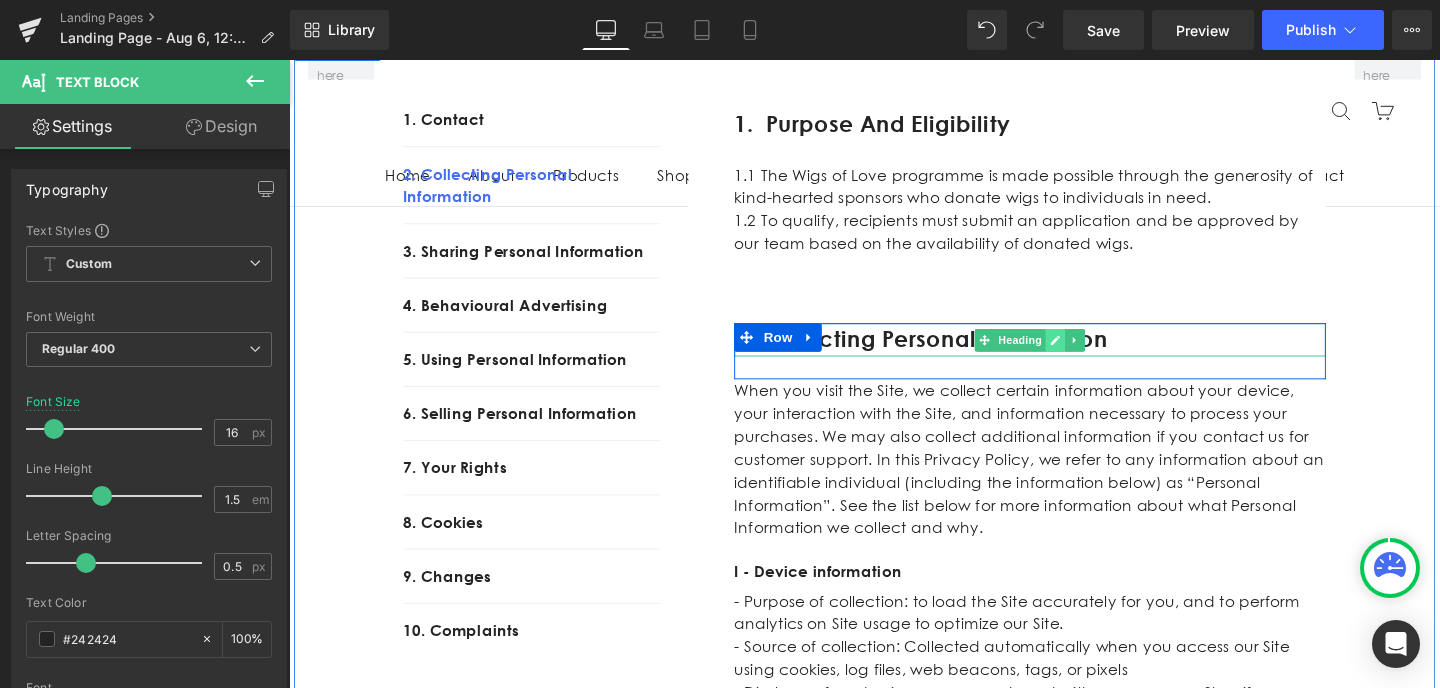 click at bounding box center (1095, 355) 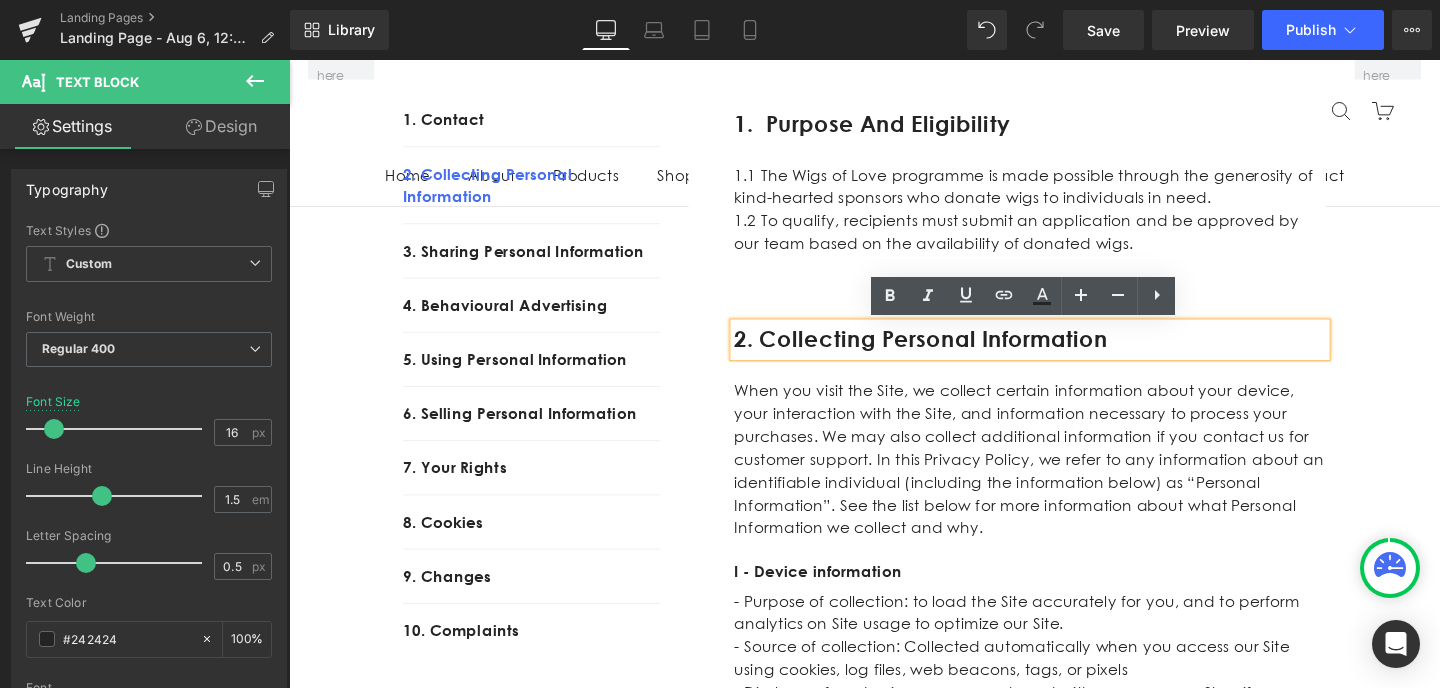 click on "2. Collecting Personal Information" at bounding box center (1068, 354) 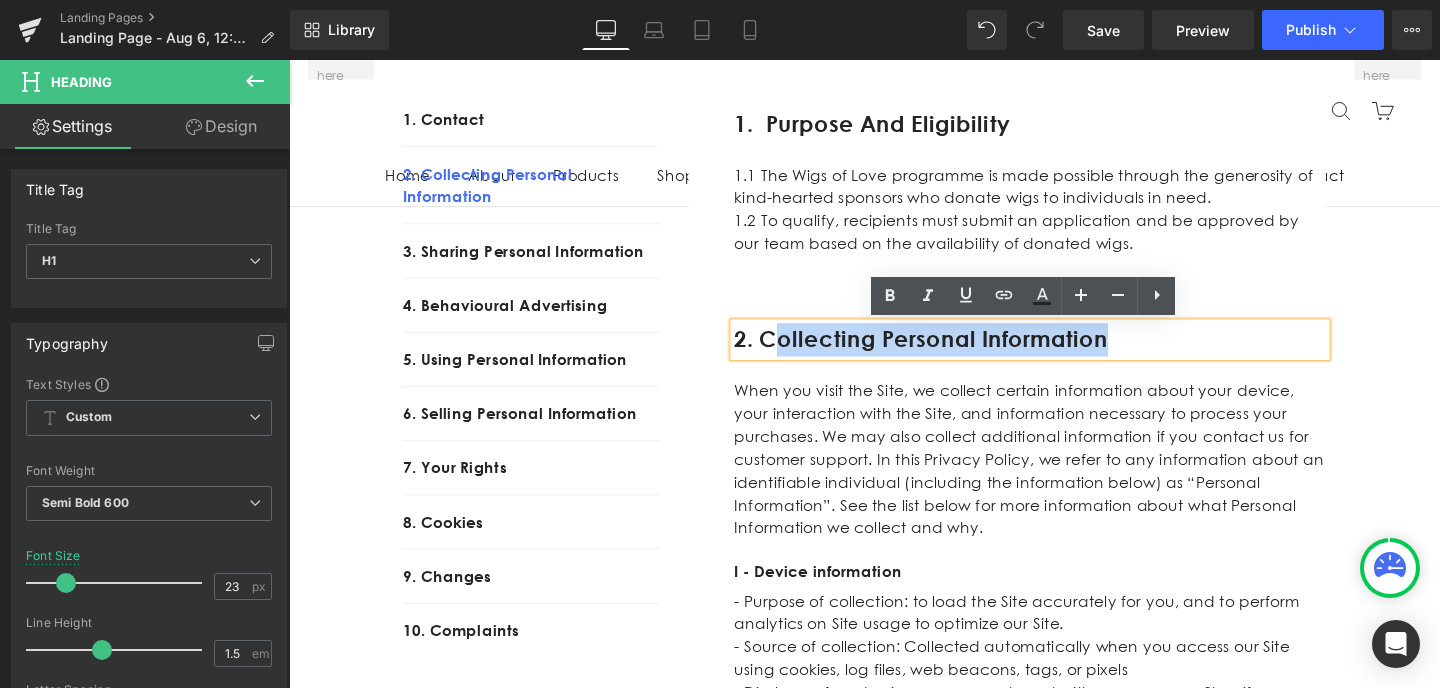 drag, startPoint x: 1166, startPoint y: 354, endPoint x: 793, endPoint y: 353, distance: 373.00134 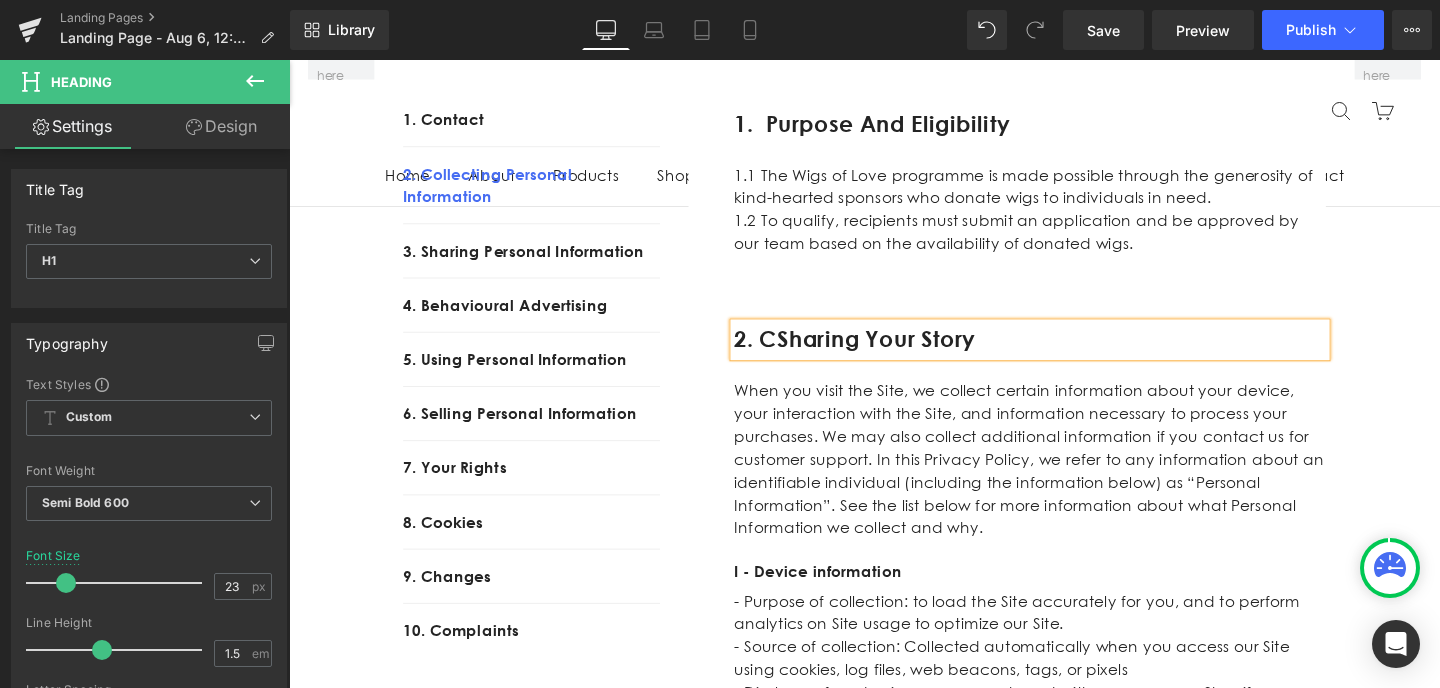 click on "2. CSharing Your Story" at bounding box center [1068, 354] 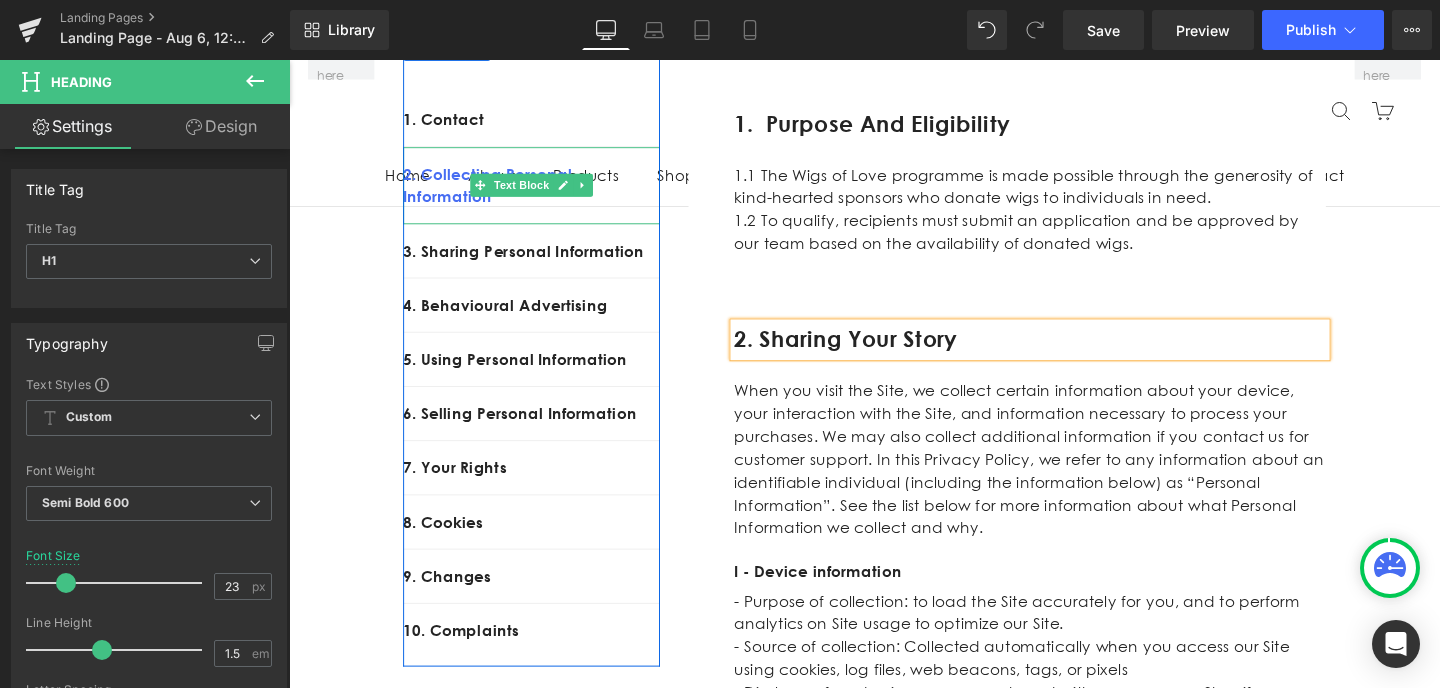 click on "2. Collecting Personal Information" at bounding box center [544, 192] 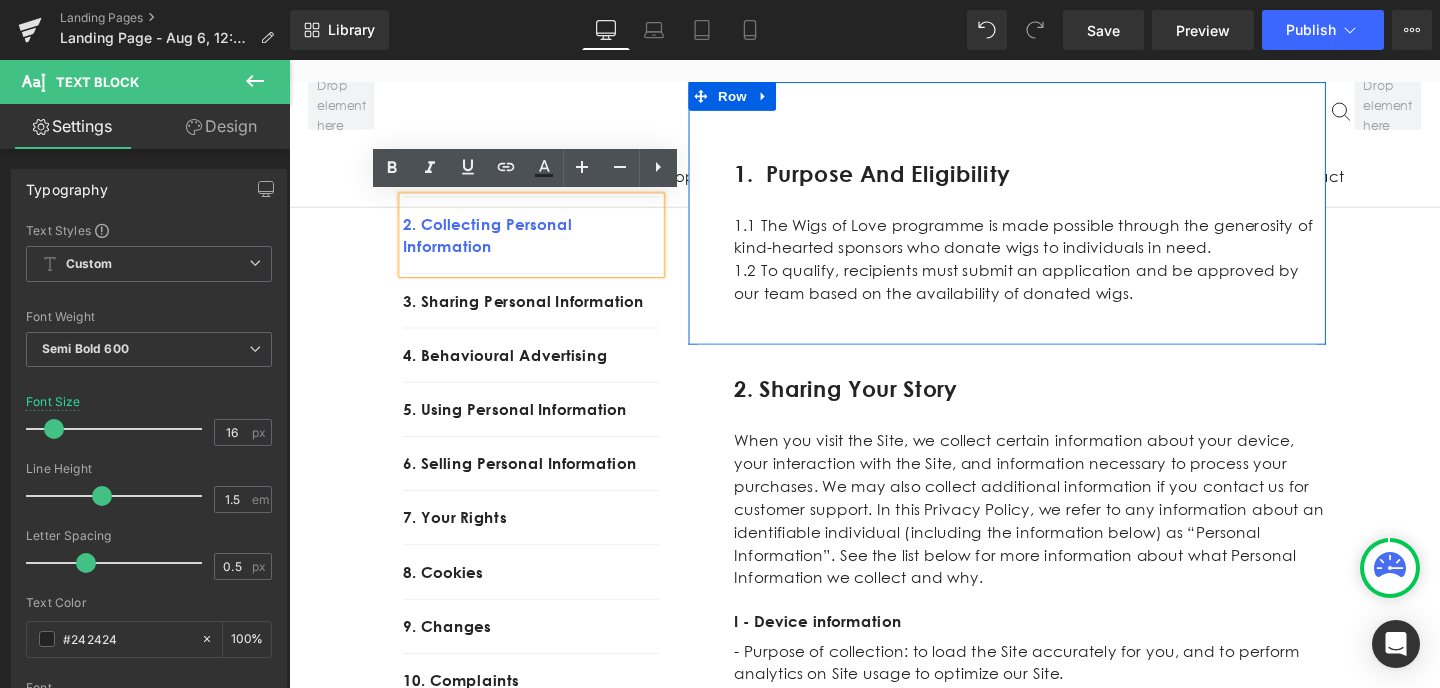 scroll, scrollTop: 507, scrollLeft: 0, axis: vertical 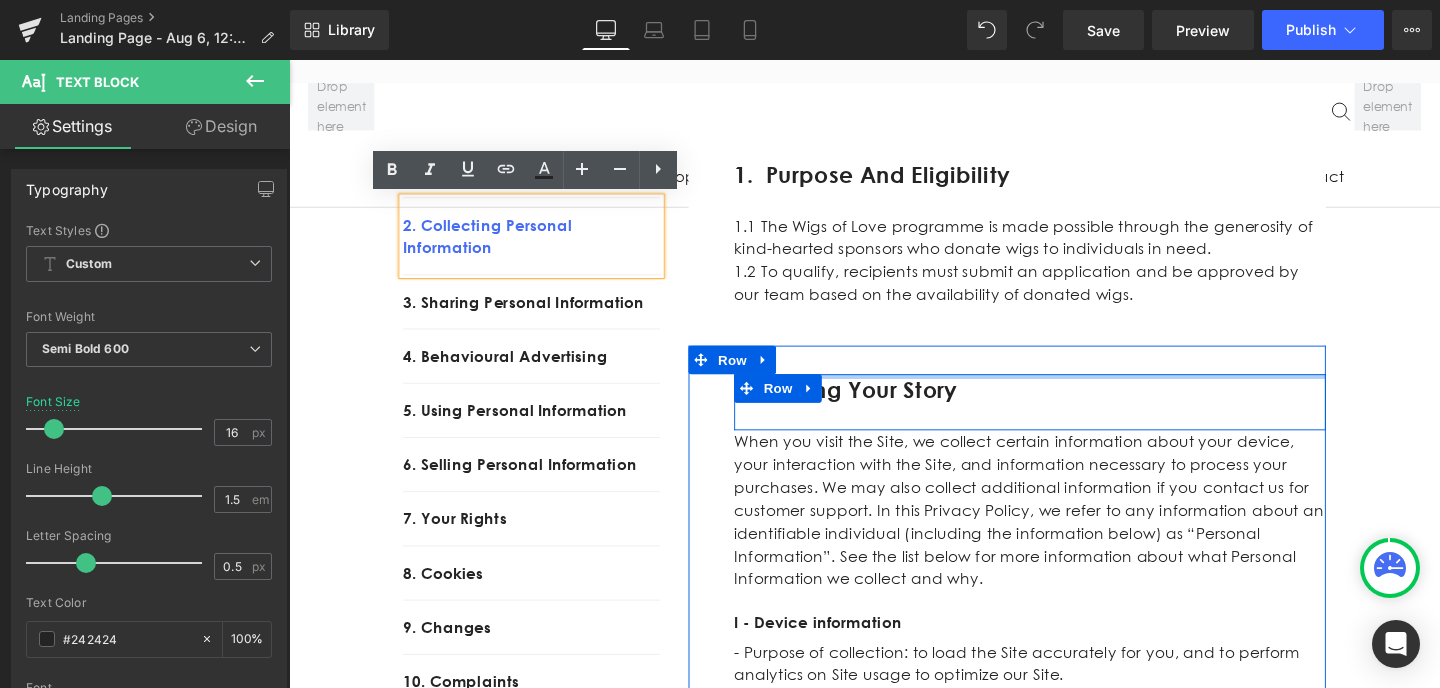 click at bounding box center (1068, 392) 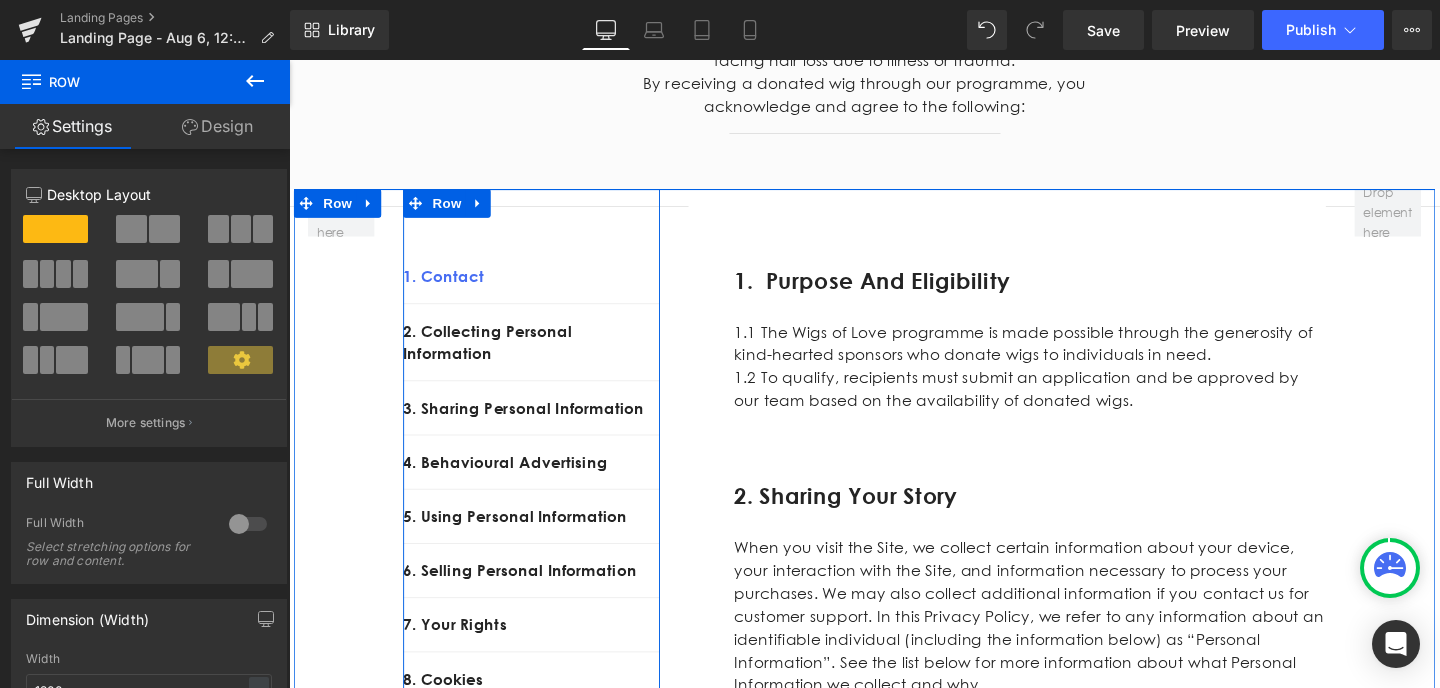 scroll, scrollTop: 393, scrollLeft: 0, axis: vertical 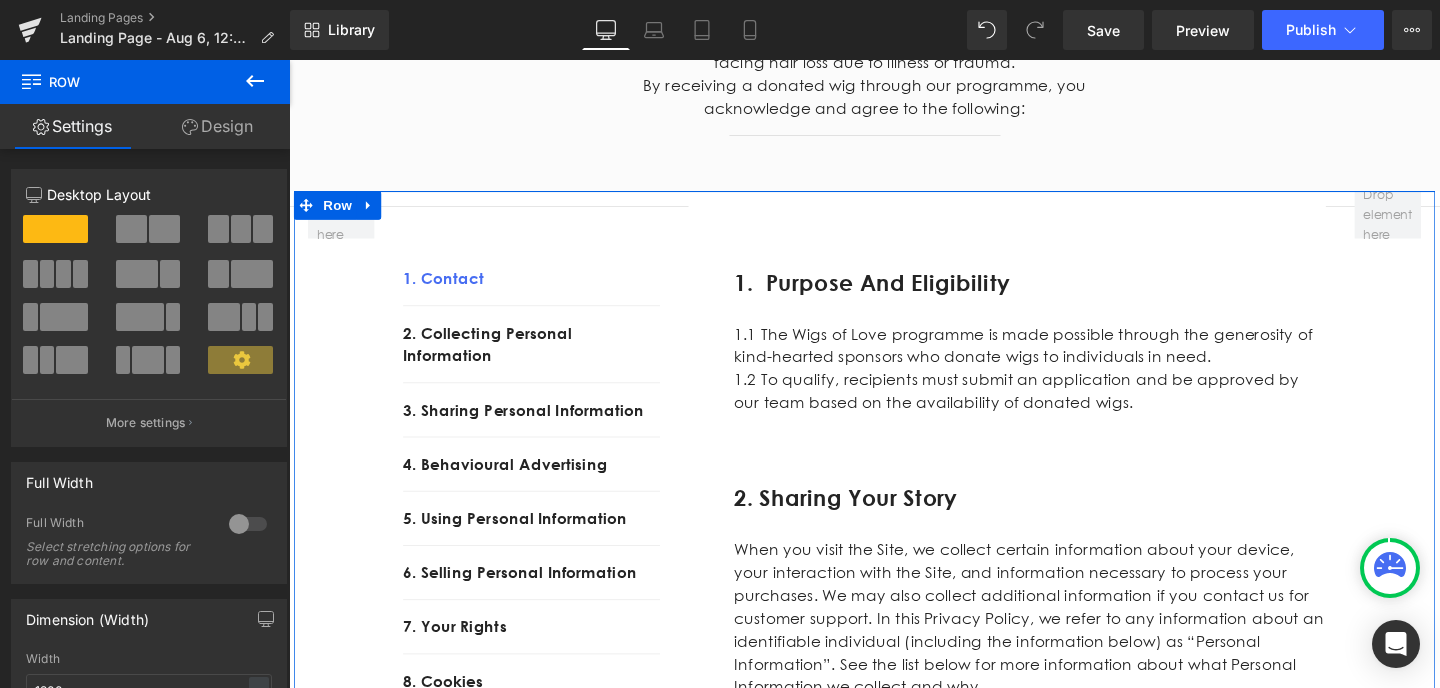 click on "When you visit the Site, we collect certain information about your device, your interaction with the Site, and information necessary to process your purchases. We may also collect additional information if you contact us for customer support. In this Privacy Policy, we refer to any information about an identifiable individual (including the information below) as “Personal Information”. See the list below for more information about what Personal Information we collect and why." at bounding box center (1067, 647) 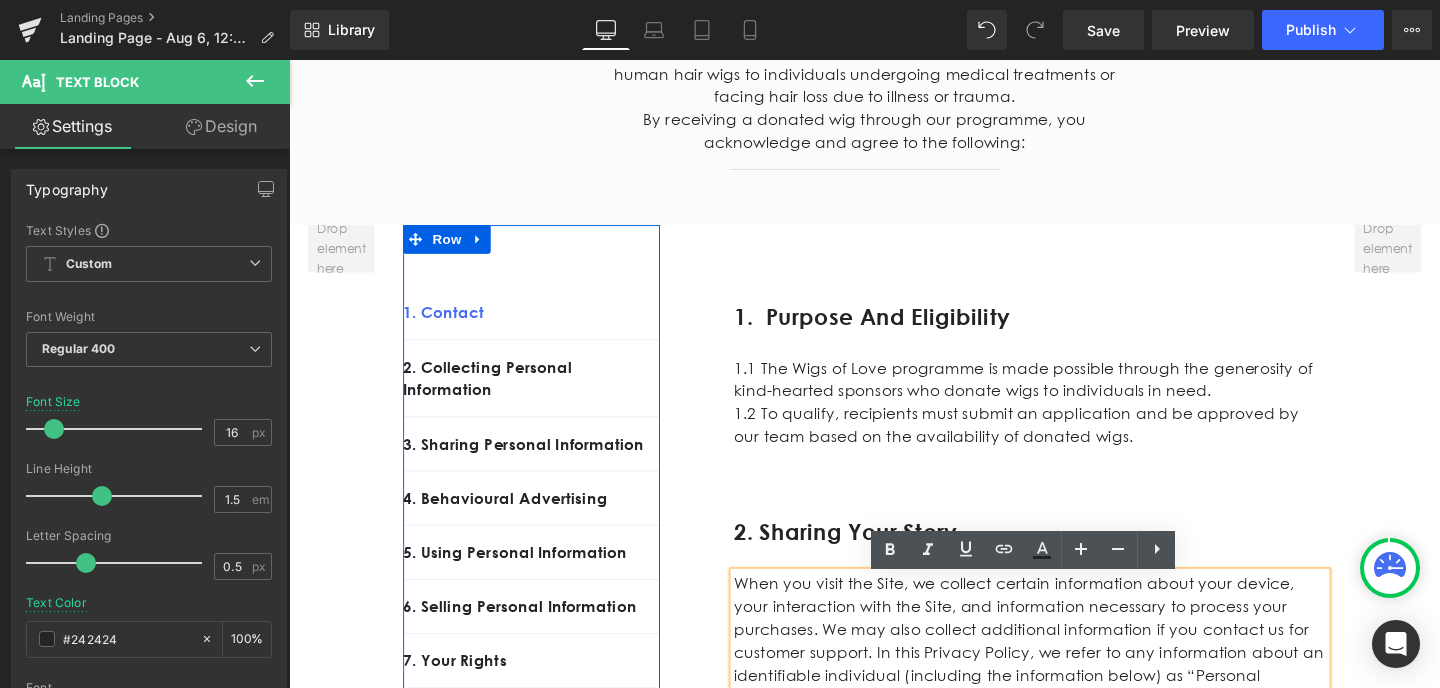 scroll, scrollTop: 352, scrollLeft: 0, axis: vertical 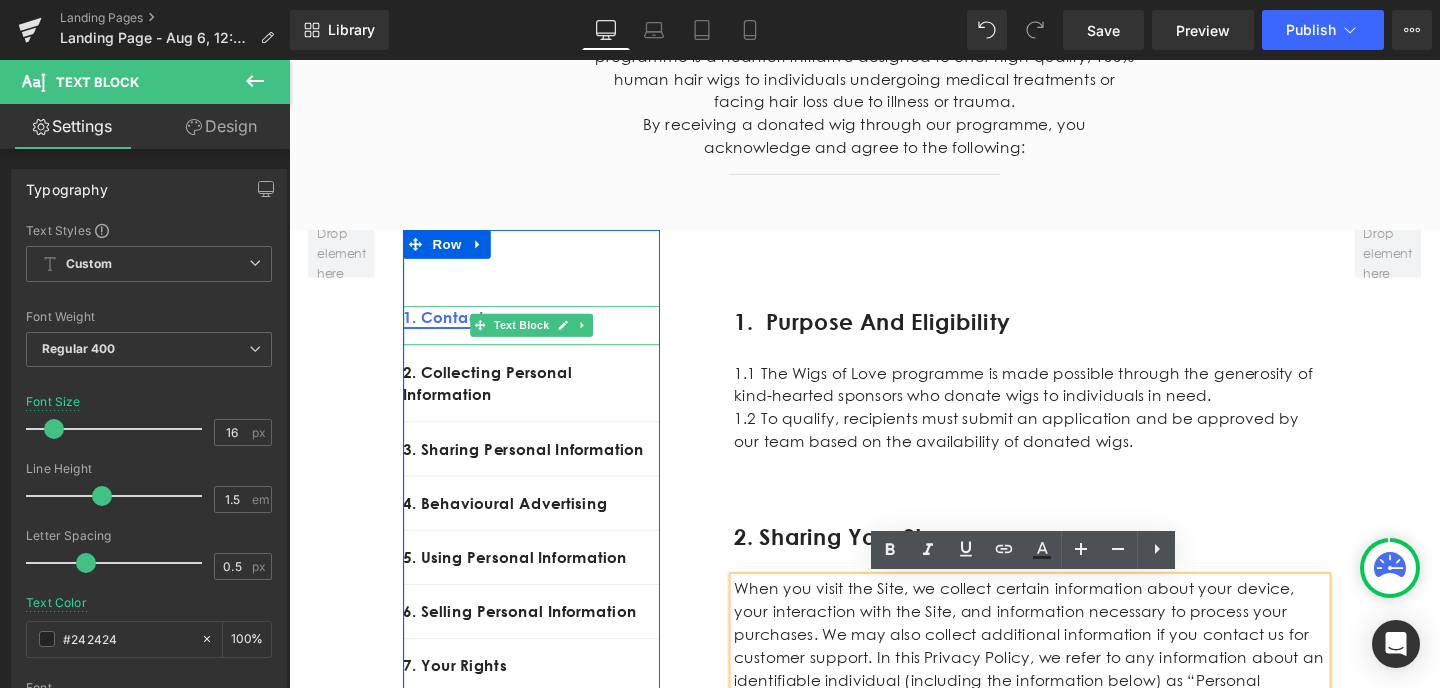 click on "1. Contact" at bounding box center (451, 331) 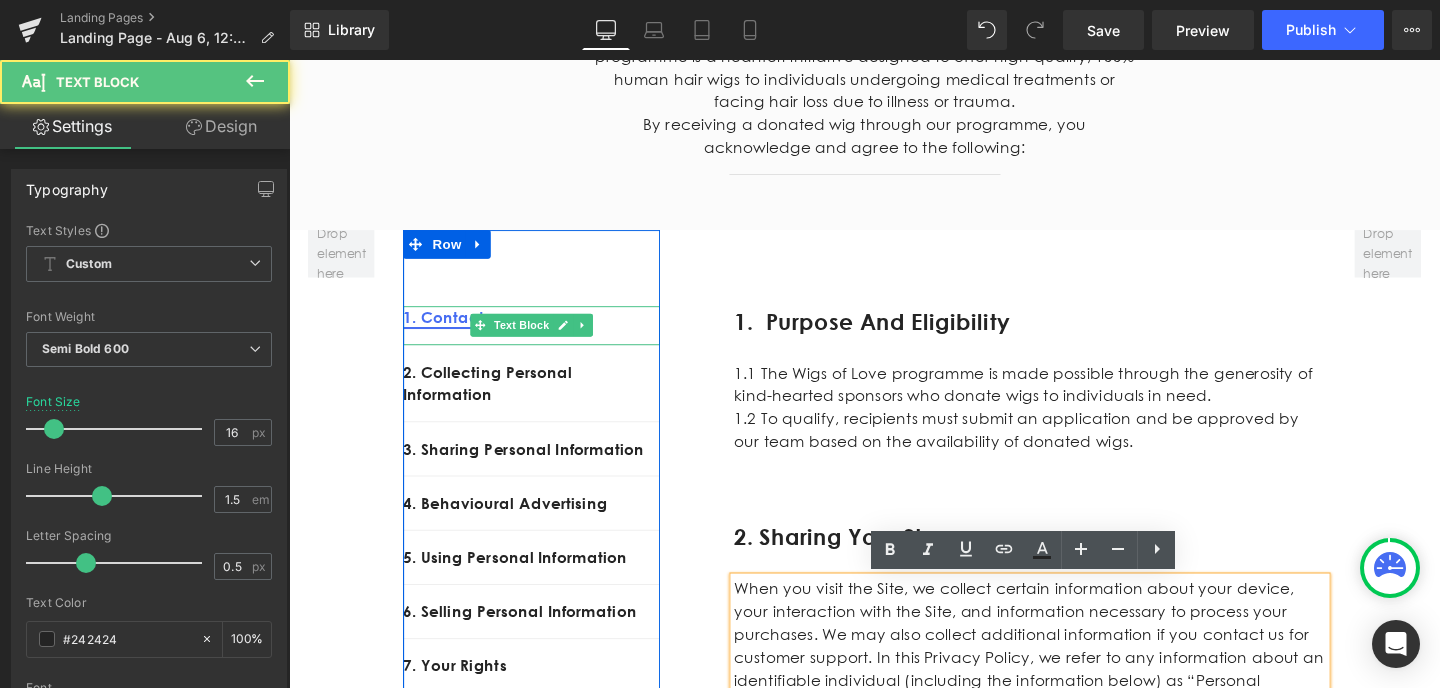 scroll, scrollTop: 32, scrollLeft: 0, axis: vertical 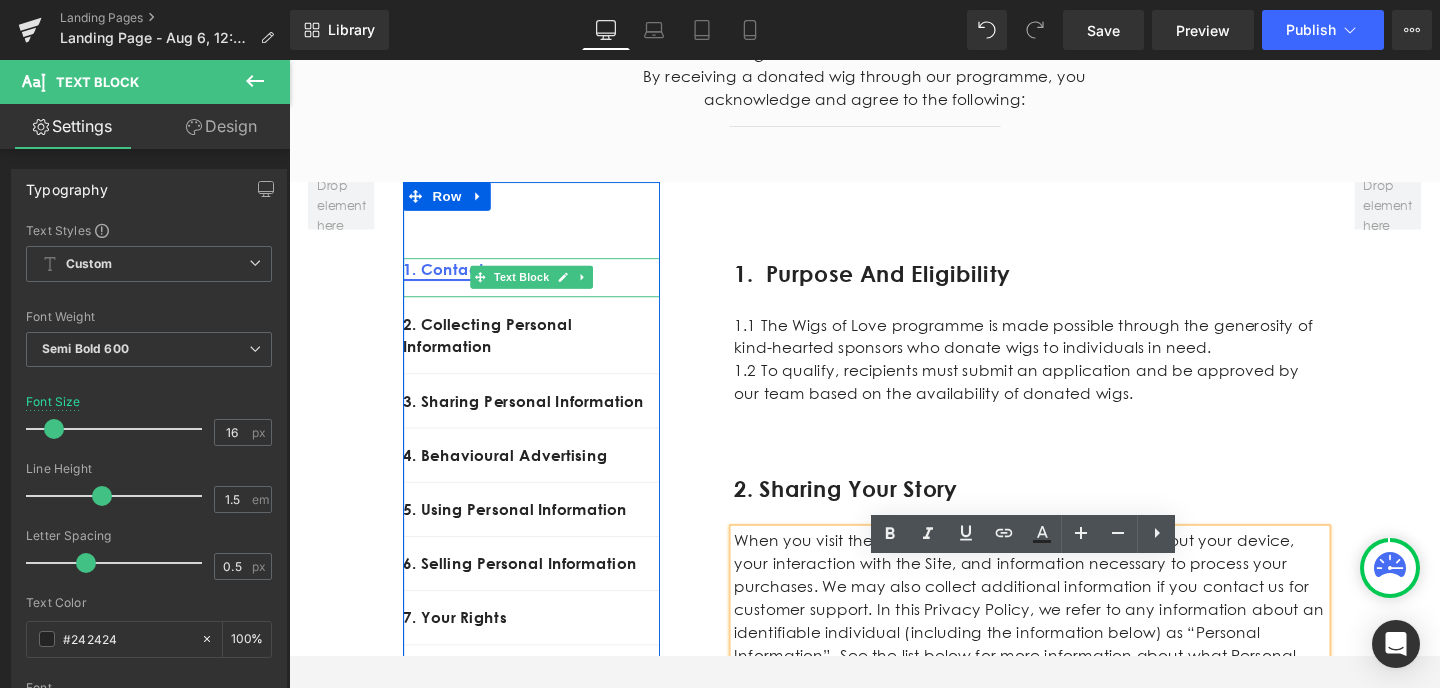 click on "1. Contact" at bounding box center [451, 282] 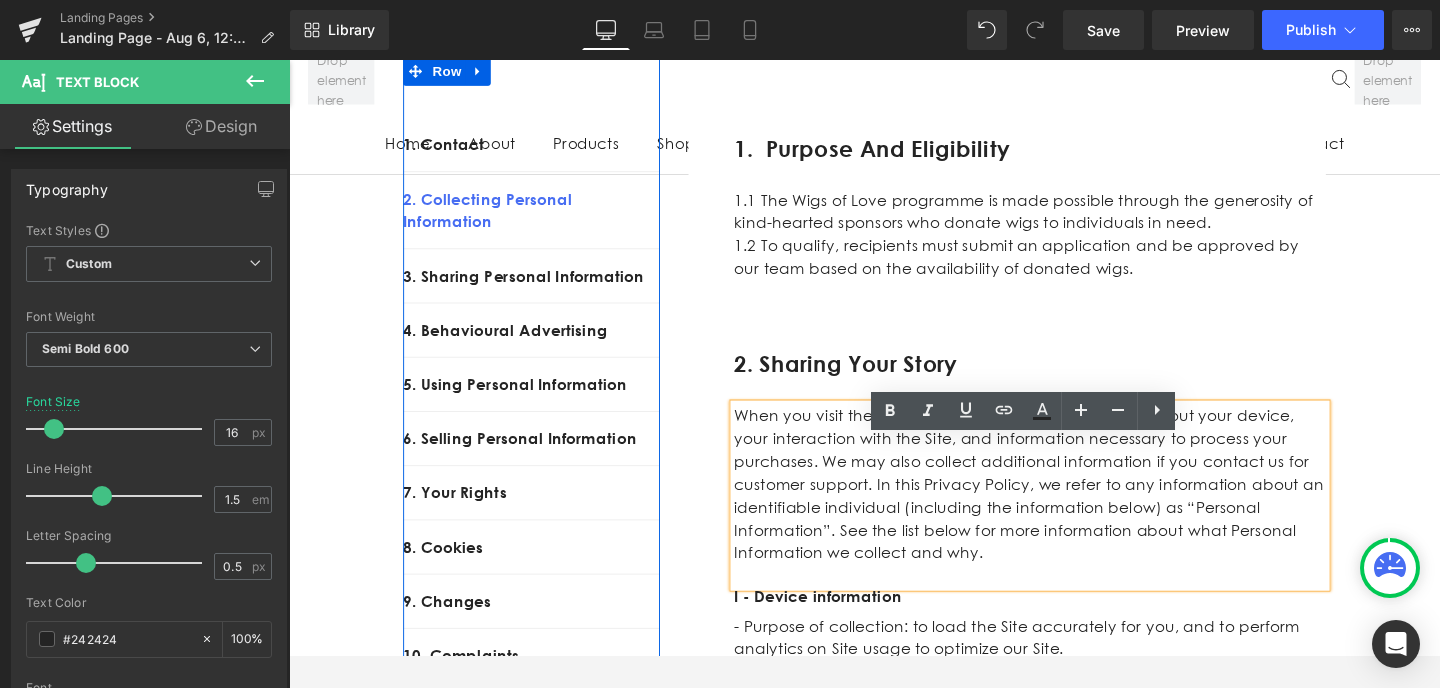 scroll, scrollTop: 501, scrollLeft: 0, axis: vertical 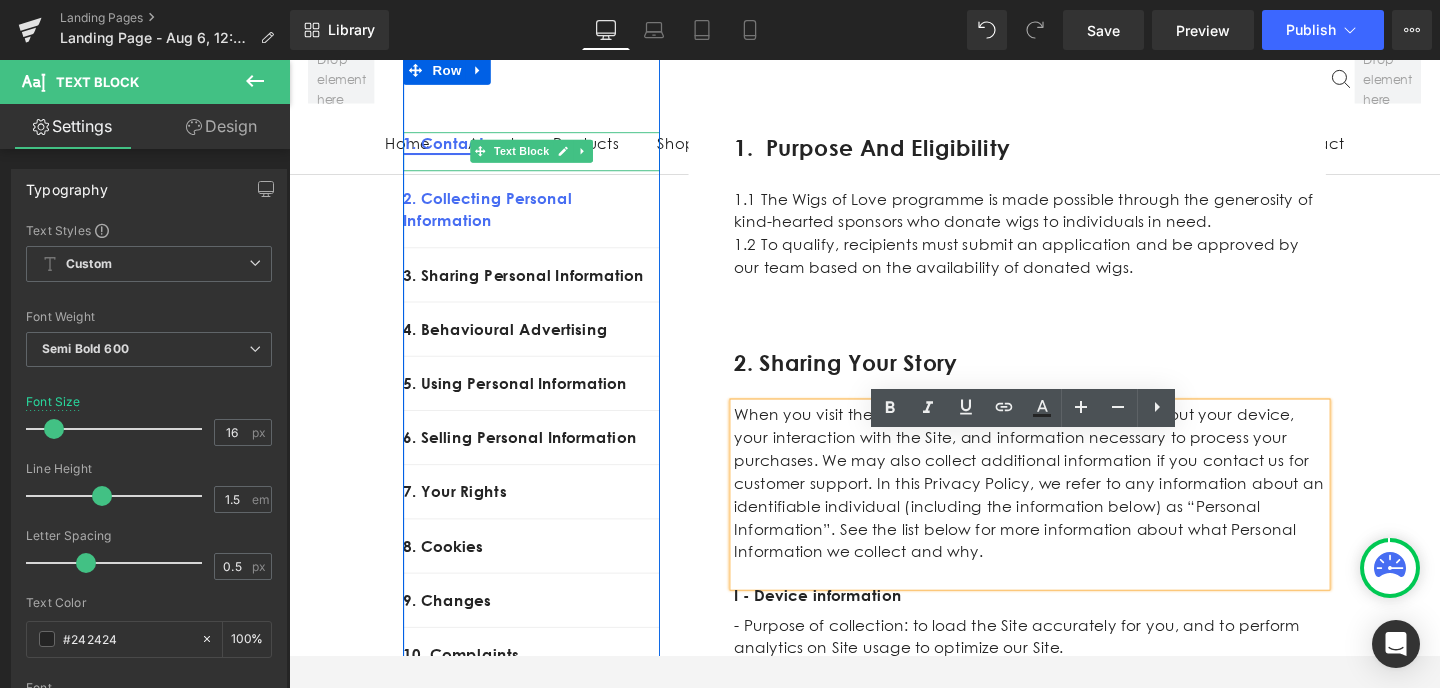 click on "1. Contact" at bounding box center [451, 150] 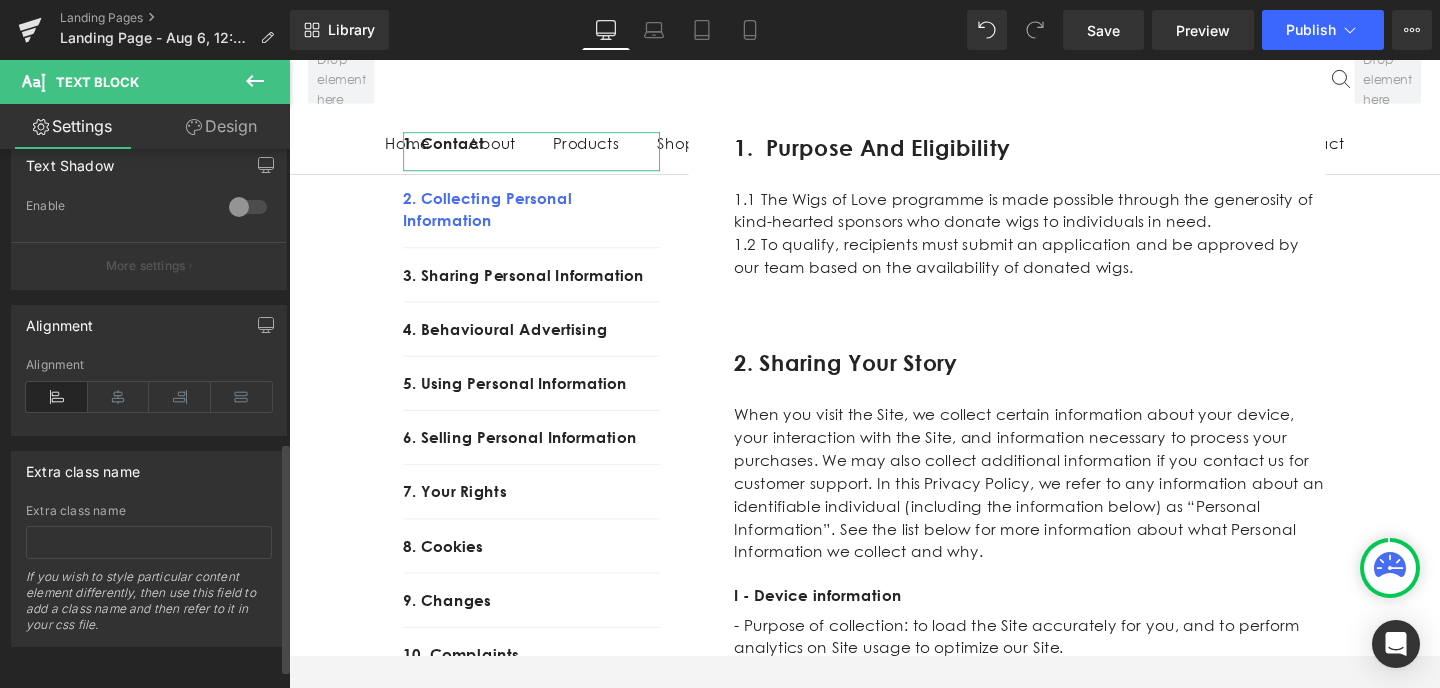 scroll, scrollTop: 0, scrollLeft: 0, axis: both 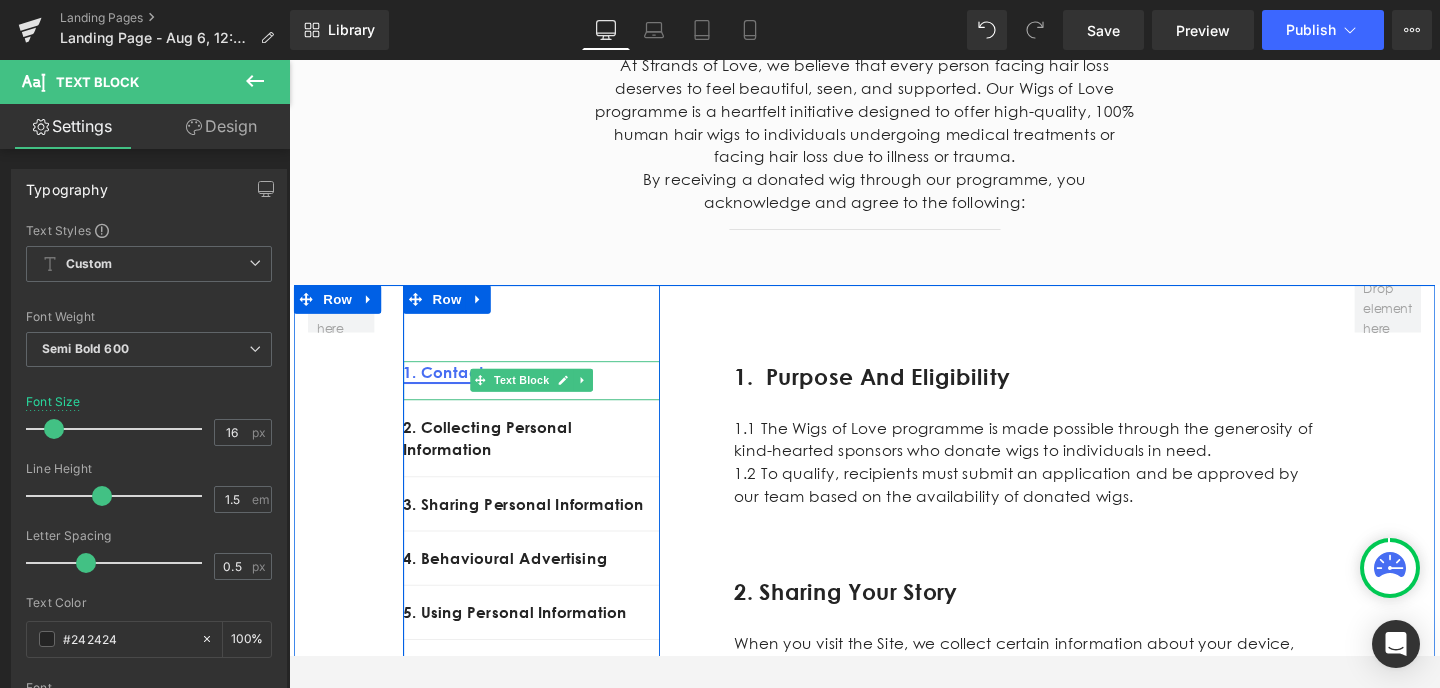 click on "1. Contact" at bounding box center [451, 390] 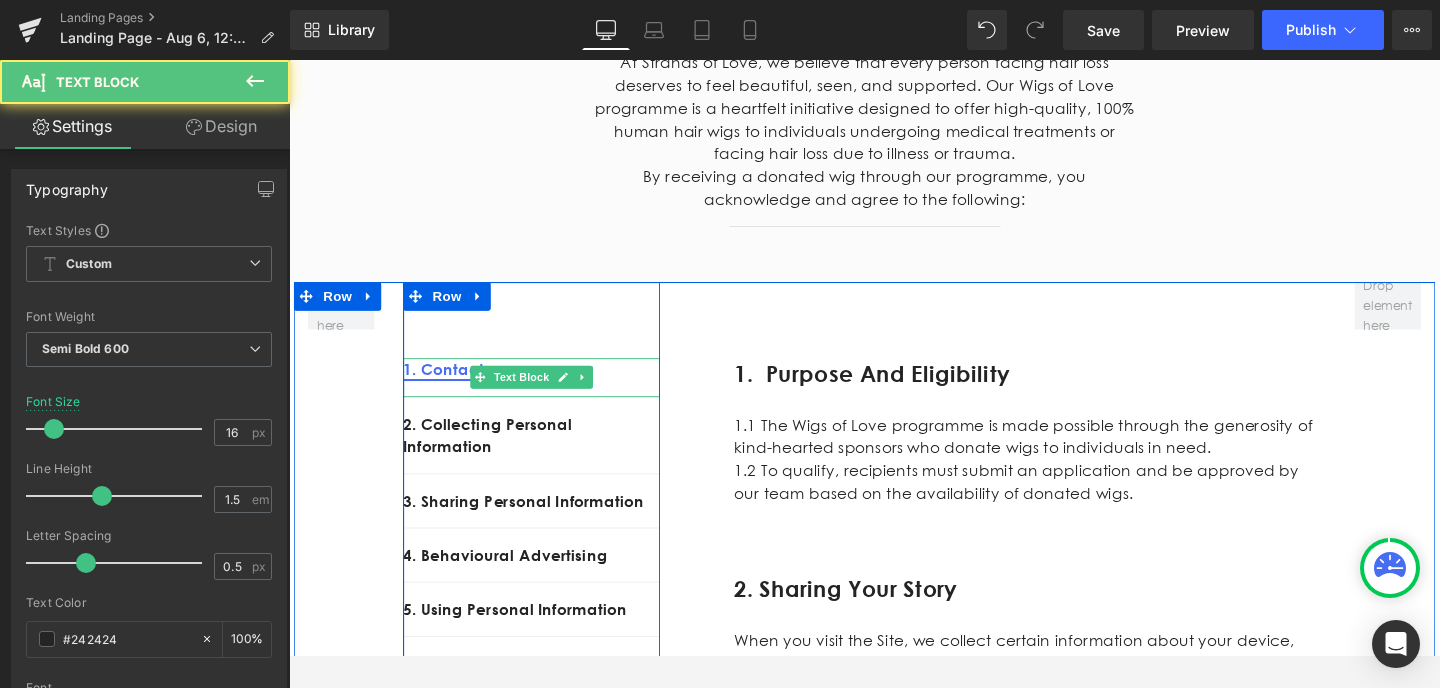 click on "1. Contact" at bounding box center (451, 387) 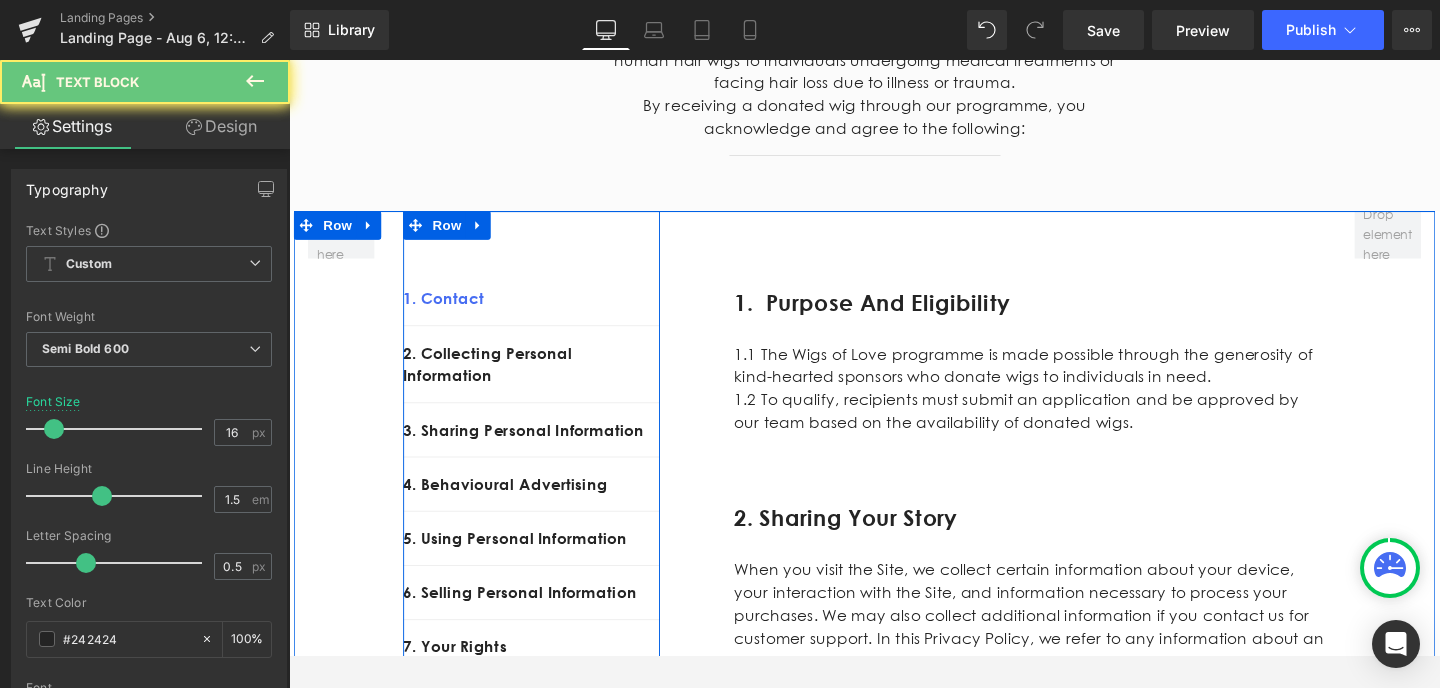 click on "2. Collecting Personal Information" at bounding box center (544, 382) 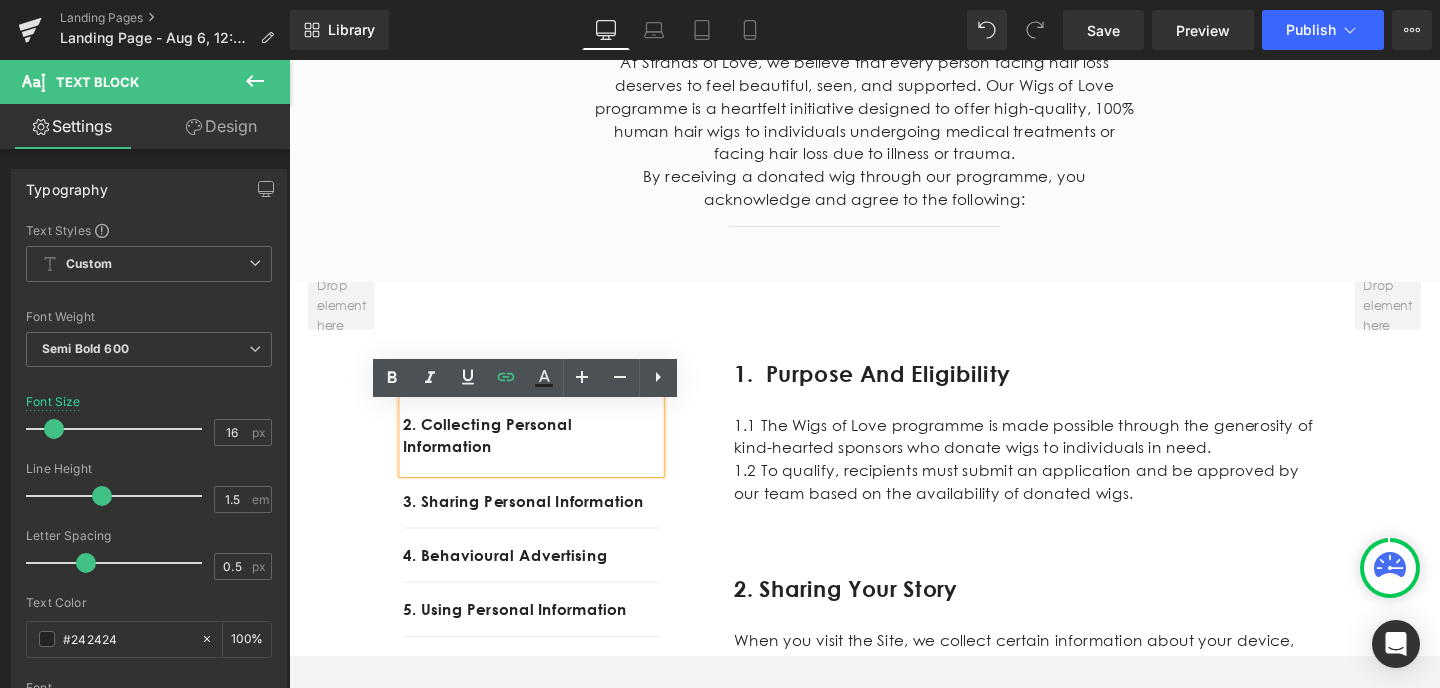 scroll, scrollTop: 256, scrollLeft: 0, axis: vertical 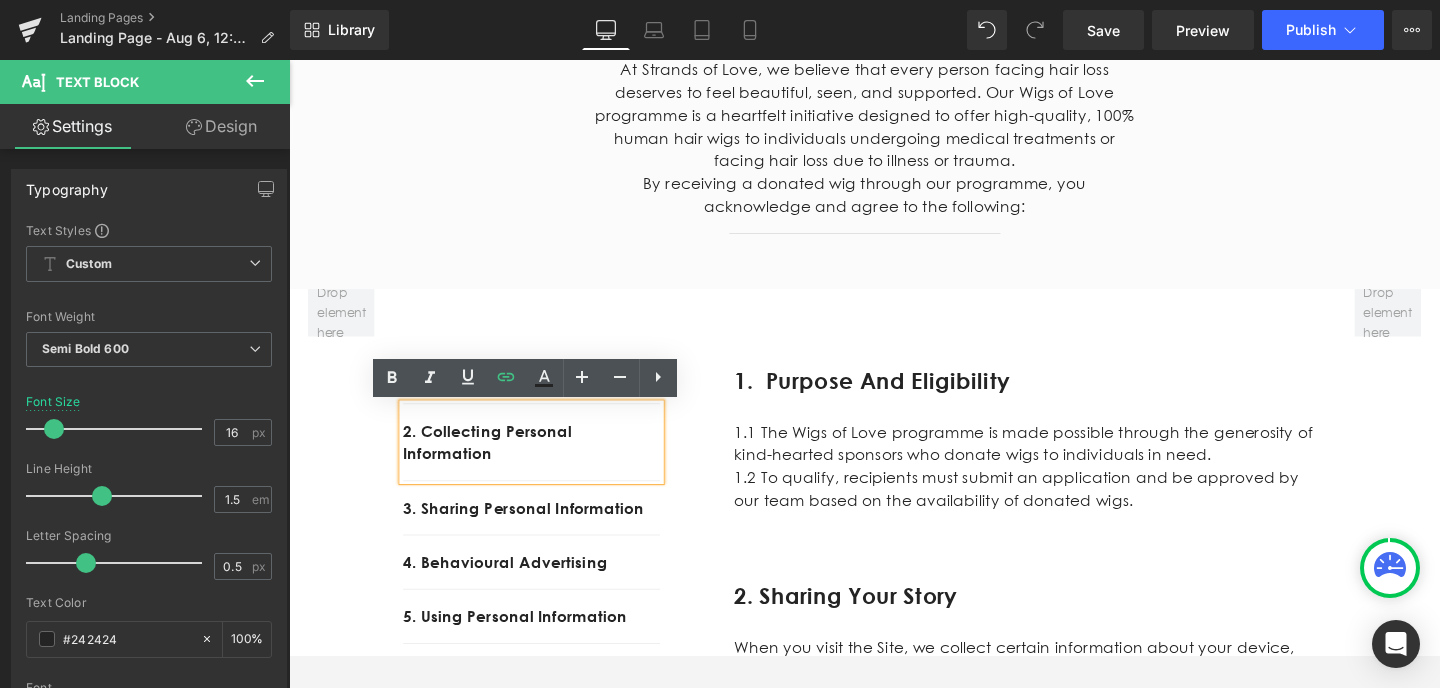 click at bounding box center (781, 318) 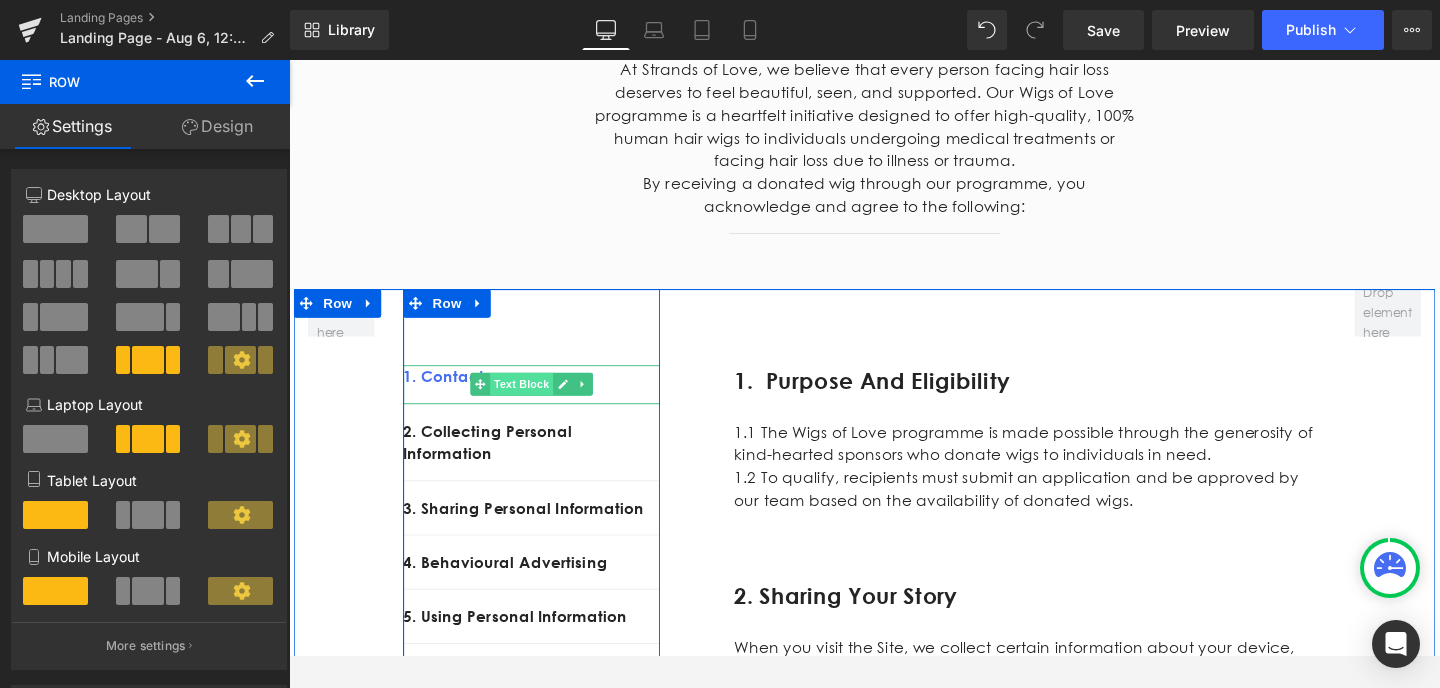 click on "Text Block" at bounding box center [533, 403] 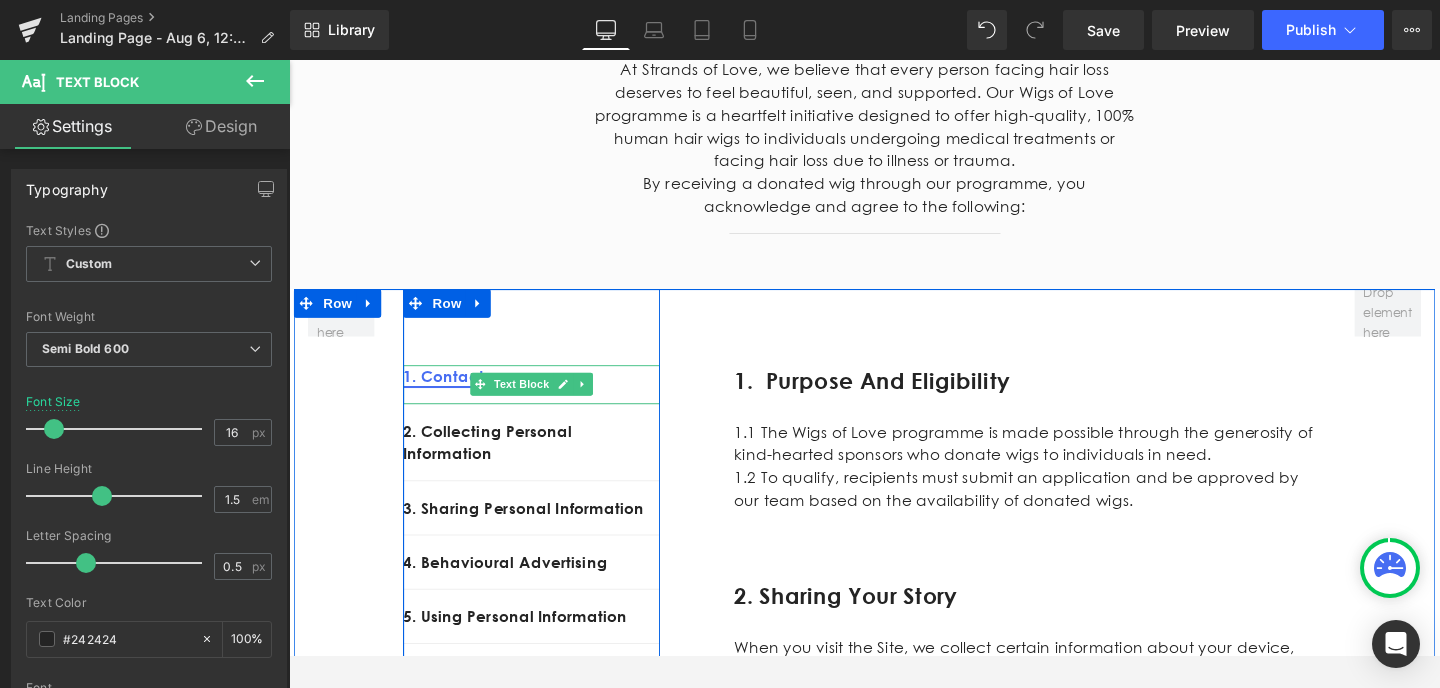 click on "1. Contact" at bounding box center [451, 395] 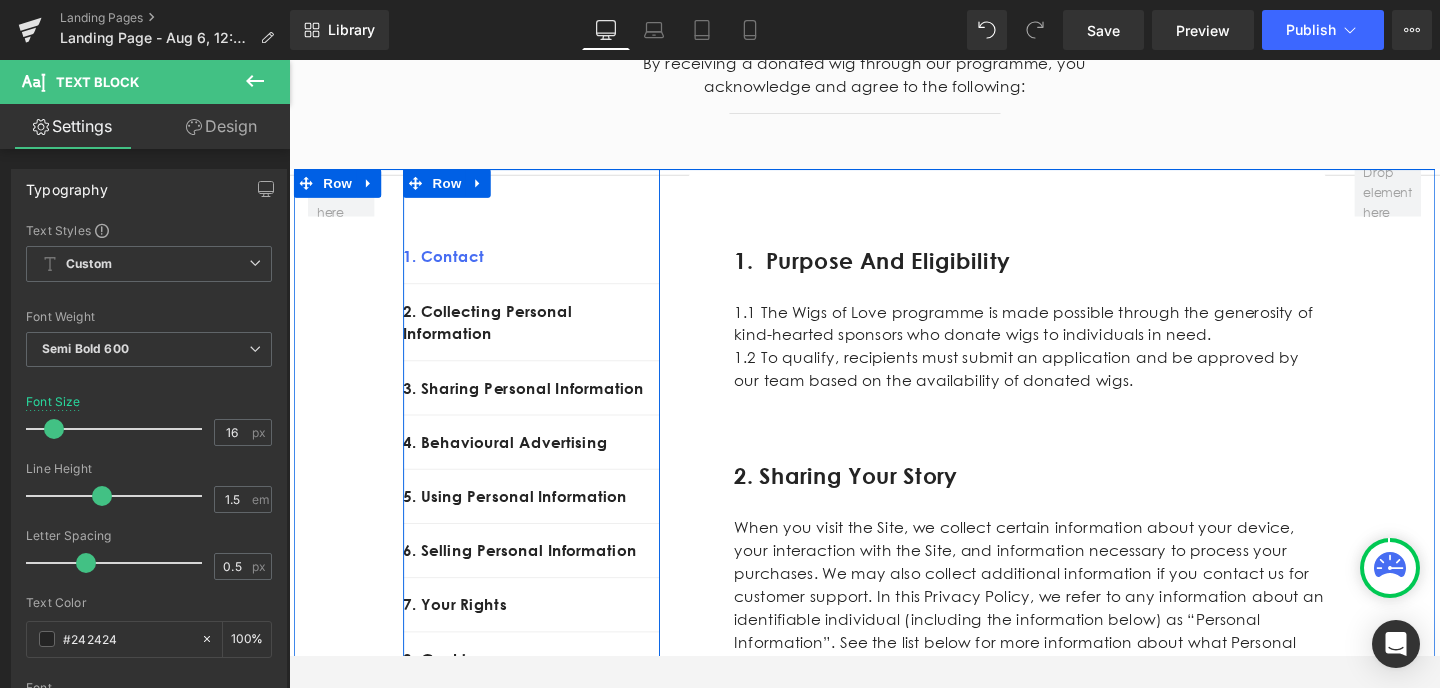 scroll, scrollTop: 375, scrollLeft: 0, axis: vertical 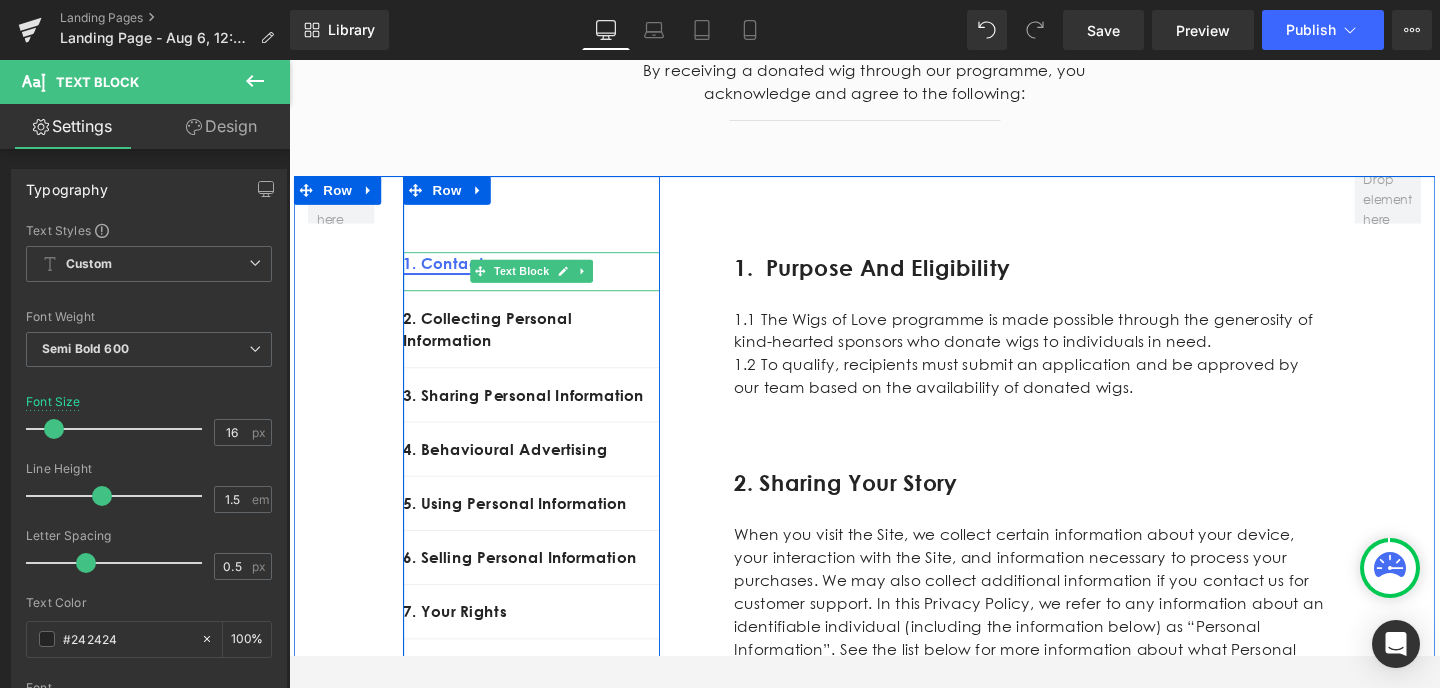click on "1. Contact" at bounding box center [451, 276] 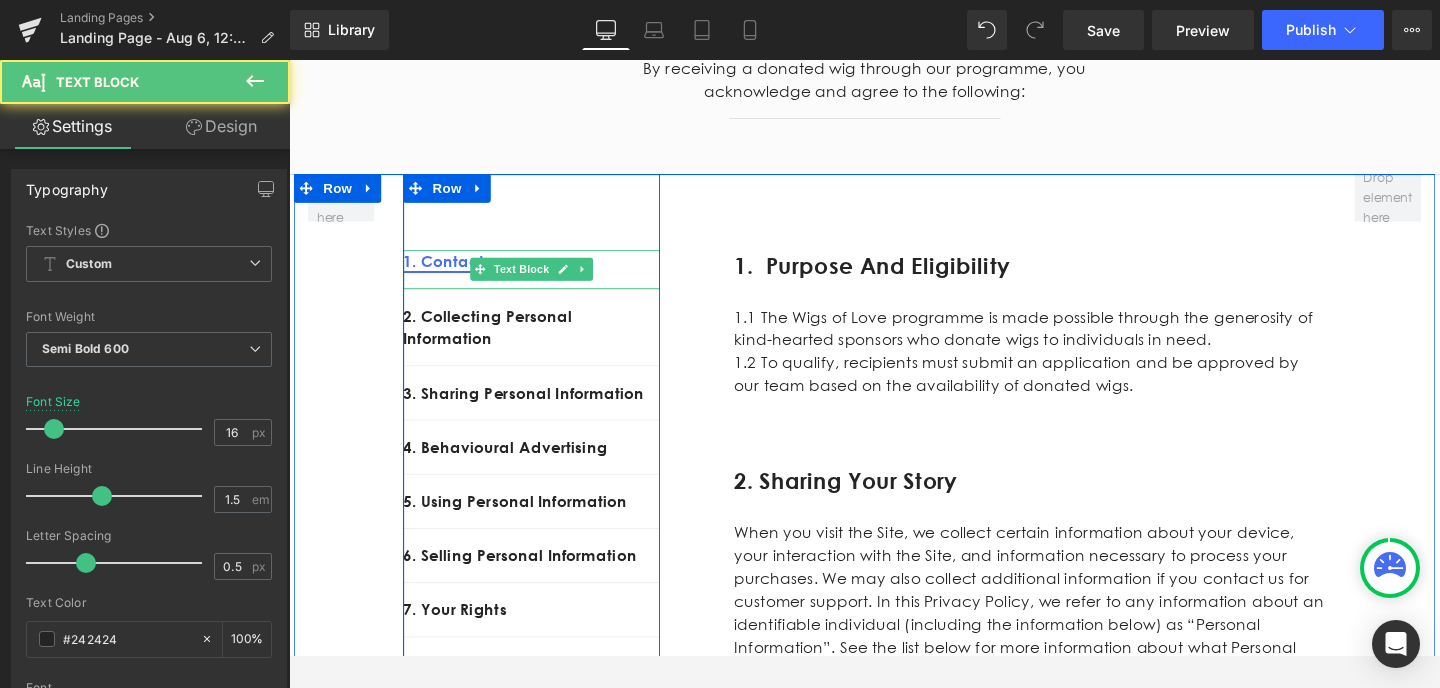 click on "1. Contact" at bounding box center [451, 274] 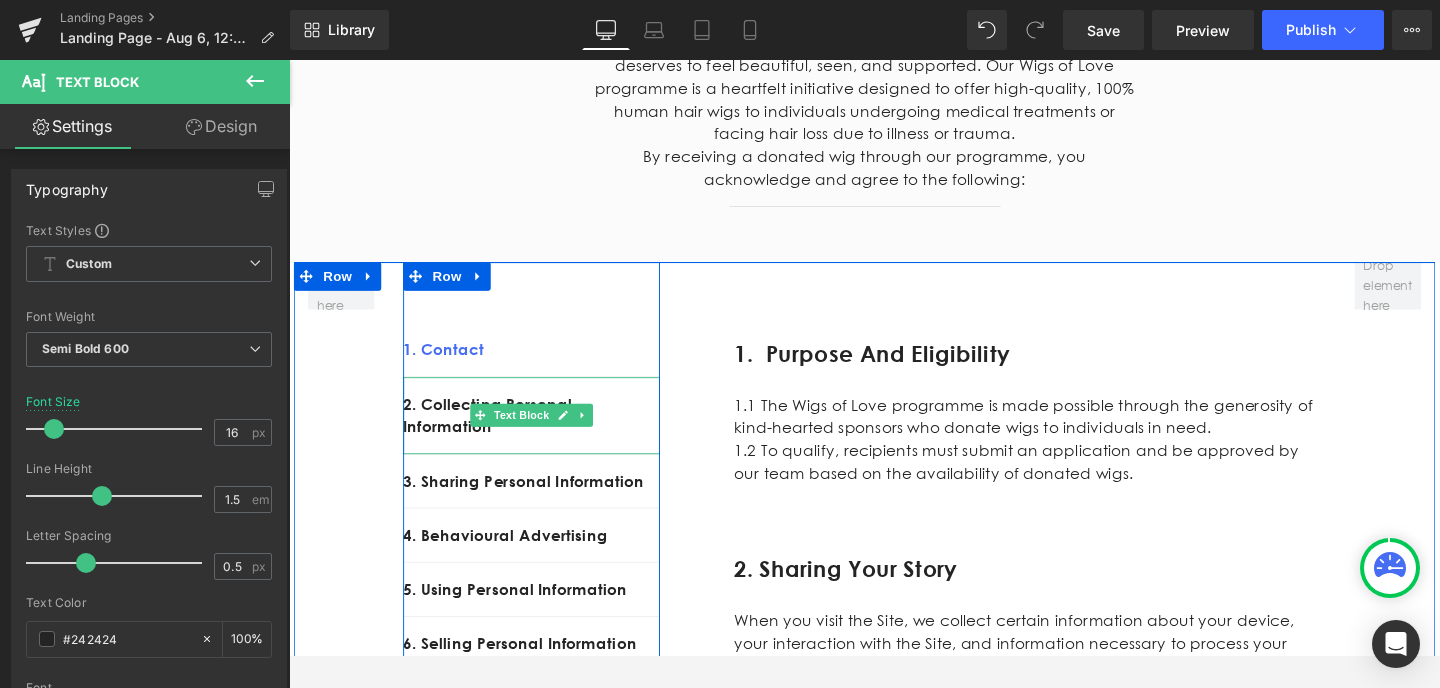 scroll, scrollTop: 280, scrollLeft: 0, axis: vertical 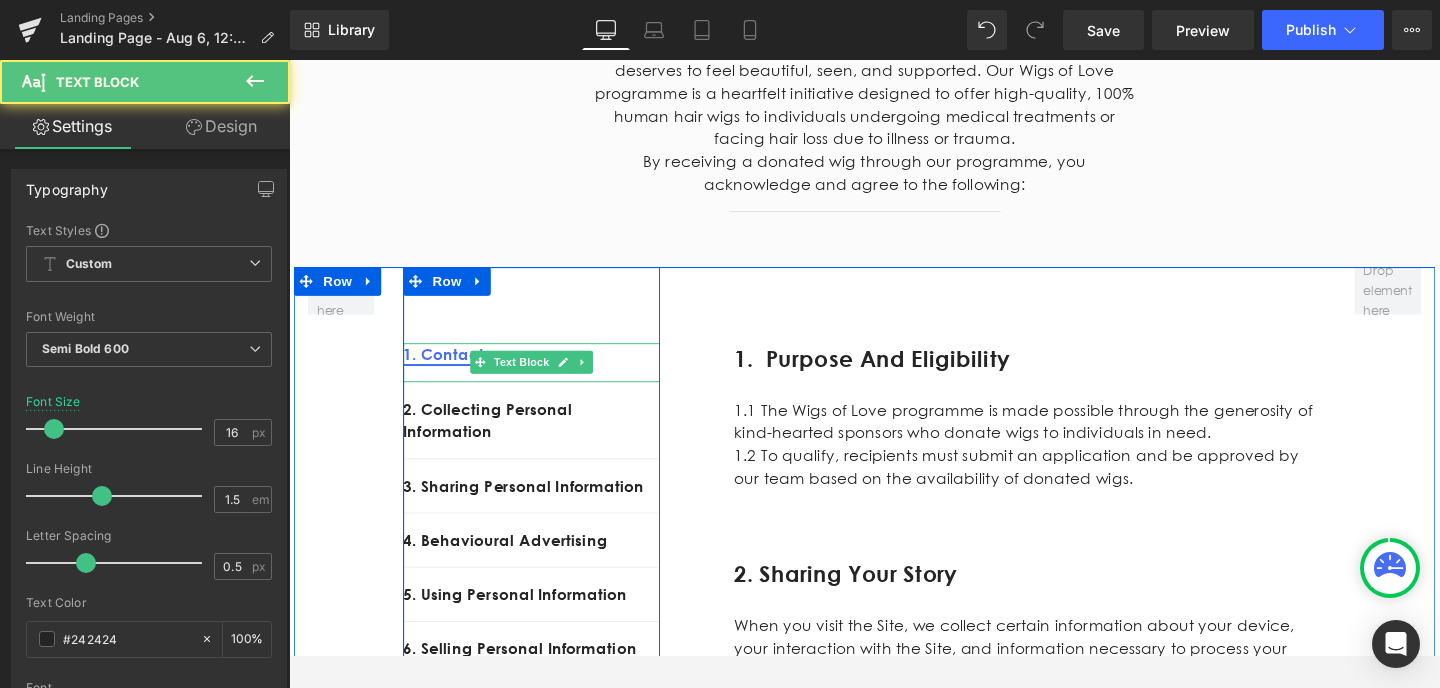 click on "1. Contact" at bounding box center (451, 371) 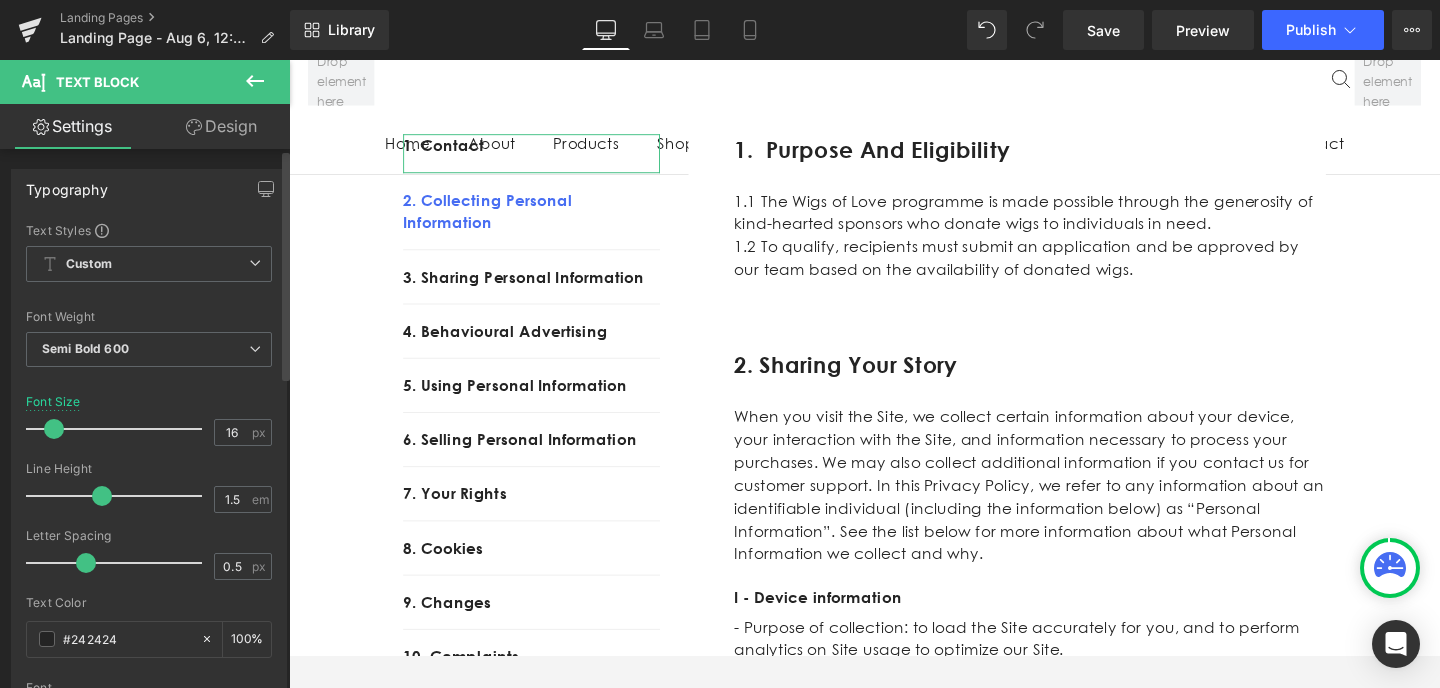 scroll, scrollTop: 501, scrollLeft: 0, axis: vertical 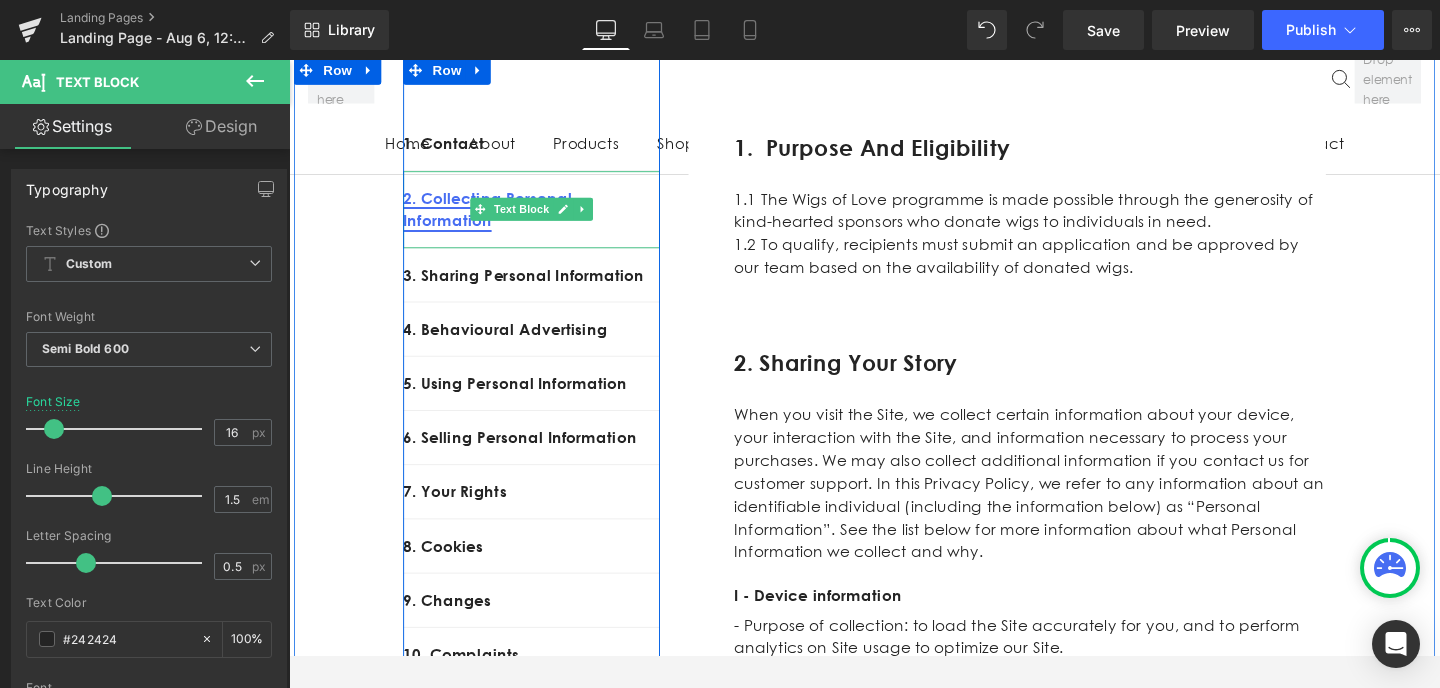 click on "2. Collecting Personal Information" at bounding box center (498, 219) 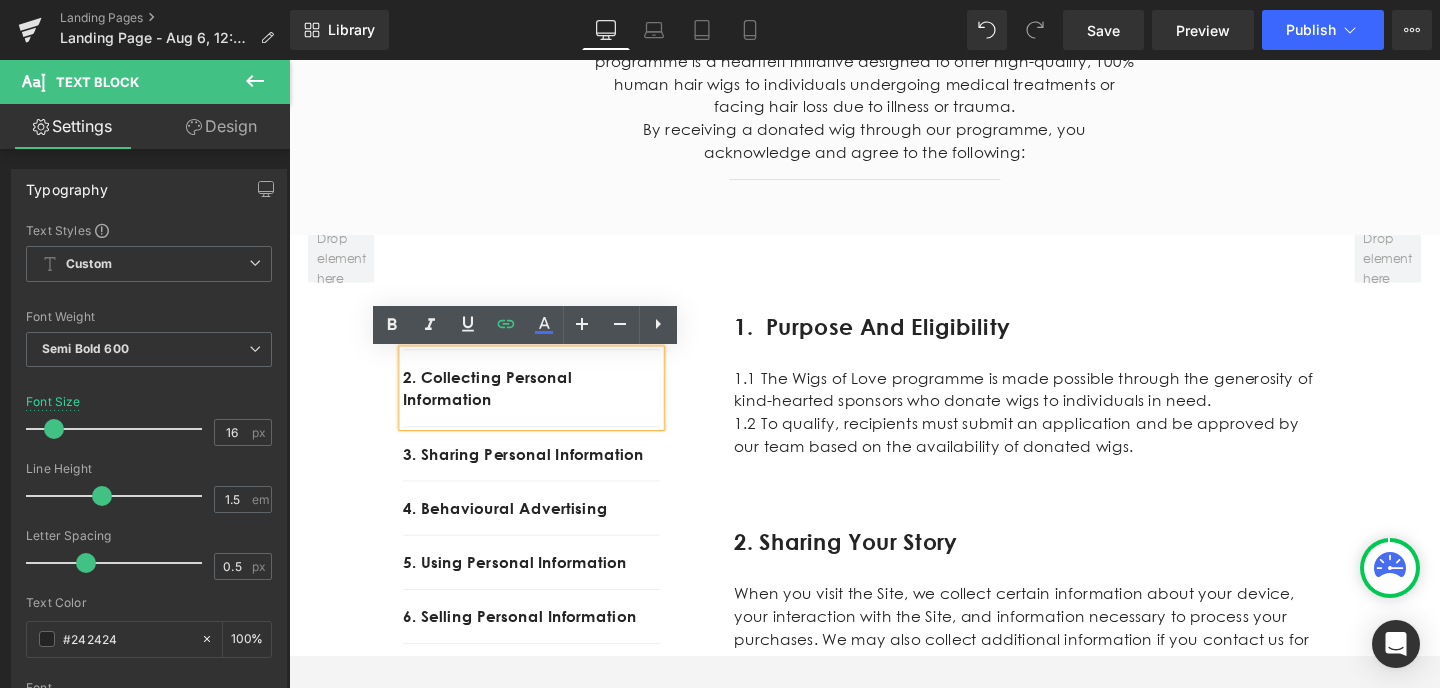 scroll, scrollTop: 314, scrollLeft: 0, axis: vertical 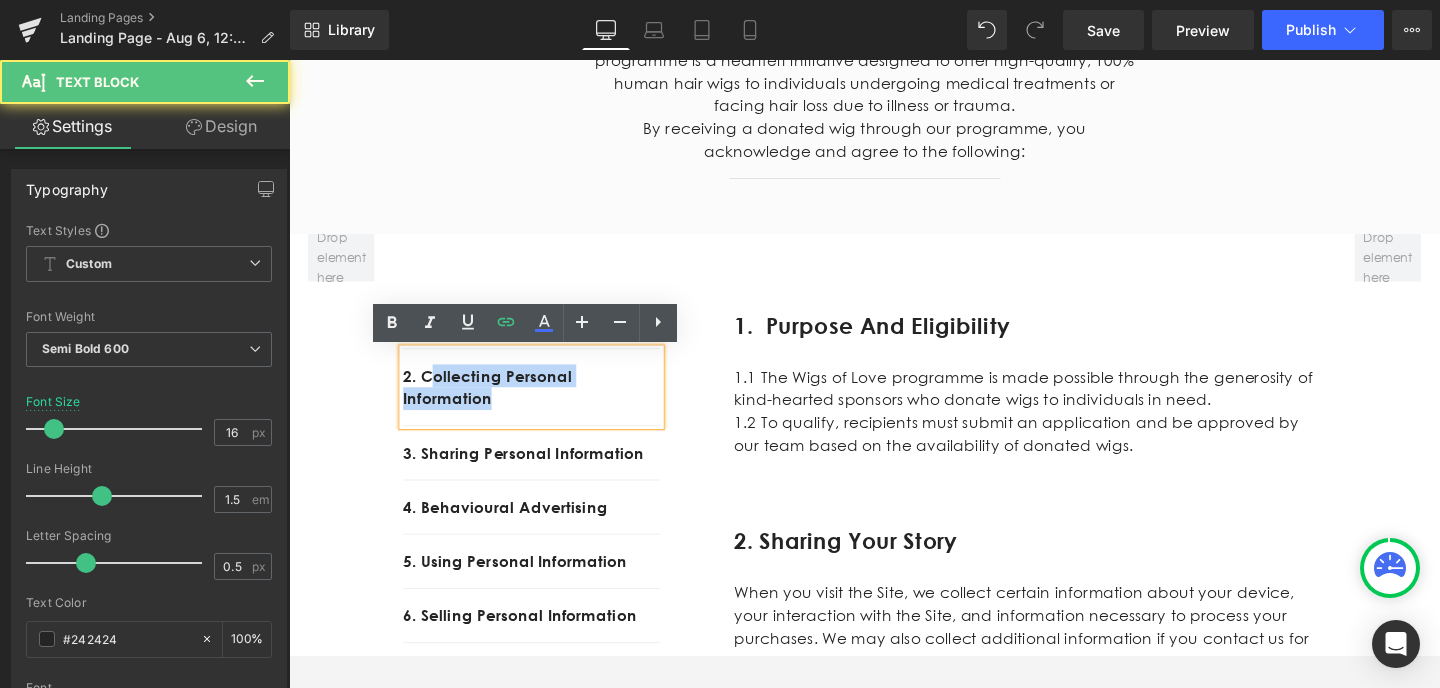 drag, startPoint x: 524, startPoint y: 416, endPoint x: 440, endPoint y: 407, distance: 84.48077 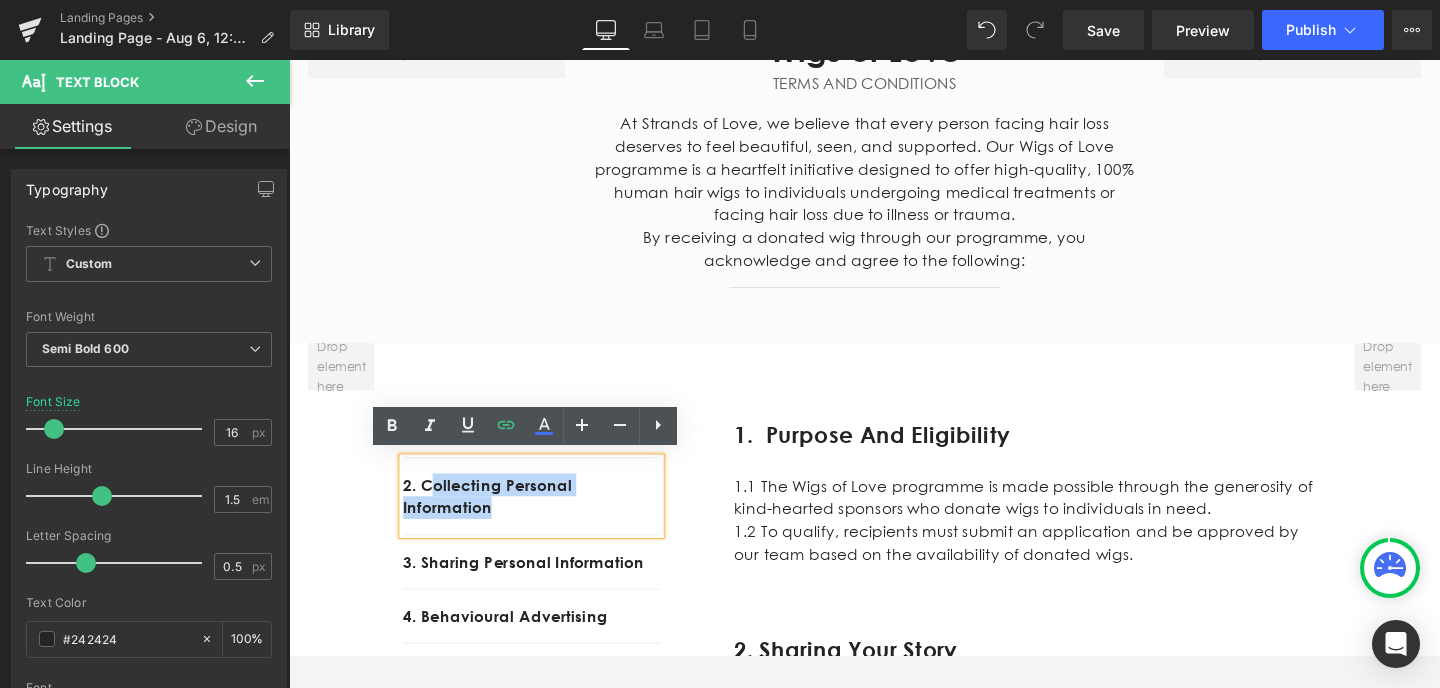 scroll, scrollTop: 197, scrollLeft: 0, axis: vertical 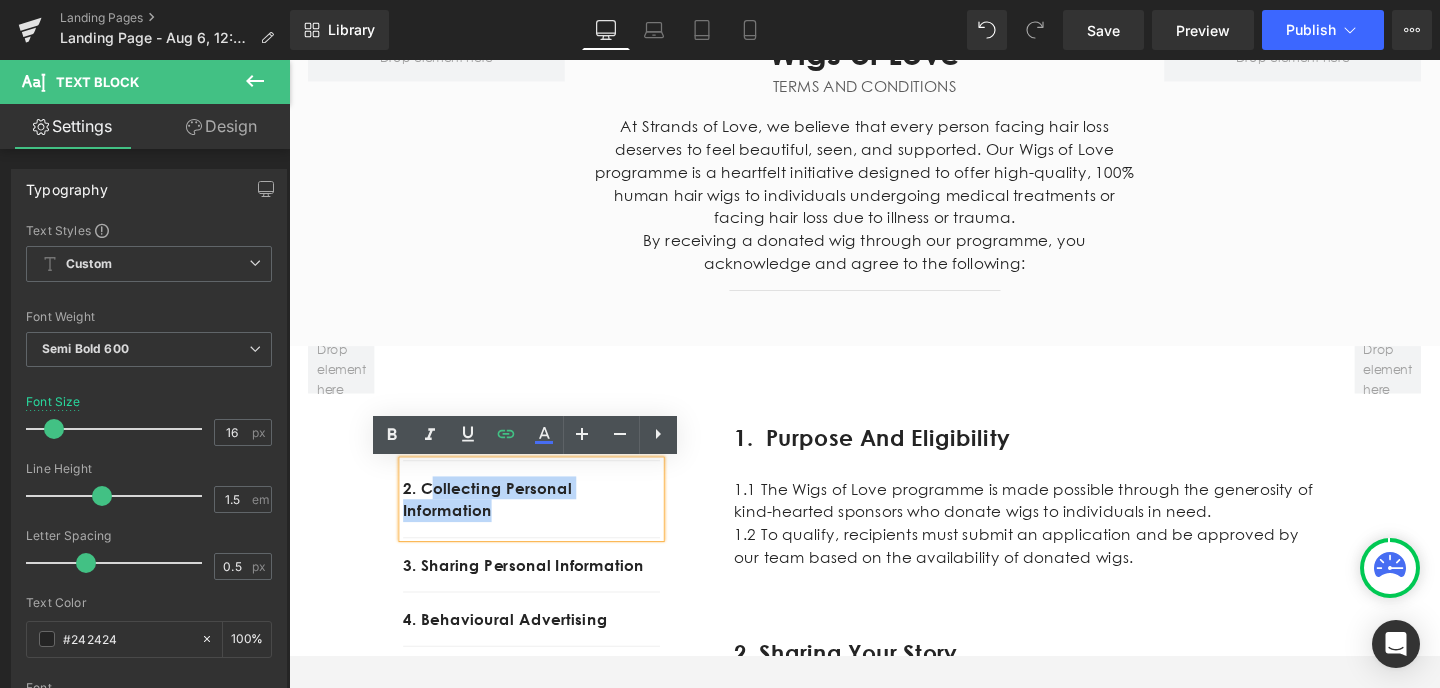 type 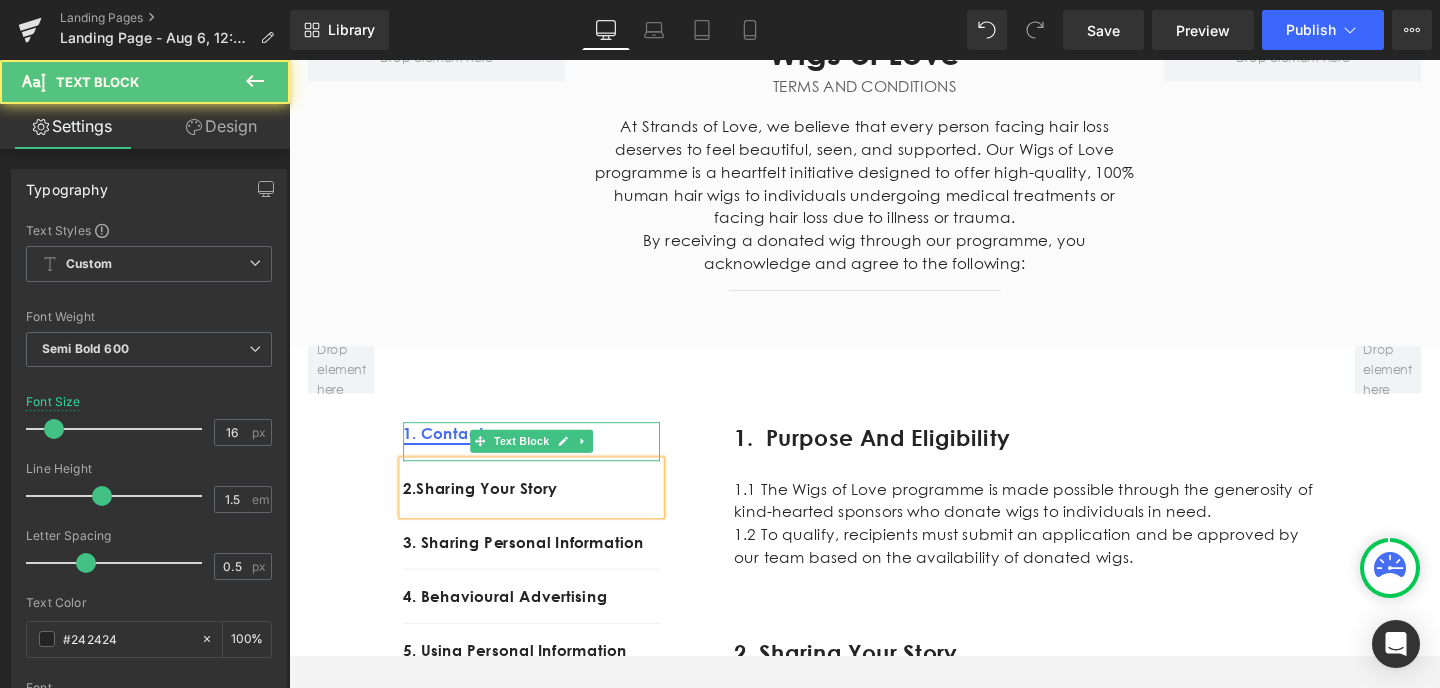 drag, startPoint x: 527, startPoint y: 448, endPoint x: 425, endPoint y: 451, distance: 102.044106 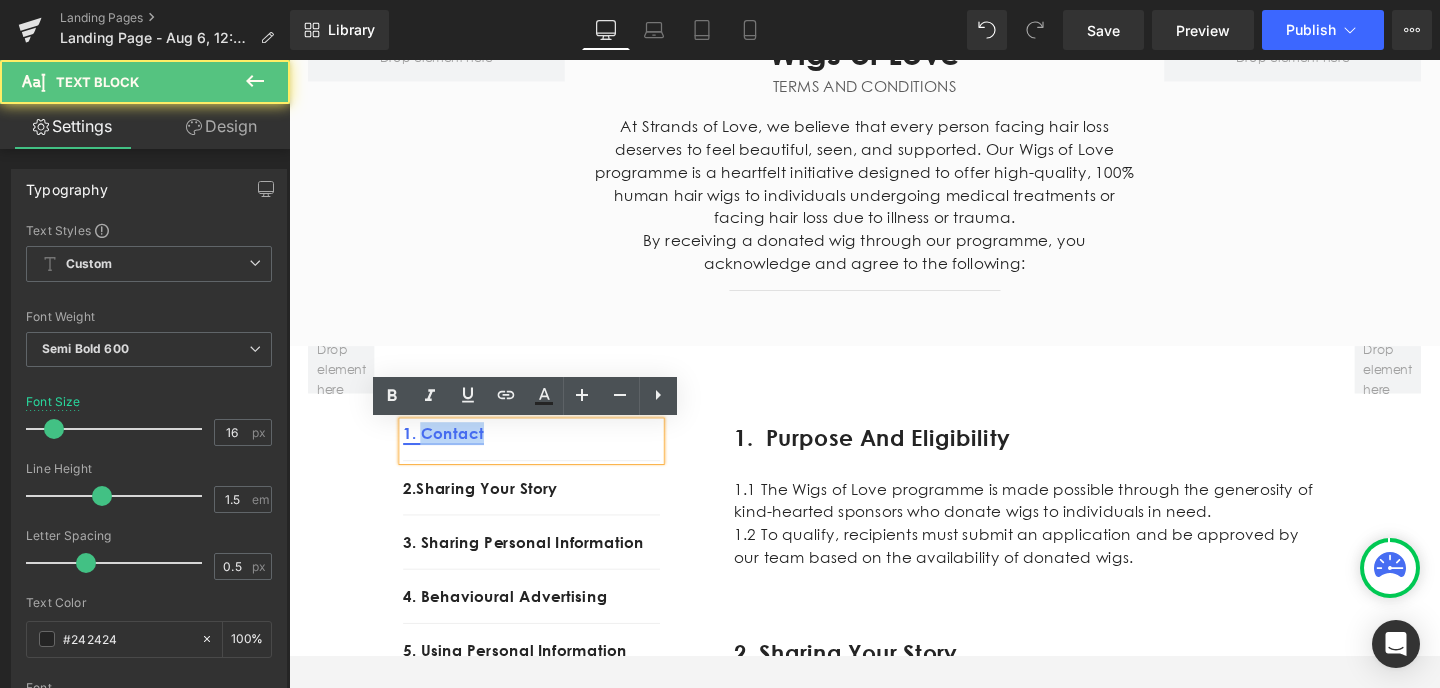 drag, startPoint x: 505, startPoint y: 451, endPoint x: 428, endPoint y: 451, distance: 77 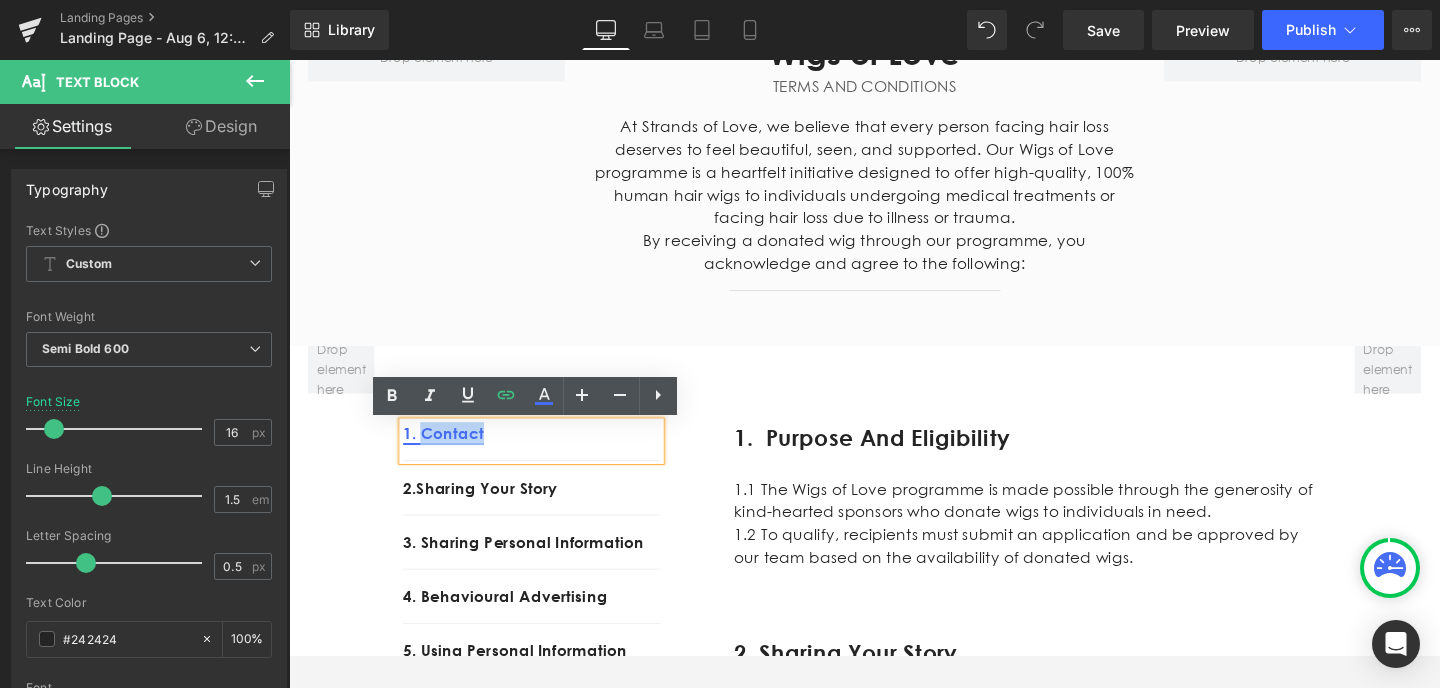 type 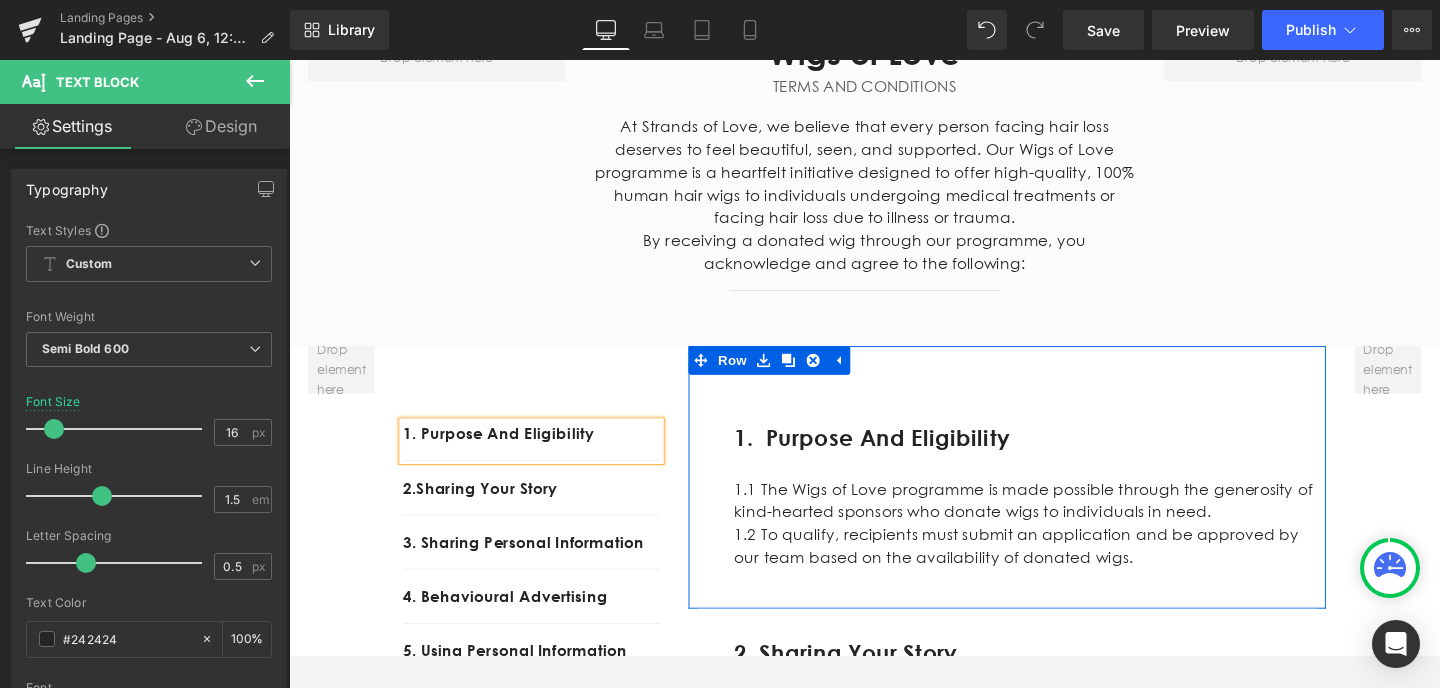 click on "1.  Purpose and Eligibility Heading         Row         1.1 The Wigs of Love programme is made possible through the generosity of kind-hearted sponsors who donate wigs to individuals in need. 1.2 To qualify, recipients must submit an application and be approved by our team based on the availability of donated wigs. Text Block         Row         2. Sharing Your Story Heading         Row         When you visit the Site, we collect certain information about your device, your interaction with the Site, and information necessary to process your purchases. We may also collect additional information if you contact us for customer support. In this Privacy Policy, we refer to any information about an identifiable individual (including the information below) as “Personal Information”. See the list below for more information about what Personal Information we collect and why. Text Block         I - Device information Text Block         - Disclosure for a business purpose: shared with our processor Shopify" at bounding box center (1044, 3910) 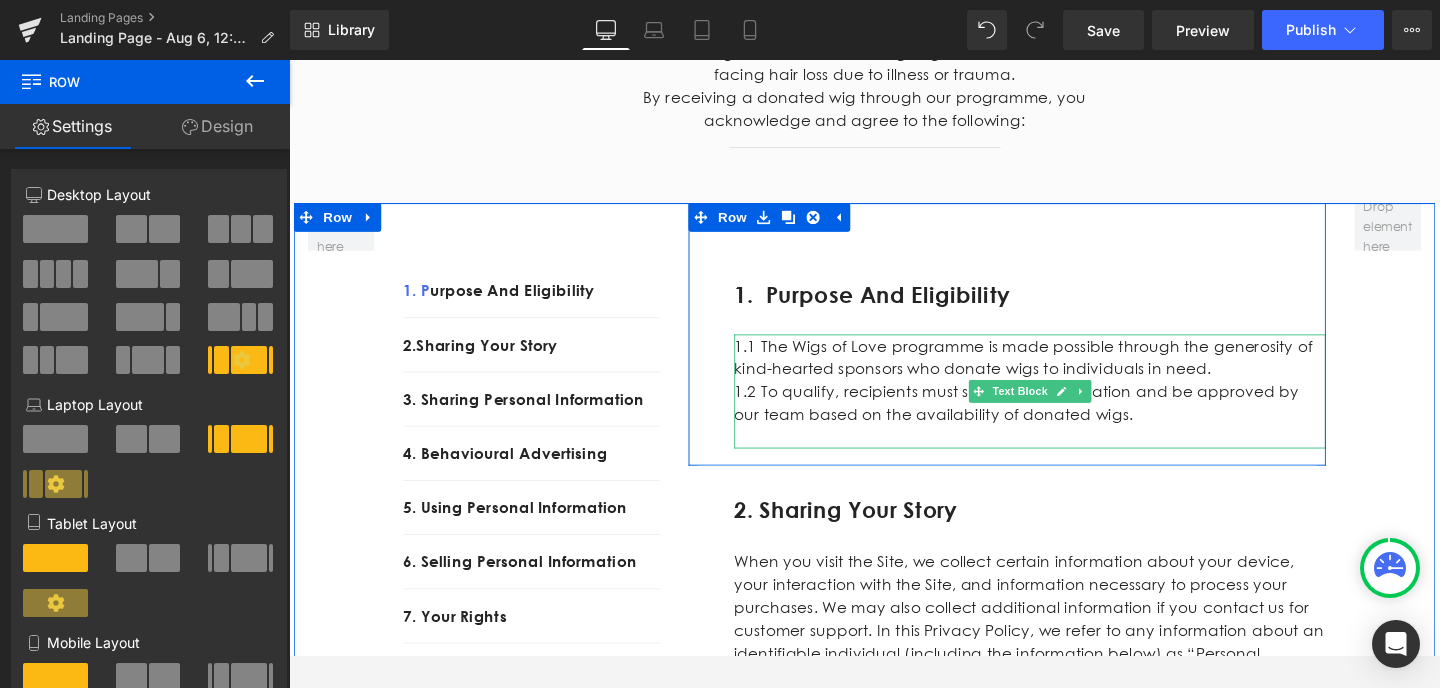 scroll, scrollTop: 354, scrollLeft: 0, axis: vertical 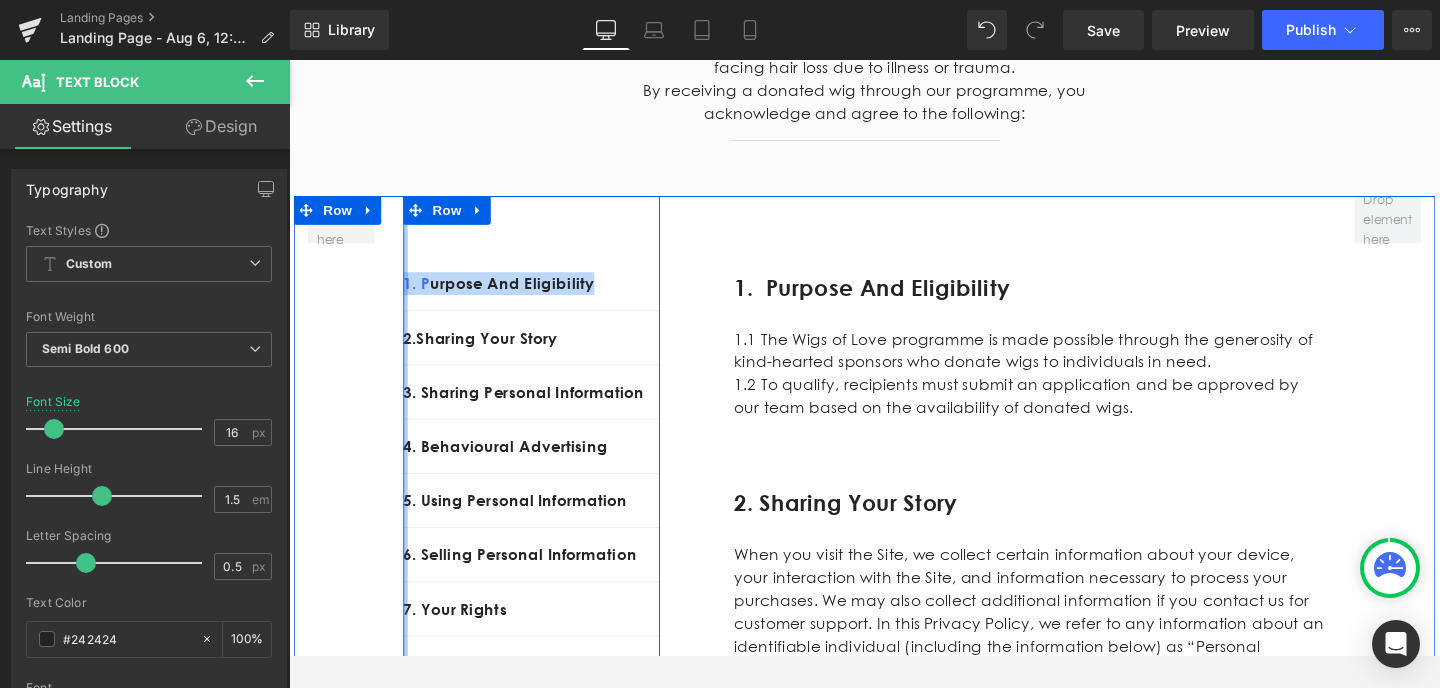 drag, startPoint x: 618, startPoint y: 300, endPoint x: 410, endPoint y: 296, distance: 208.03845 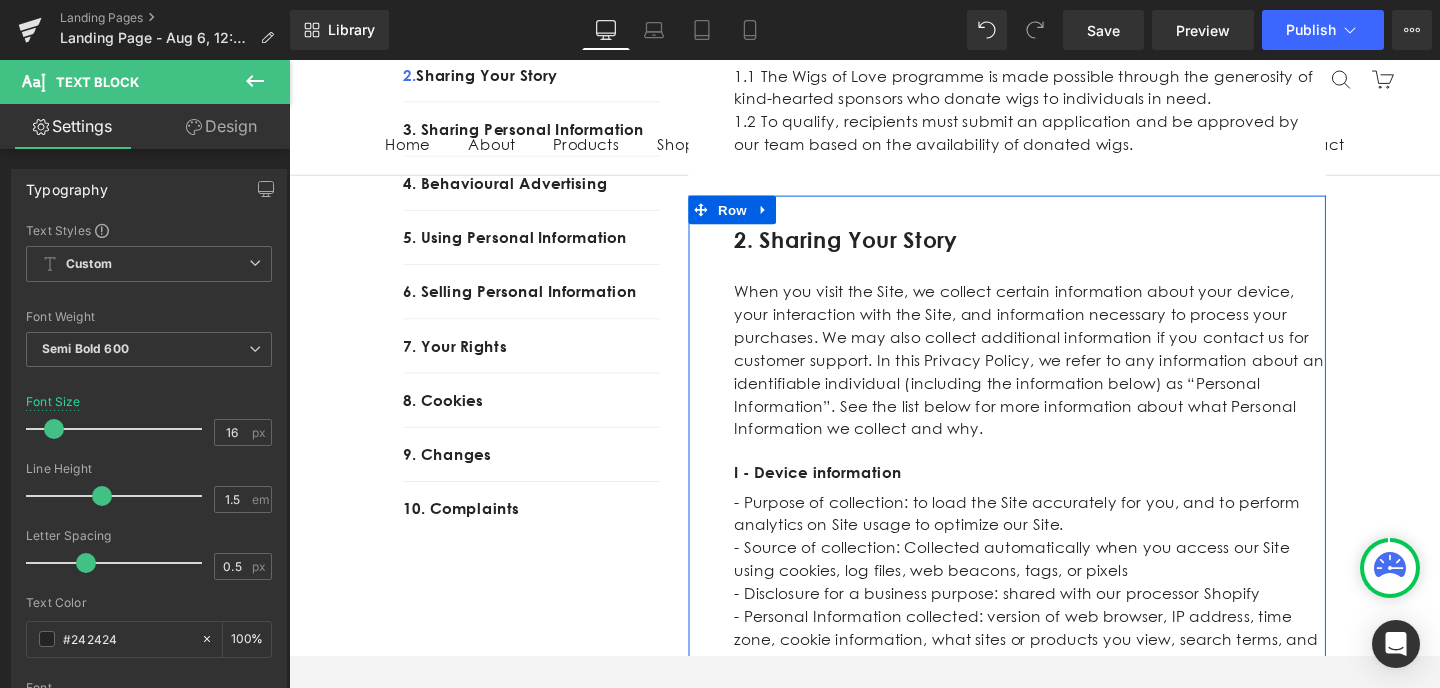 scroll, scrollTop: 628, scrollLeft: 0, axis: vertical 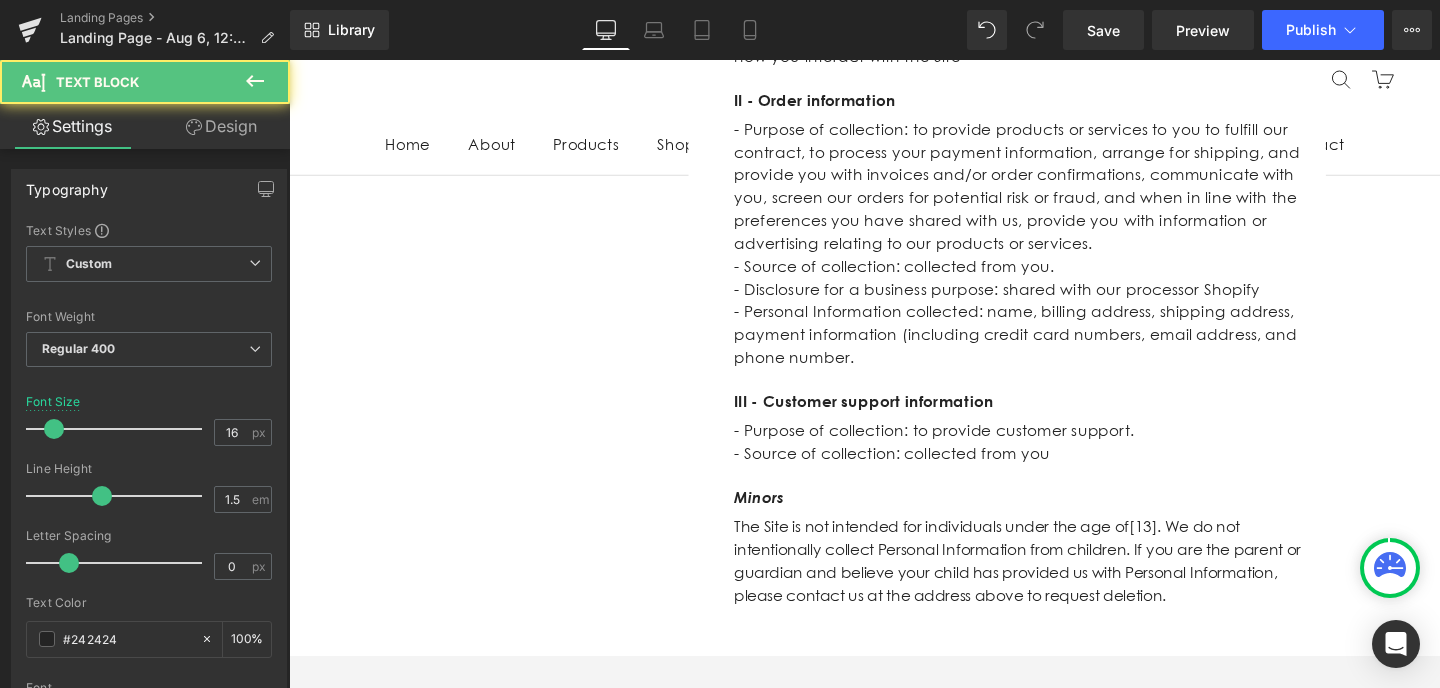 drag, startPoint x: 958, startPoint y: 603, endPoint x: 781, endPoint y: 28, distance: 601.62616 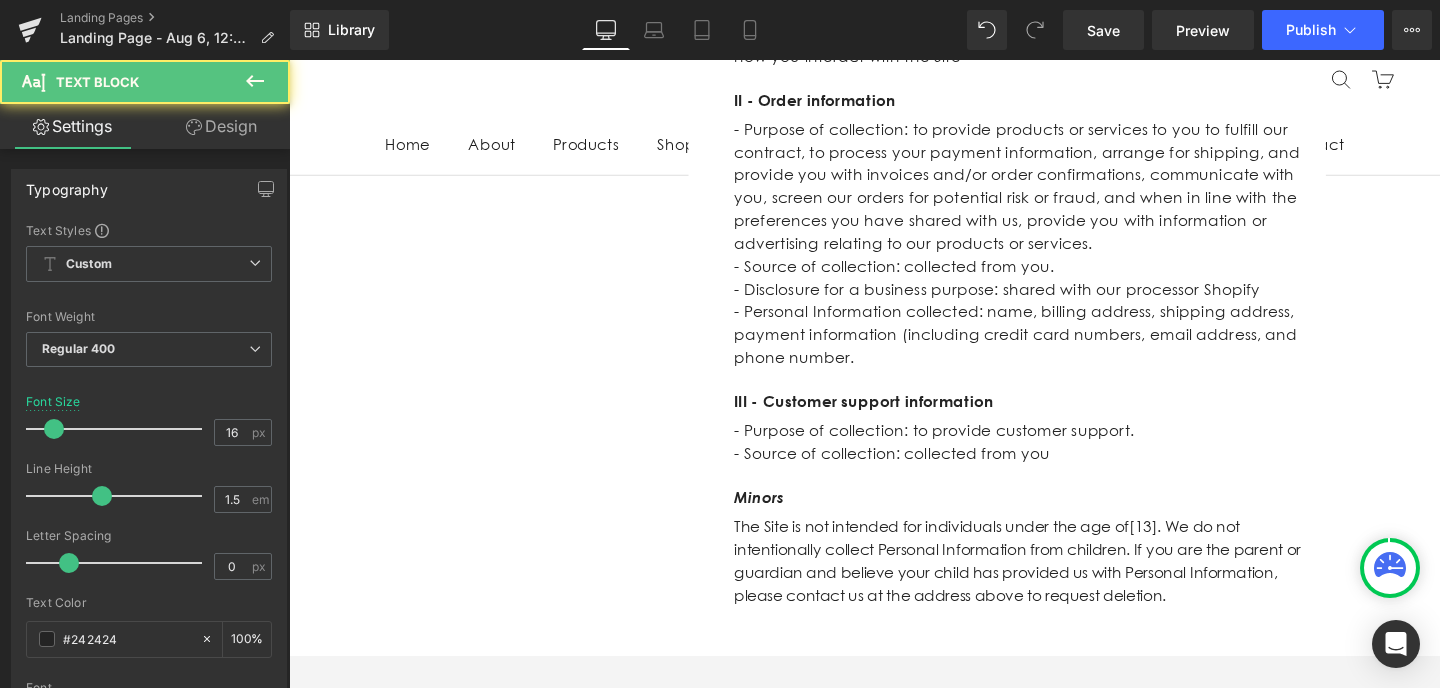 click on "2. Sharing Your Story Heading Row When you visit the Site, we collect certain information about your device, your interaction with the Site, and information necessary to process your purchases. We may also collect additional information if you contact us for customer support. In this Privacy Policy, we refer to any information about an identifiable individual (including the information below) as “Personal Information”. See the list below for more information about what Personal Information we collect and why. Text Block I - Device information Text Block - Purpose of collection: to load the Site accurately for you, and to perform analytics on Site usage to optimize our Site. - Source of collection: Collected automatically when you access our Site using cookies, log files, web beacons, tags, or pixels - Disclosure for a business purpose: shared with our processor Shopify Text Block II - Order information Text Block - Source of collection: collected from you." at bounding box center (1068, 117) 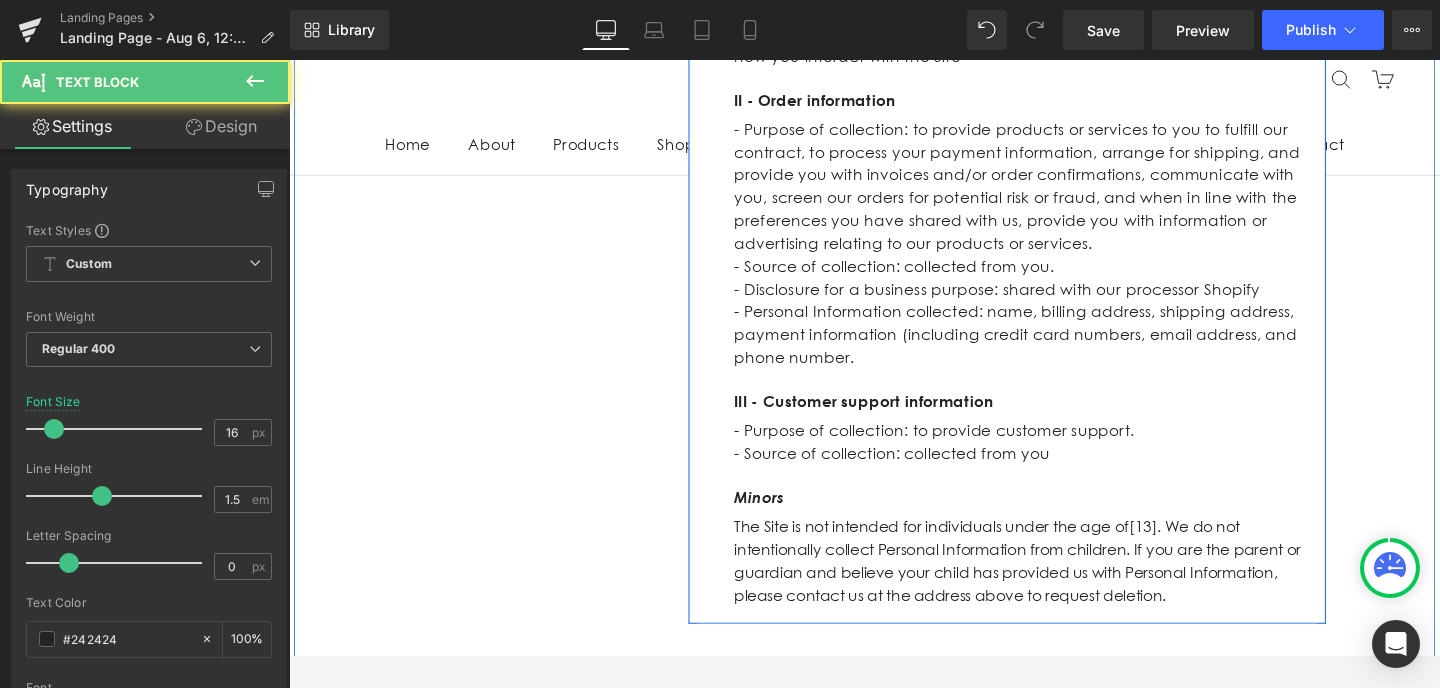drag, startPoint x: 944, startPoint y: 601, endPoint x: 841, endPoint y: 328, distance: 291.78418 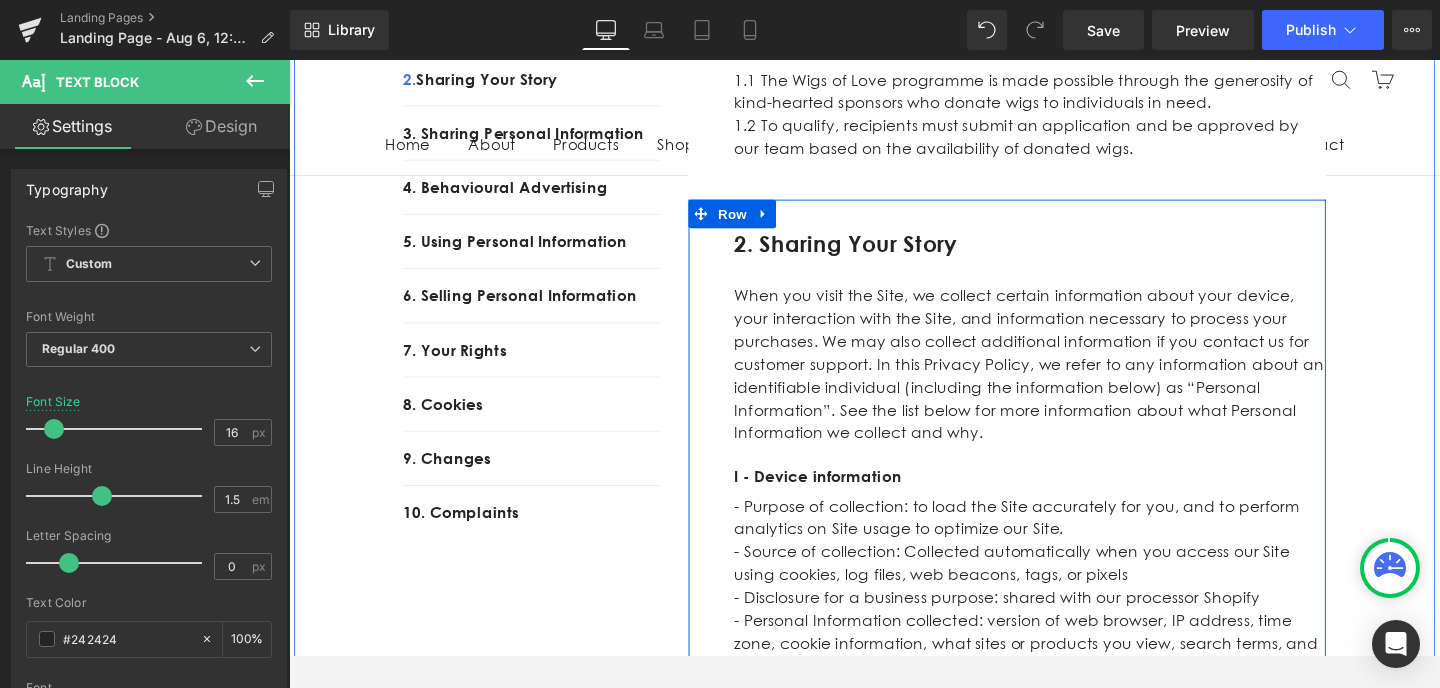 scroll, scrollTop: 624, scrollLeft: 0, axis: vertical 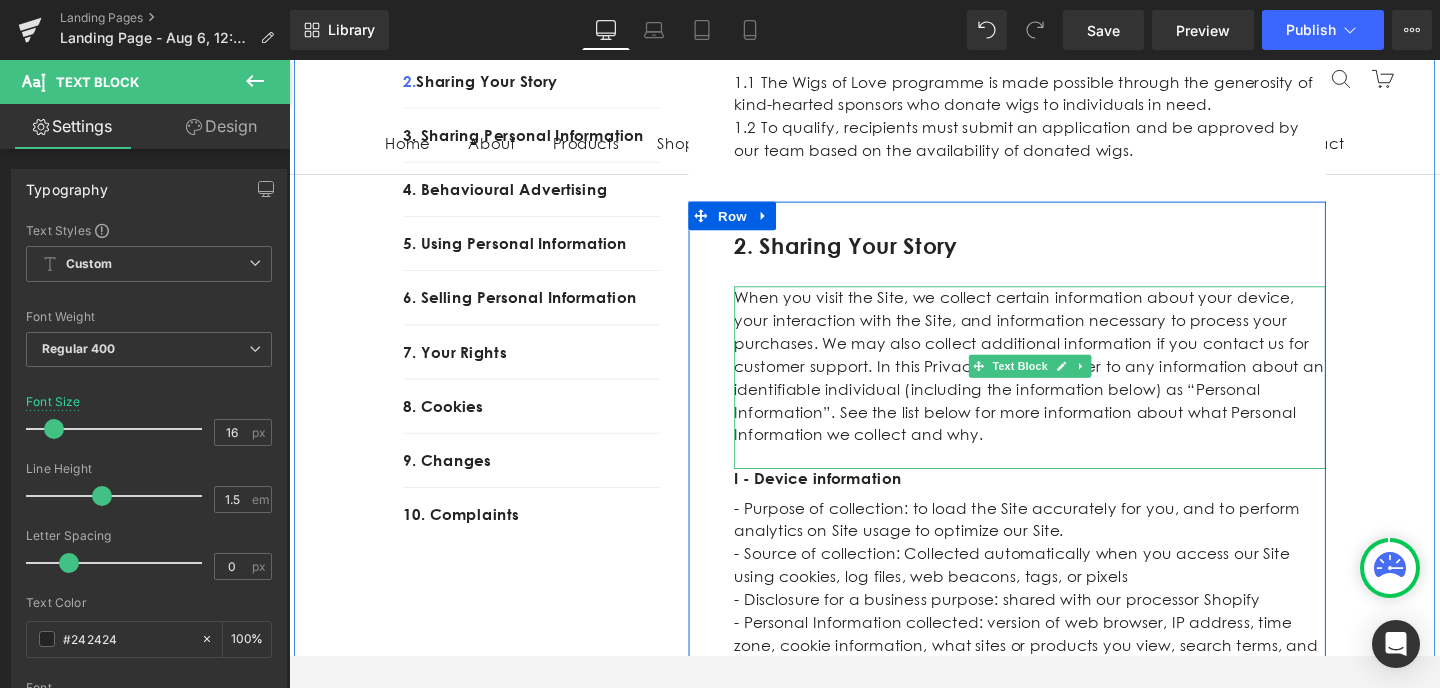 click on "When you visit the Site, we collect certain information about your device, your interaction with the Site, and information necessary to process your purchases. We may also collect additional information if you contact us for customer support. In this Privacy Policy, we refer to any information about an identifiable individual (including the information below) as “Personal Information”. See the list below for more information about what Personal Information we collect and why." at bounding box center [1068, 384] 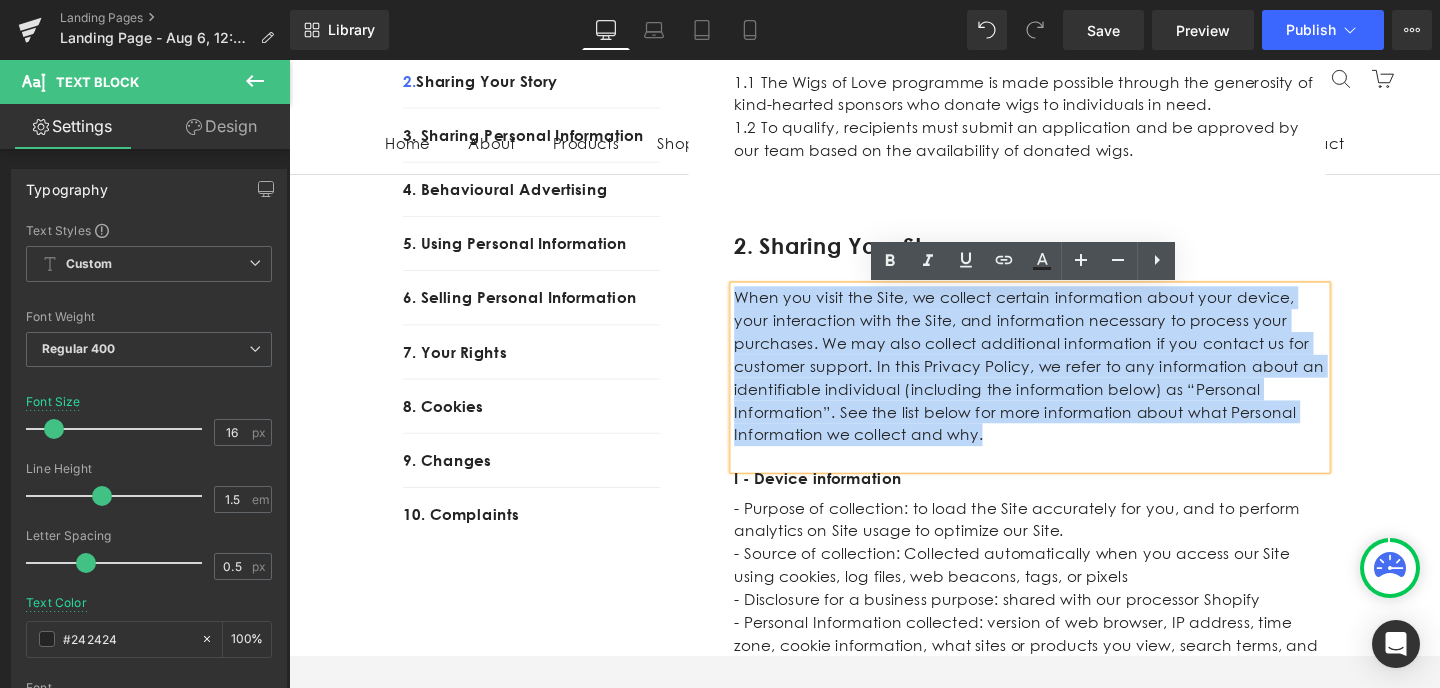 drag, startPoint x: 1295, startPoint y: 436, endPoint x: 761, endPoint y: 307, distance: 549.36053 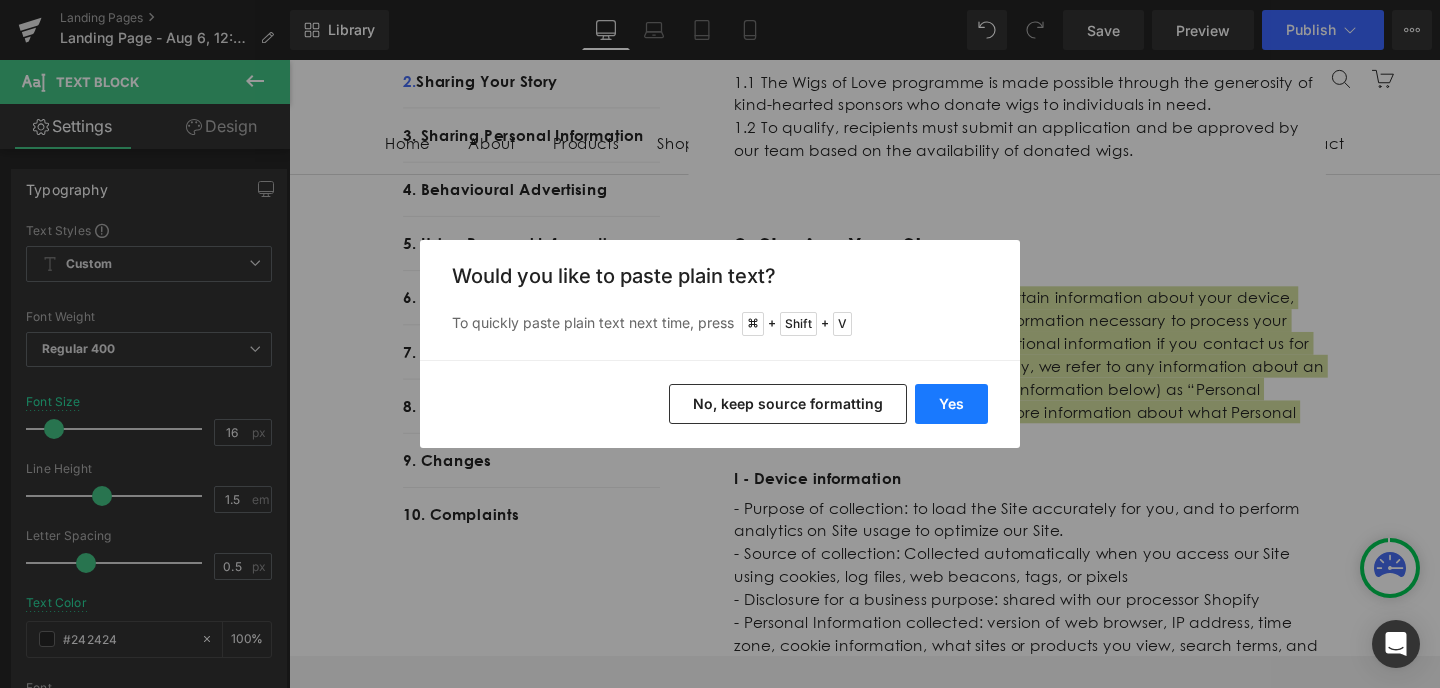 click on "Yes" at bounding box center (951, 404) 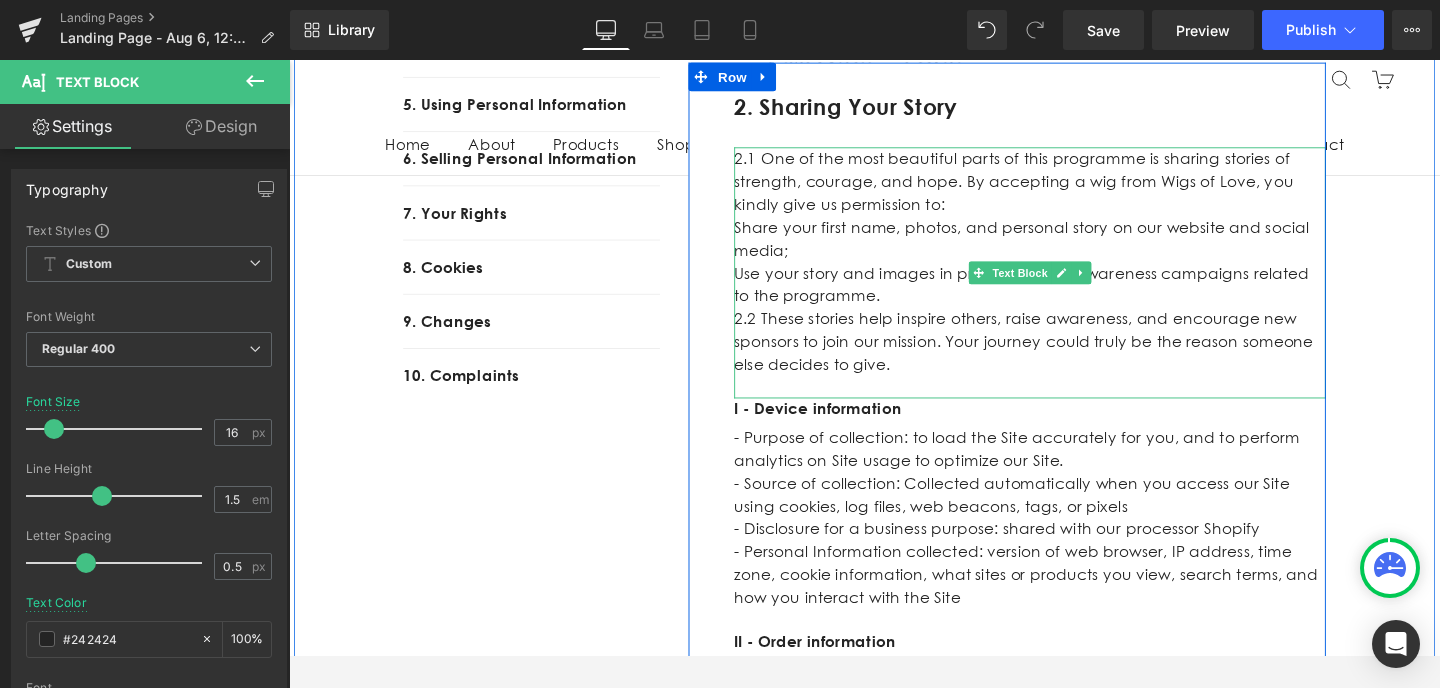 scroll, scrollTop: 899, scrollLeft: 0, axis: vertical 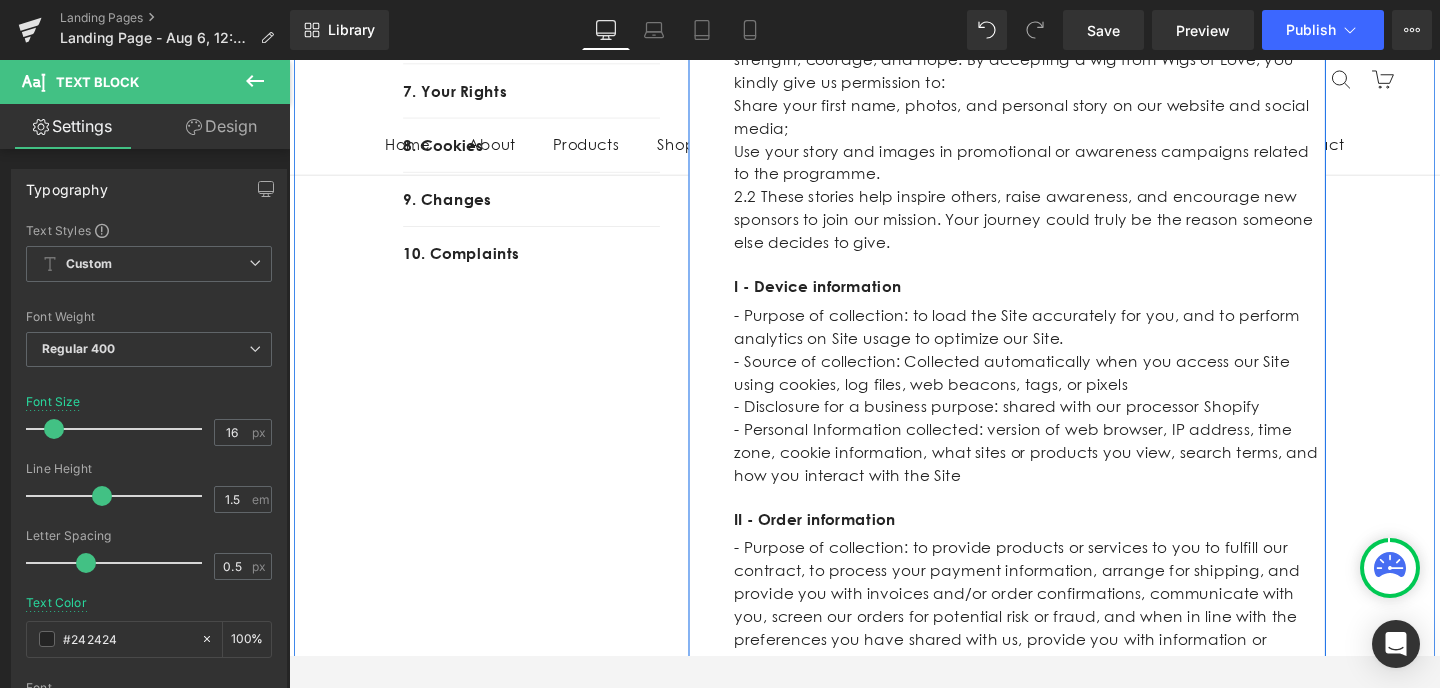 click on "- Disclosure for a business purpose: shared with our processor Shopify" at bounding box center (1068, 426) 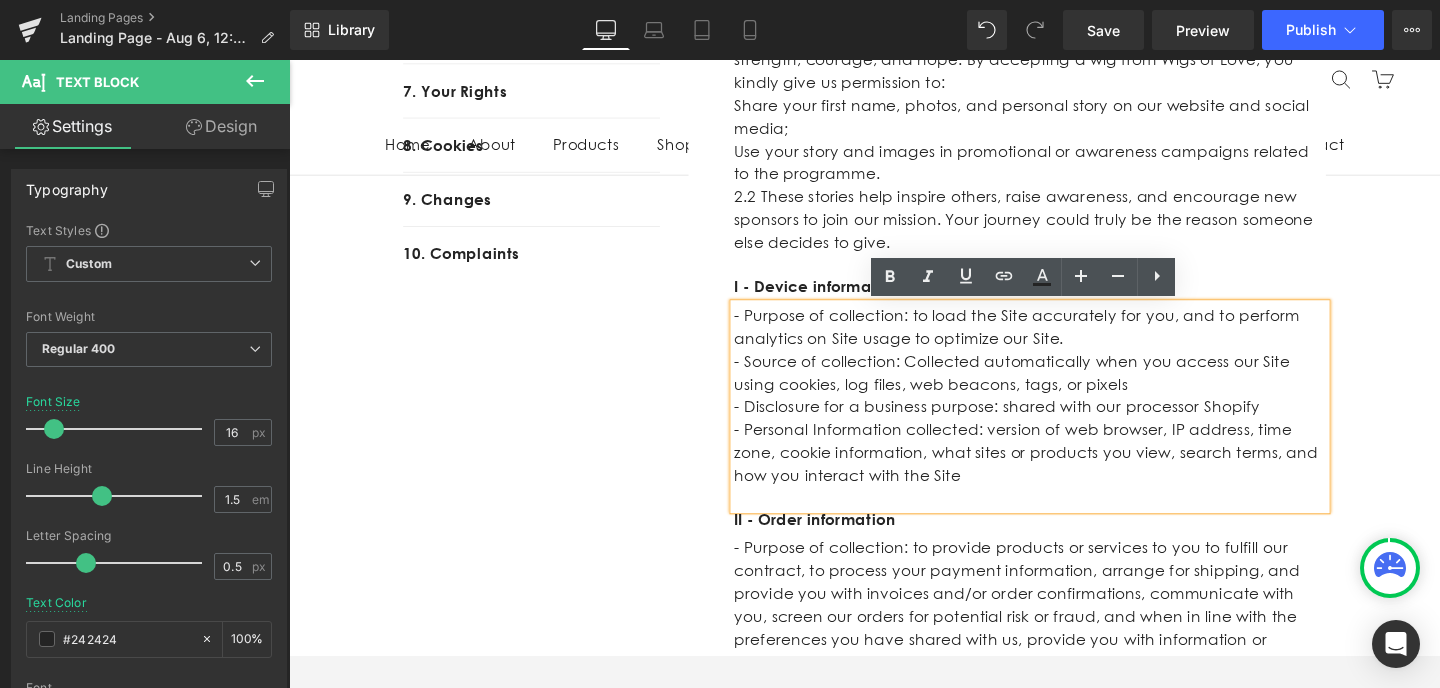 click on "- Personal Information collected: version of web browser, IP address, time zone, cookie information, what sites or products you view, search terms, and how you interact with the Site" at bounding box center [1068, 474] 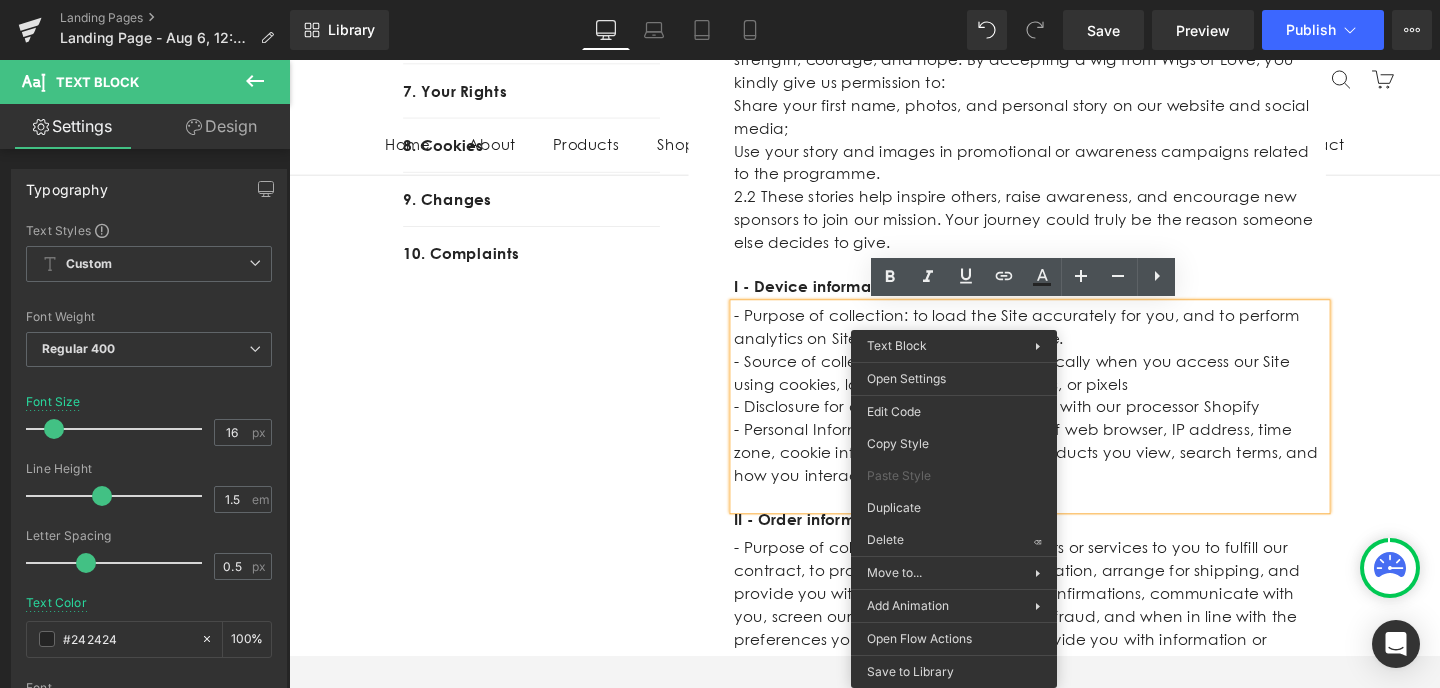 drag, startPoint x: 1207, startPoint y: 557, endPoint x: 951, endPoint y: 555, distance: 256.0078 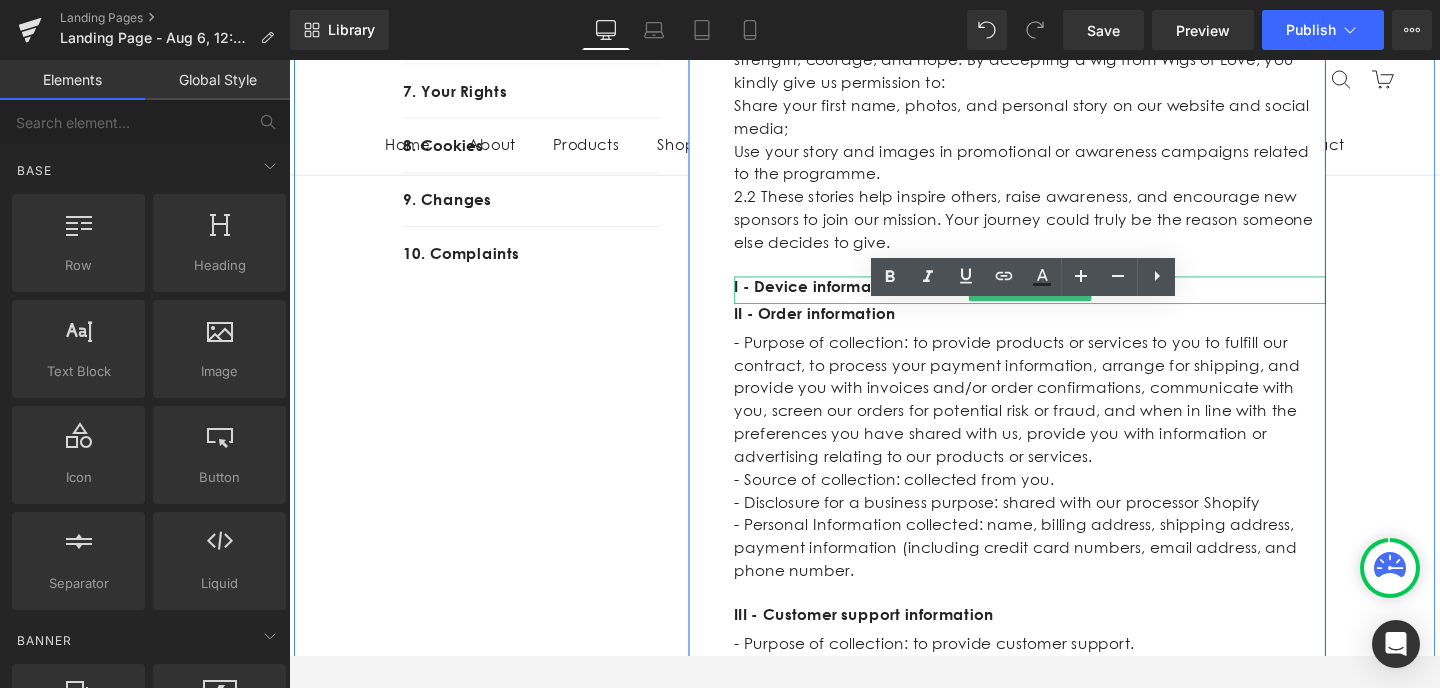 click on "I - Device information" at bounding box center [1068, 299] 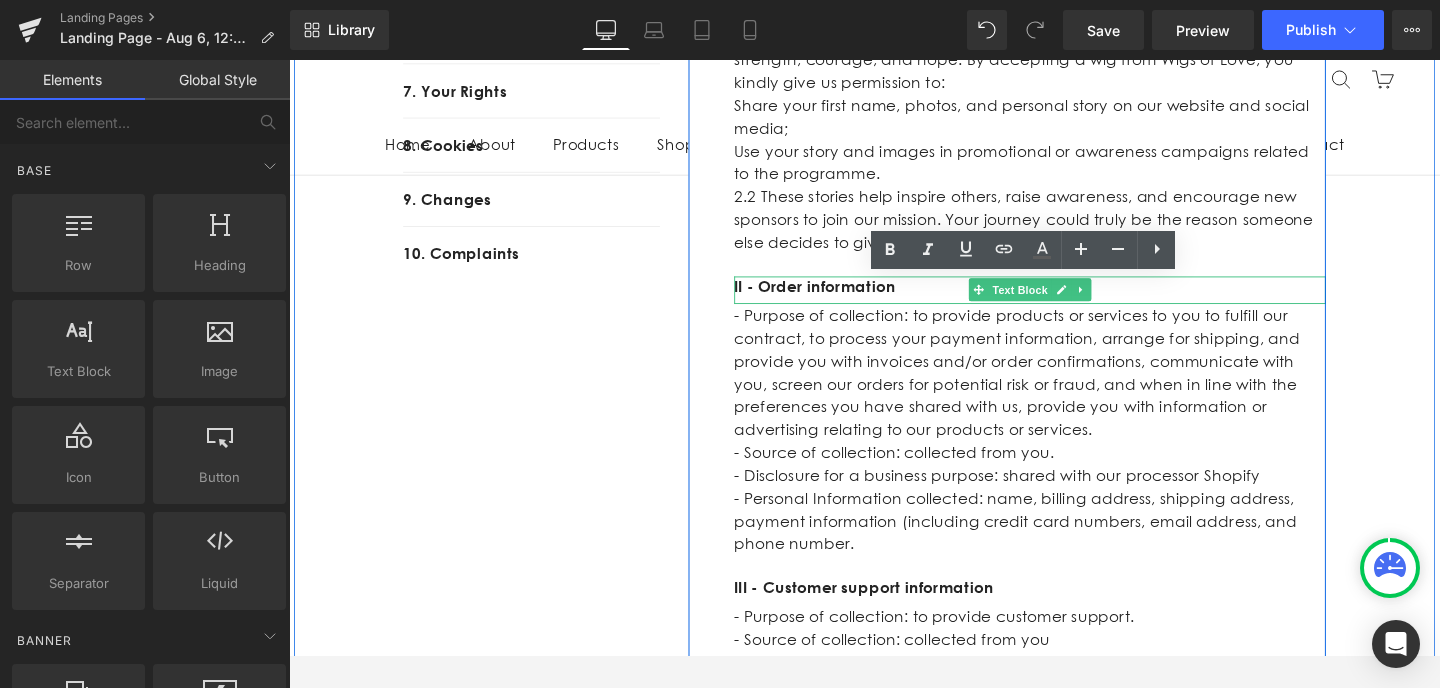 click on "II - Order information" at bounding box center [1068, 299] 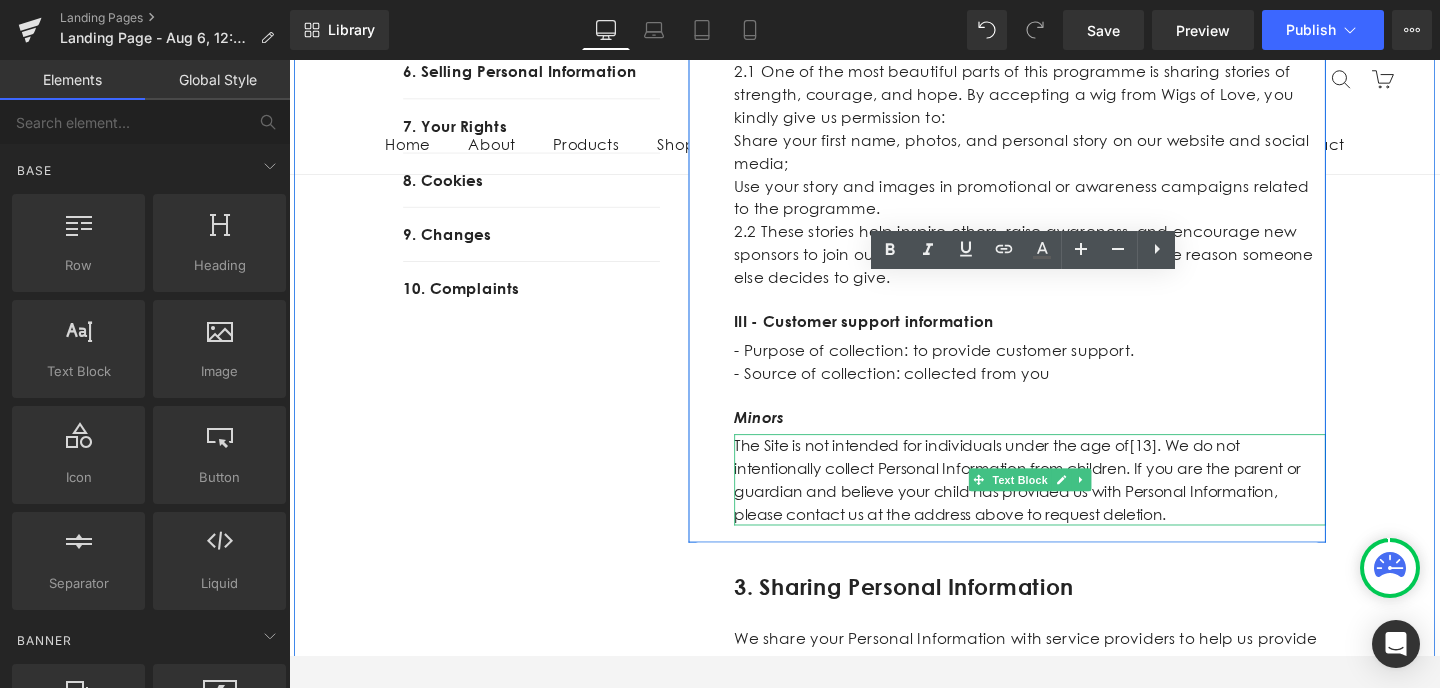 scroll, scrollTop: 856, scrollLeft: 0, axis: vertical 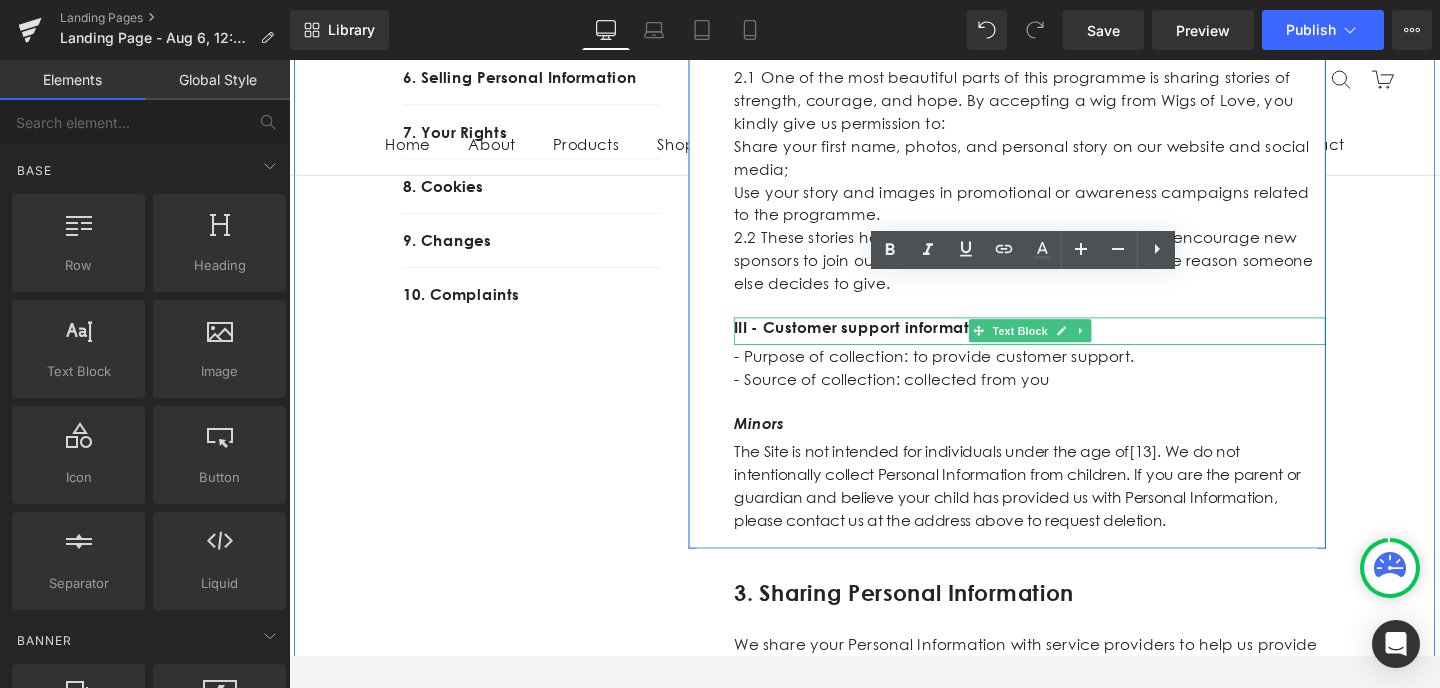 click on "III - Customer support information" at bounding box center [1068, 342] 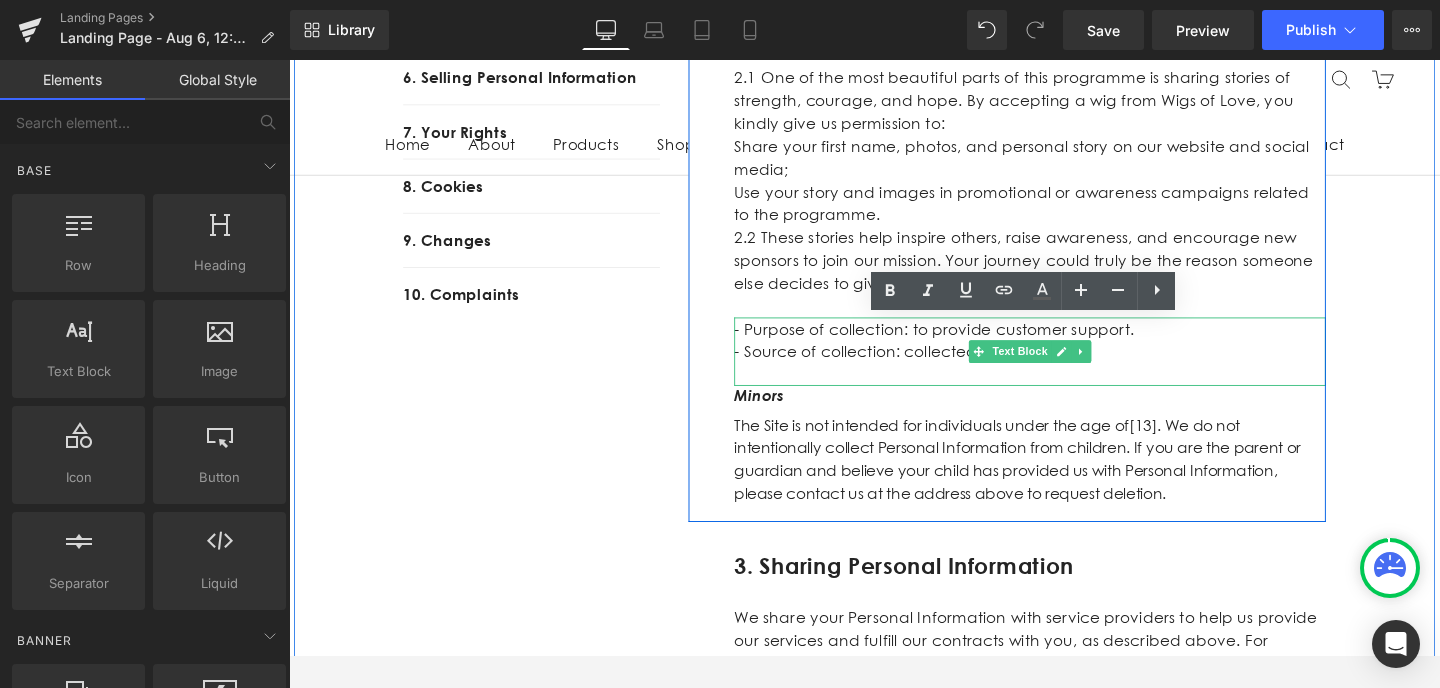 click on "- Purpose of collection: to provide customer support." at bounding box center (1068, 344) 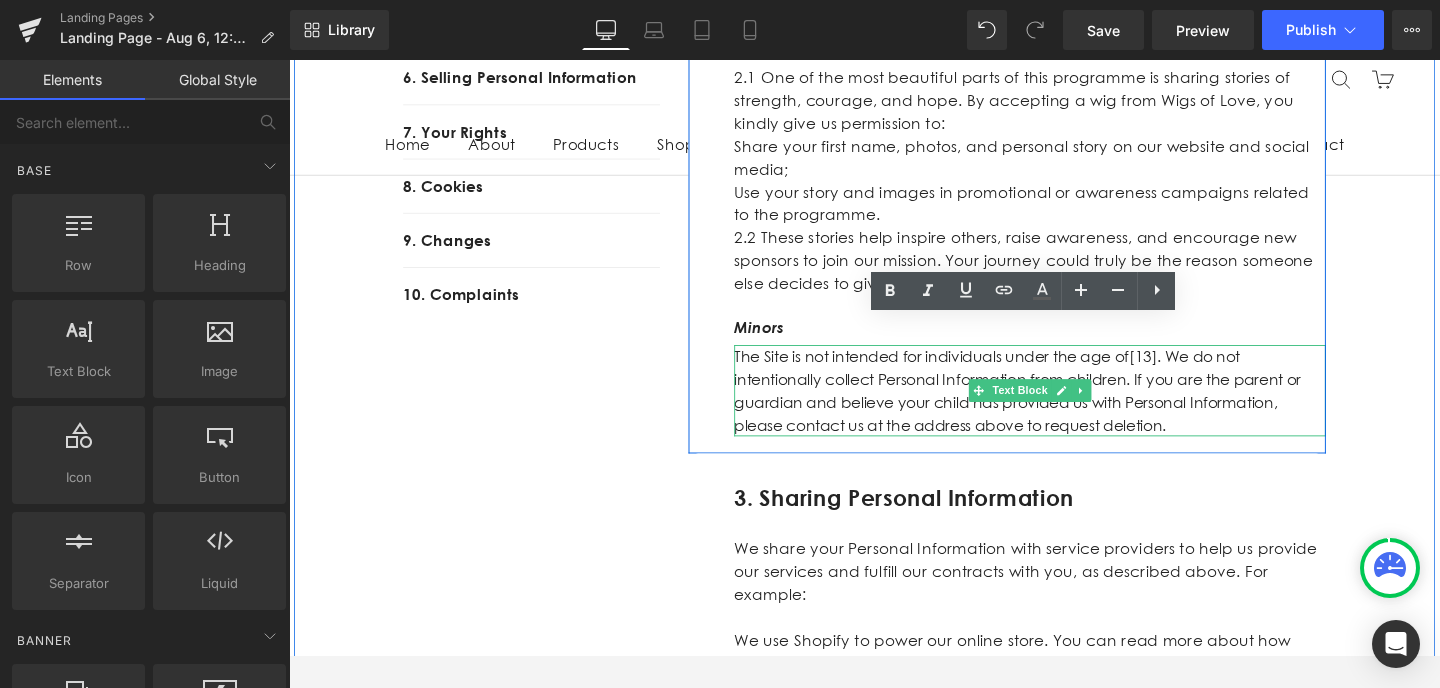 click on "The Site is not intended for individuals under the age of  [13] . We do not intentionally collect Personal Information from children. If you are the parent or guardian and believe your child has provided us with Personal Information, please contact us at the address above to request deletion." at bounding box center (1068, 409) 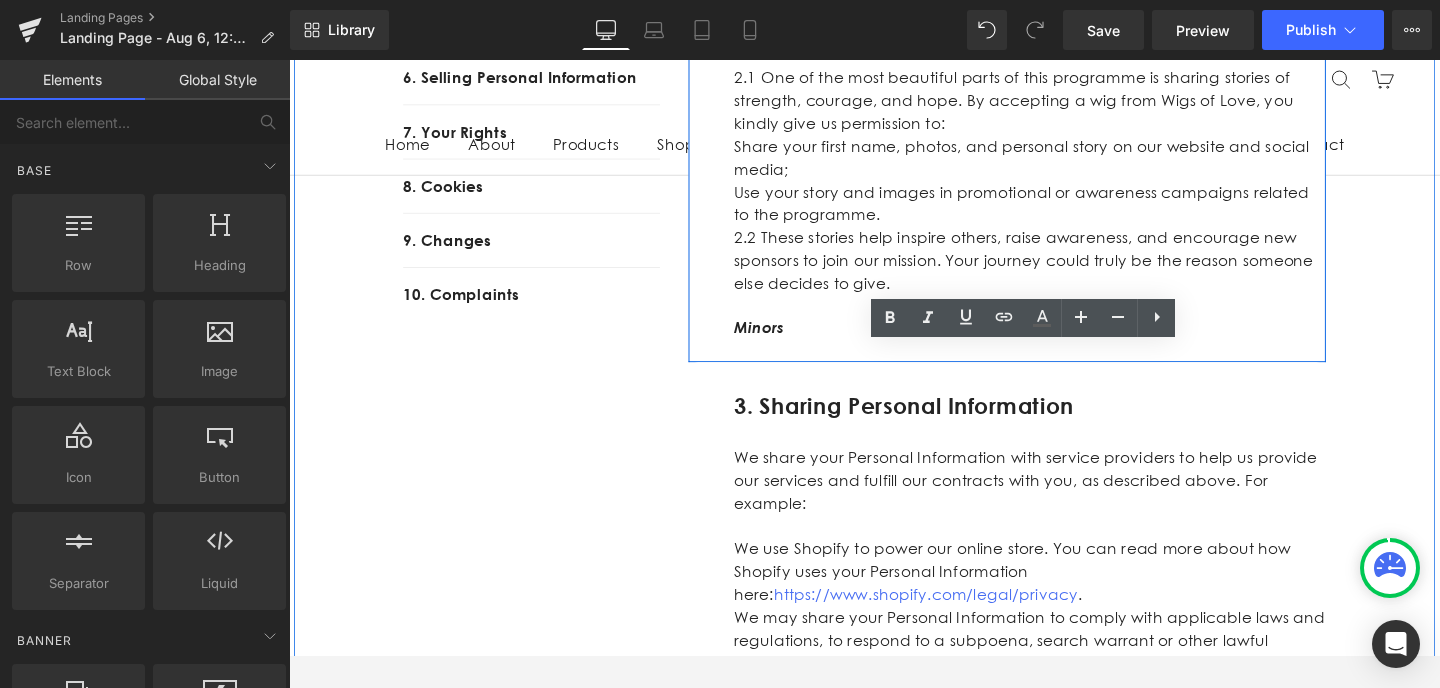 click on "Minors" at bounding box center (1068, 342) 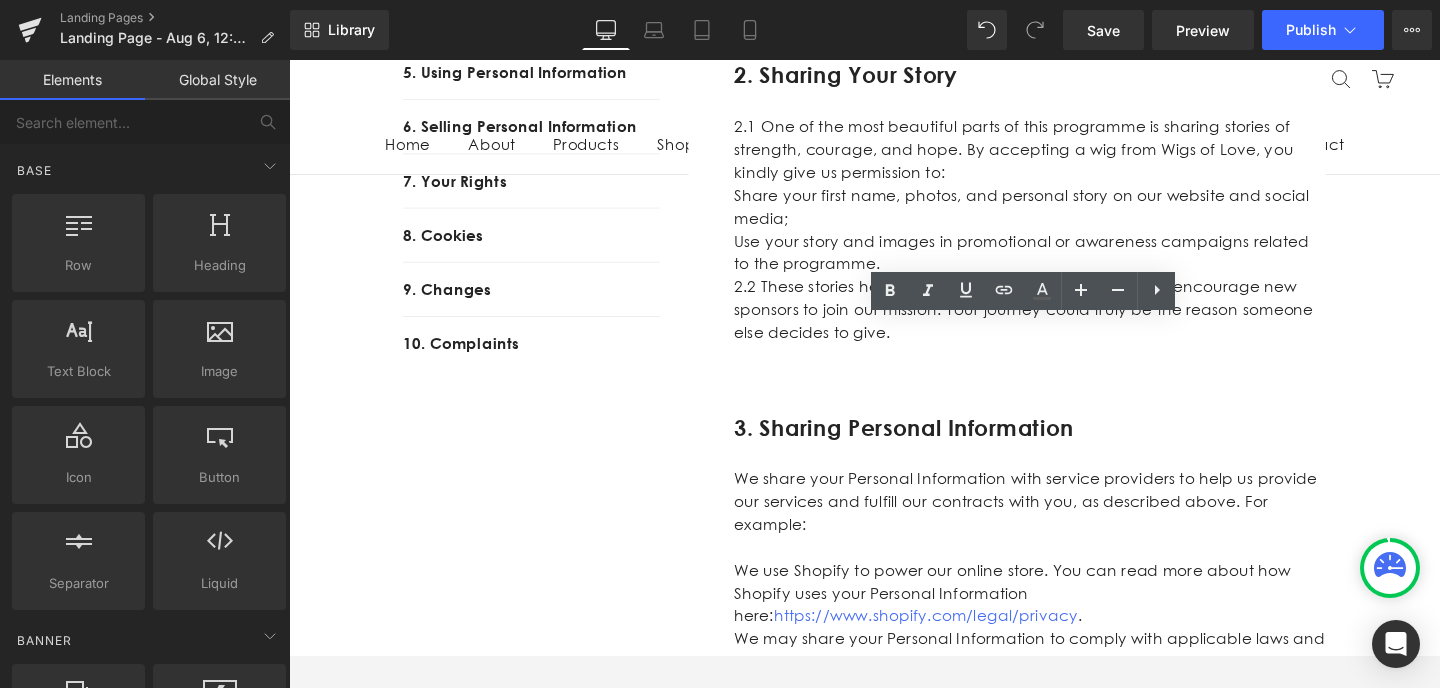 scroll, scrollTop: 803, scrollLeft: 0, axis: vertical 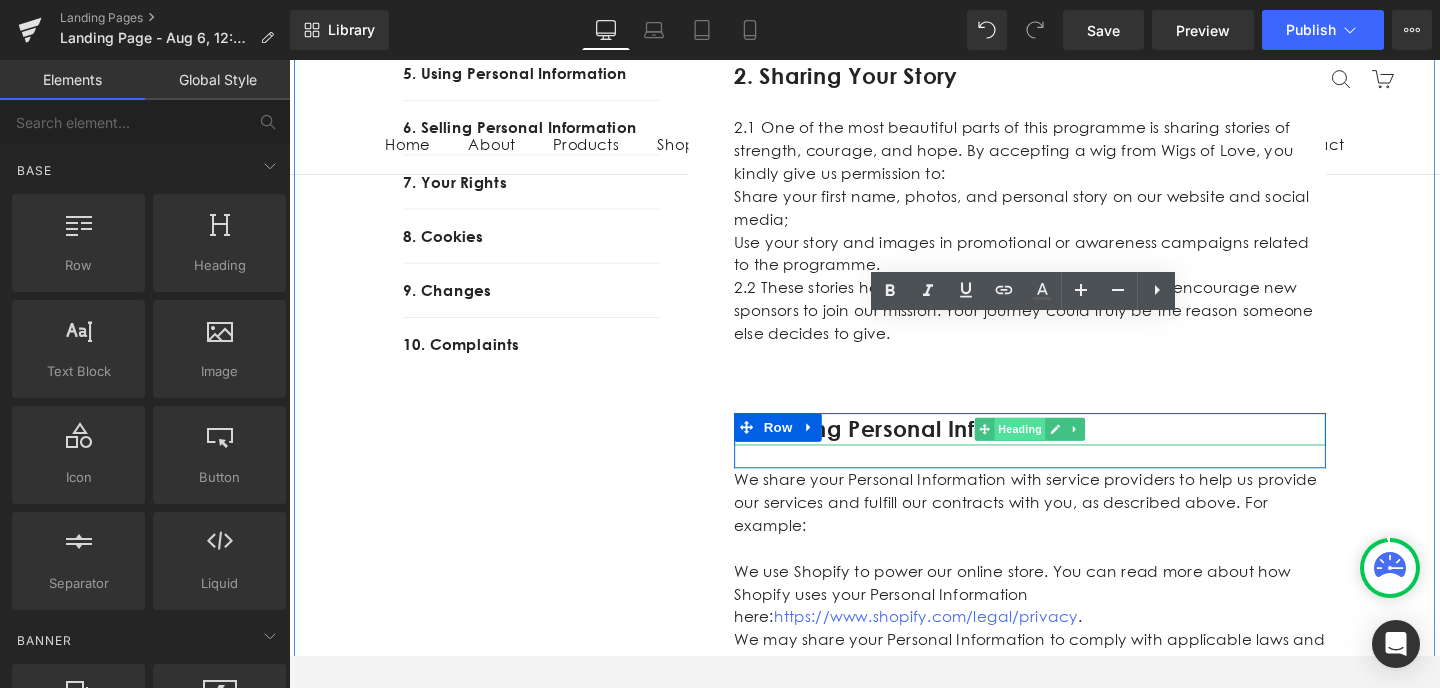 click on "Heading" at bounding box center (1058, 450) 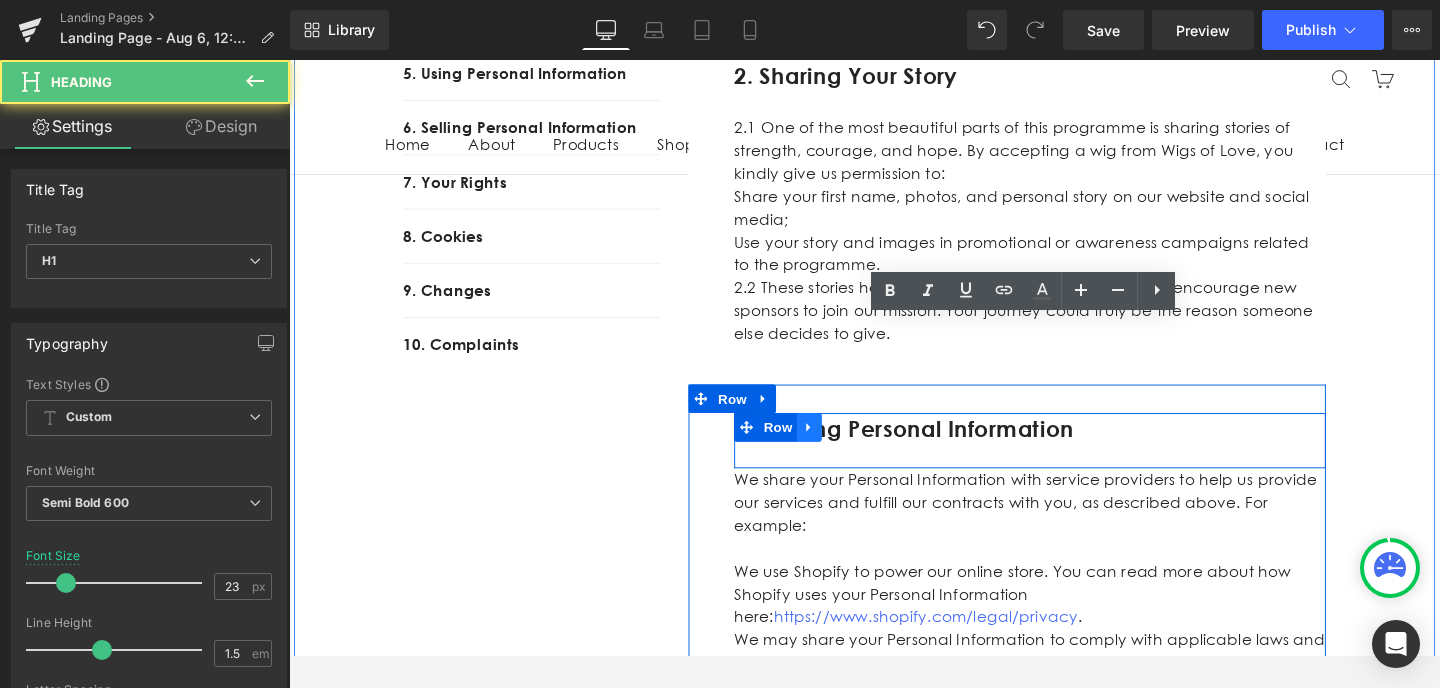 drag, startPoint x: 1146, startPoint y: 445, endPoint x: 825, endPoint y: 447, distance: 321.00623 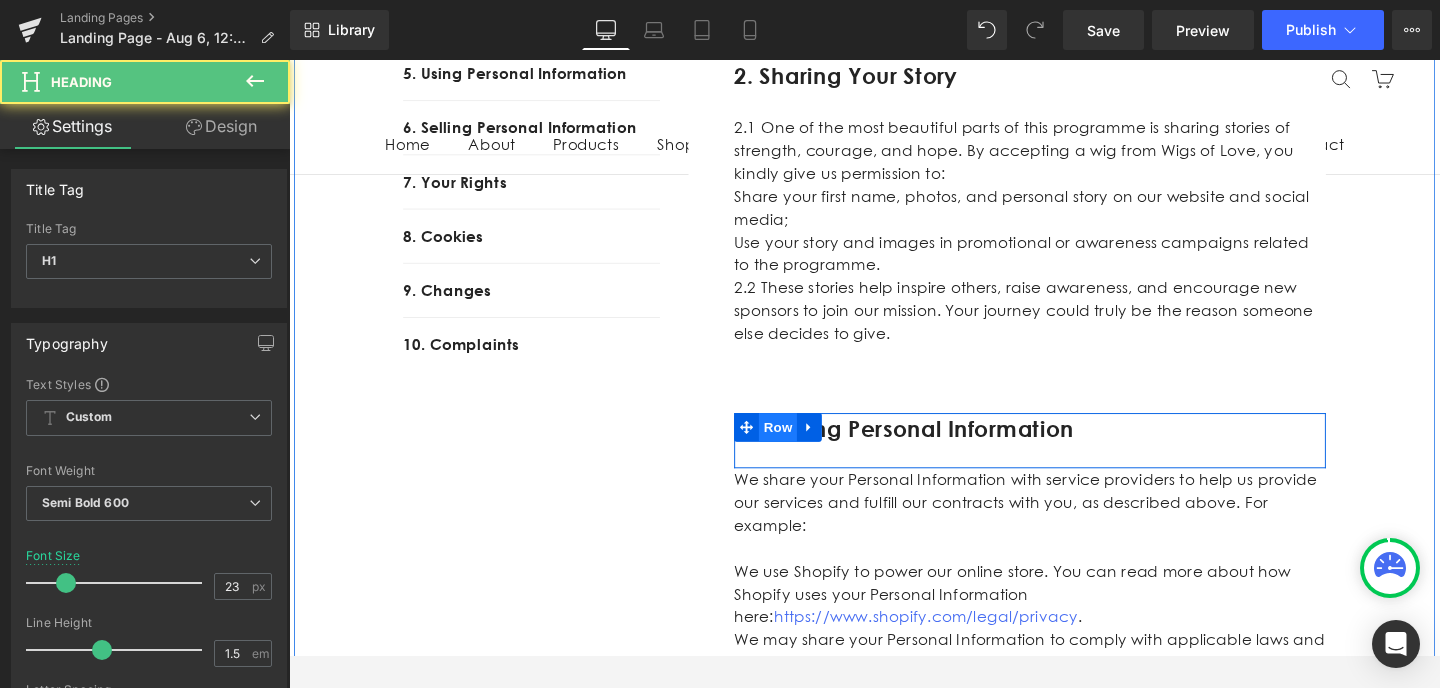 drag, startPoint x: 1131, startPoint y: 448, endPoint x: 800, endPoint y: 447, distance: 331.0015 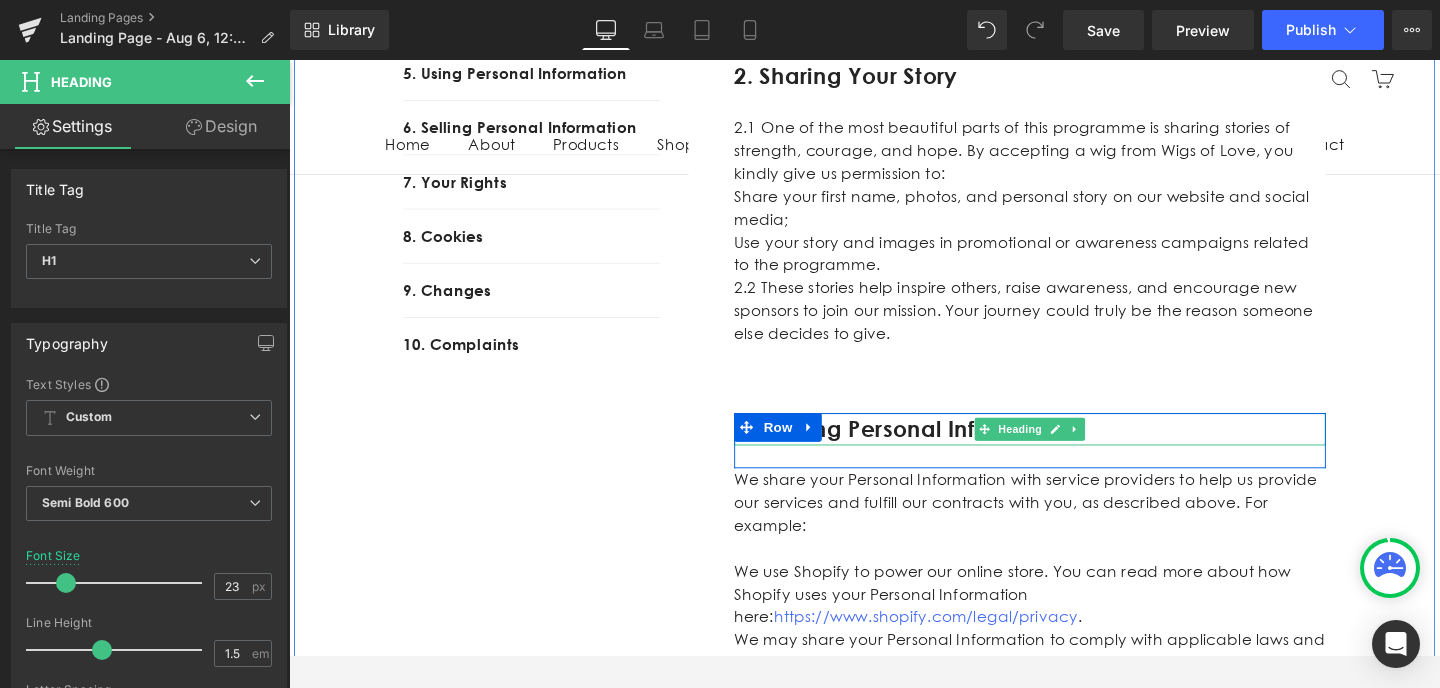 click on "3. Sharing Personal Information" at bounding box center (1068, 450) 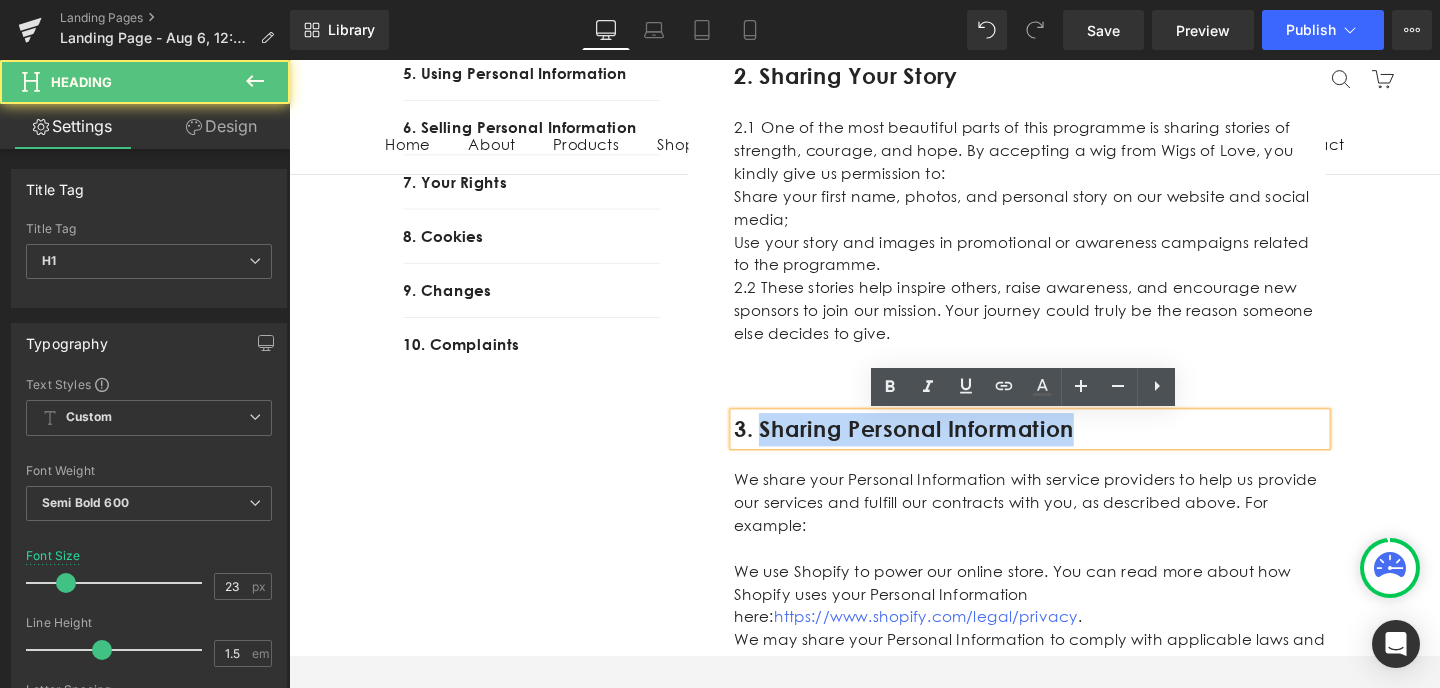 drag, startPoint x: 1118, startPoint y: 455, endPoint x: 790, endPoint y: 443, distance: 328.21945 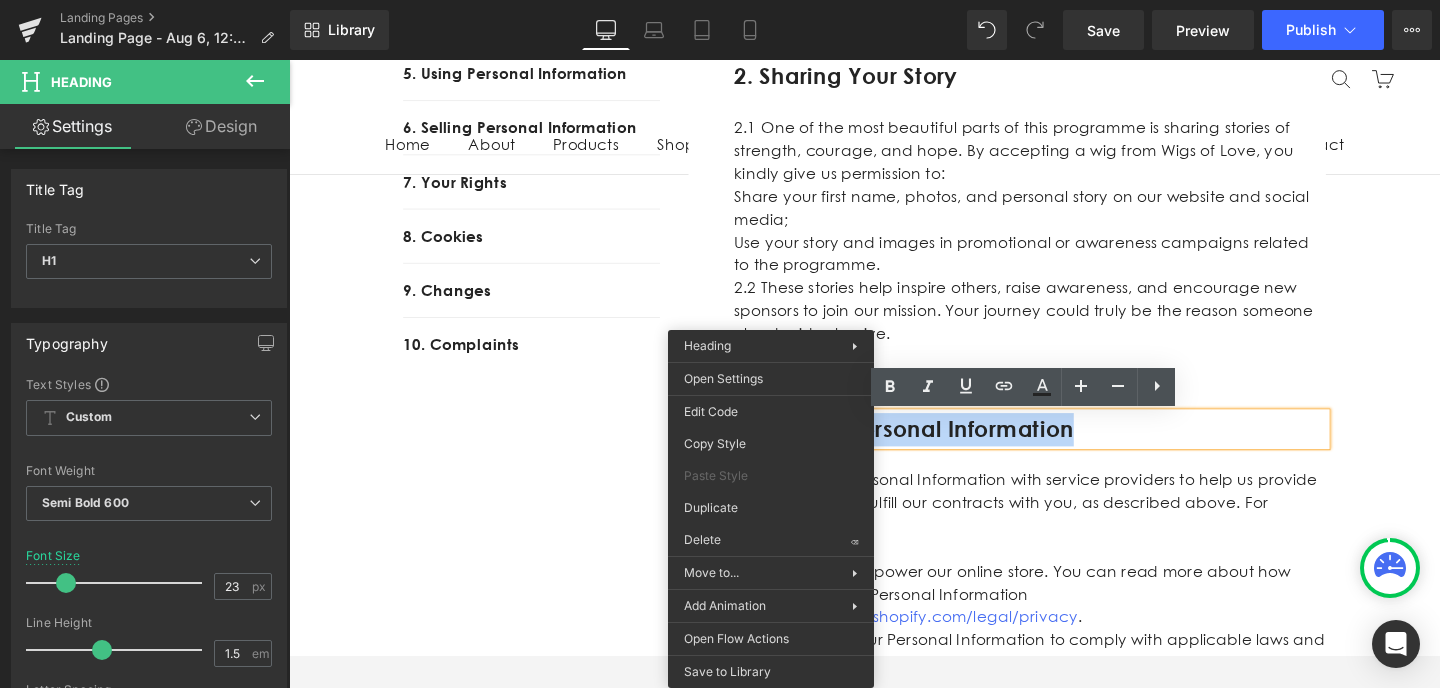paste 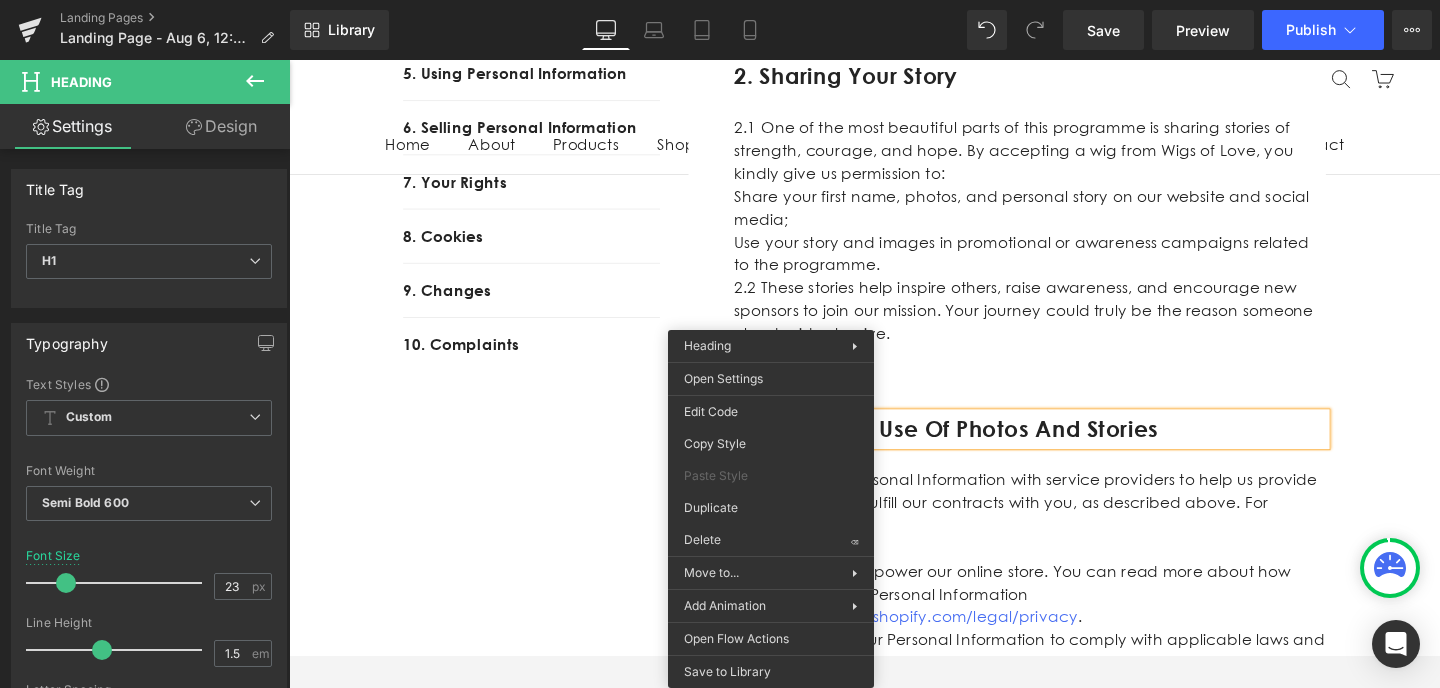 click on "1. Purpose And Eligibility Text Block         2.  Sharing Your Story Text Block         3. Sharing Personal Information Text Block         4. Behavioural Advertising Text Block         5. Using Personal Information Text Block         6. Selling Personal Information Text Block         7. Your Rights Text Block         8. Cookies Text Block         9. Changes Text Block         10. Complaints Text Block         Row         1.  Purpose and Eligibility Heading         Row         1.1 The Wigs of Love programme is made possible through the generosity of kind-hearted sponsors who donate wigs to individuals in need. 1.2 To qualify, recipients must submit an application and be approved by our team based on the availability of donated wigs. Text Block         Row       48px   2. Sharing Your Story Heading         Row         2.1 One of the most beautiful parts of this programme is sharing stories of strength, courage, and hope. By accepting a wig from Wigs of Love, you kindly give us permission to: Text Block" at bounding box center [894, 2981] 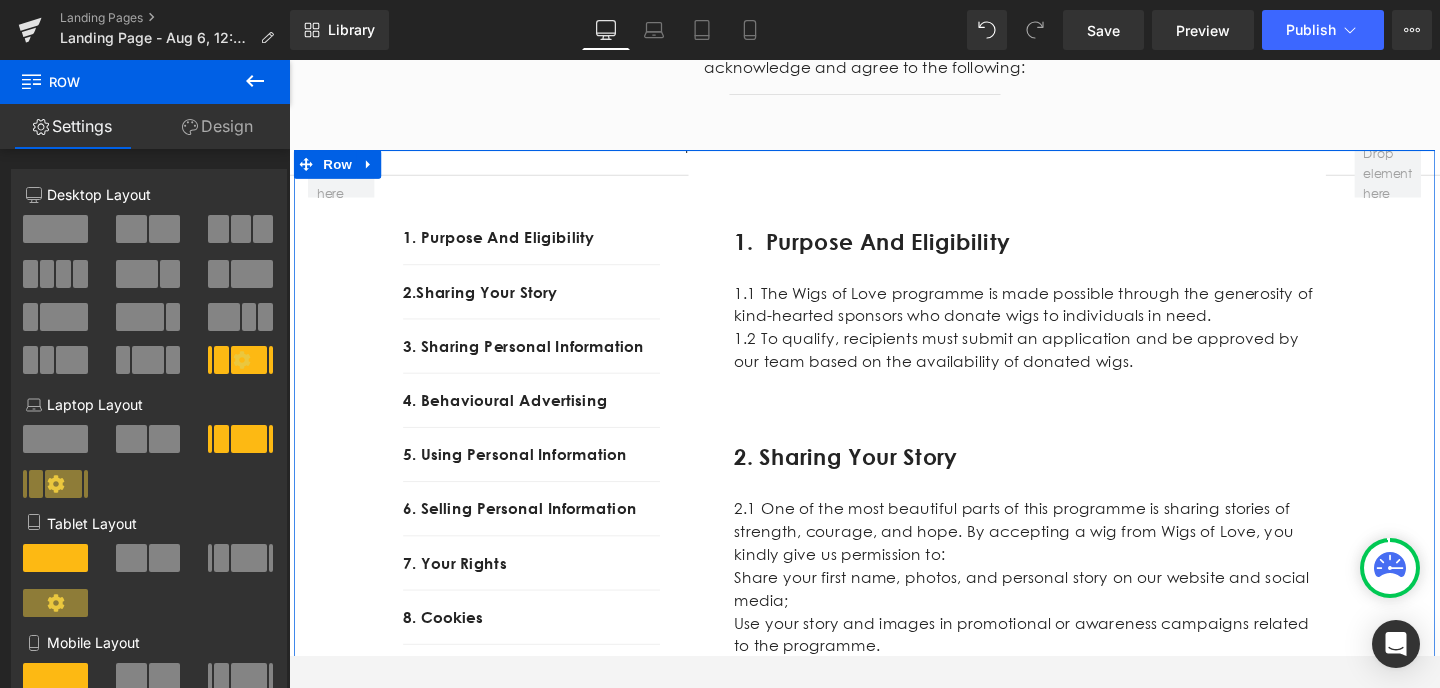 scroll, scrollTop: 387, scrollLeft: 0, axis: vertical 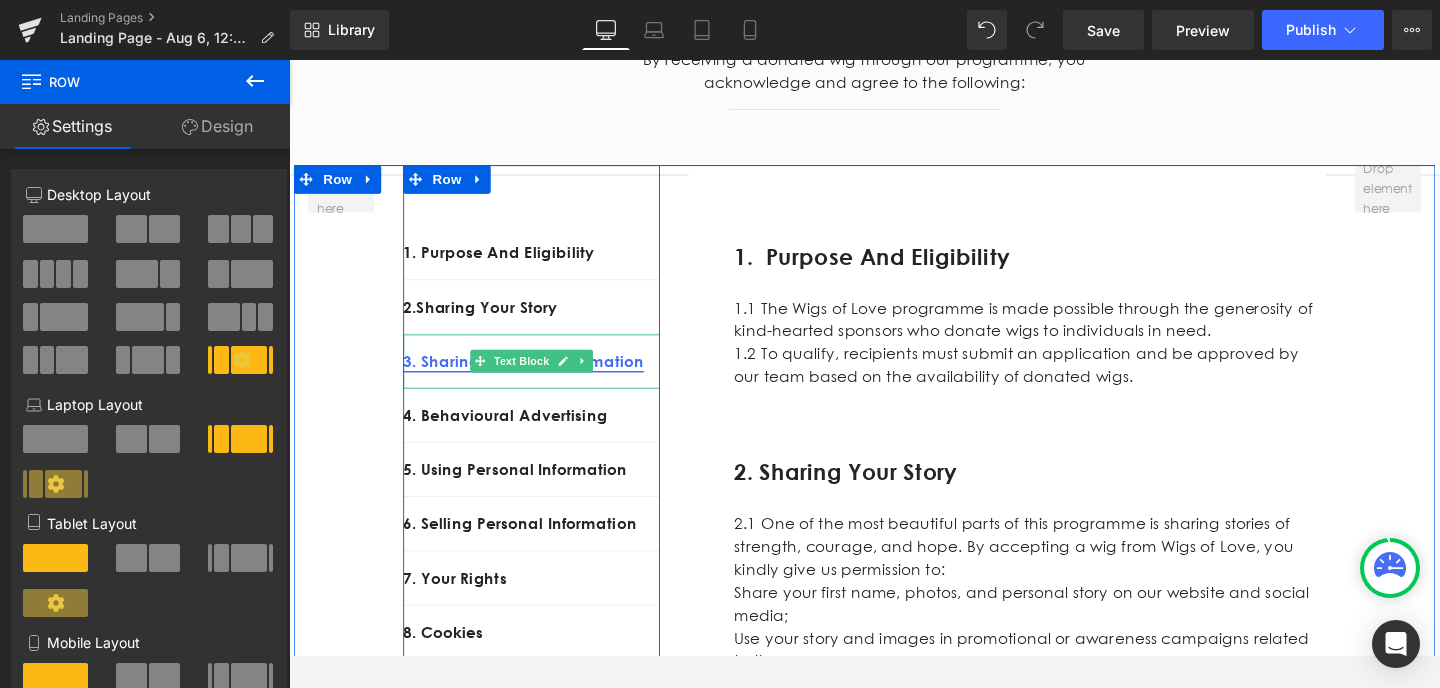click on "3. Sharing Personal Information" at bounding box center [536, 378] 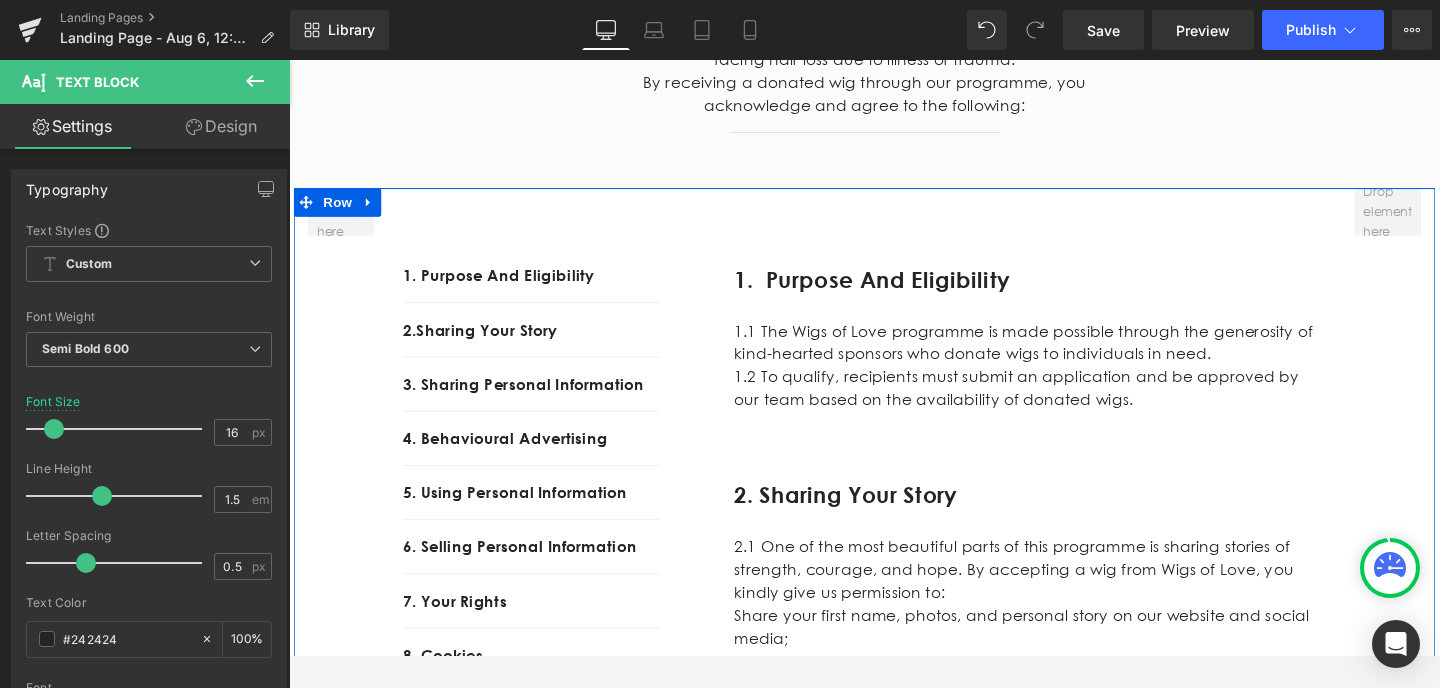 scroll, scrollTop: 359, scrollLeft: 0, axis: vertical 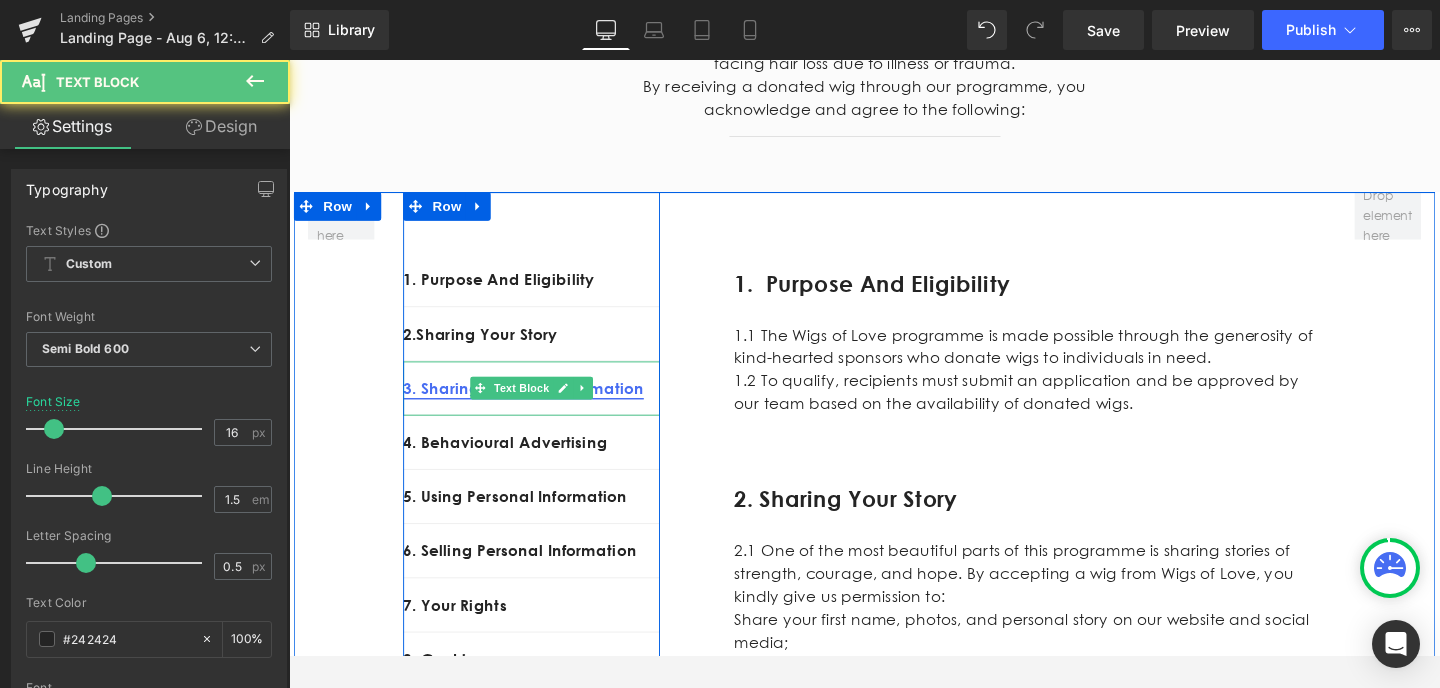 drag, startPoint x: 667, startPoint y: 409, endPoint x: 438, endPoint y: 399, distance: 229.21823 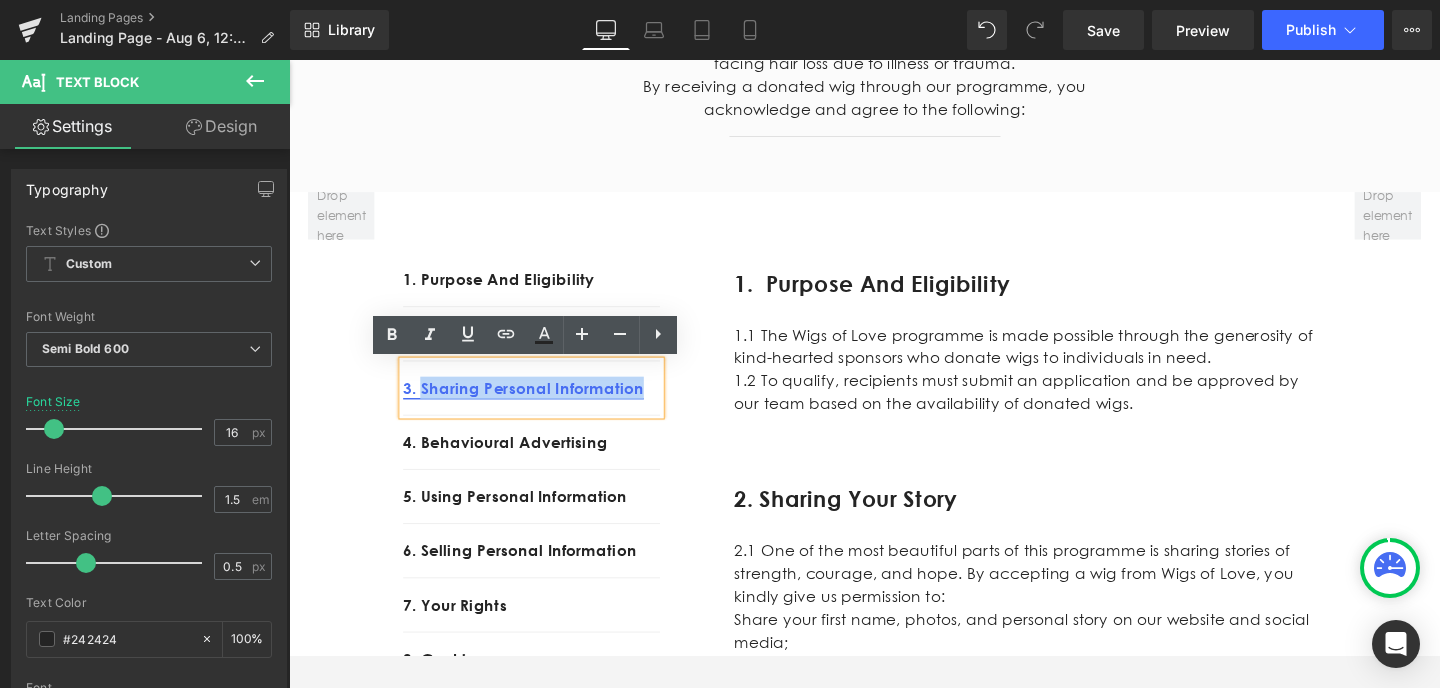 drag, startPoint x: 674, startPoint y: 406, endPoint x: 432, endPoint y: 398, distance: 242.1322 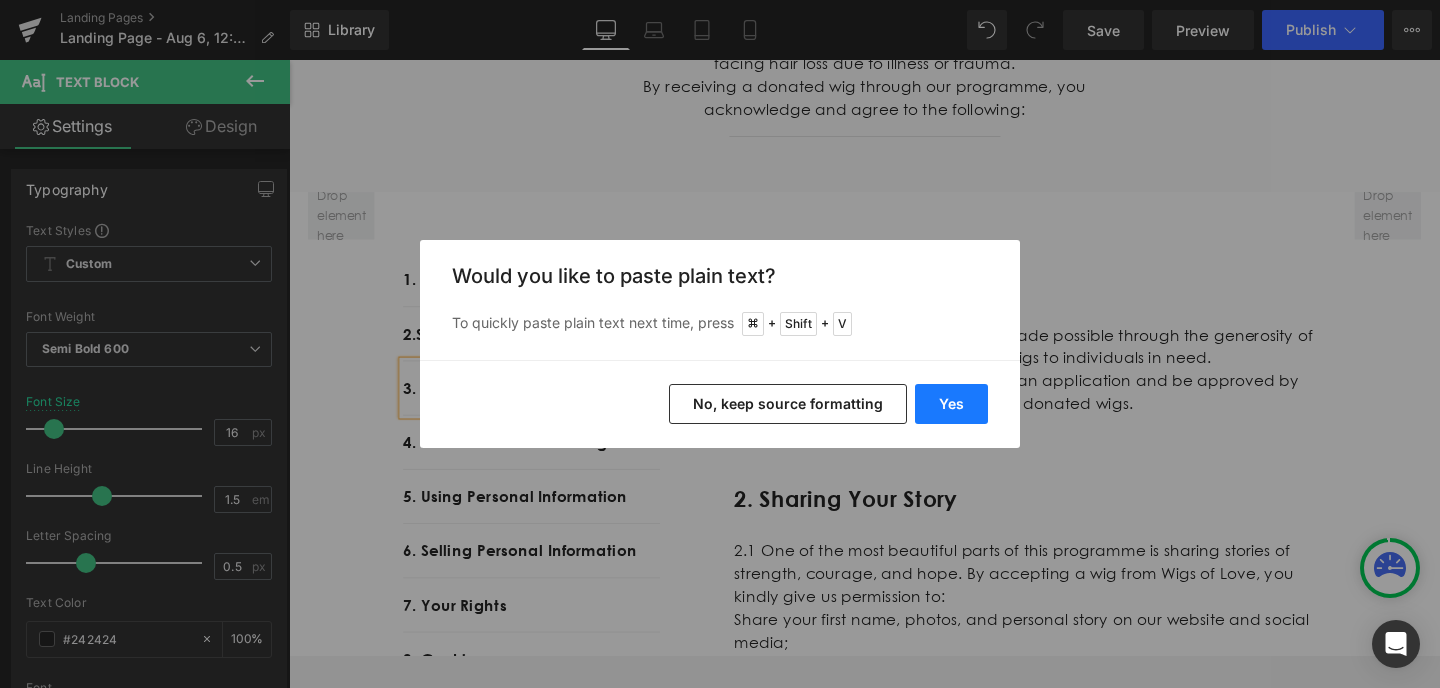 click on "Yes" at bounding box center (951, 404) 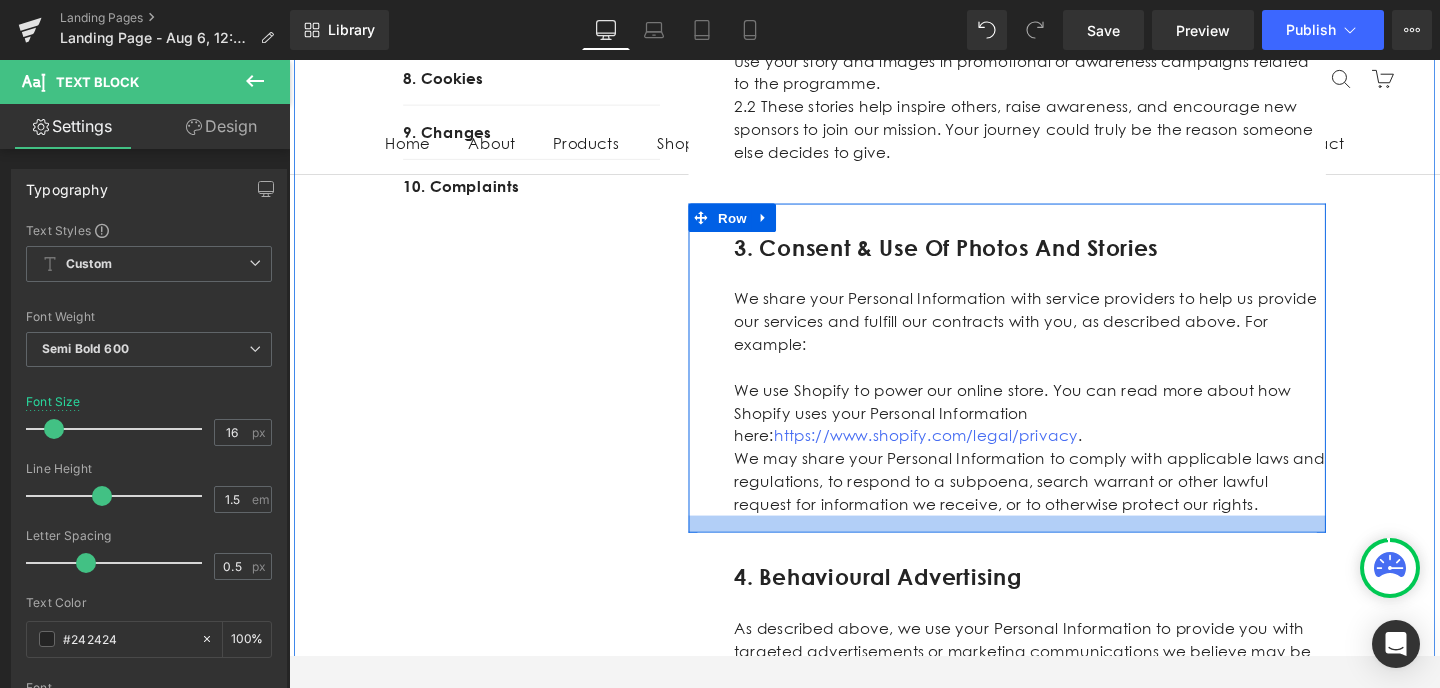 scroll, scrollTop: 980, scrollLeft: 0, axis: vertical 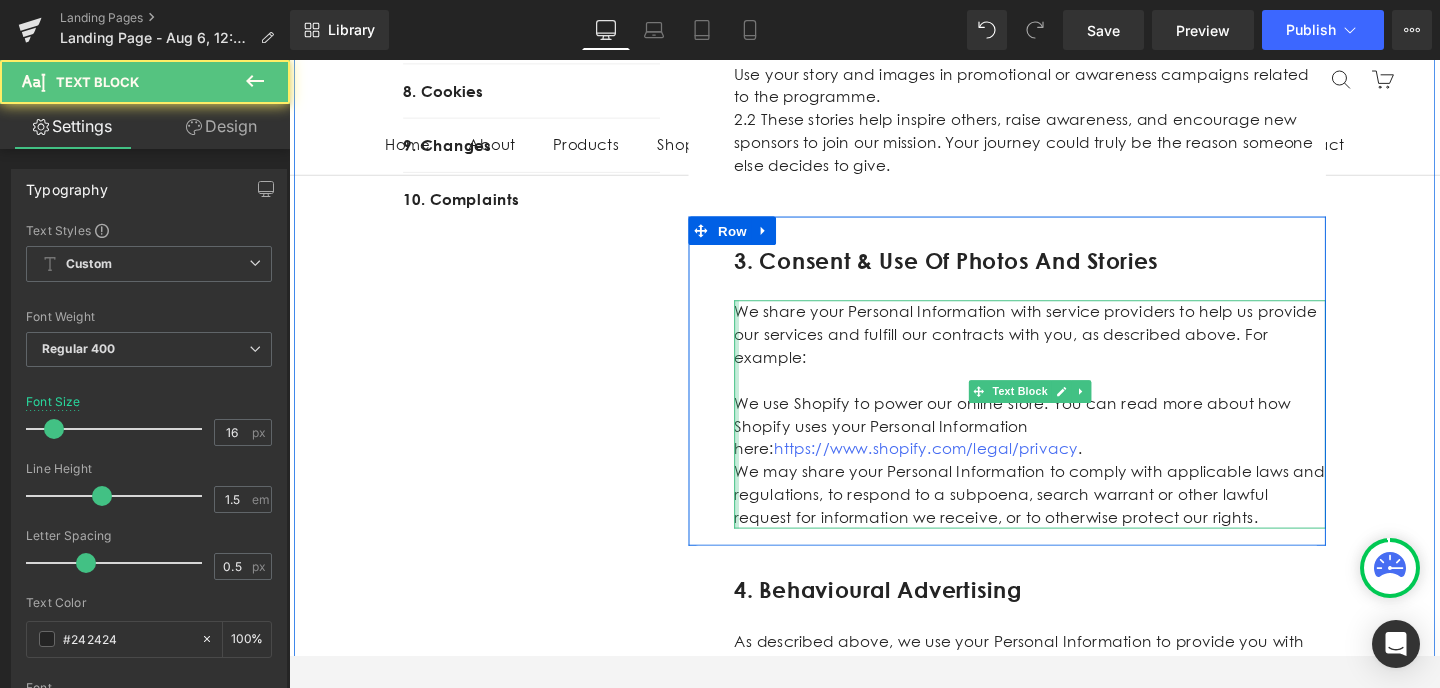 drag, startPoint x: 1235, startPoint y: 496, endPoint x: 764, endPoint y: 325, distance: 501.08084 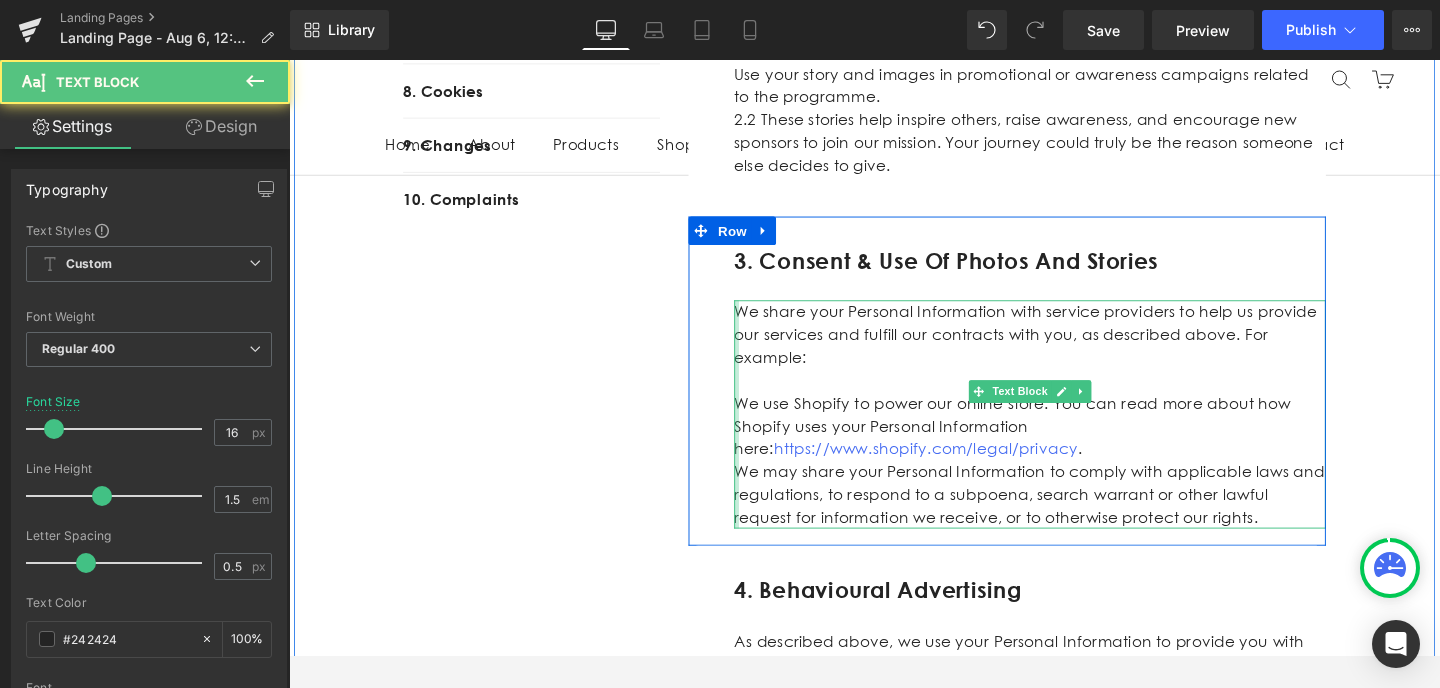 click on "We share your Personal Information with service providers to help us provide our services and fulfill our contracts with you, as described above. For example: We use Shopify to power our online store. You can read more about how Shopify uses your Personal Information here:  https://www.shopify.com/legal/privacy . We may share your Personal Information to comply with applicable laws and regulations, to respond to a subpoena, search warrant or other lawful request for information we receive, or to otherwise protect our rights. Text Block" at bounding box center [1068, 434] 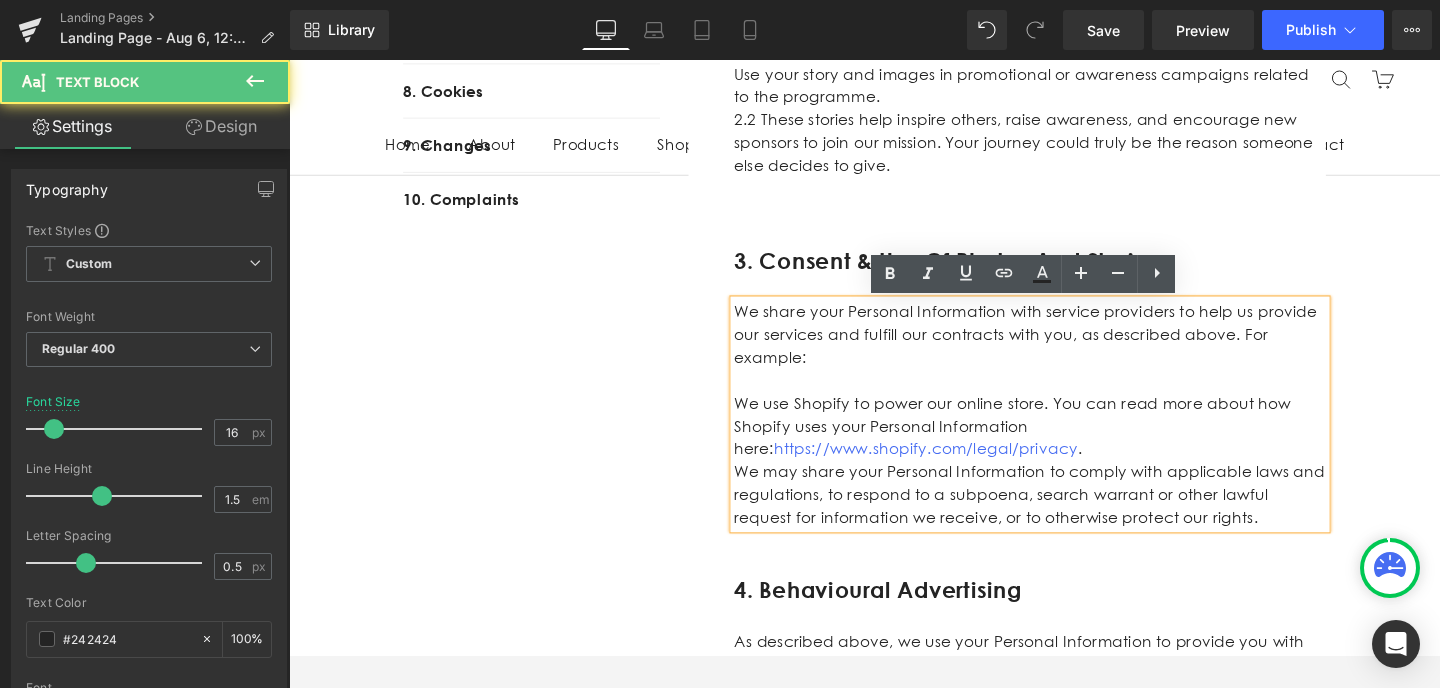 click on "We may share your Personal Information to comply with applicable laws and regulations, to respond to a subpoena, search warrant or other lawful request for information we receive, or to otherwise protect our rights." at bounding box center (1068, 518) 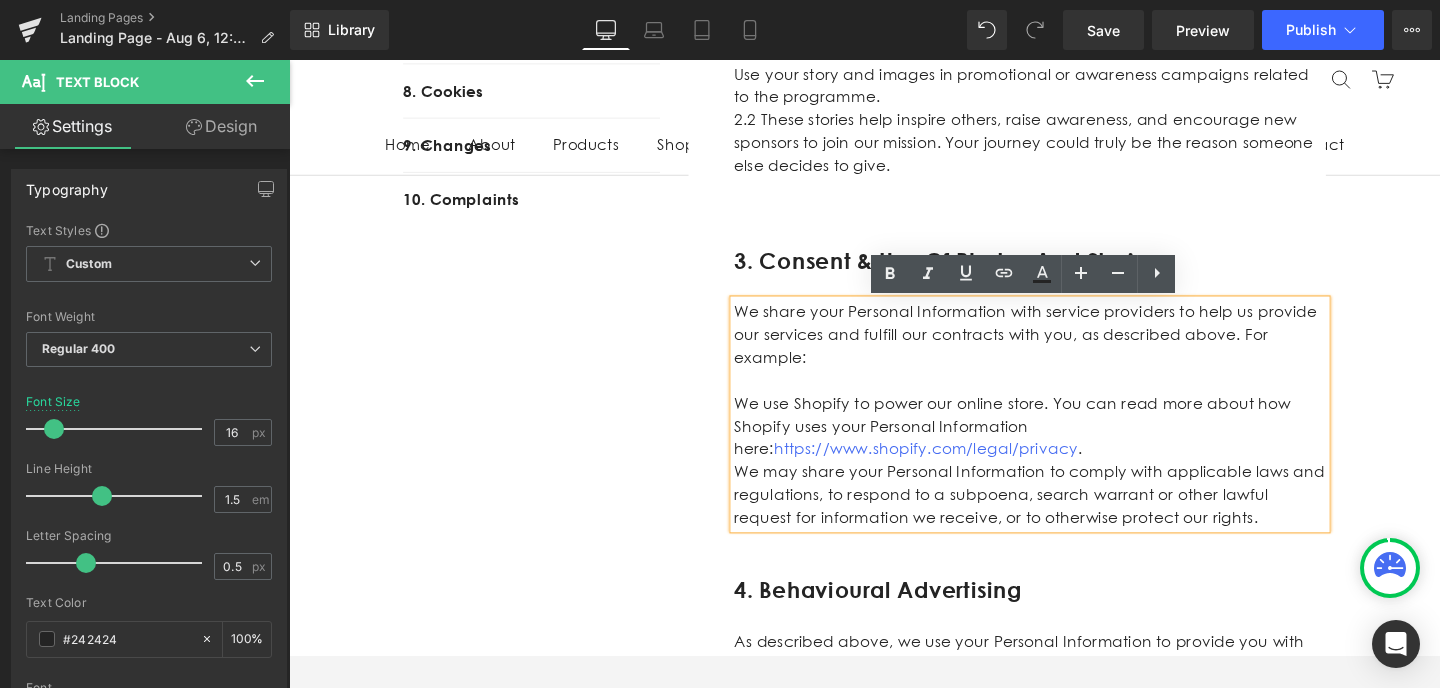 drag, startPoint x: 1201, startPoint y: 488, endPoint x: 758, endPoint y: 317, distance: 474.85788 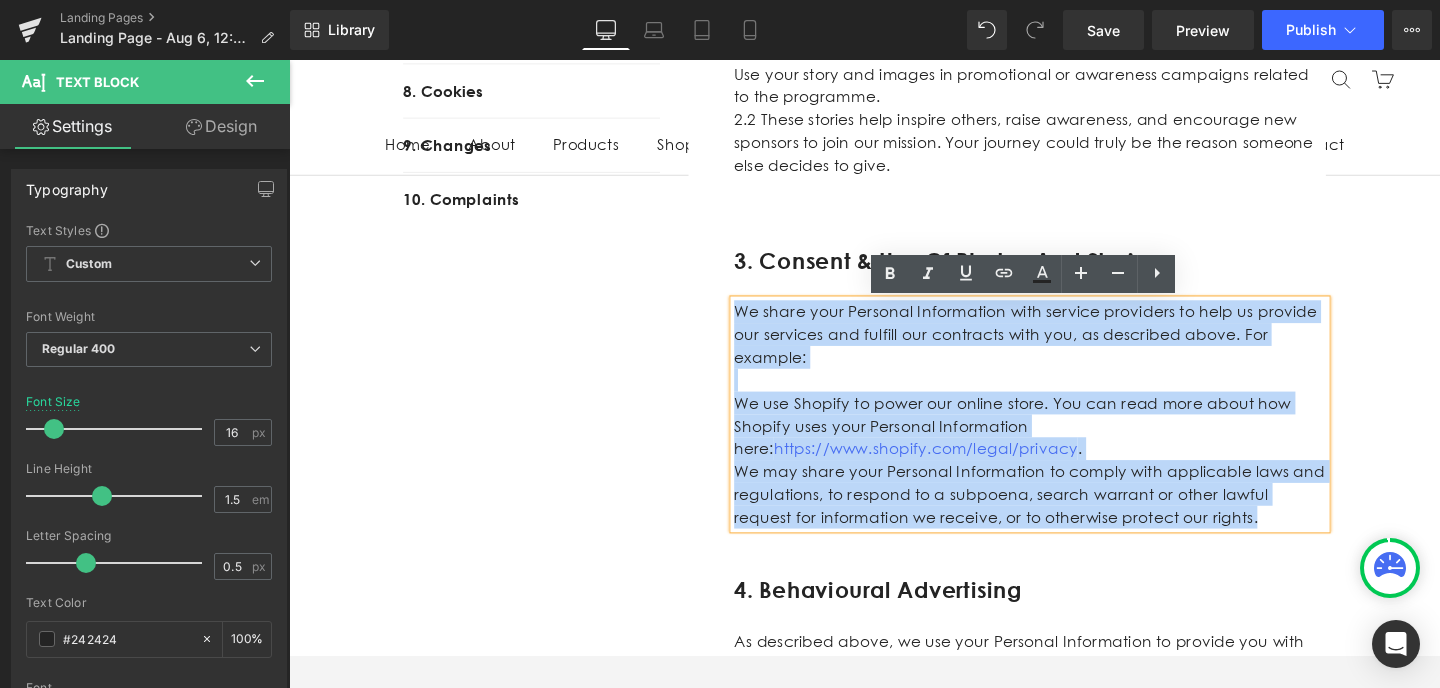 drag, startPoint x: 1205, startPoint y: 499, endPoint x: 761, endPoint y: 327, distance: 476.15125 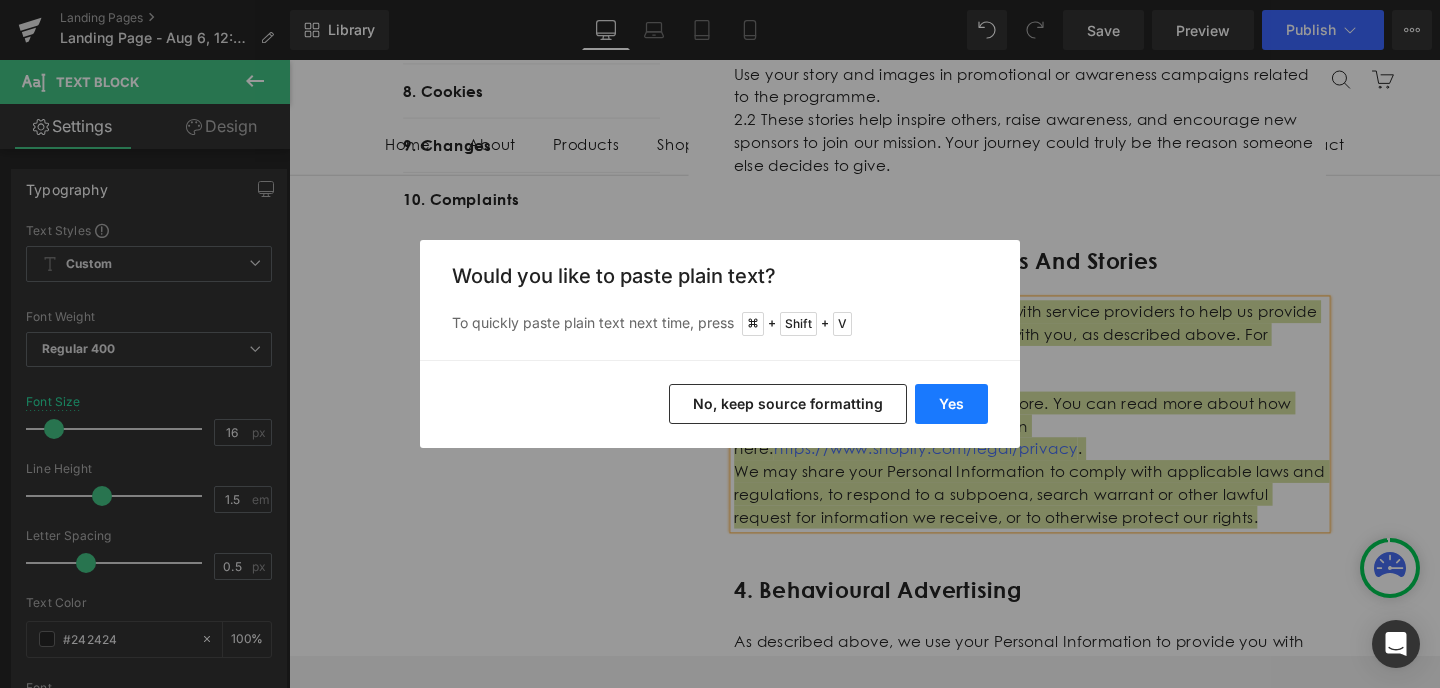 click on "Yes" at bounding box center (951, 404) 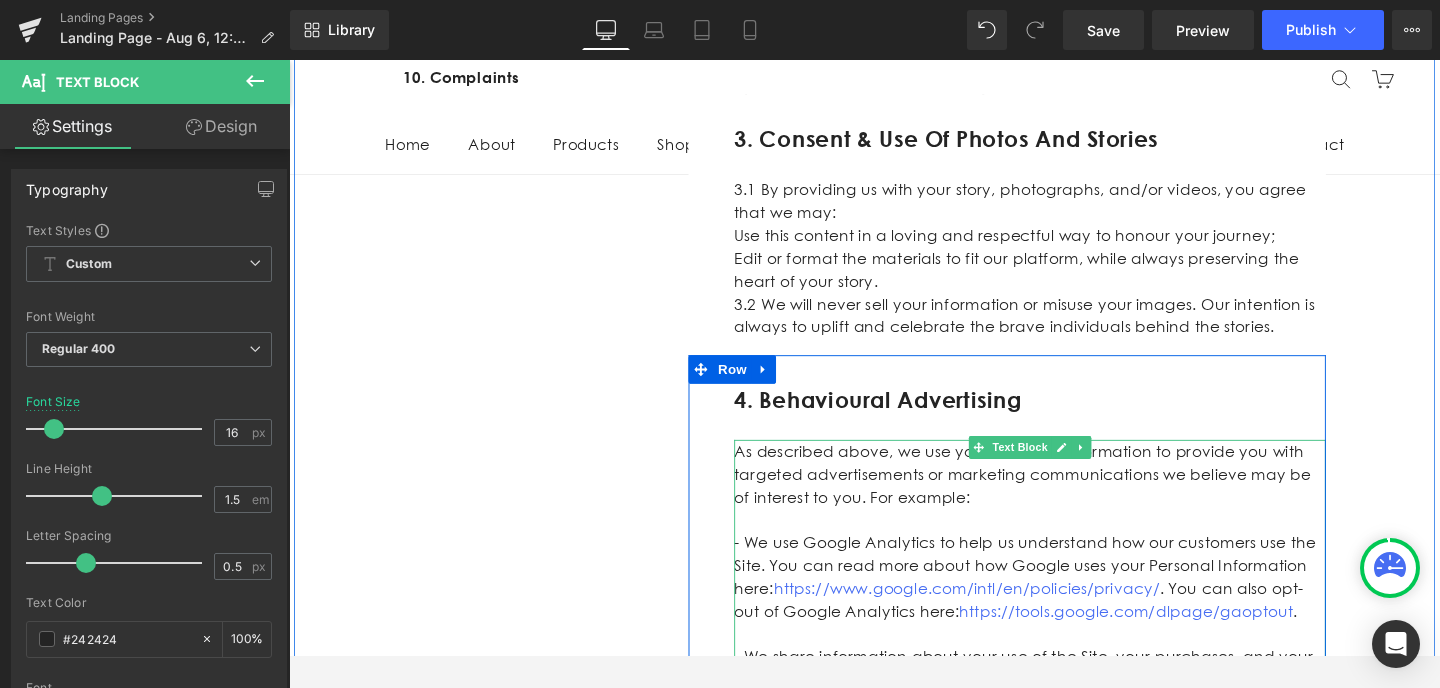scroll, scrollTop: 1110, scrollLeft: 0, axis: vertical 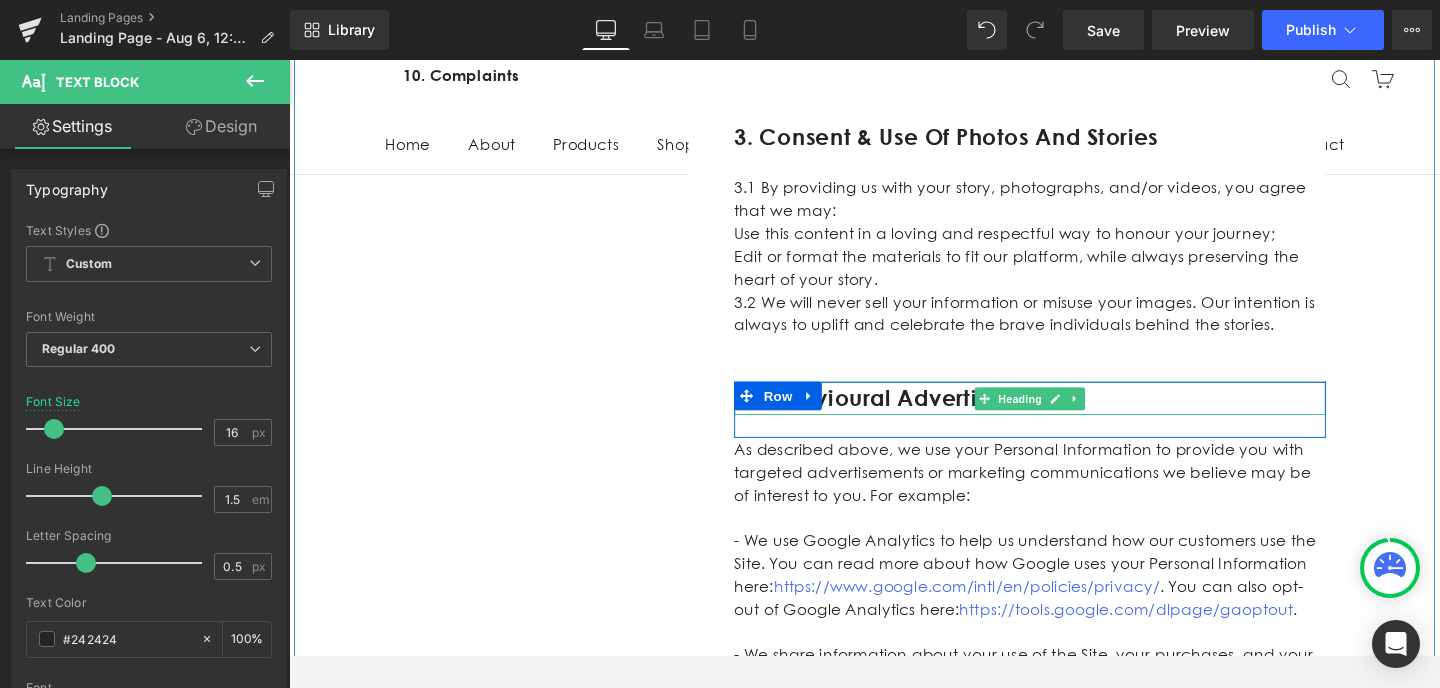 click on "4. Behavioural Advertising" at bounding box center [1068, 417] 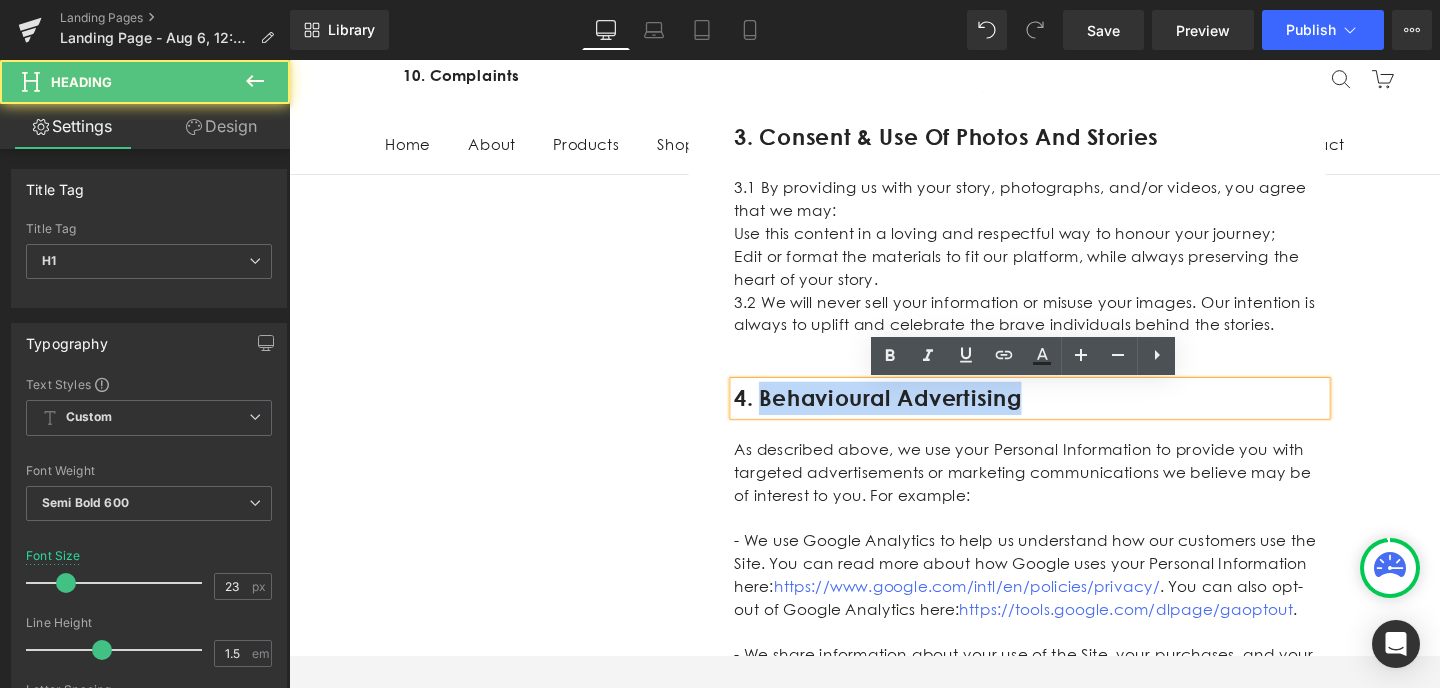 drag, startPoint x: 1064, startPoint y: 421, endPoint x: 787, endPoint y: 418, distance: 277.01624 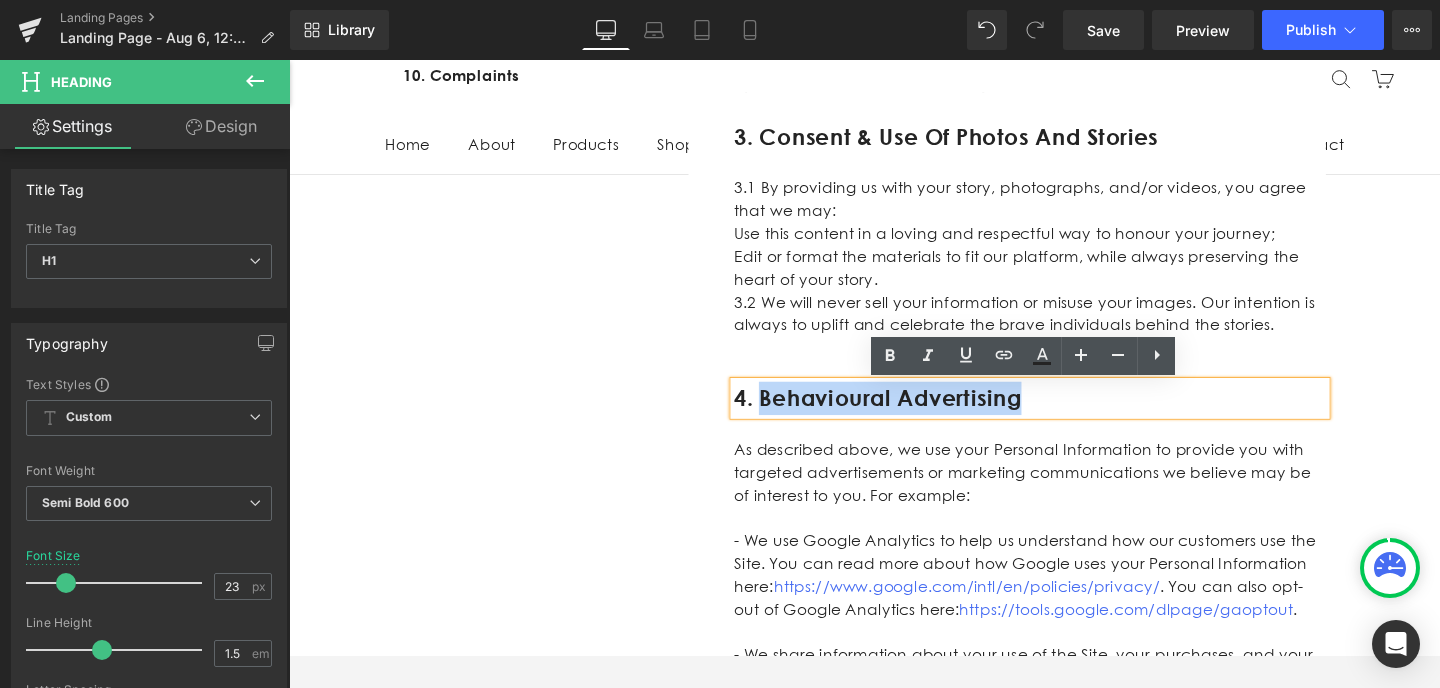 paste 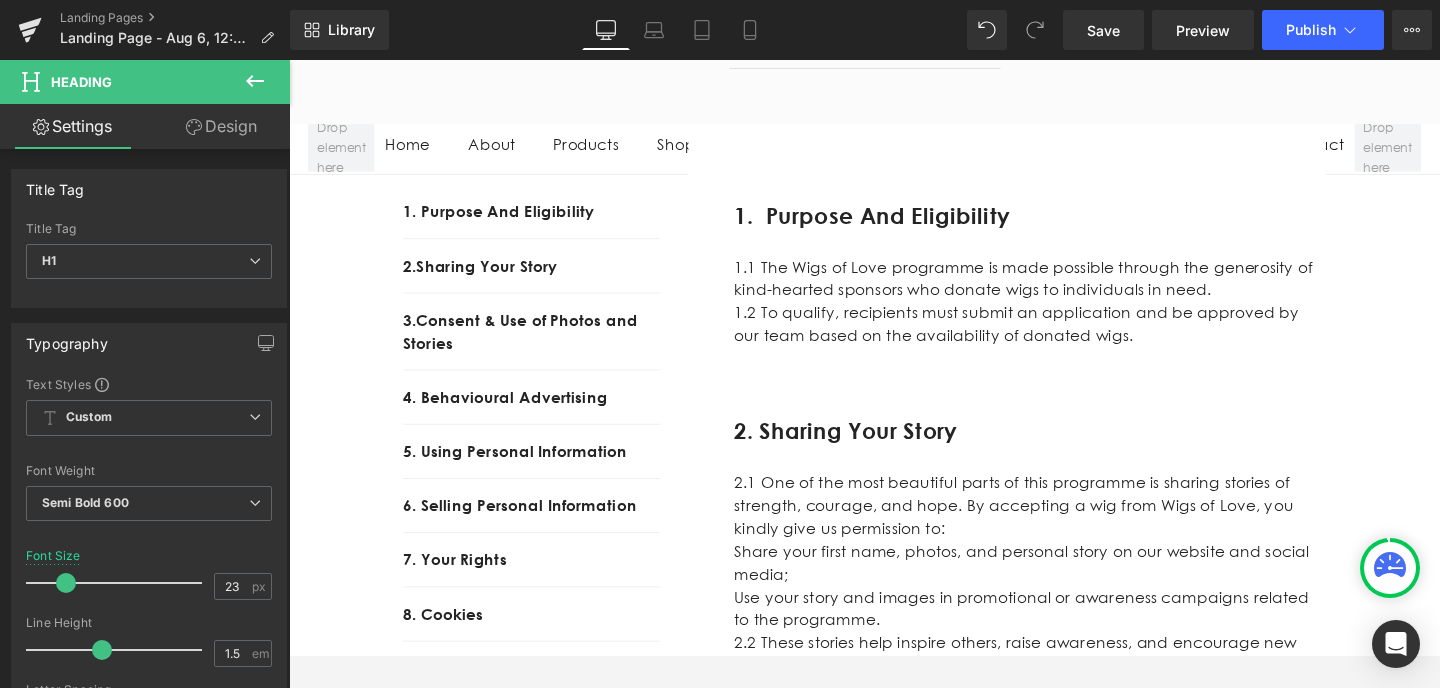 scroll, scrollTop: 377, scrollLeft: 0, axis: vertical 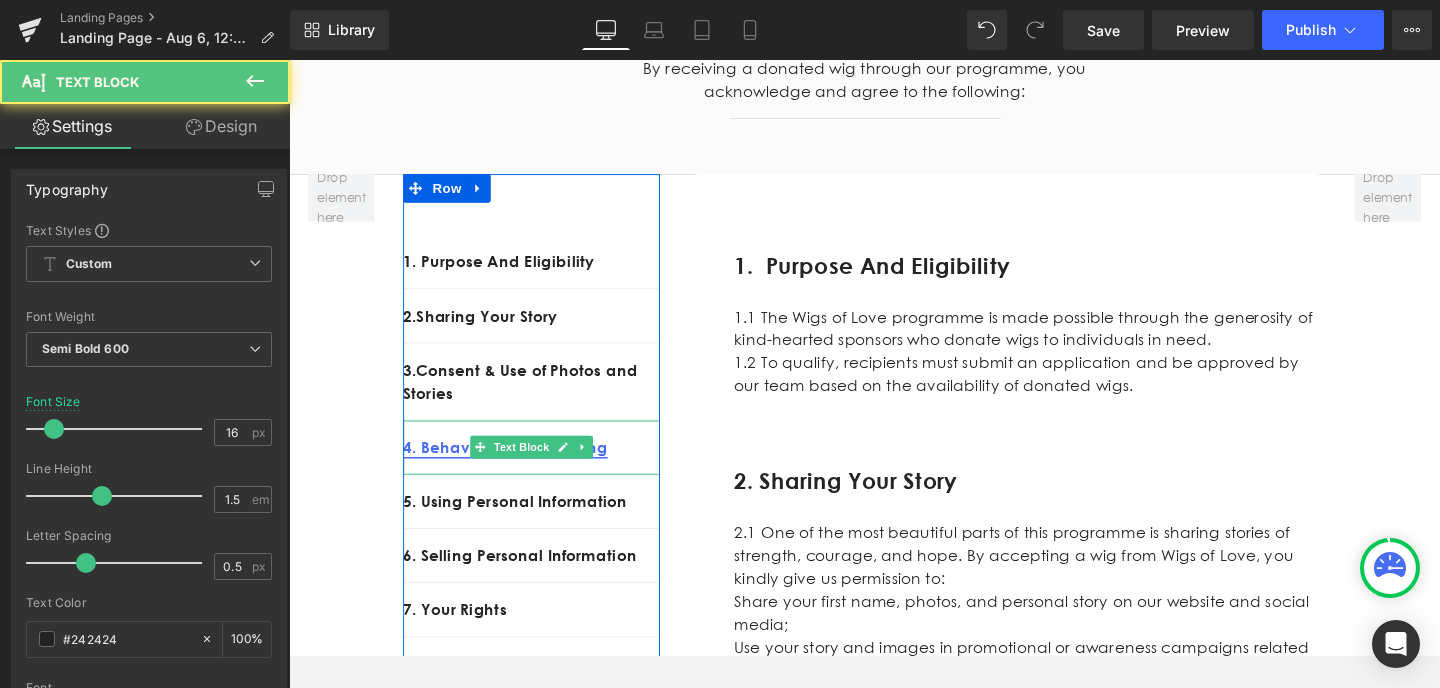 drag, startPoint x: 633, startPoint y: 472, endPoint x: 439, endPoint y: 465, distance: 194.12625 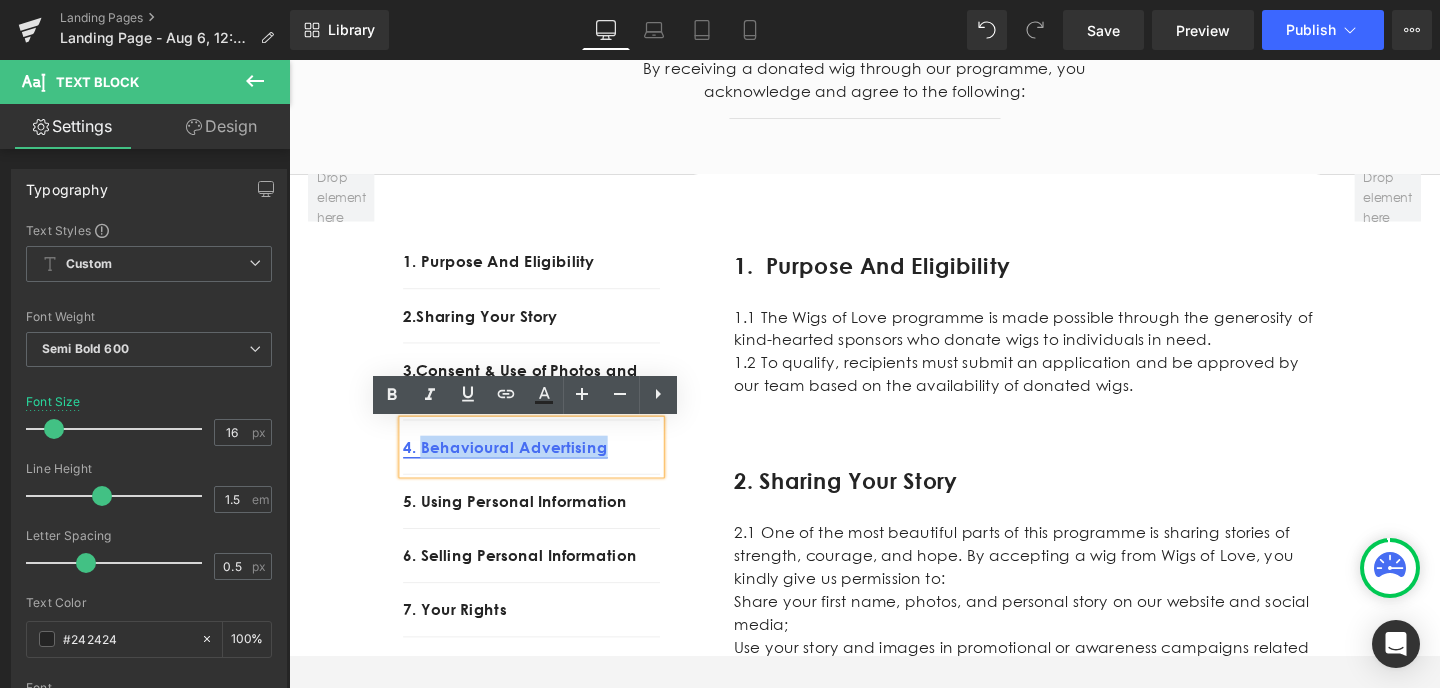 drag, startPoint x: 641, startPoint y: 468, endPoint x: 430, endPoint y: 467, distance: 211.00237 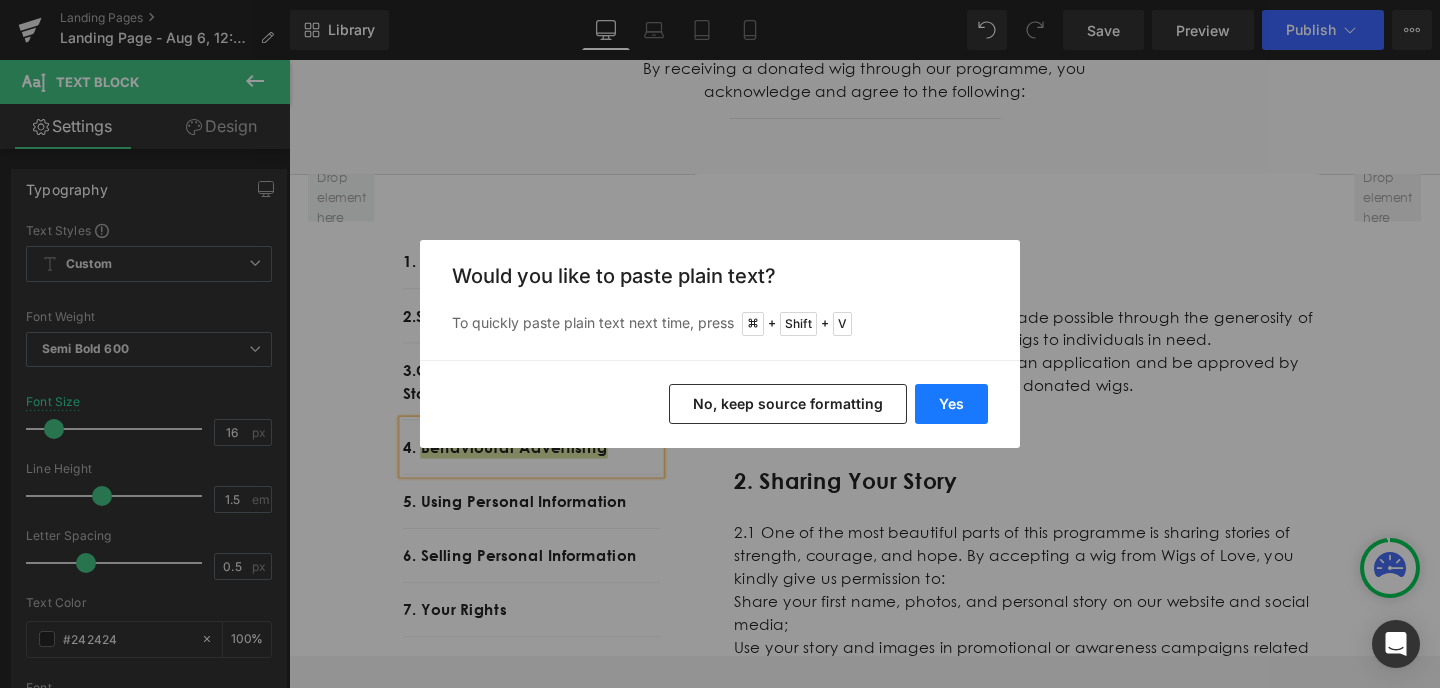 drag, startPoint x: 952, startPoint y: 404, endPoint x: 697, endPoint y: 395, distance: 255.15877 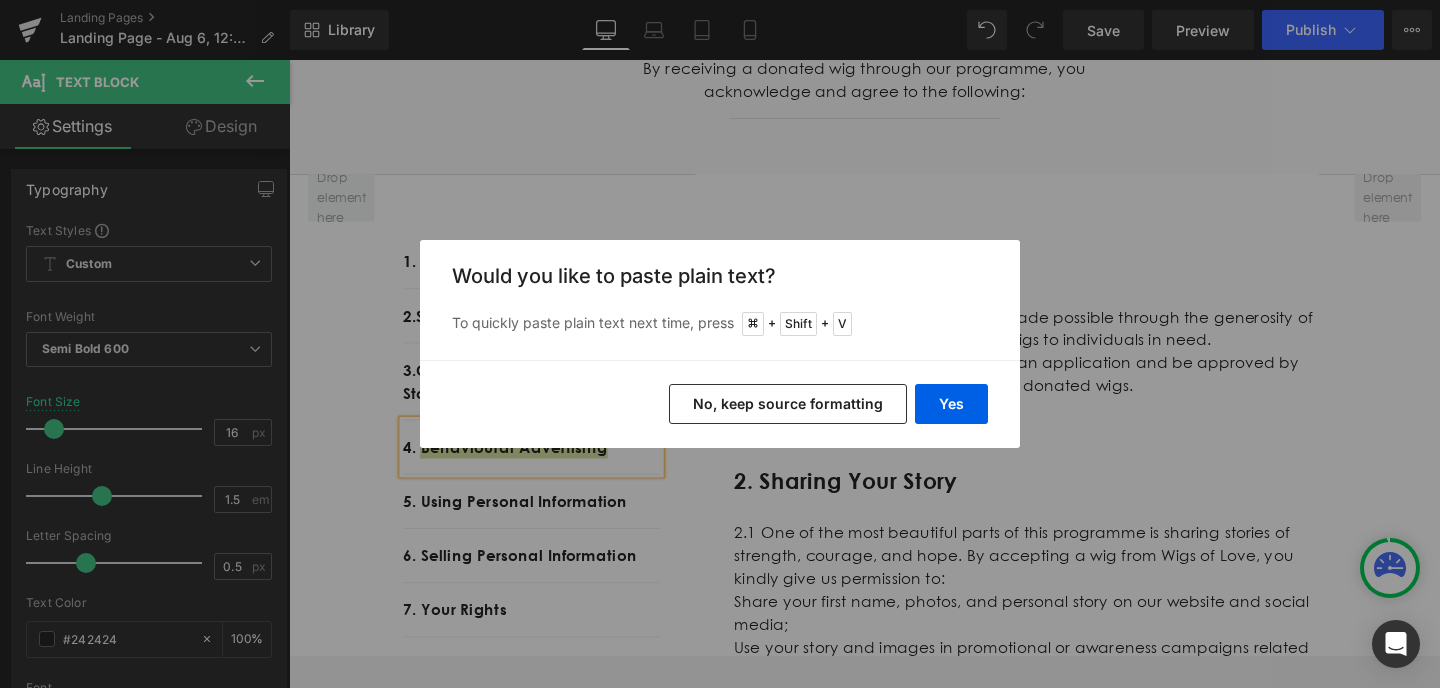 type 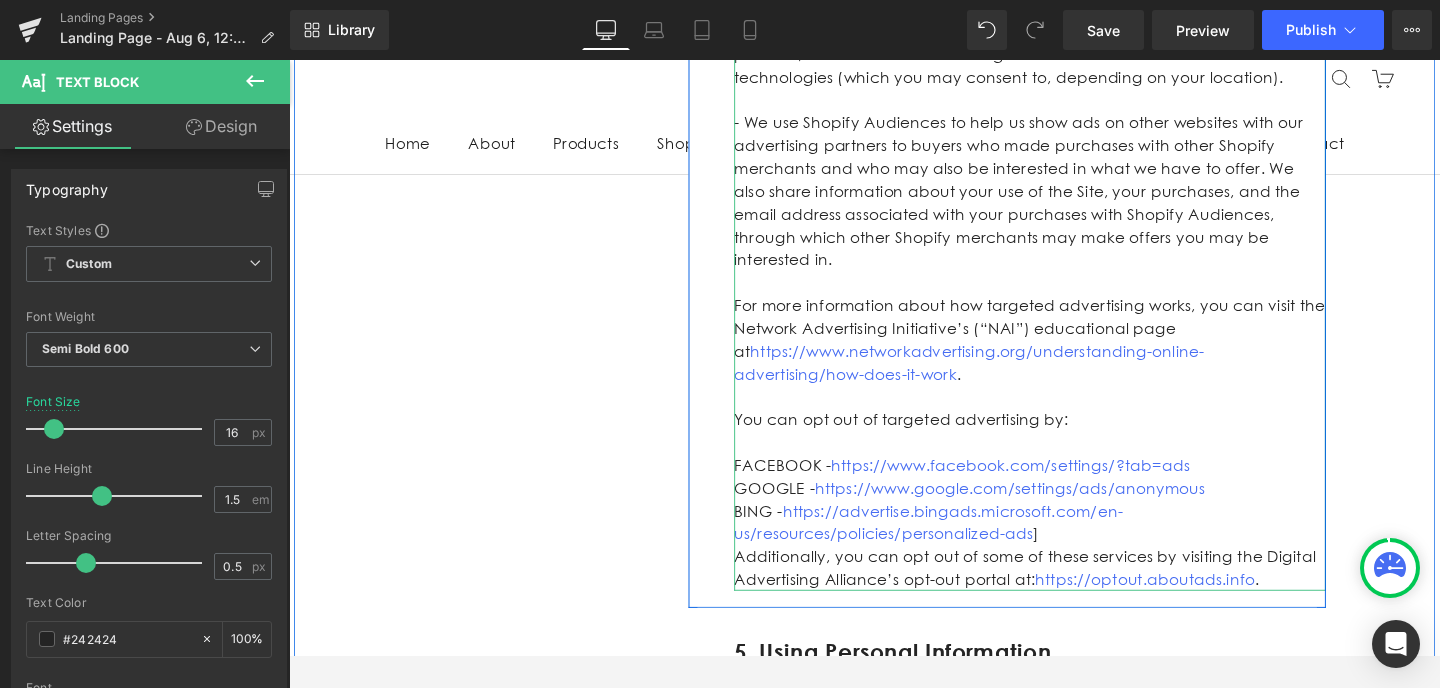 scroll, scrollTop: 1814, scrollLeft: 0, axis: vertical 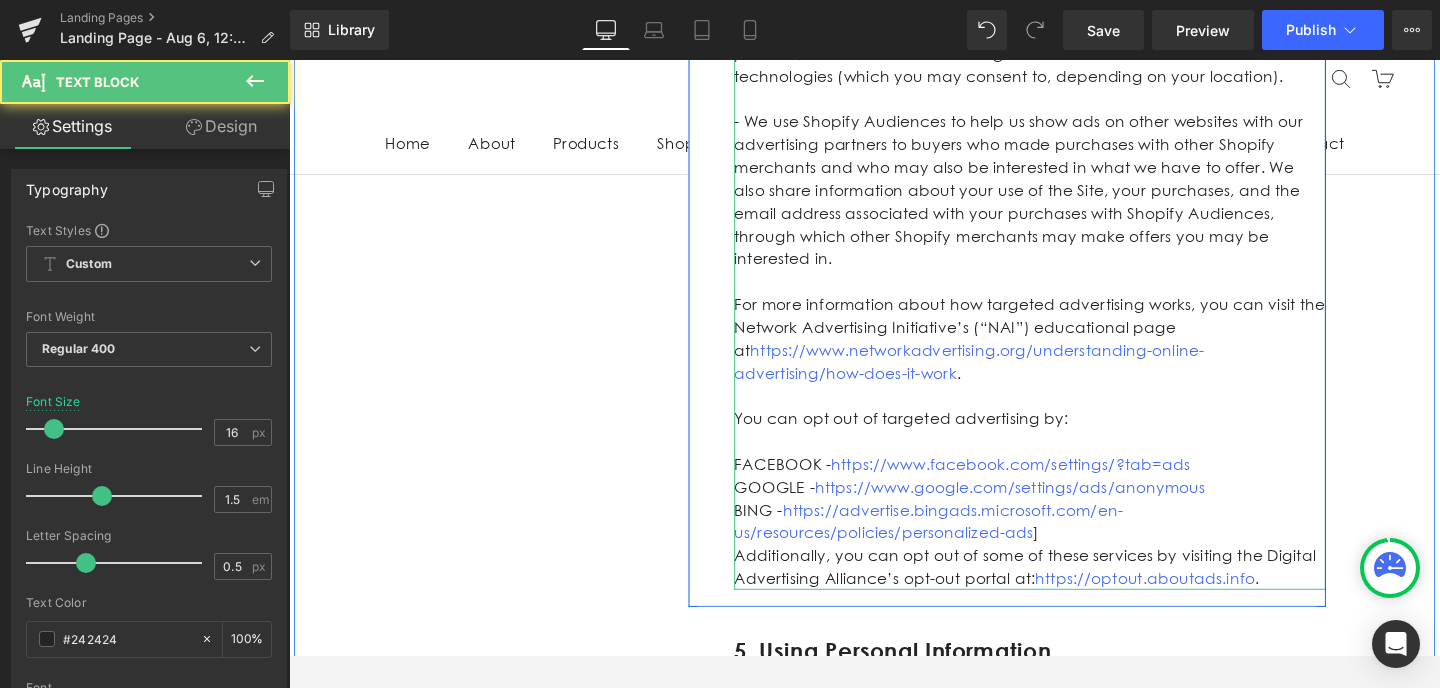 drag, startPoint x: 1291, startPoint y: 584, endPoint x: 907, endPoint y: 171, distance: 563.9371 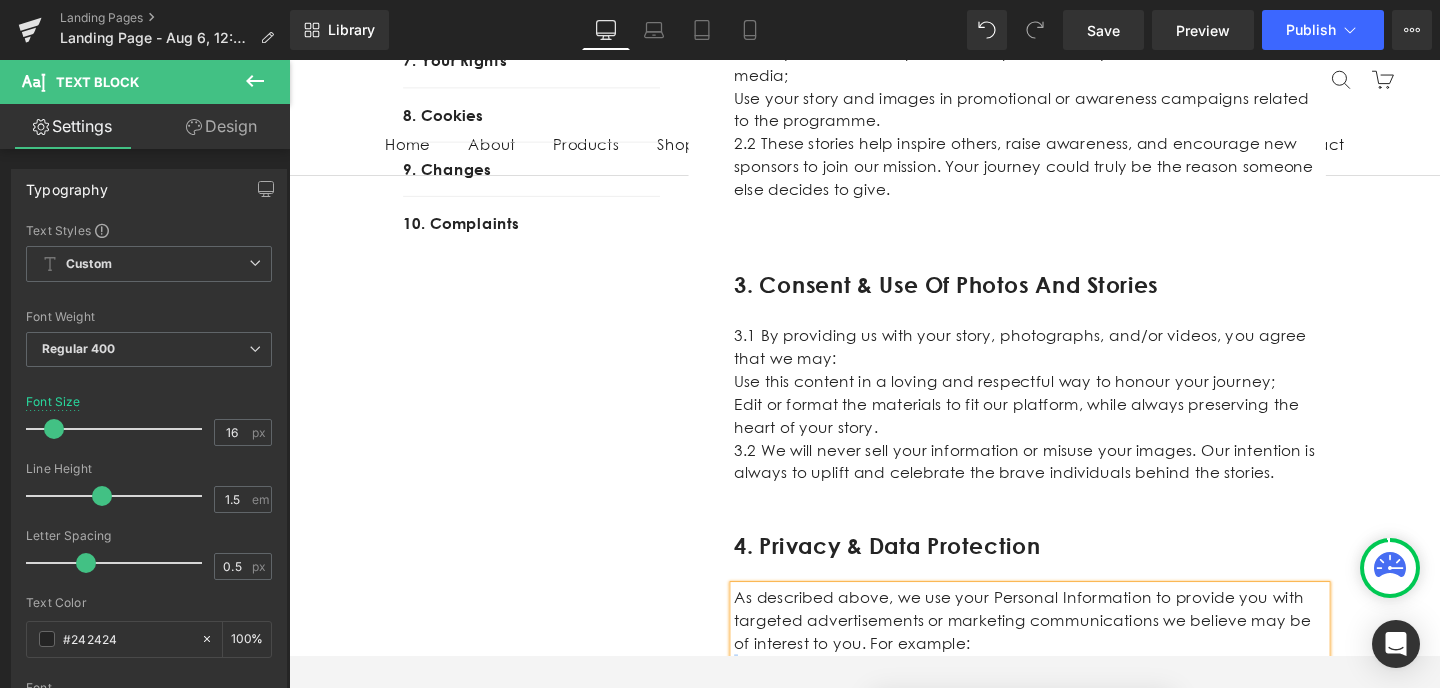 scroll, scrollTop: 1063, scrollLeft: 0, axis: vertical 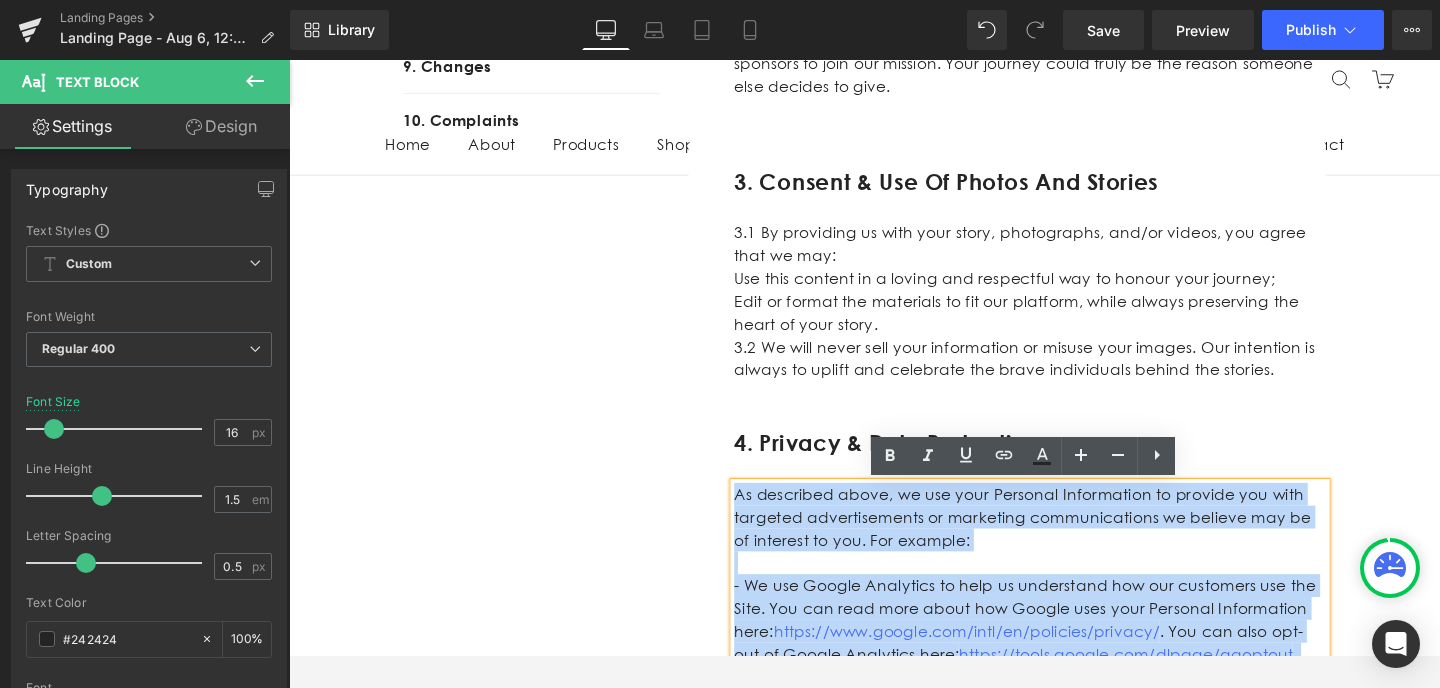 drag, startPoint x: 1266, startPoint y: 583, endPoint x: 758, endPoint y: 515, distance: 512.53094 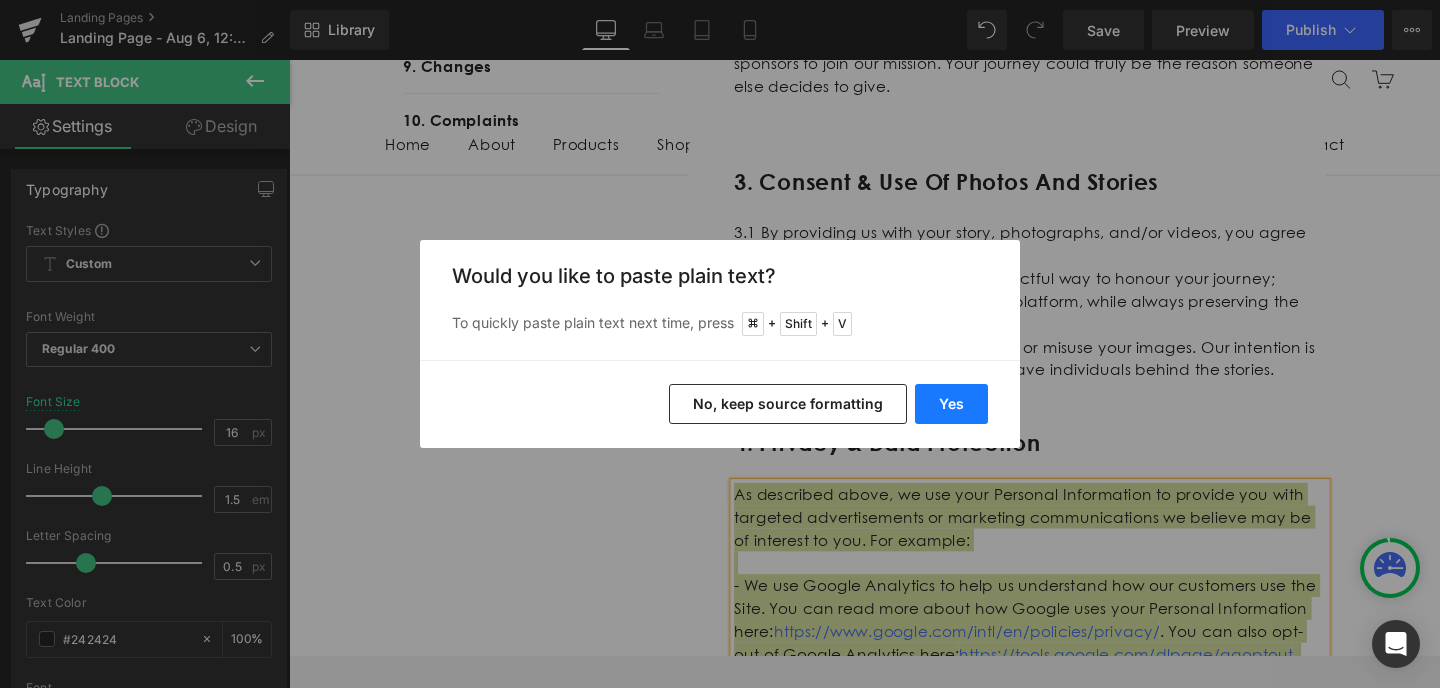 click on "Yes" at bounding box center (951, 404) 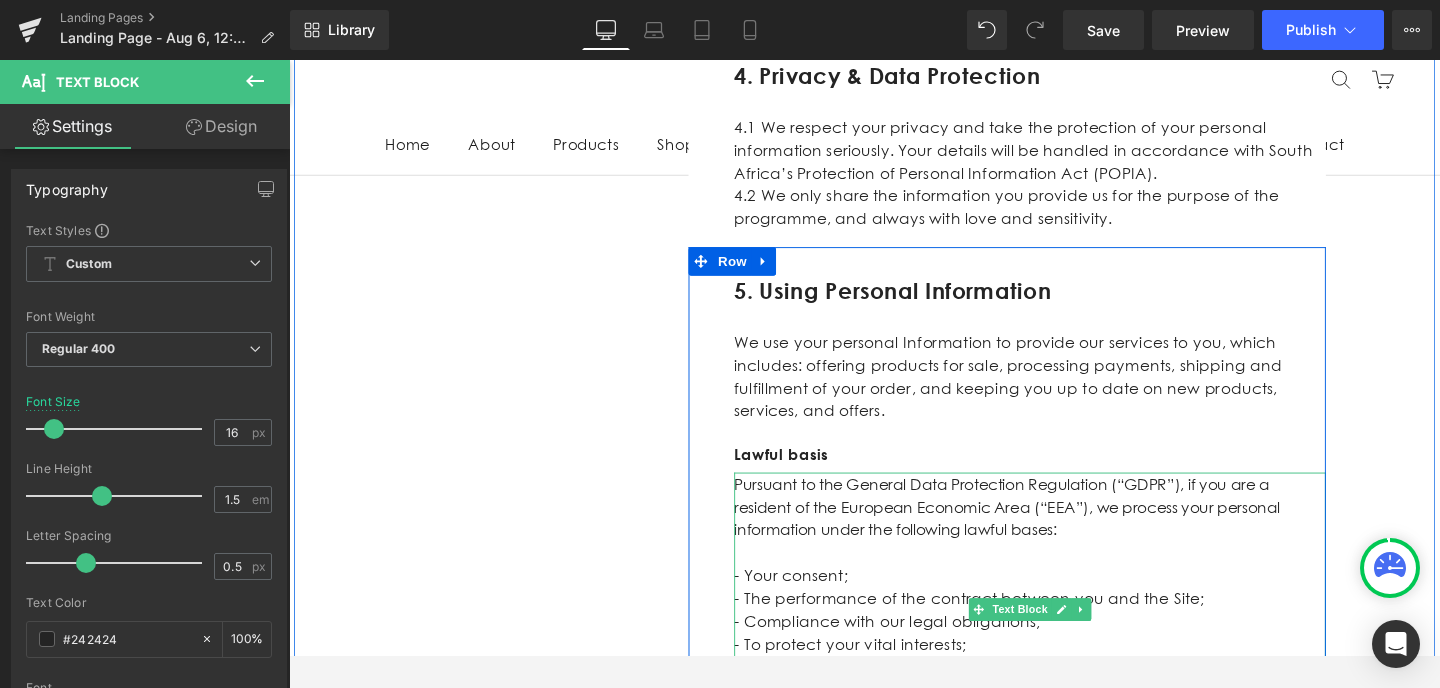scroll, scrollTop: 1445, scrollLeft: 0, axis: vertical 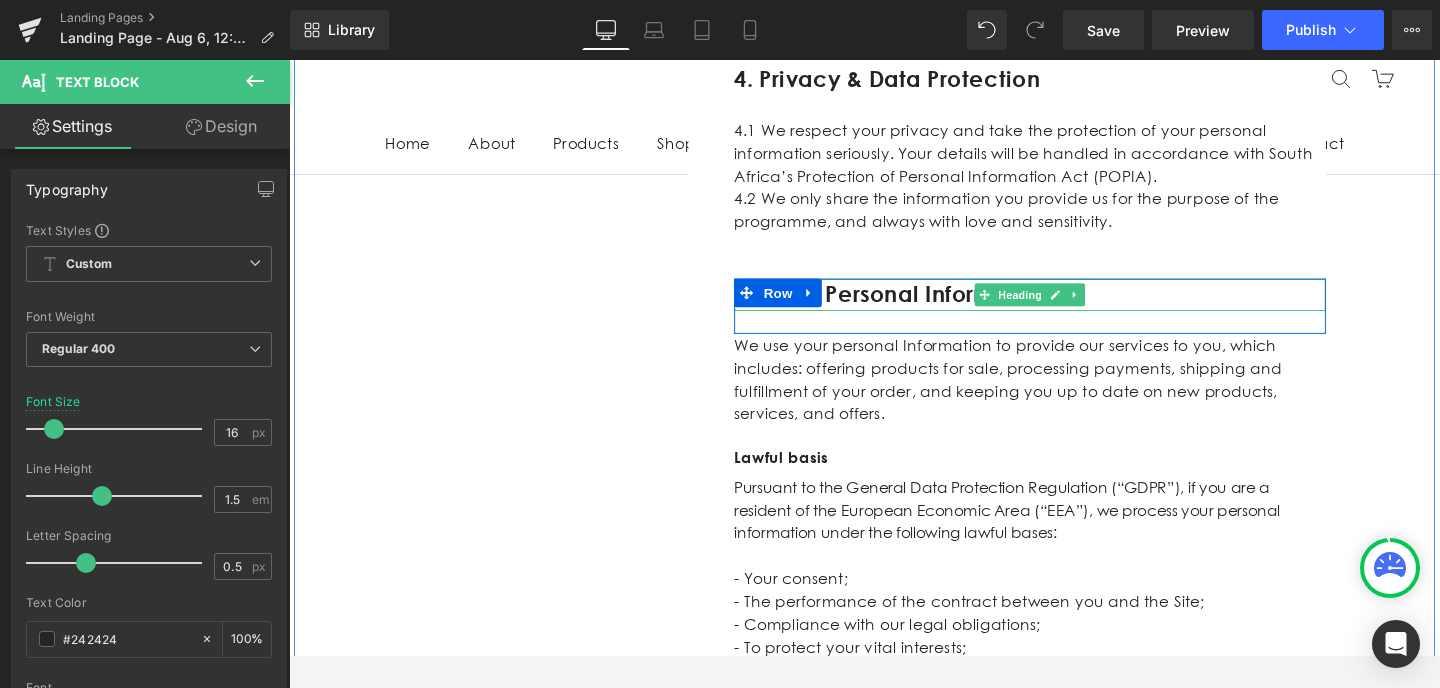 click on "5. Using Personal Information" at bounding box center [1068, 309] 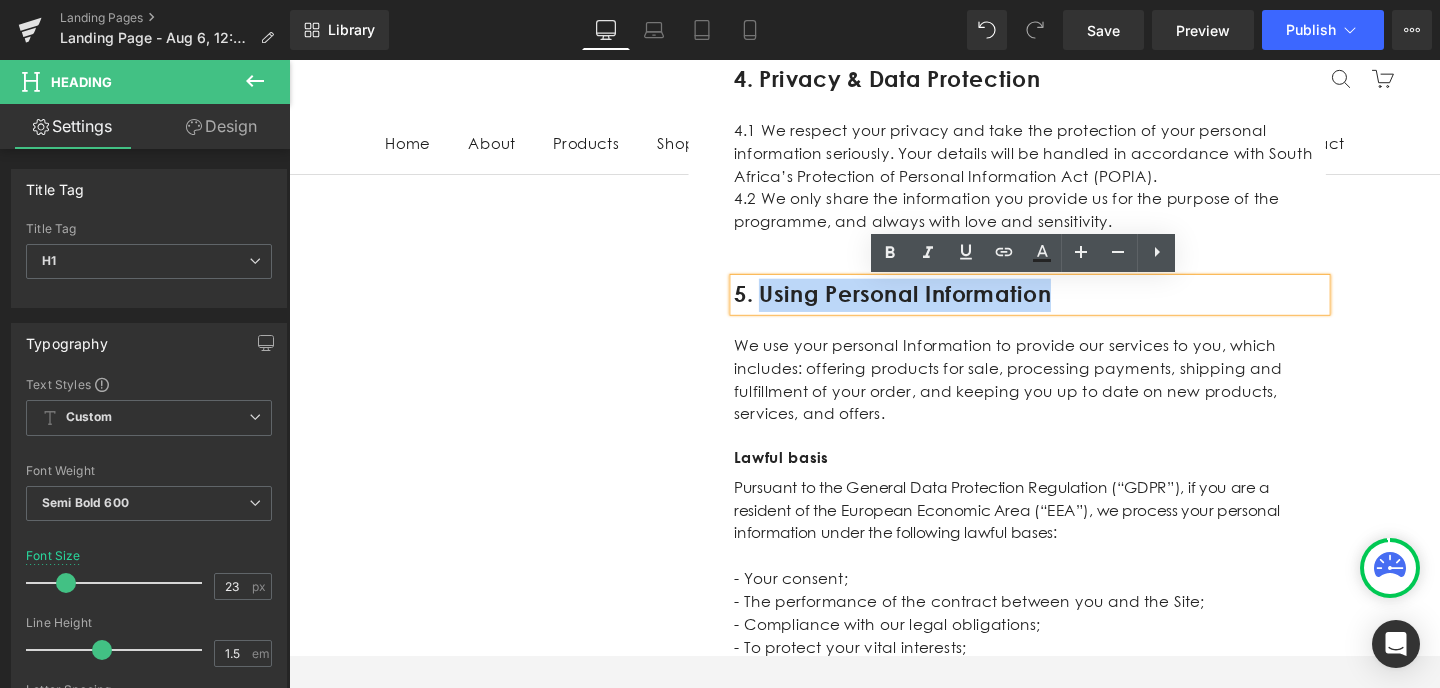 drag, startPoint x: 1152, startPoint y: 309, endPoint x: 789, endPoint y: 307, distance: 363.00552 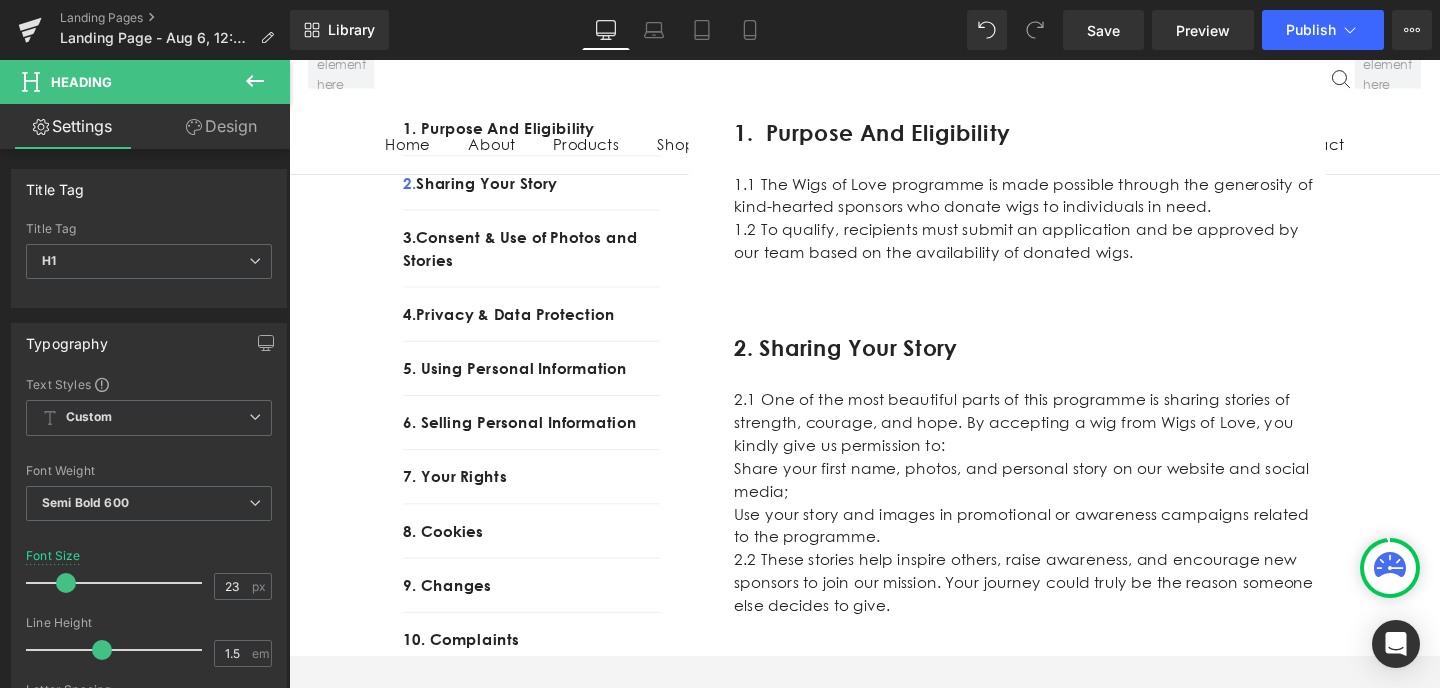 scroll, scrollTop: 515, scrollLeft: 0, axis: vertical 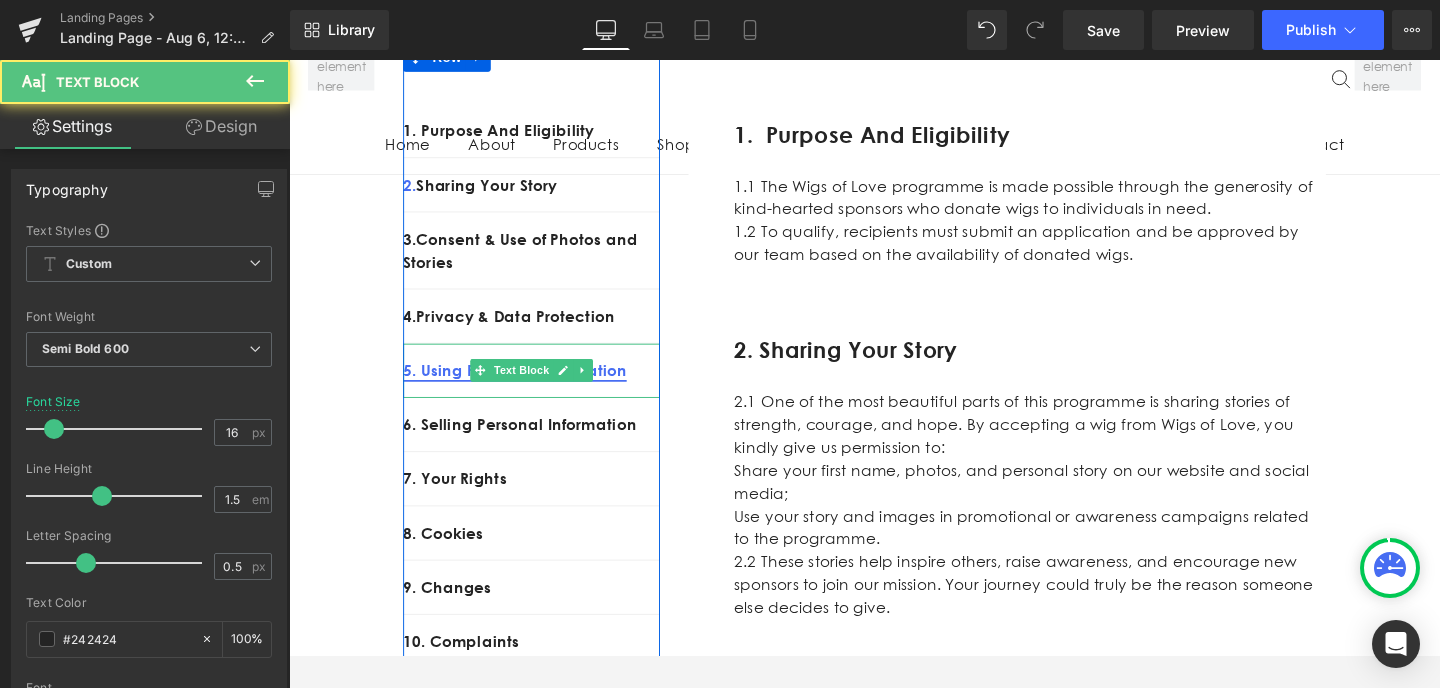 drag, startPoint x: 514, startPoint y: 393, endPoint x: 452, endPoint y: 391, distance: 62.03225 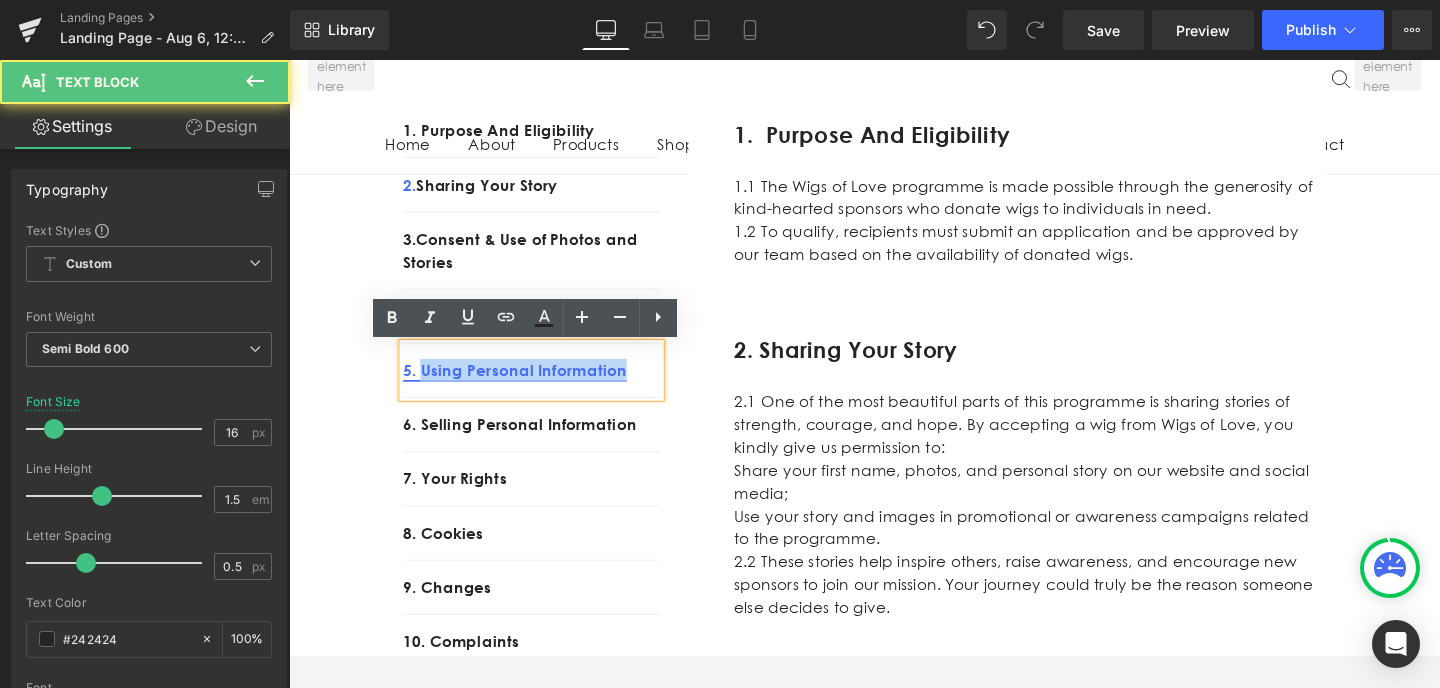 drag, startPoint x: 669, startPoint y: 387, endPoint x: 430, endPoint y: 387, distance: 239 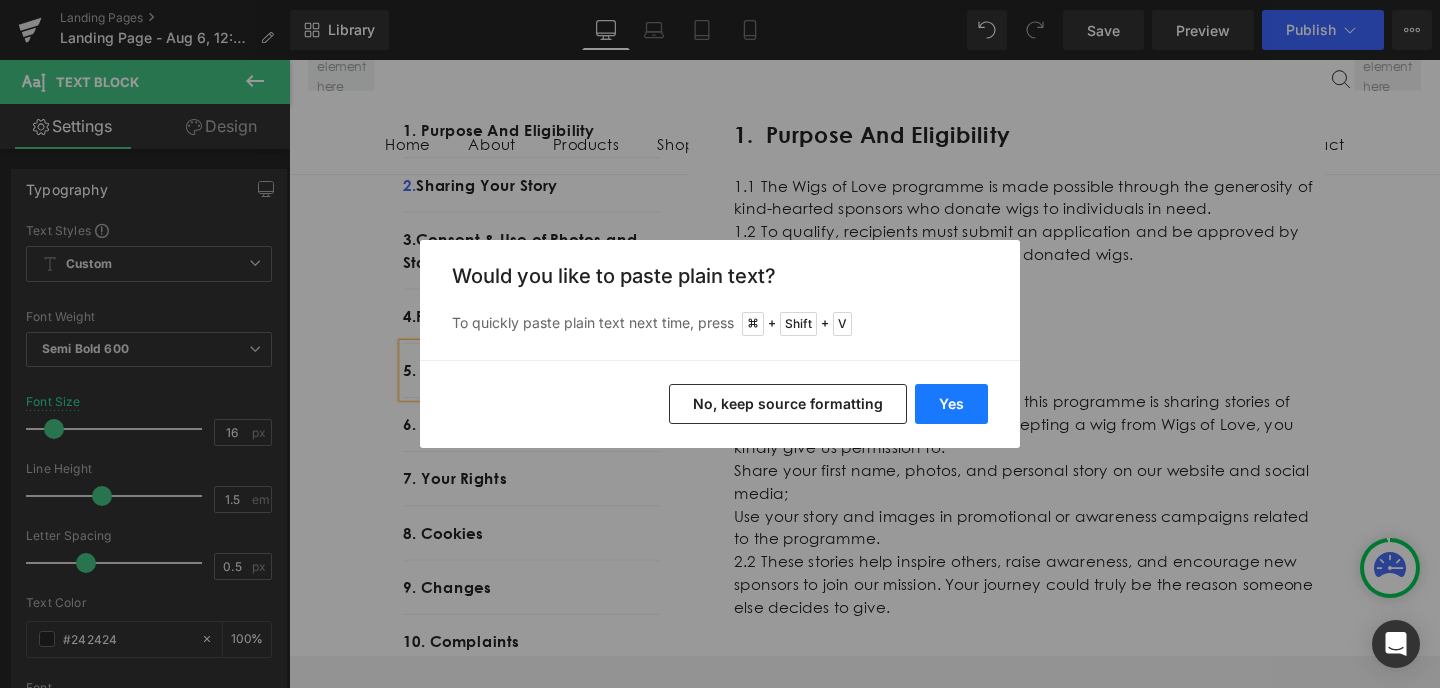 click on "Yes" at bounding box center [951, 404] 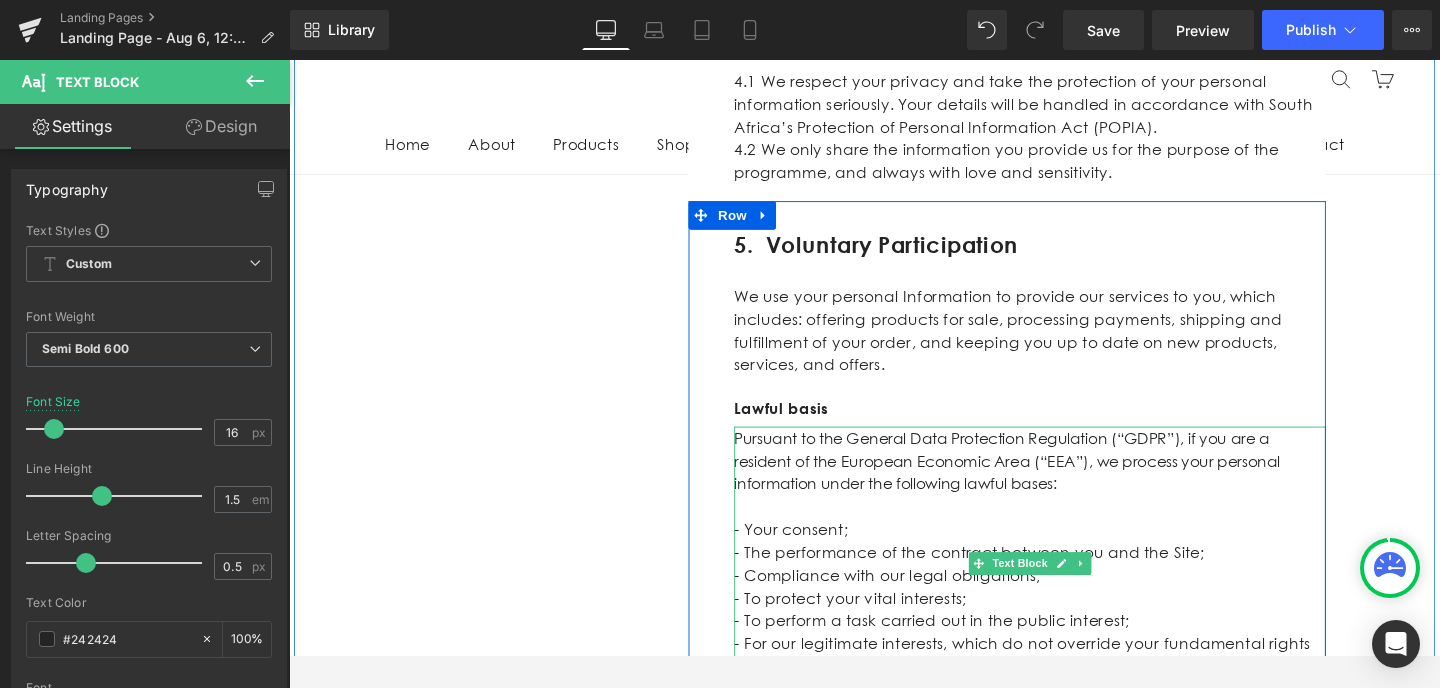 scroll, scrollTop: 1465, scrollLeft: 0, axis: vertical 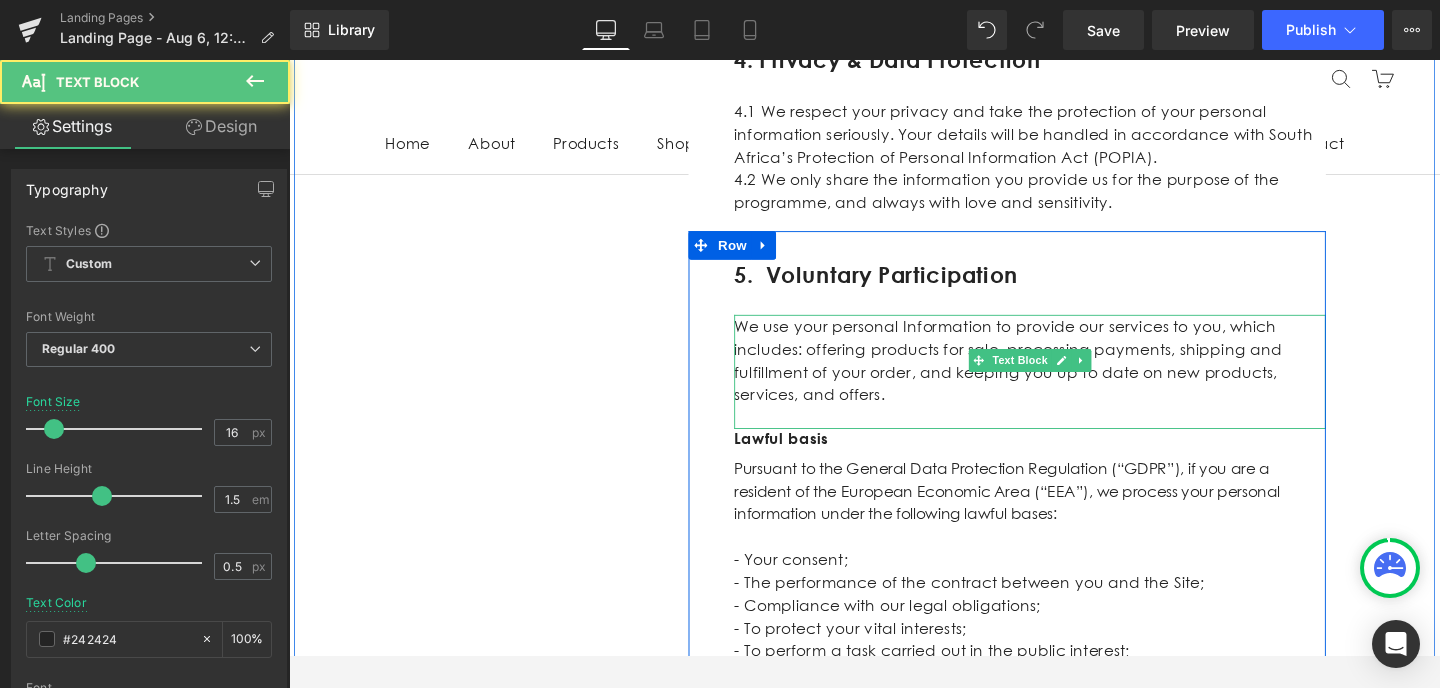drag, startPoint x: 1323, startPoint y: 392, endPoint x: 781, endPoint y: 341, distance: 544.39417 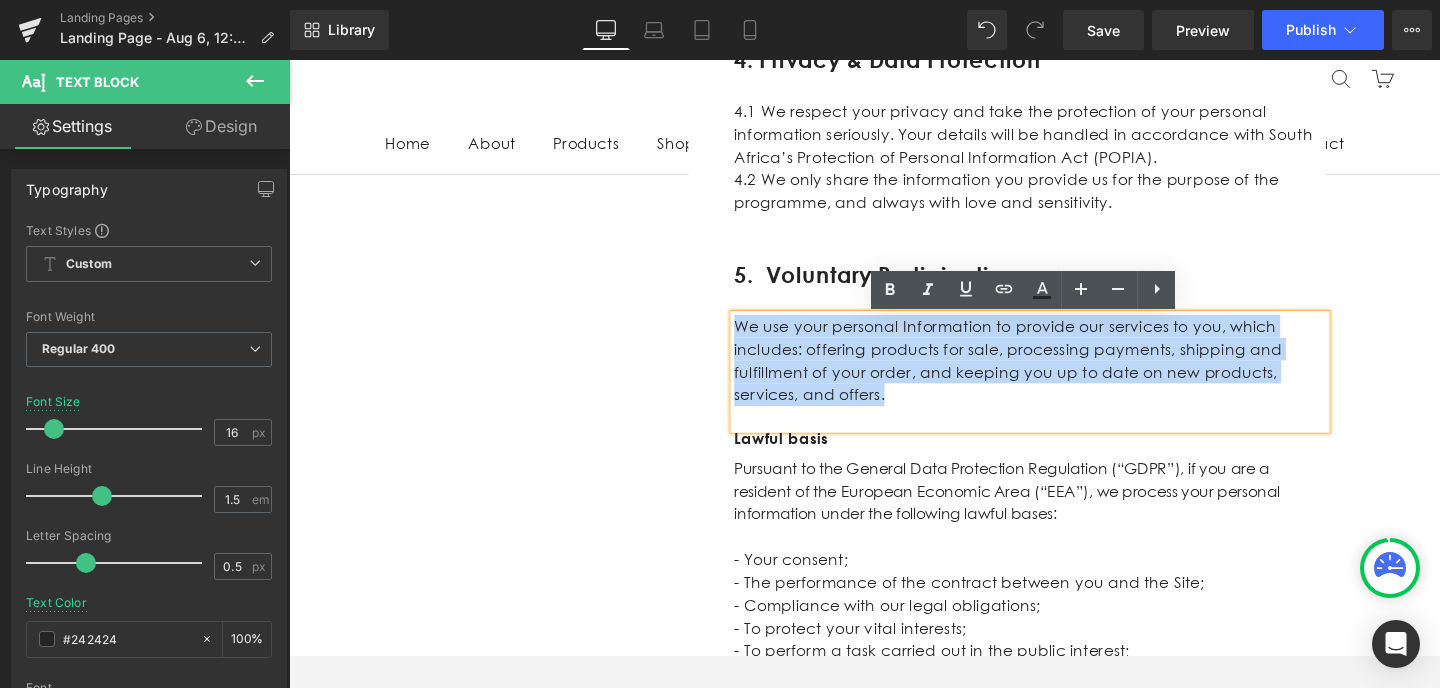 drag, startPoint x: 1305, startPoint y: 393, endPoint x: 759, endPoint y: 335, distance: 549.07196 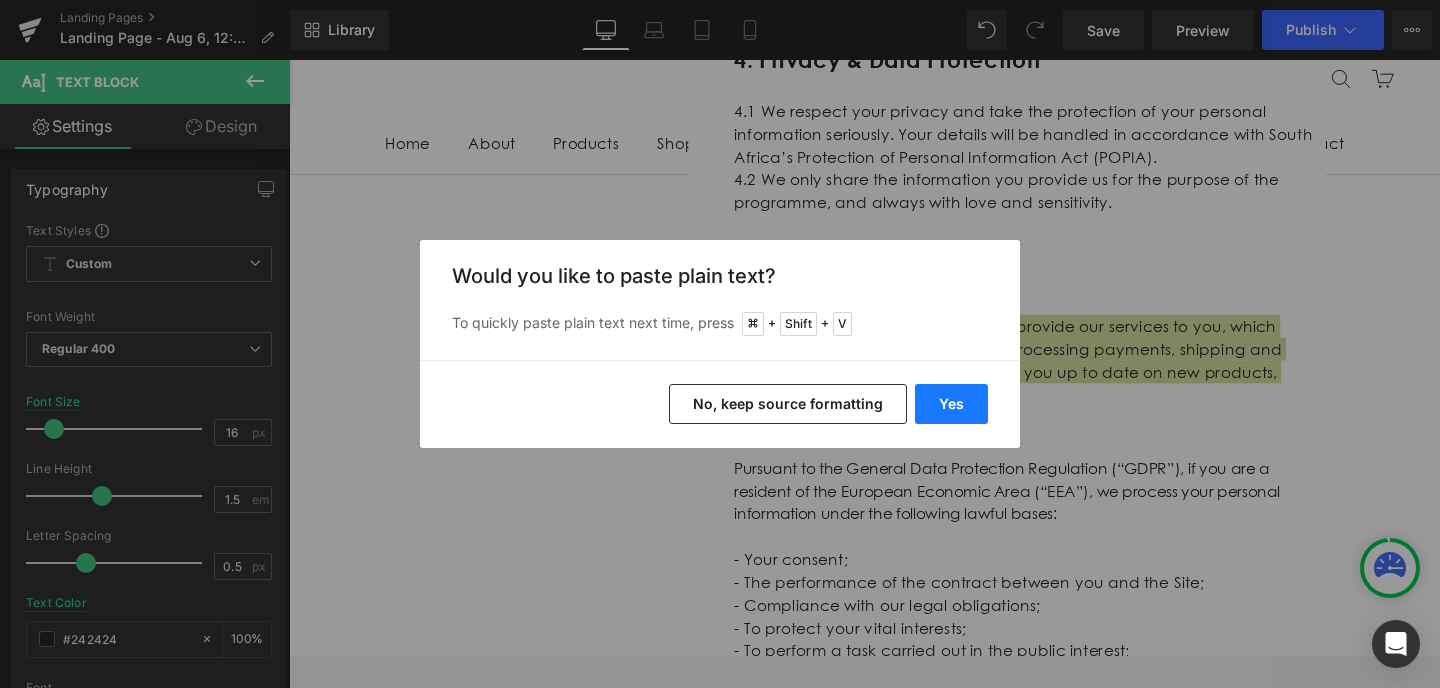 click on "Yes" at bounding box center [951, 404] 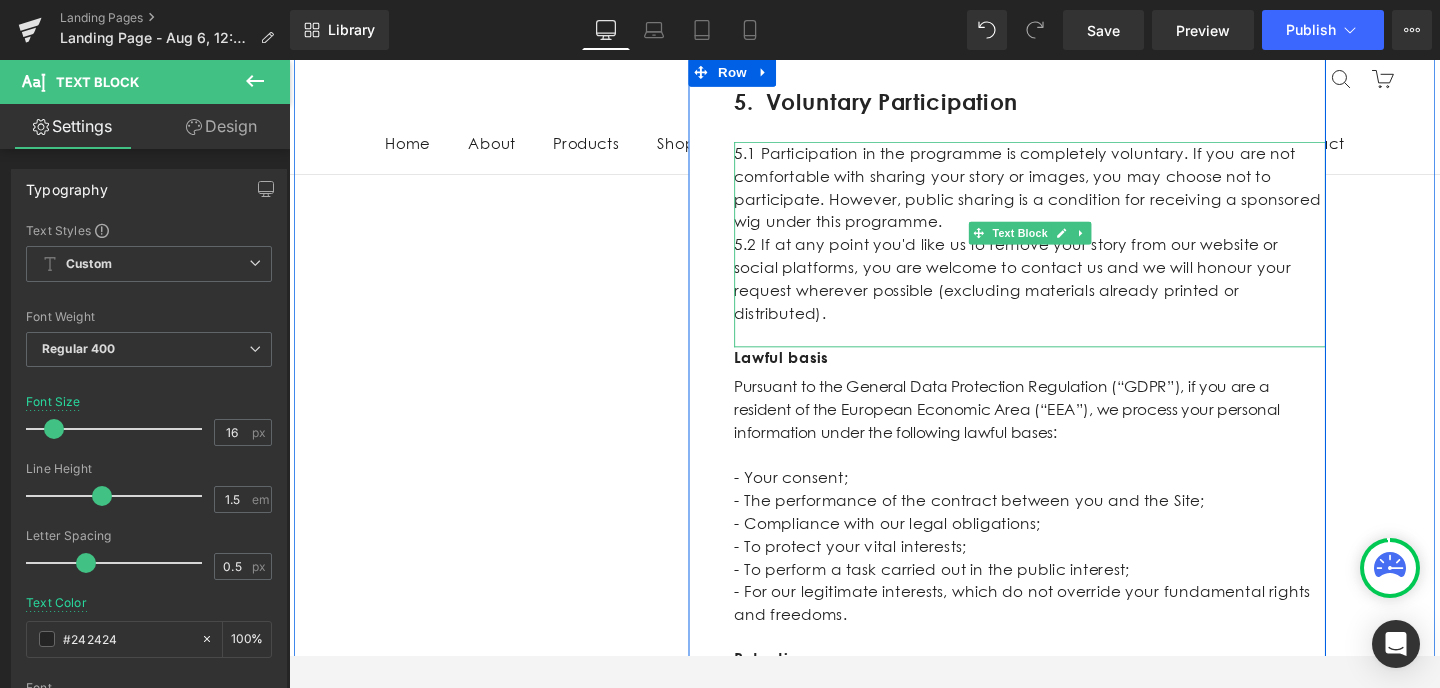scroll, scrollTop: 1650, scrollLeft: 0, axis: vertical 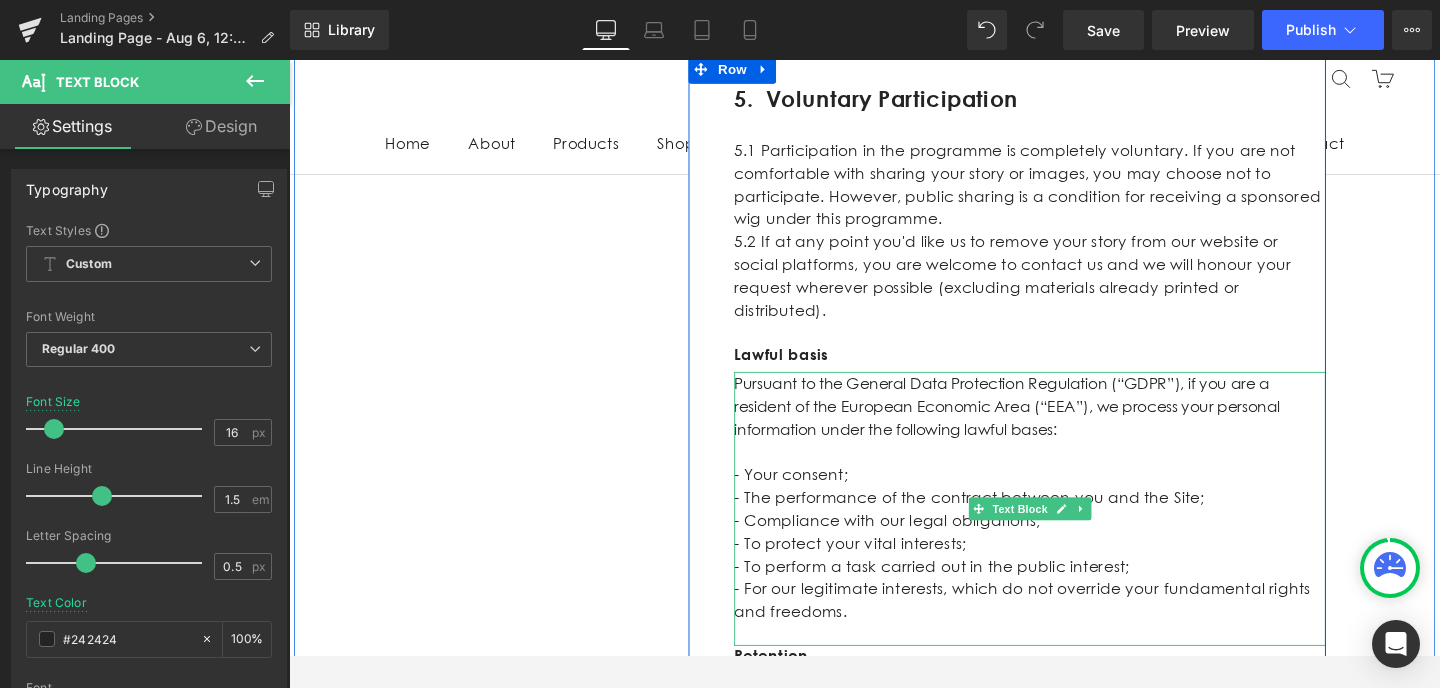 click on "Pursuant to the General Data Protection Regulation (“GDPR”), if you are a resident of the European Economic Area (“EEA”), we process your personal information under the following lawful bases:" at bounding box center (1068, 426) 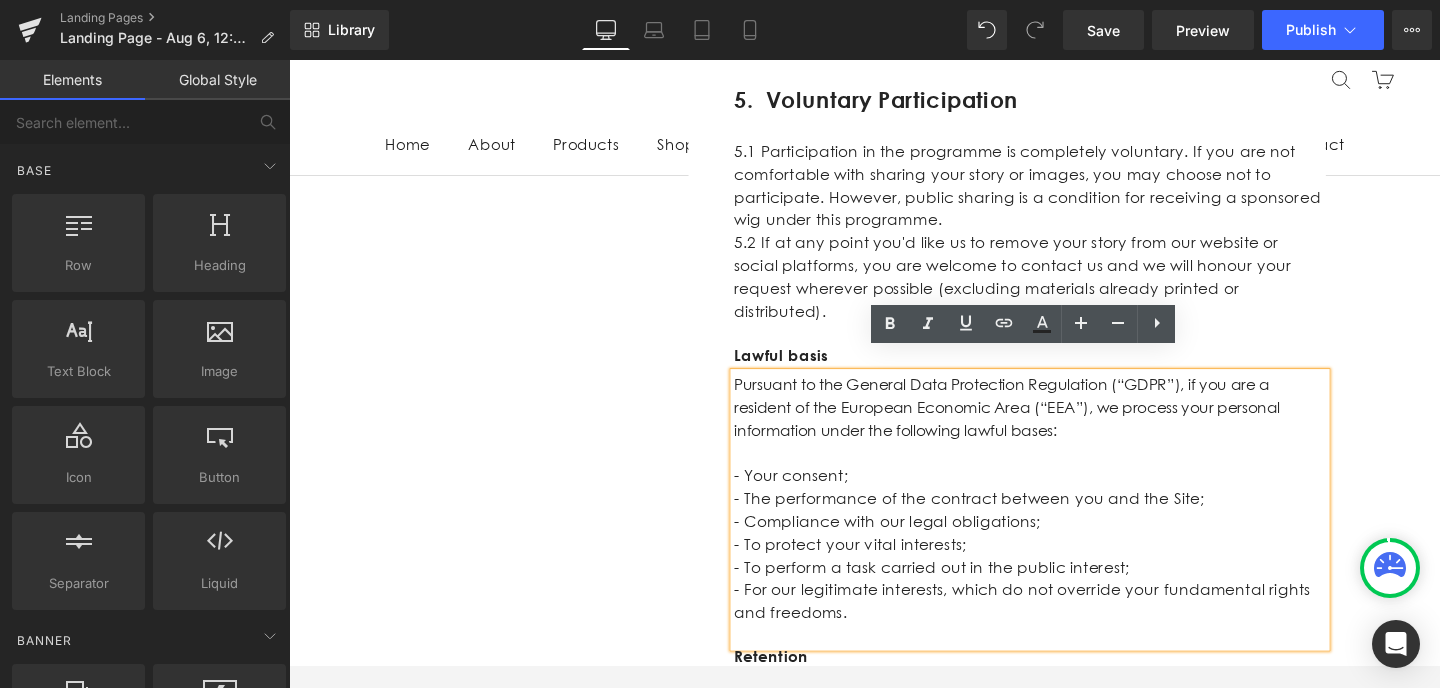 drag, startPoint x: 1212, startPoint y: 560, endPoint x: 955, endPoint y: 558, distance: 257.00778 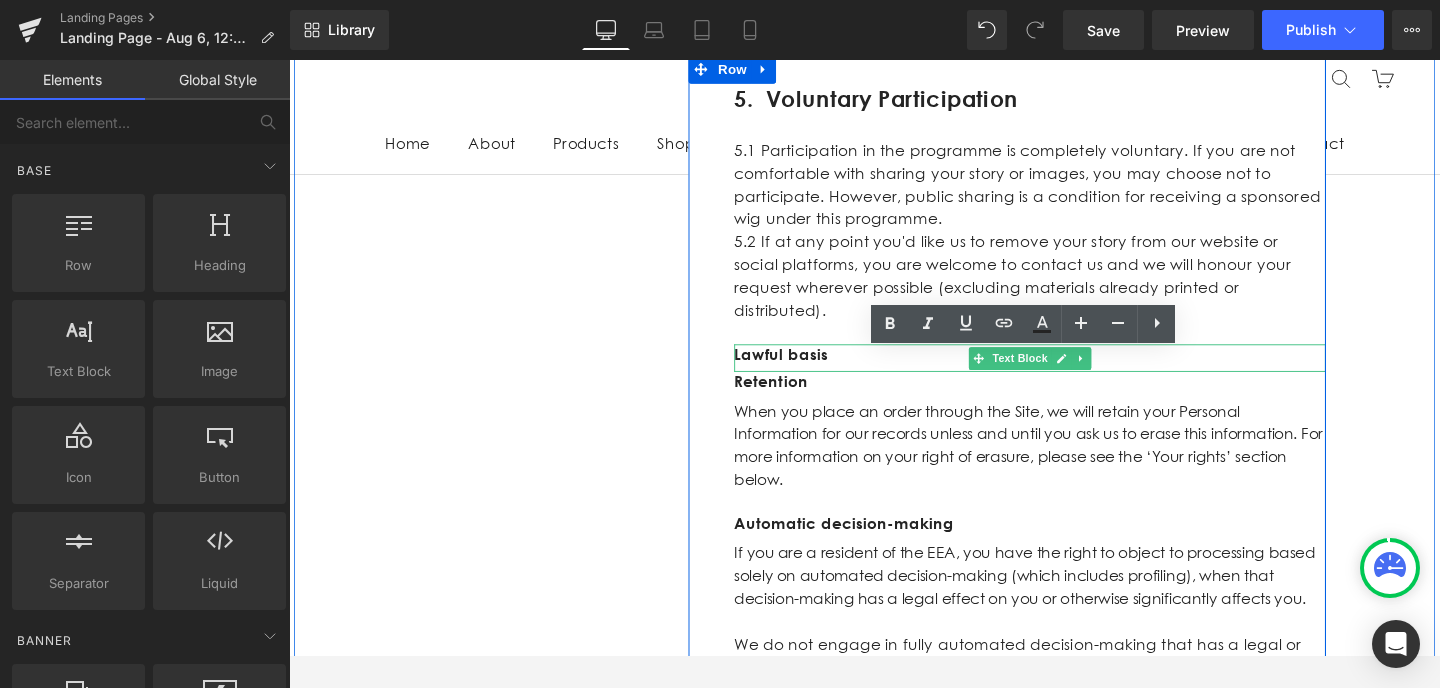click on "Lawful basis" at bounding box center (1068, 371) 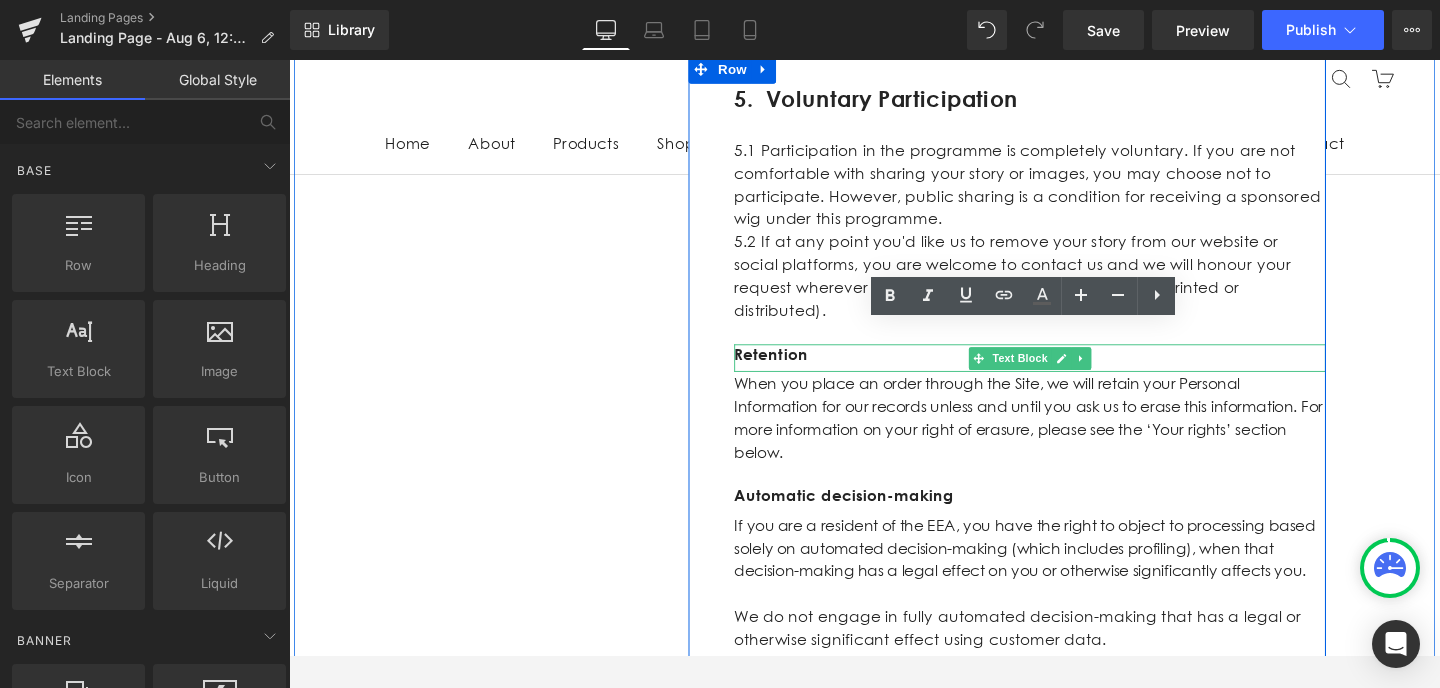 click on "Retention" at bounding box center [1068, 371] 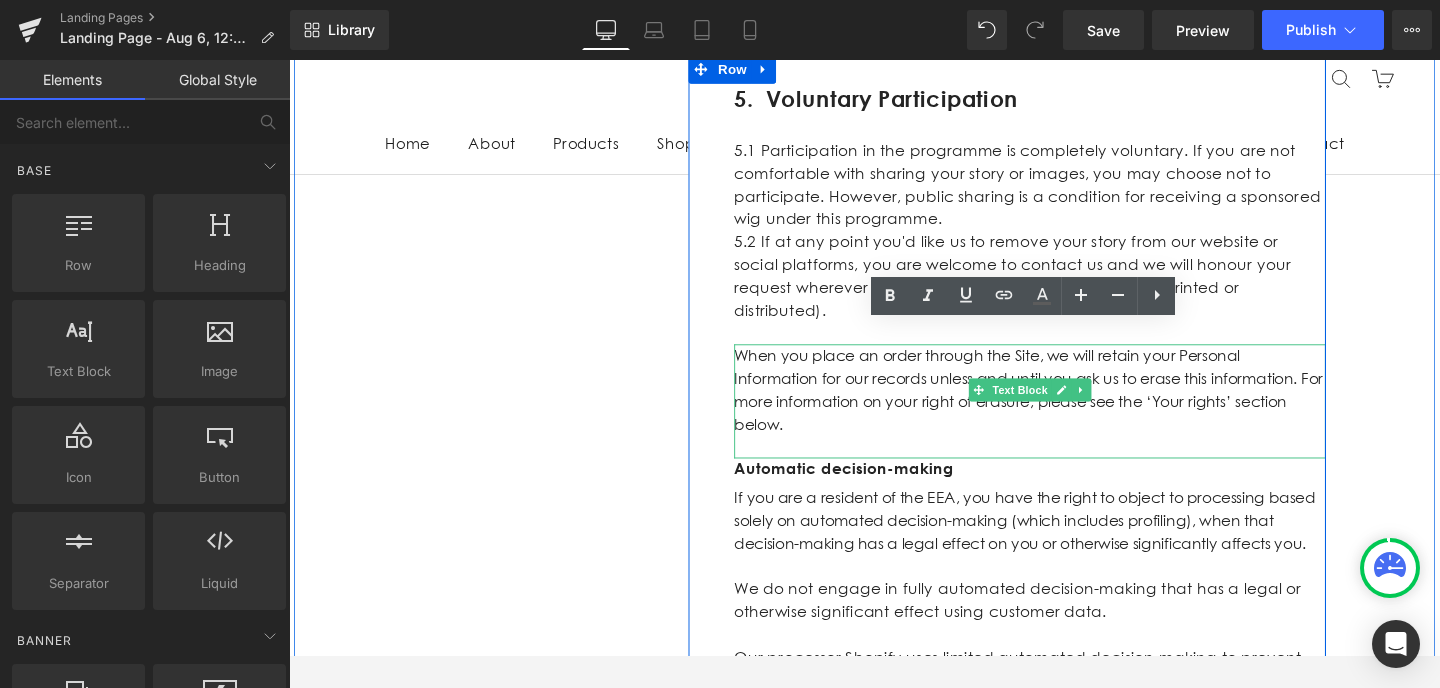 click on "When you place an order through the Site, we will retain your Personal Information for our records unless and until you ask us to erase this information. For more information on your right of erasure, please see the ‘Your rights’ section below." at bounding box center (1068, 421) 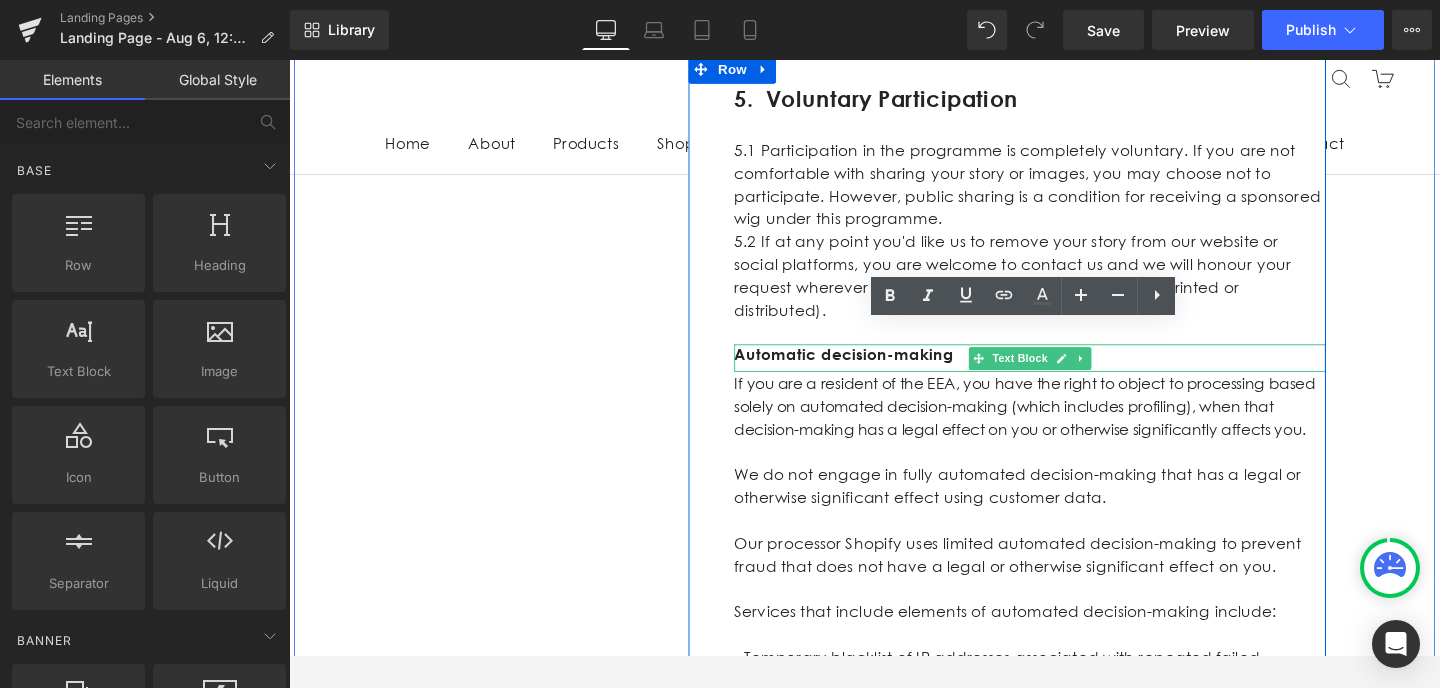 click on "Automatic decision-making" at bounding box center [1068, 371] 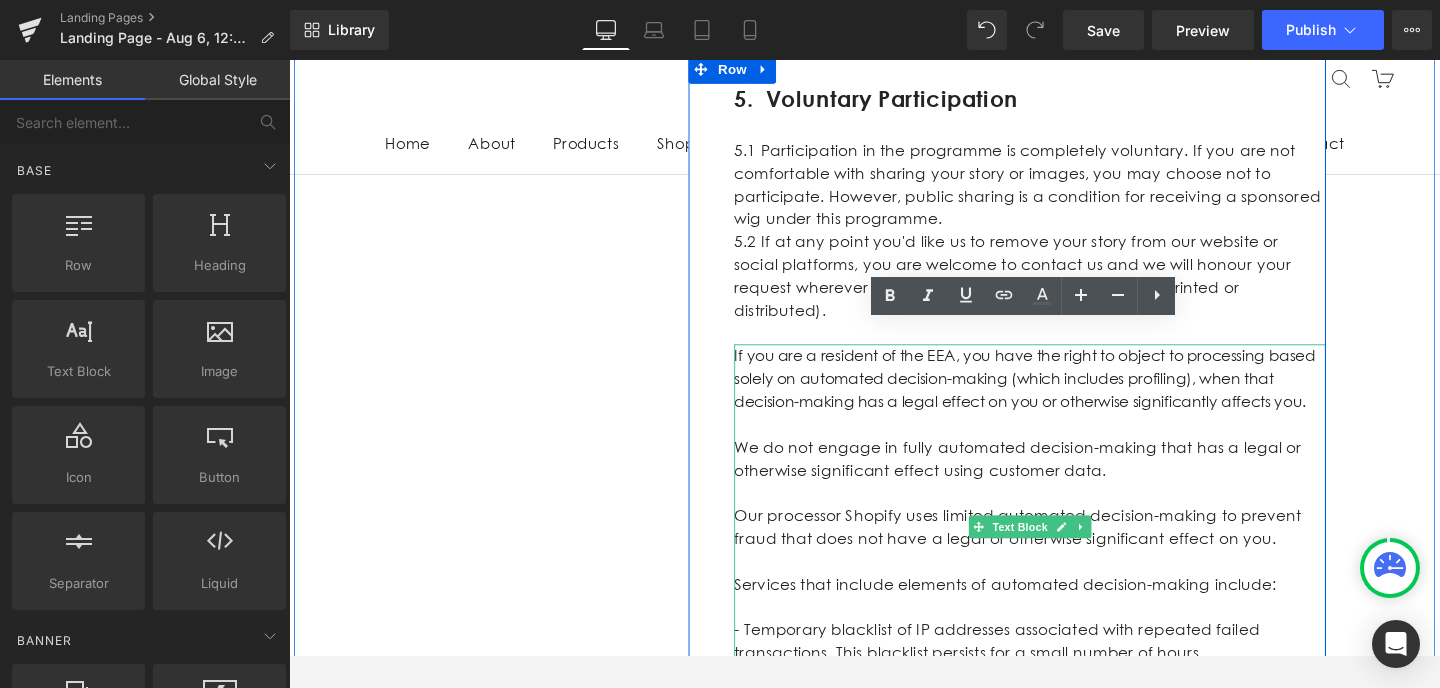 click at bounding box center [1068, 517] 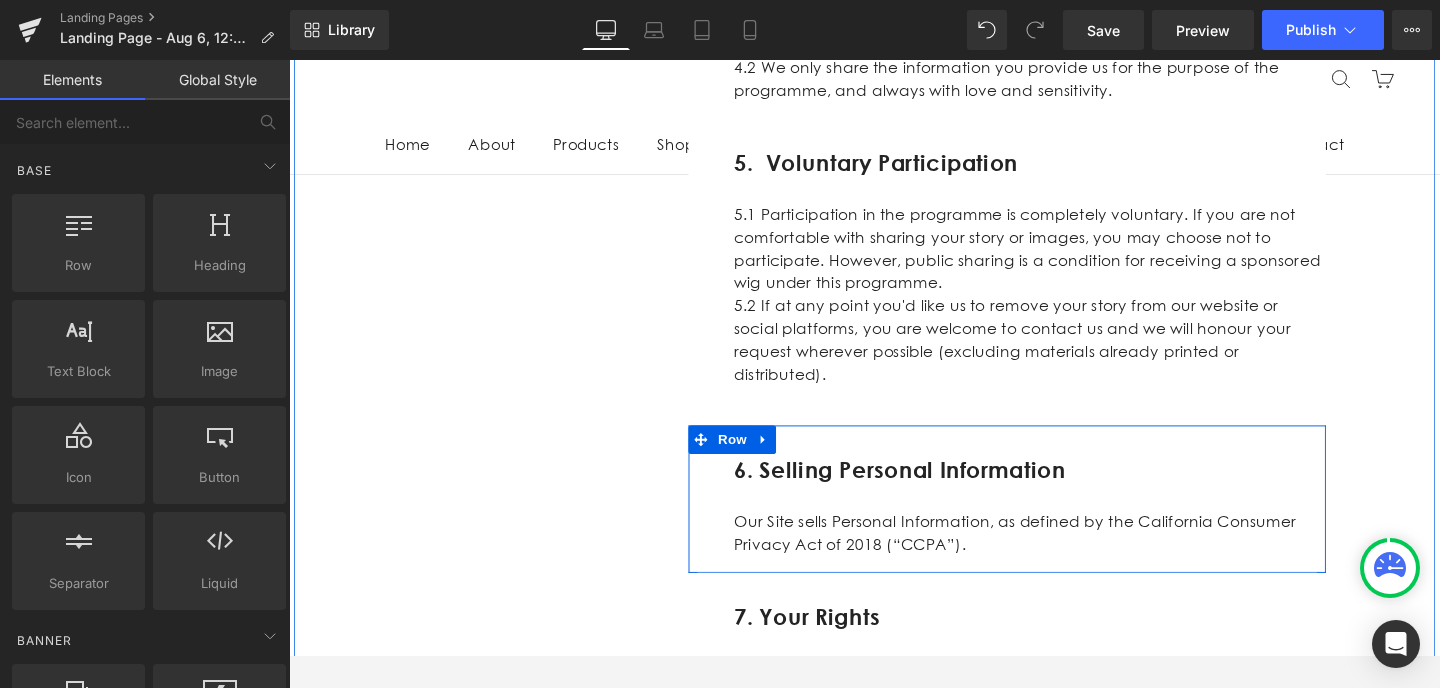 scroll, scrollTop: 1575, scrollLeft: 0, axis: vertical 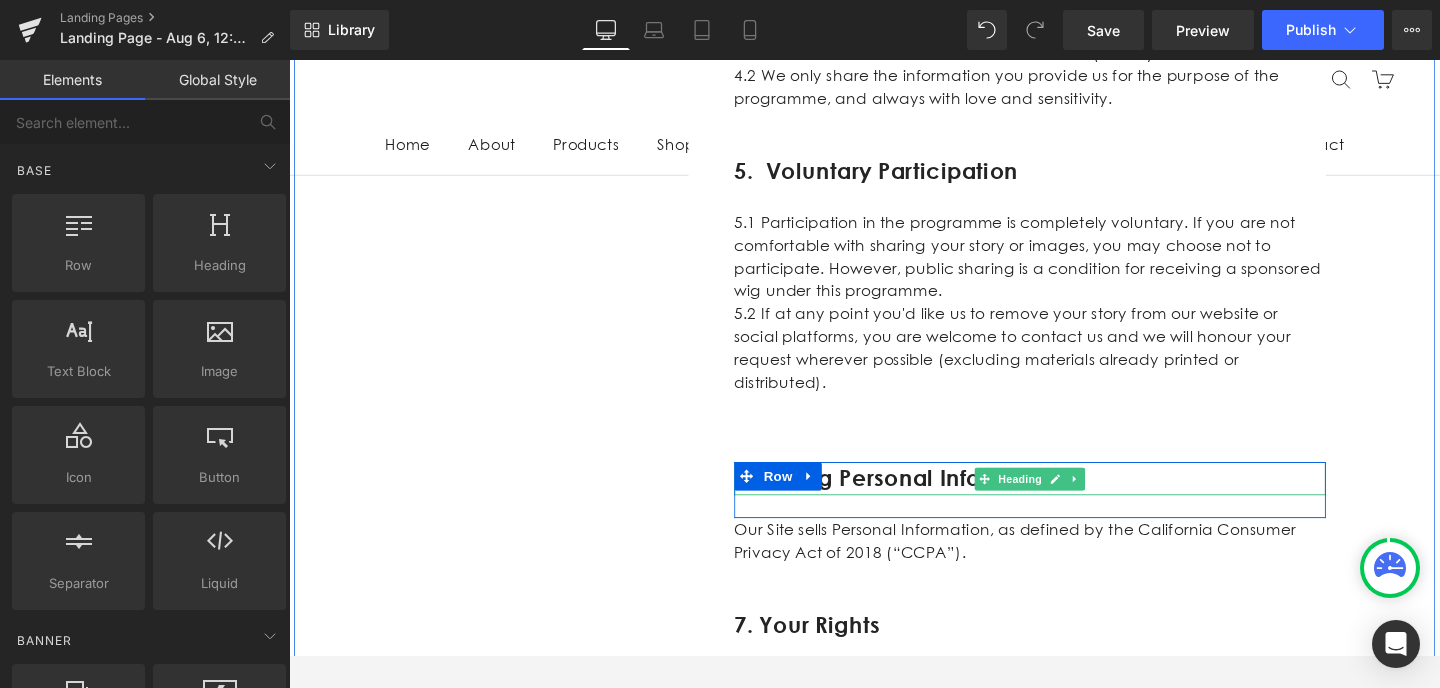 click on "6. Selling Personal Information" at bounding box center [1068, 501] 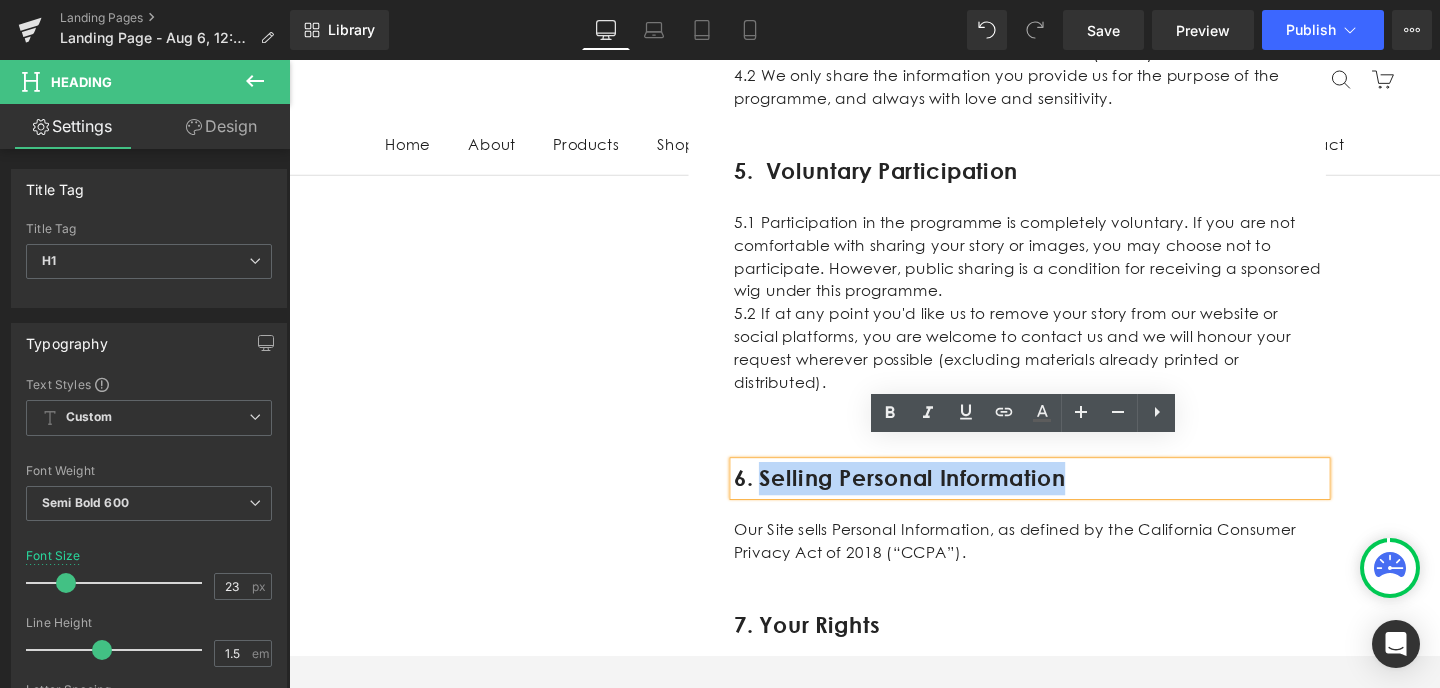 drag, startPoint x: 1126, startPoint y: 480, endPoint x: 792, endPoint y: 477, distance: 334.01346 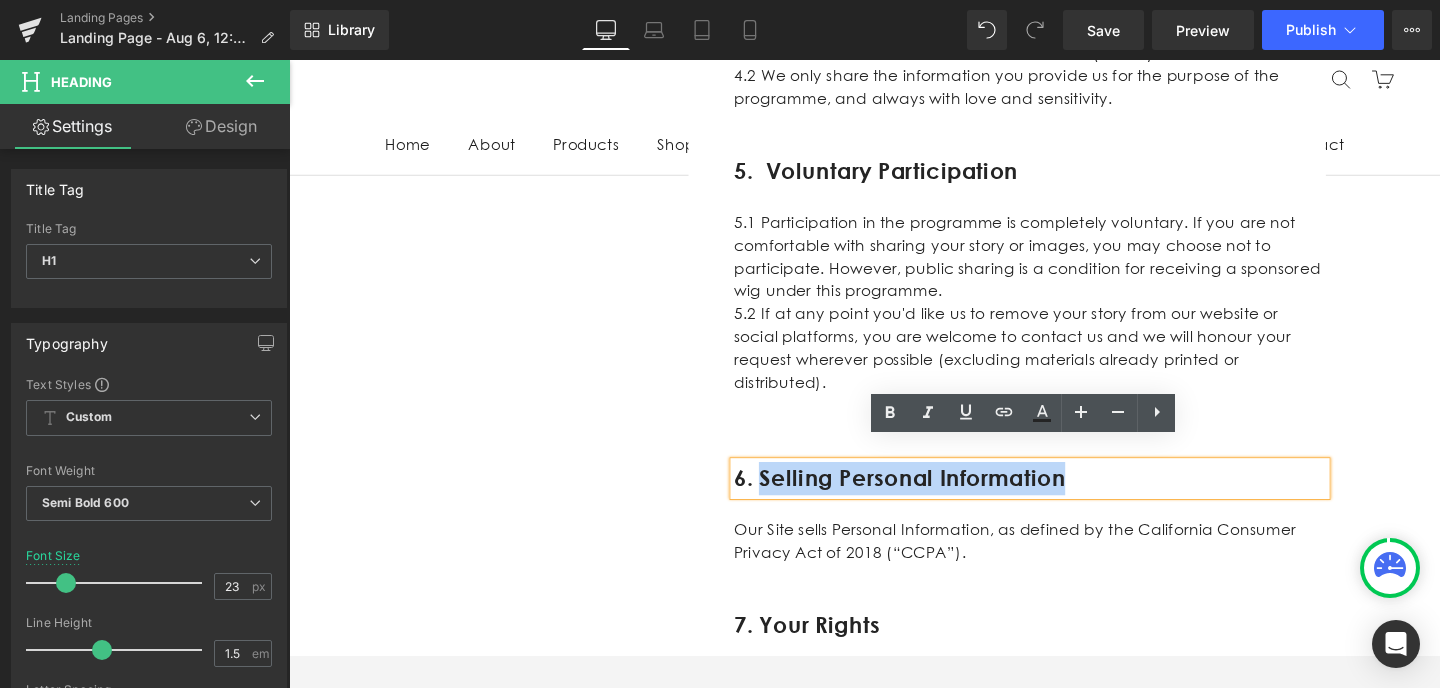 paste 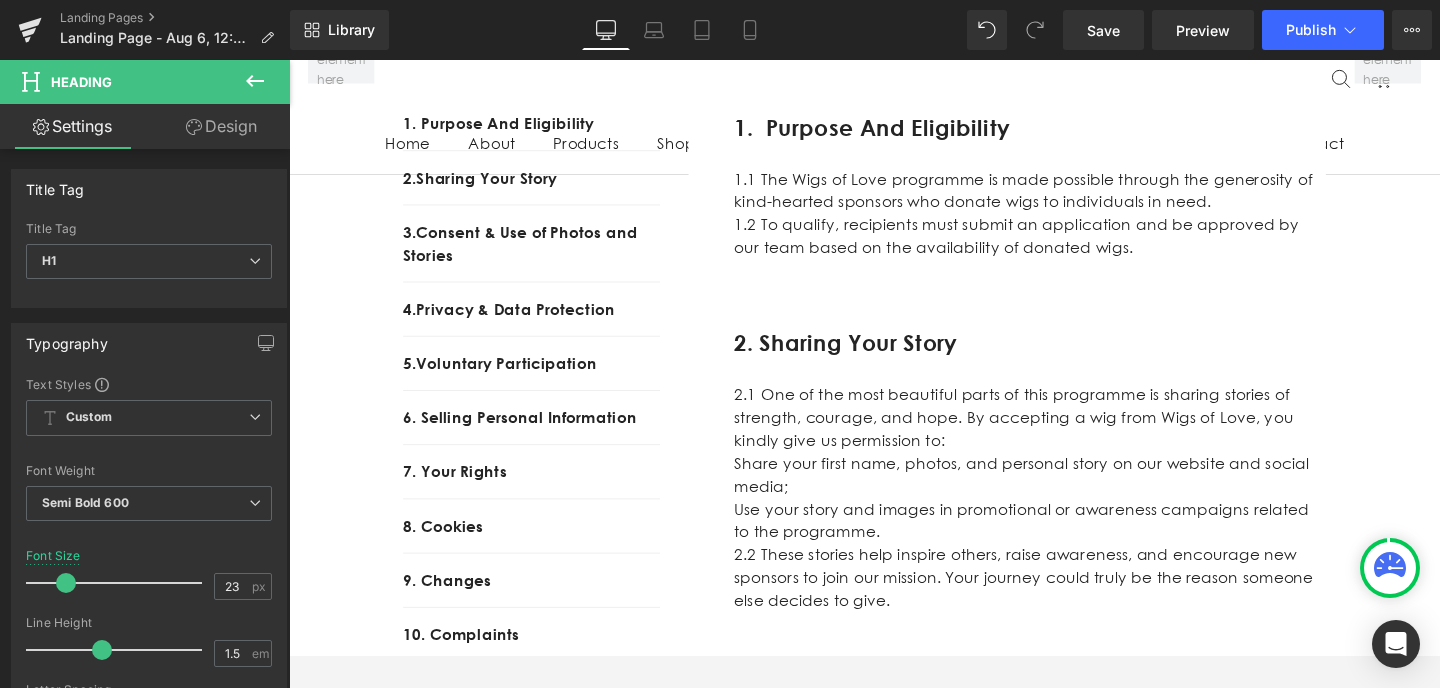 scroll, scrollTop: 552, scrollLeft: 0, axis: vertical 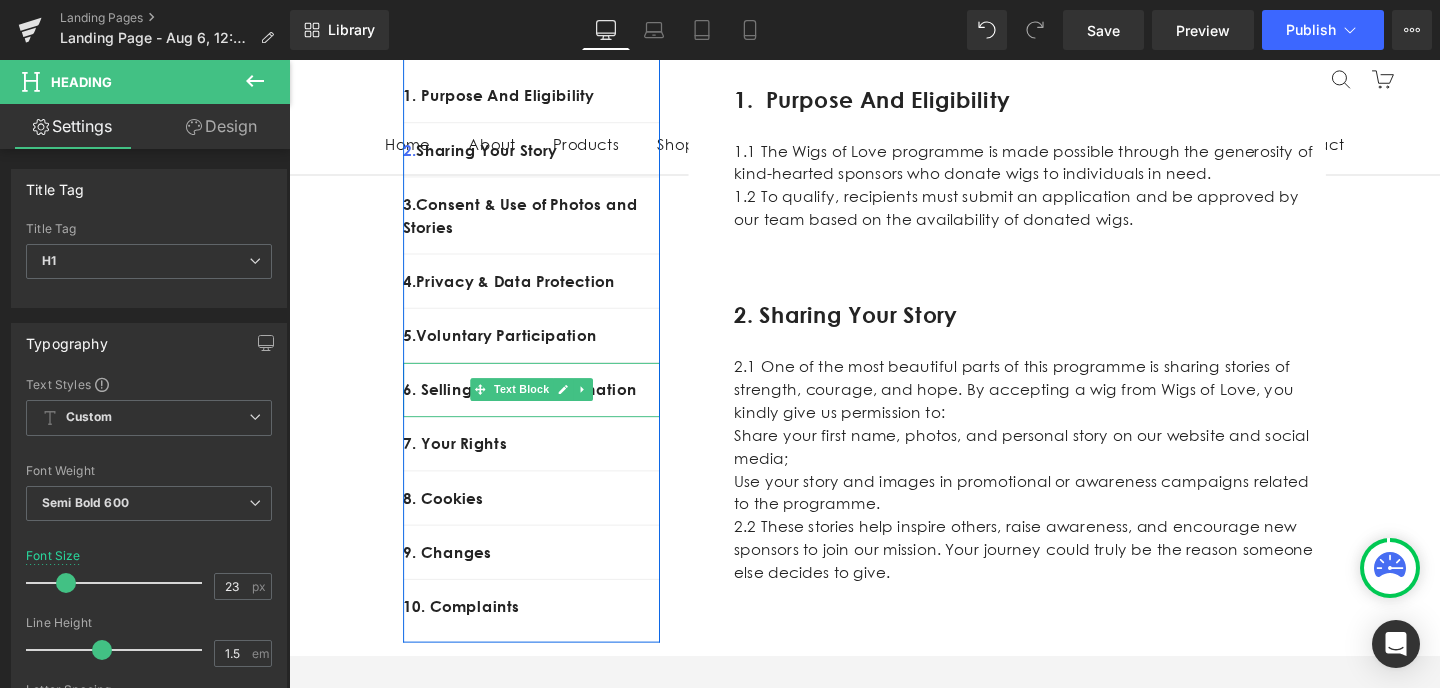 click on "6. Selling Personal Information" at bounding box center (544, 408) 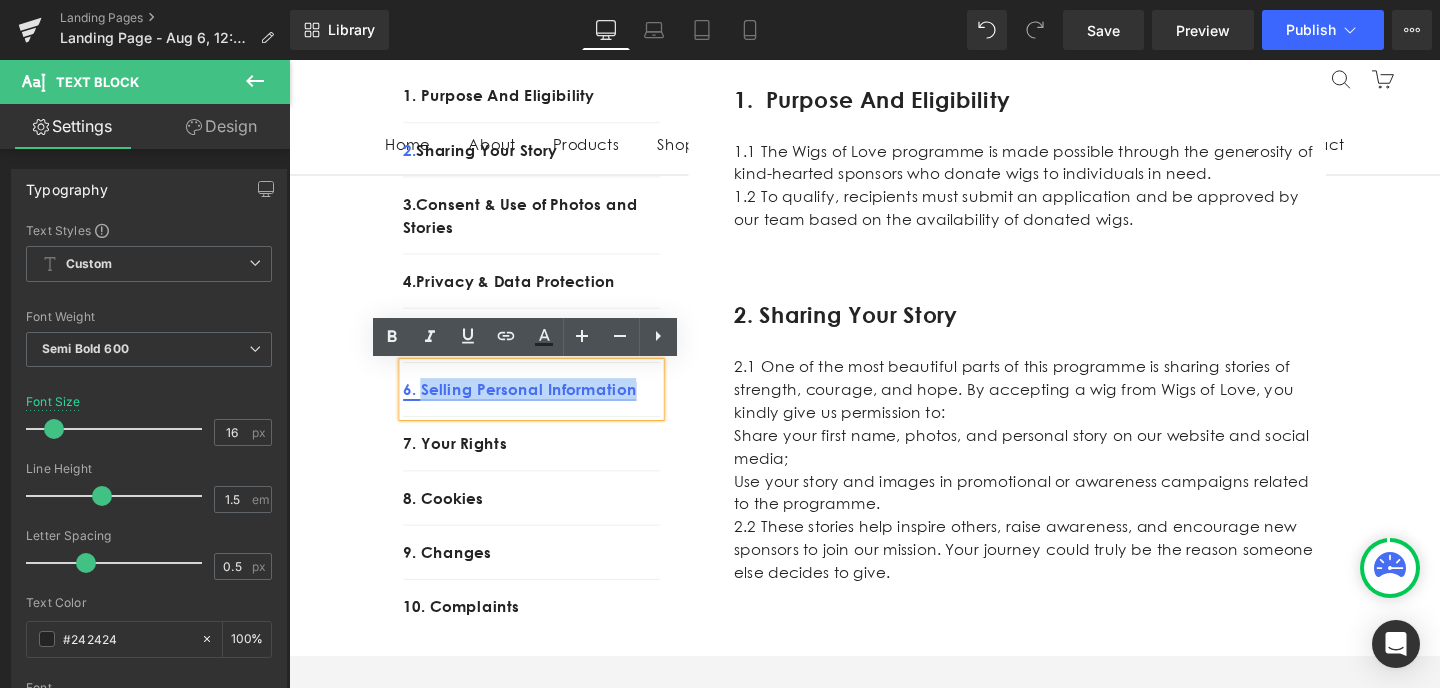 drag, startPoint x: 665, startPoint y: 412, endPoint x: 429, endPoint y: 407, distance: 236.05296 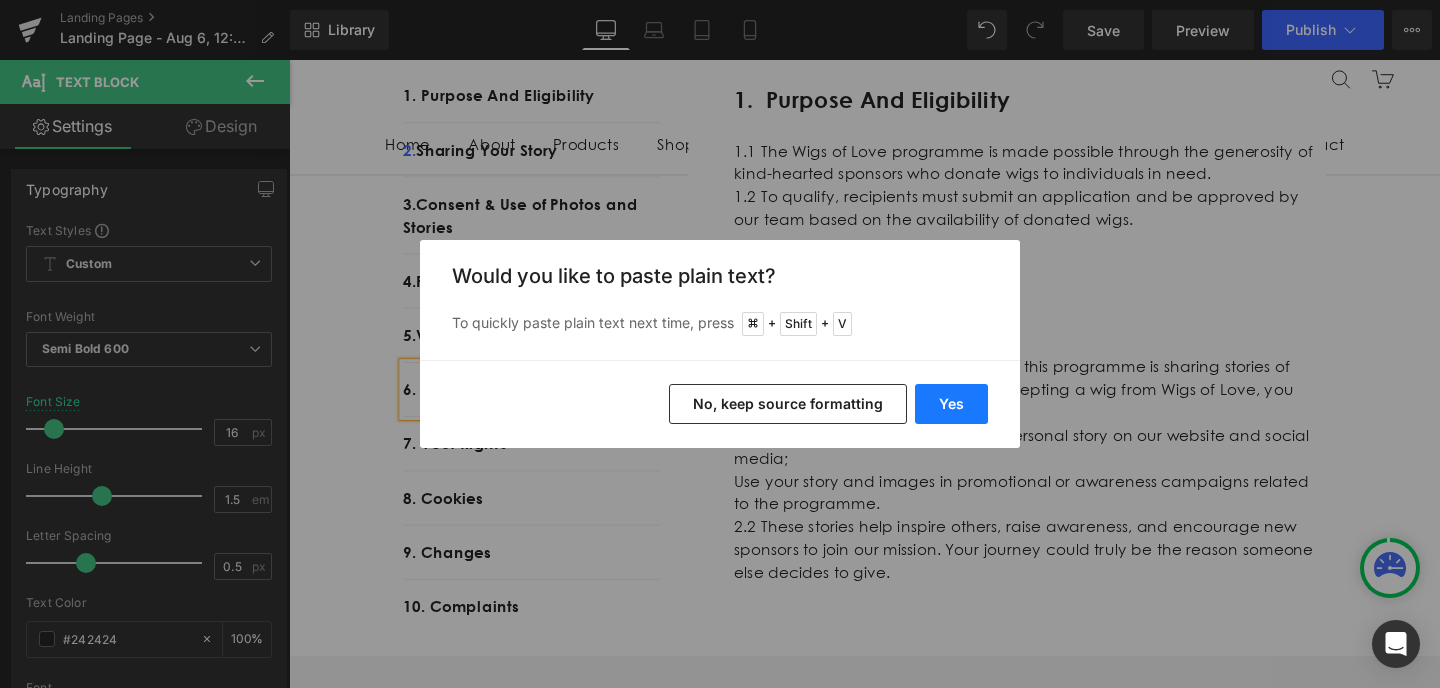 click on "Yes" at bounding box center [951, 404] 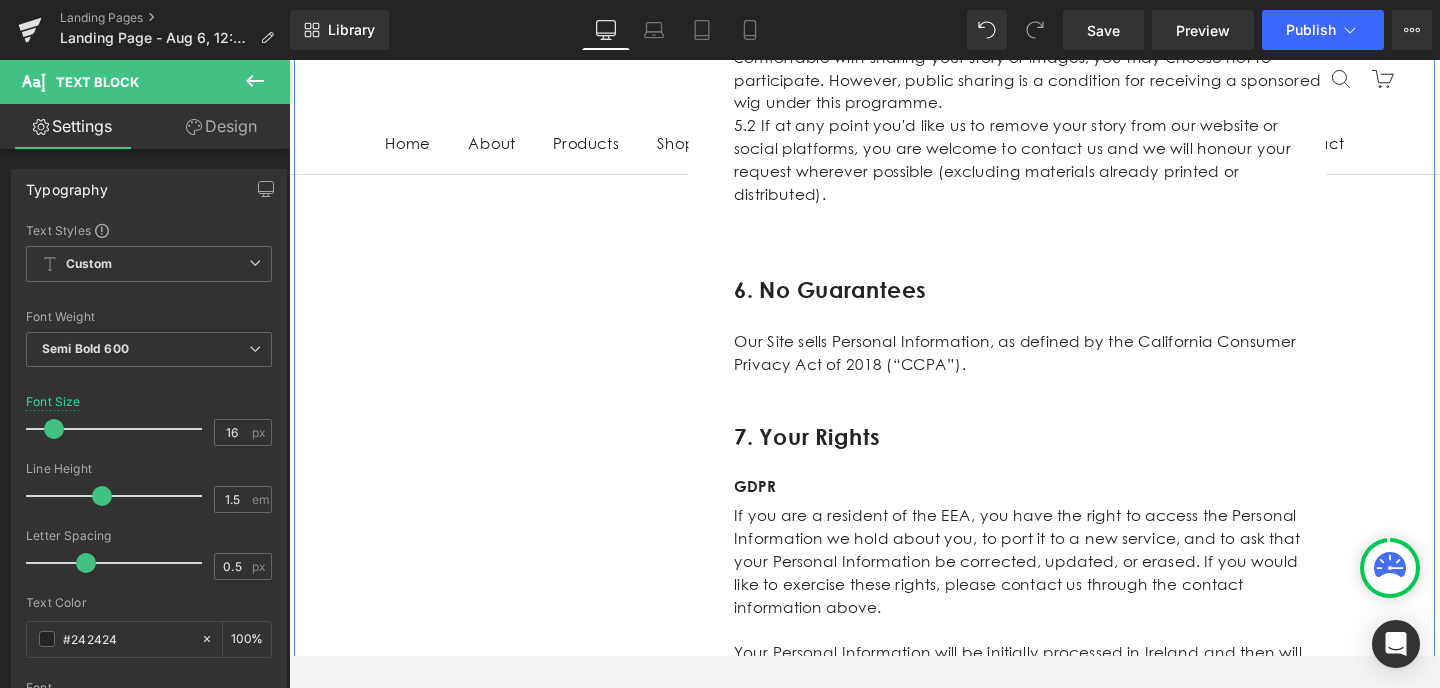 scroll, scrollTop: 1775, scrollLeft: 0, axis: vertical 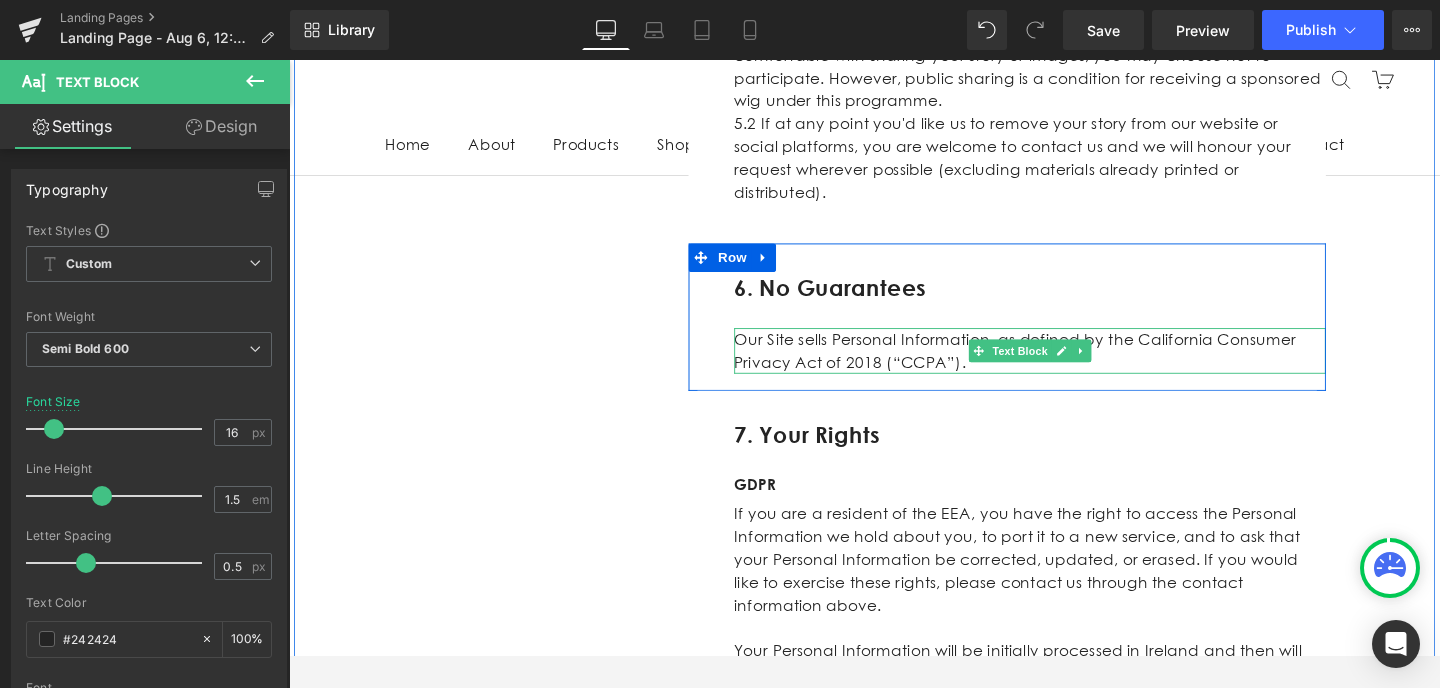click on "Our Site sells Personal Information, as defined by the California Consumer Privacy Act of 2018 (“CCPA”)." at bounding box center [1068, 367] 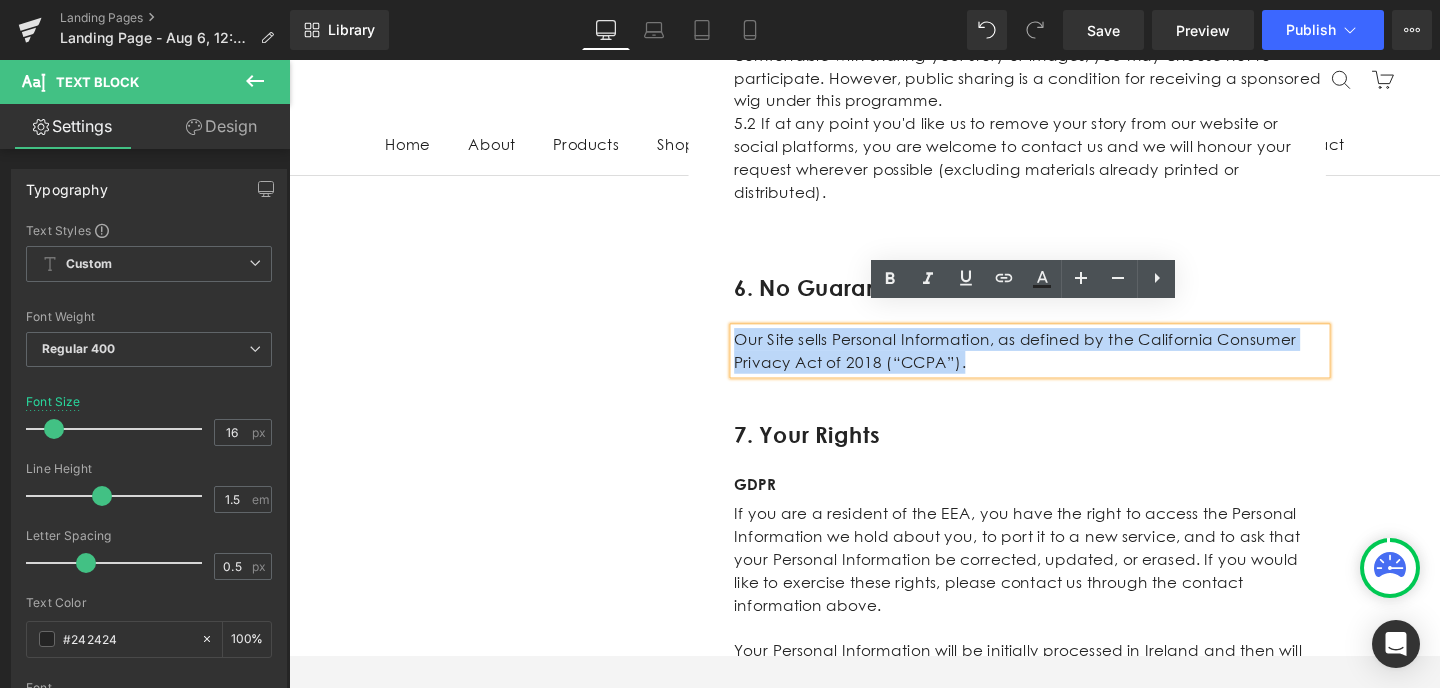 drag, startPoint x: 996, startPoint y: 357, endPoint x: 758, endPoint y: 330, distance: 239.52661 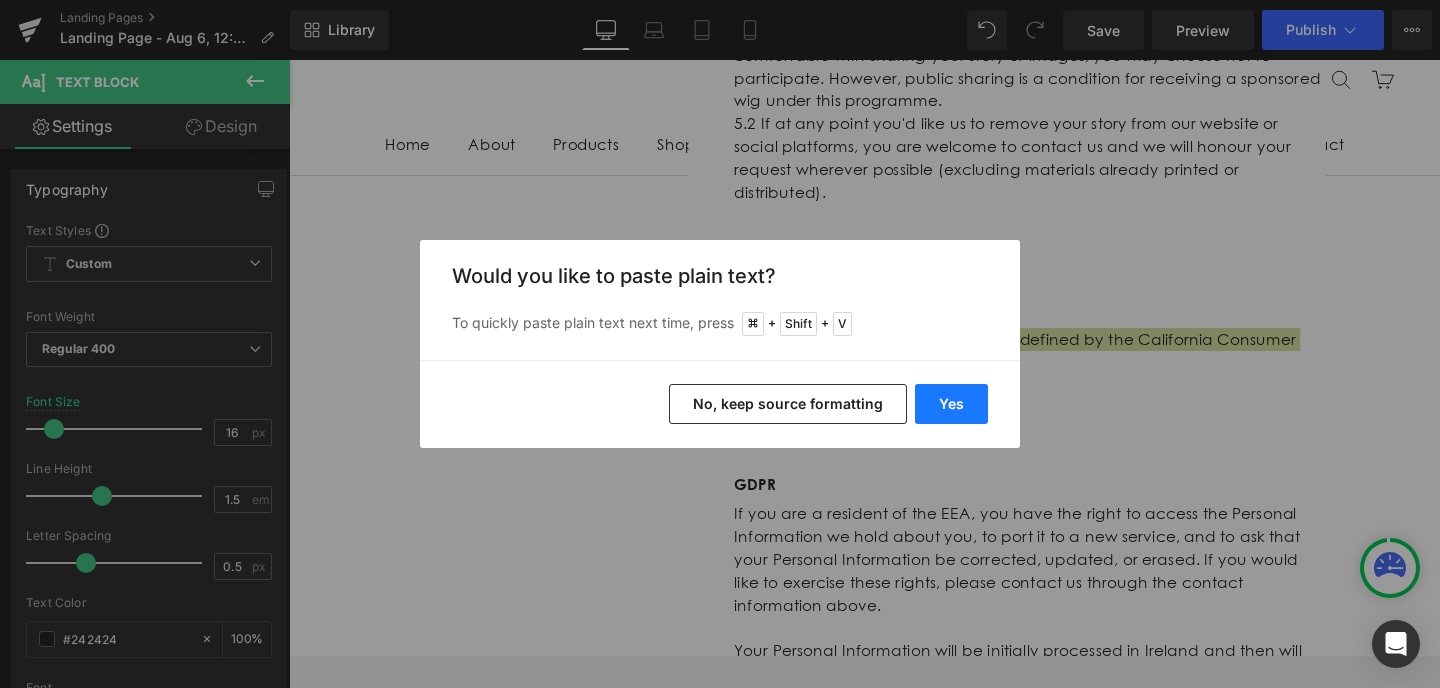 click on "Yes" at bounding box center [951, 404] 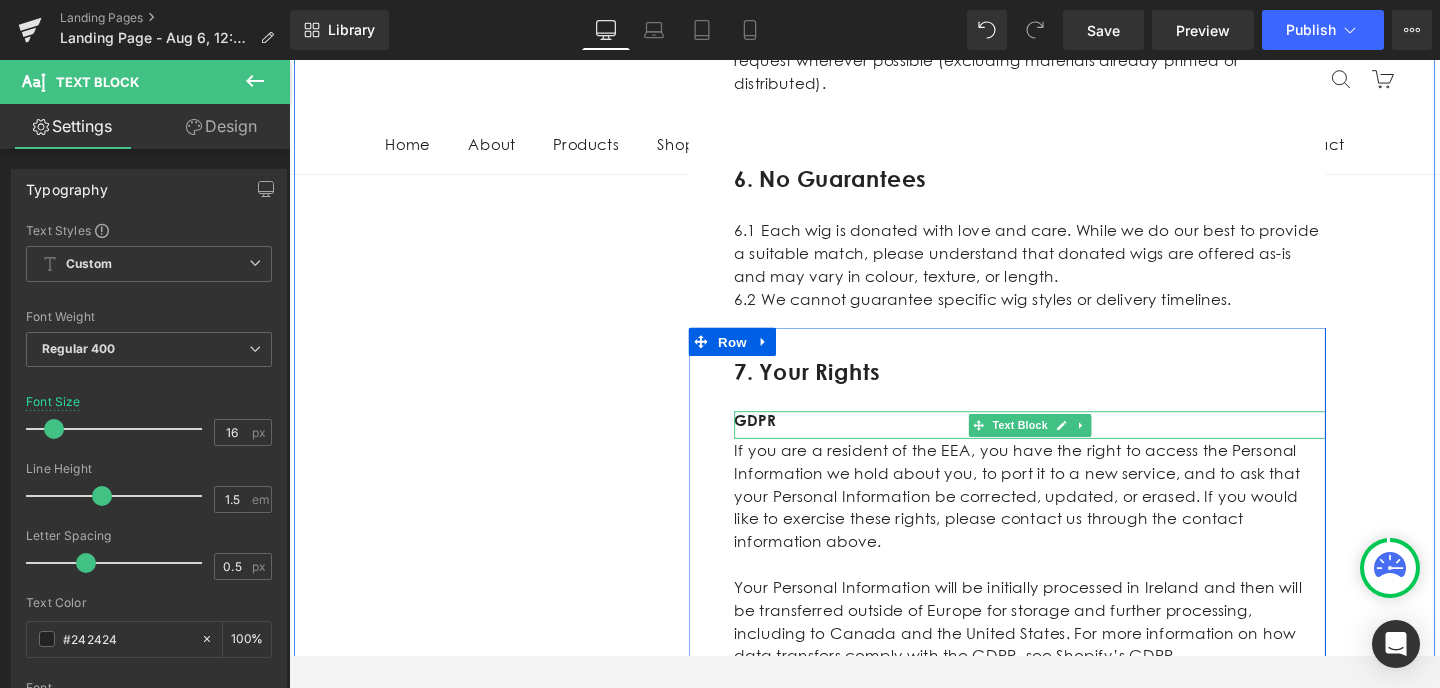 scroll, scrollTop: 1911, scrollLeft: 0, axis: vertical 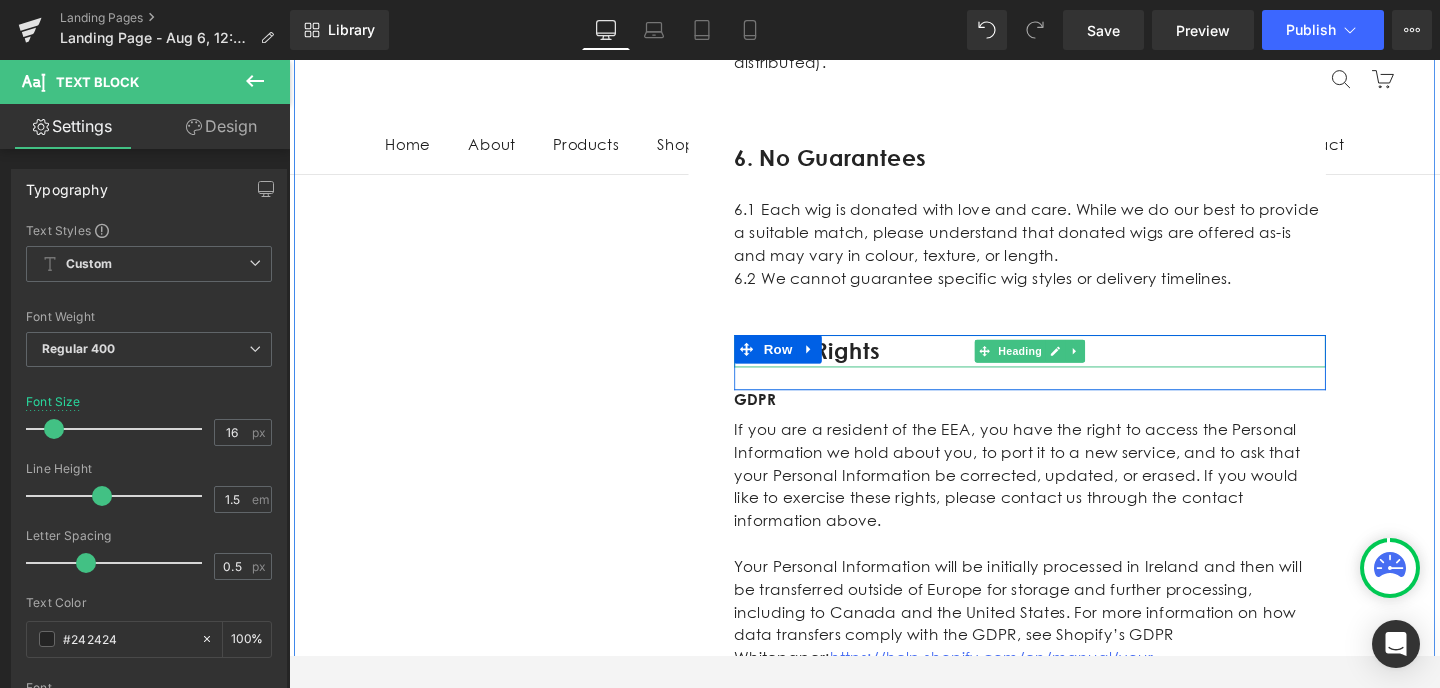 click on "7. Your rights" at bounding box center (1068, 368) 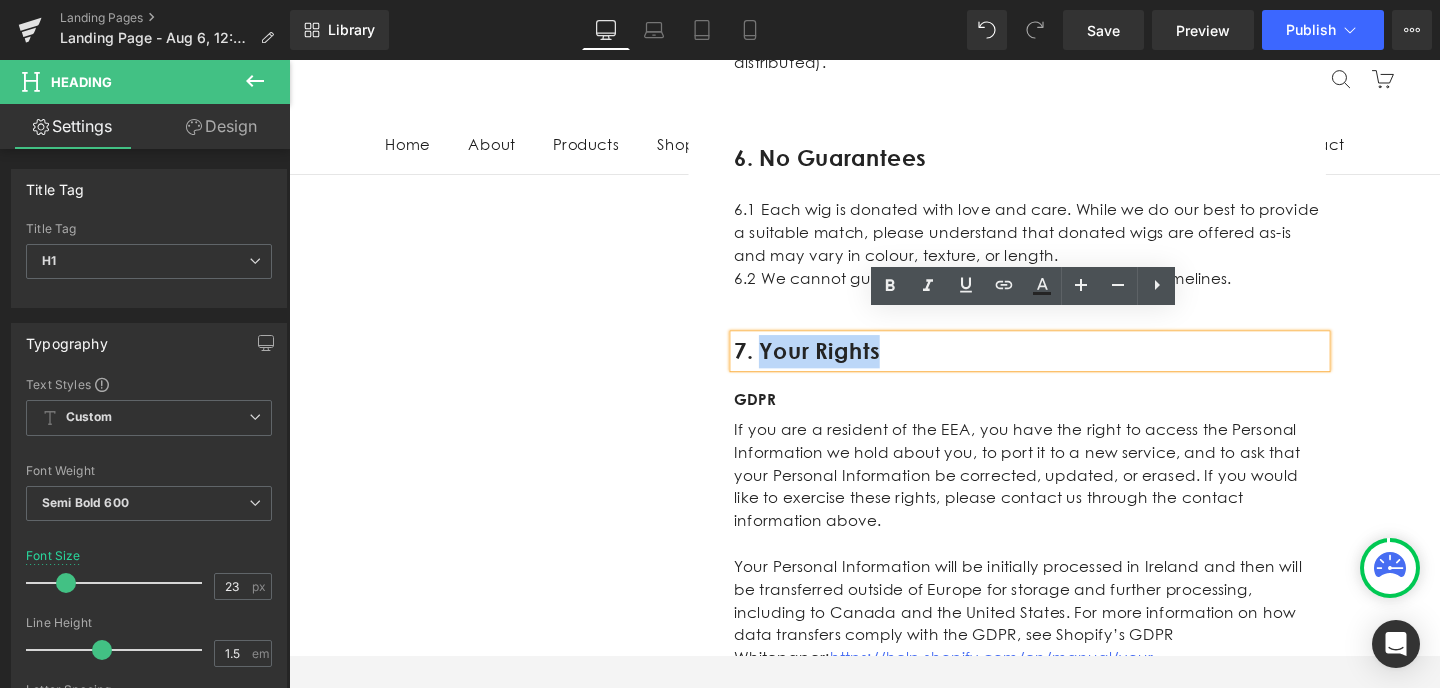 drag, startPoint x: 933, startPoint y: 343, endPoint x: 787, endPoint y: 342, distance: 146.00342 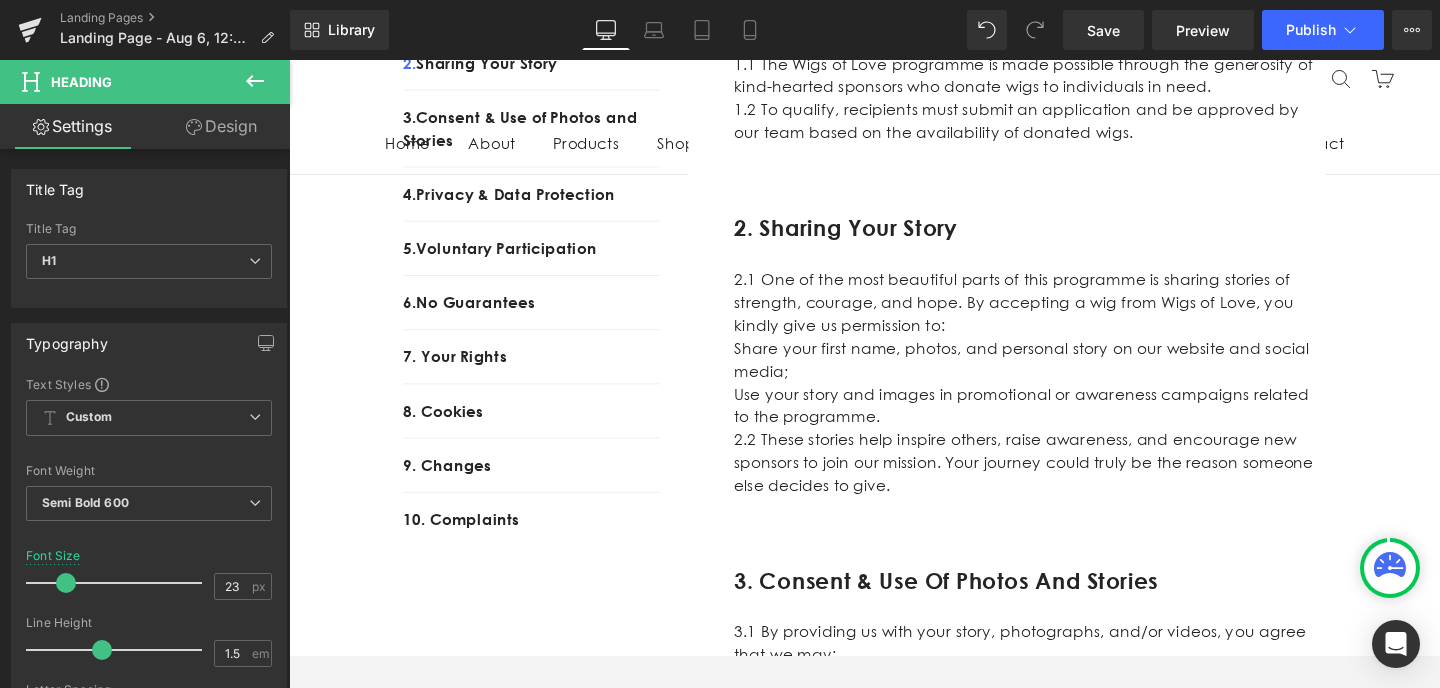 scroll, scrollTop: 551, scrollLeft: 0, axis: vertical 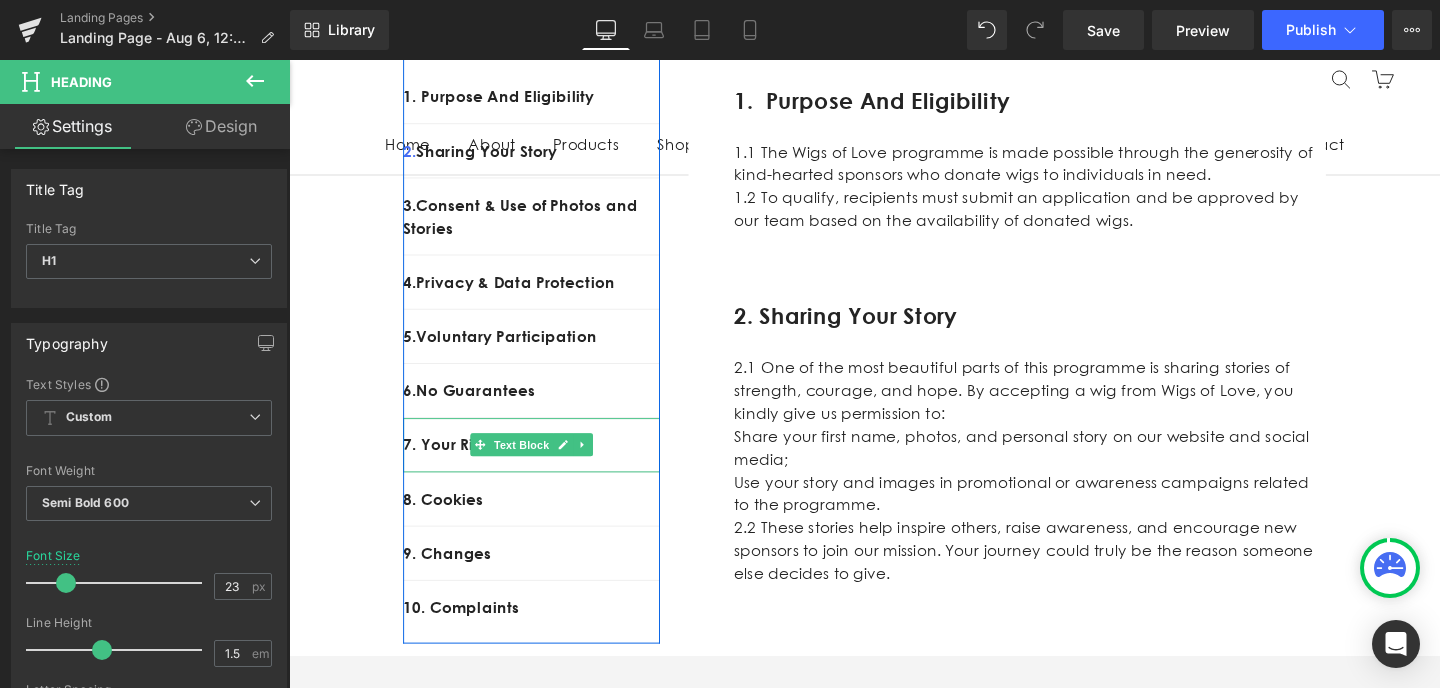 click on "7. Your Rights" at bounding box center (544, 466) 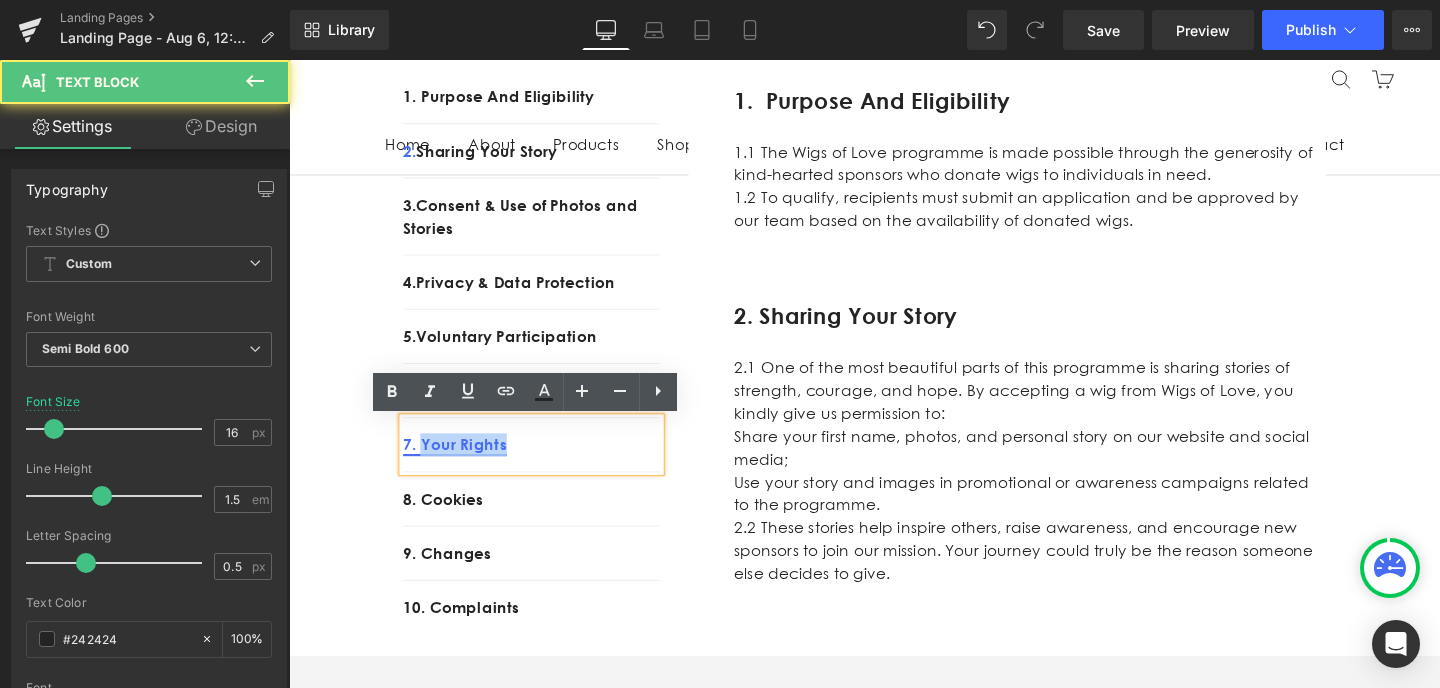 drag, startPoint x: 547, startPoint y: 467, endPoint x: 430, endPoint y: 466, distance: 117.00427 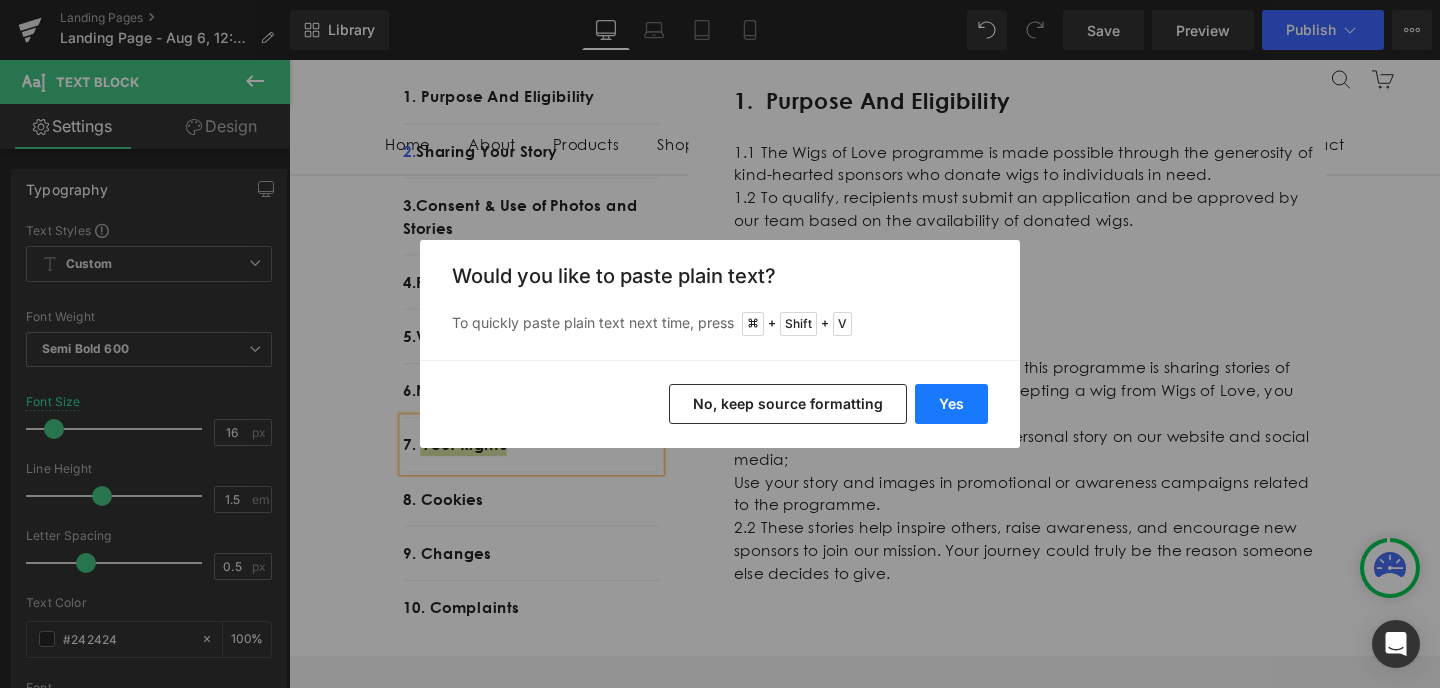 click on "Yes" at bounding box center [951, 404] 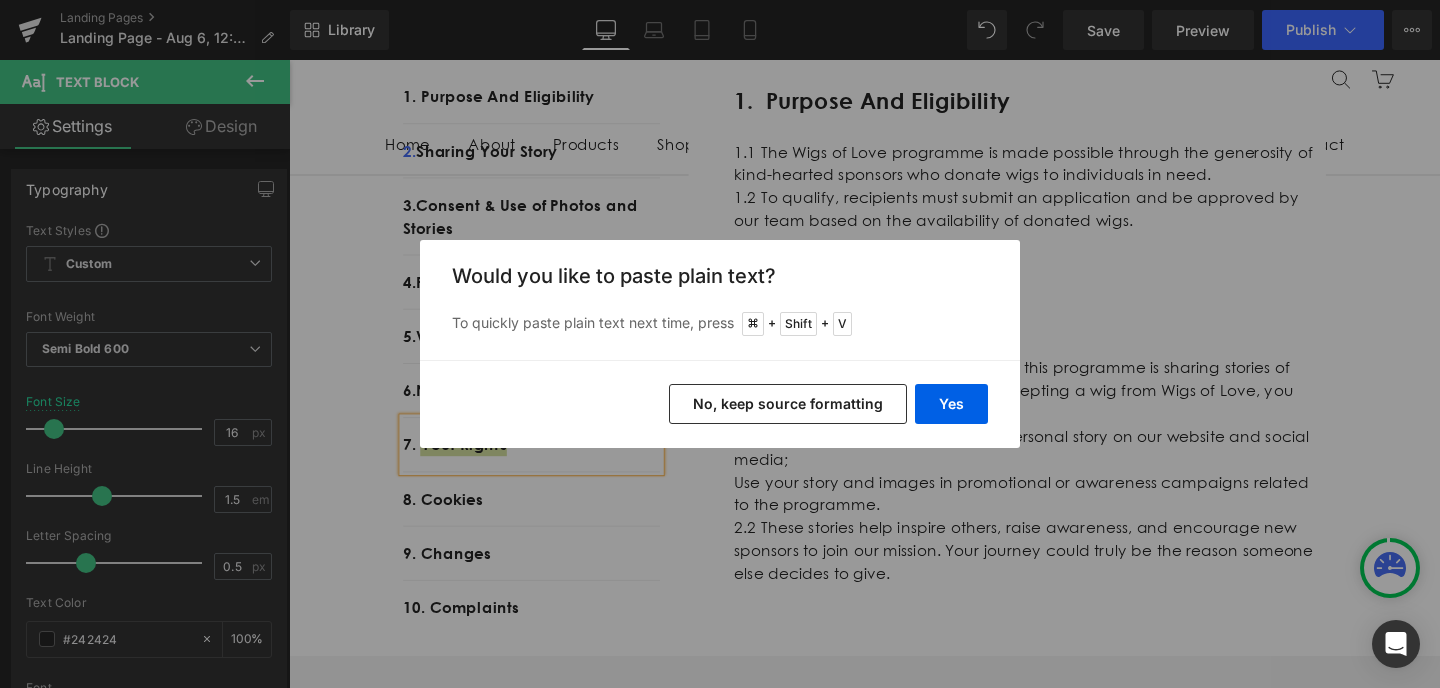 type 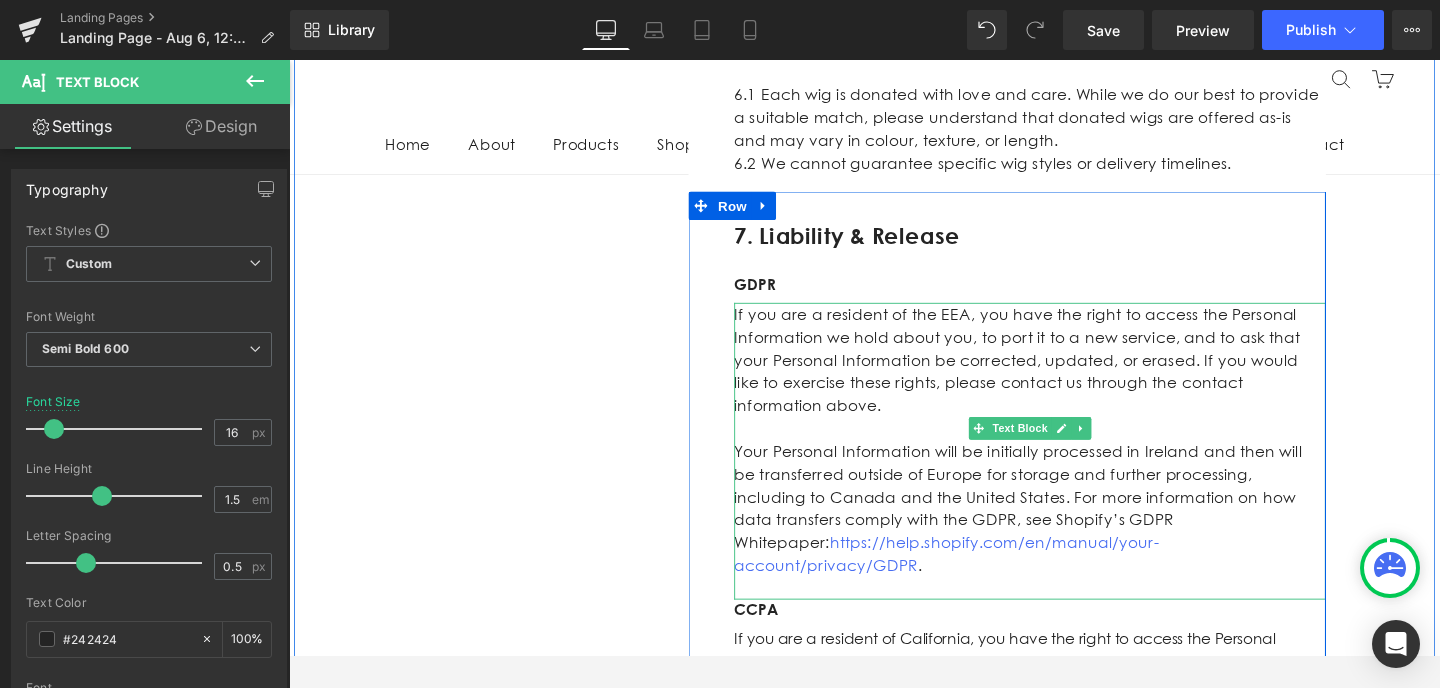 scroll, scrollTop: 2018, scrollLeft: 0, axis: vertical 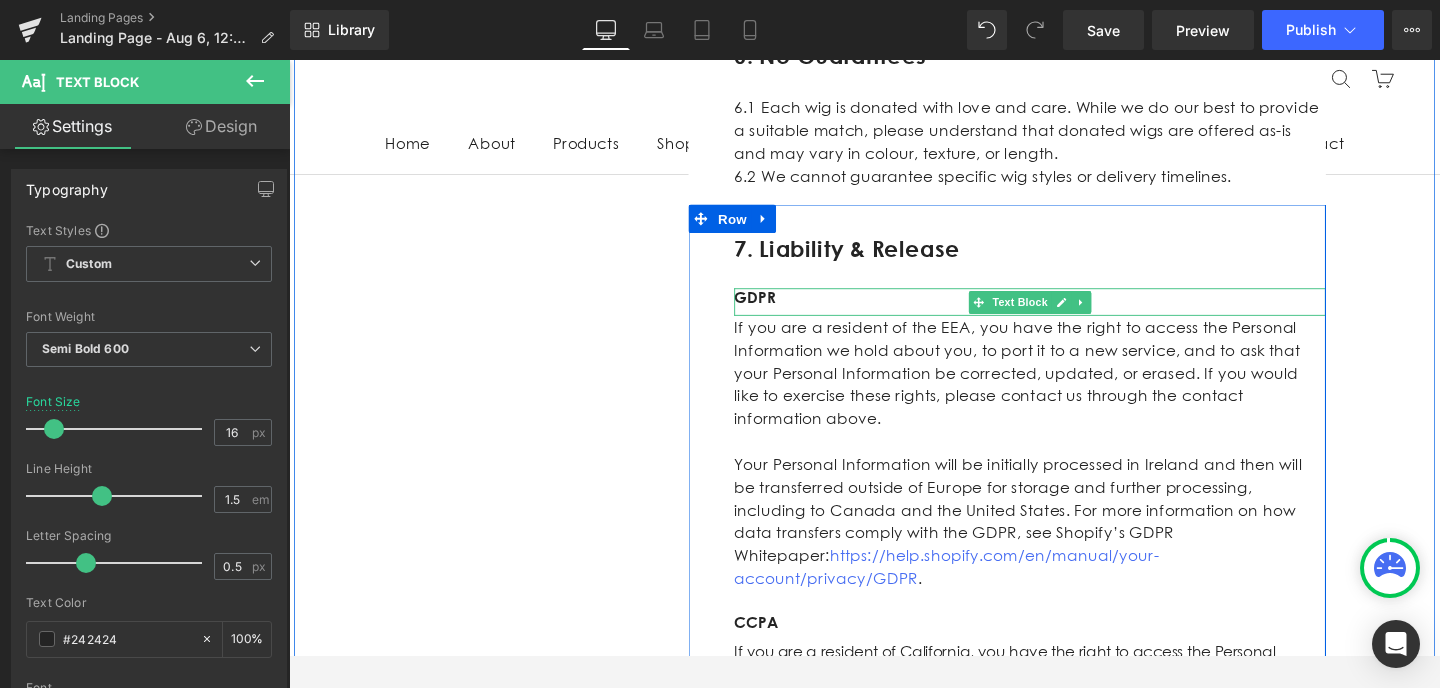 click on "GDPR" at bounding box center [1068, 312] 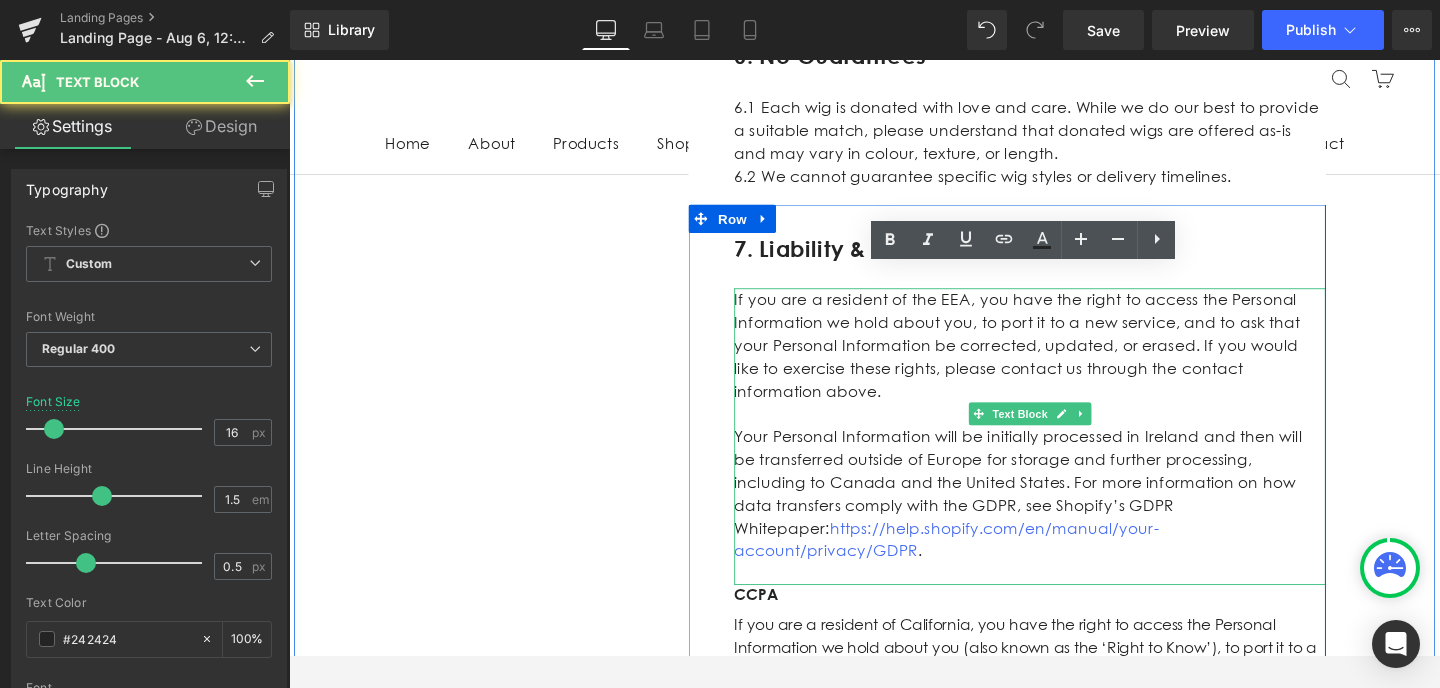 drag, startPoint x: 1094, startPoint y: 484, endPoint x: 791, endPoint y: 307, distance: 350.91025 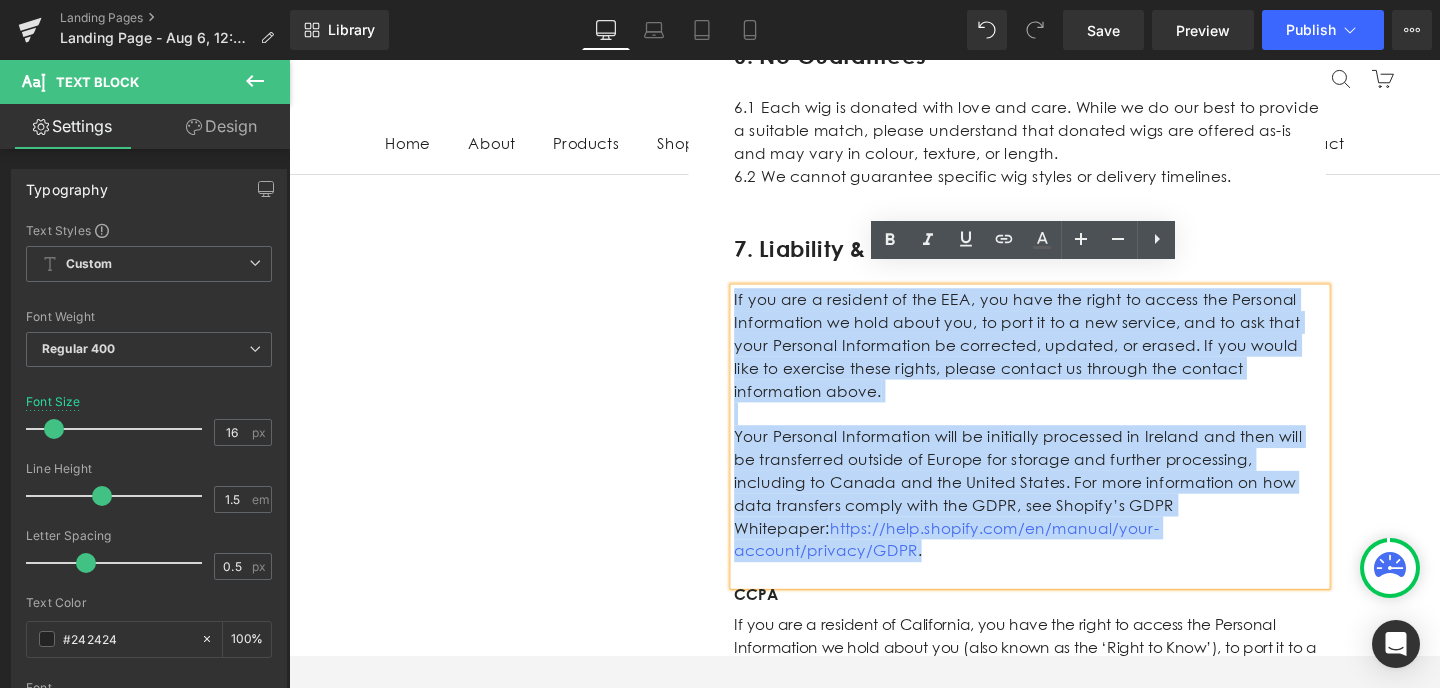drag, startPoint x: 1263, startPoint y: 513, endPoint x: 758, endPoint y: 283, distance: 554.9099 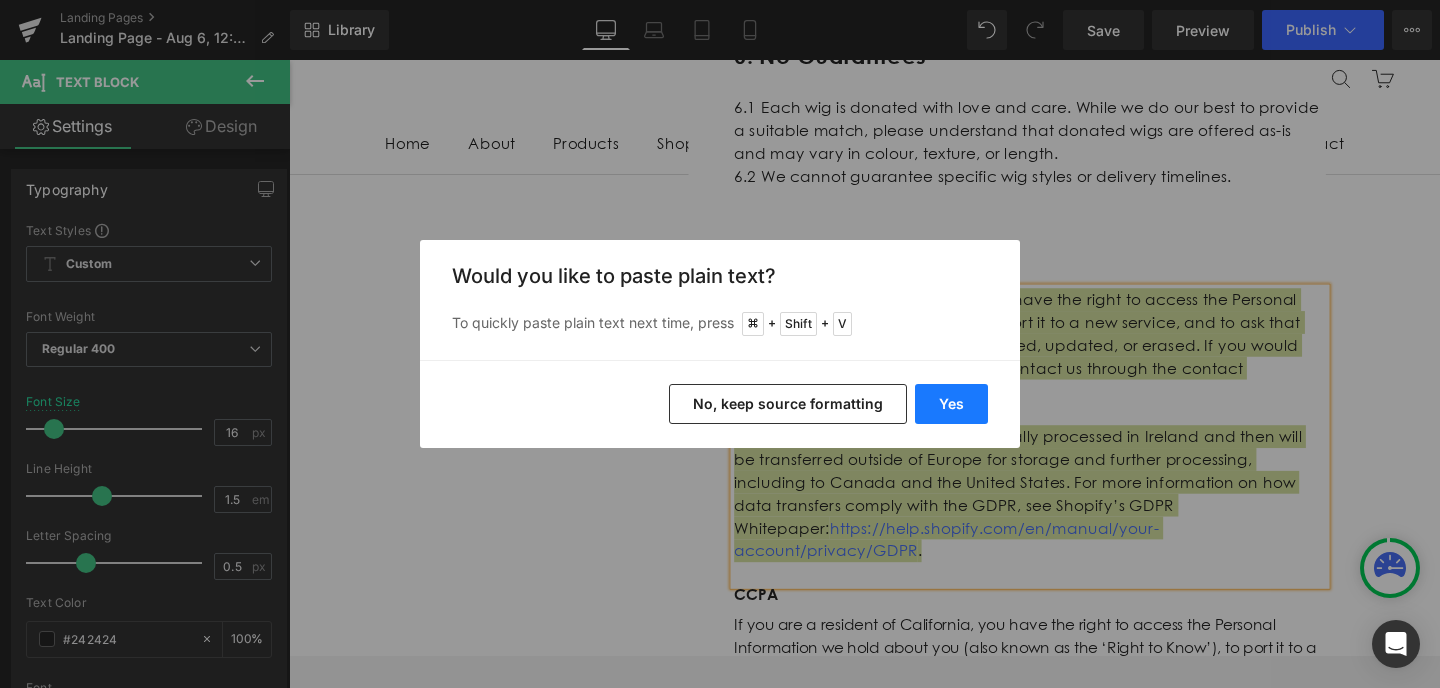 drag, startPoint x: 965, startPoint y: 409, endPoint x: 711, endPoint y: 400, distance: 254.1594 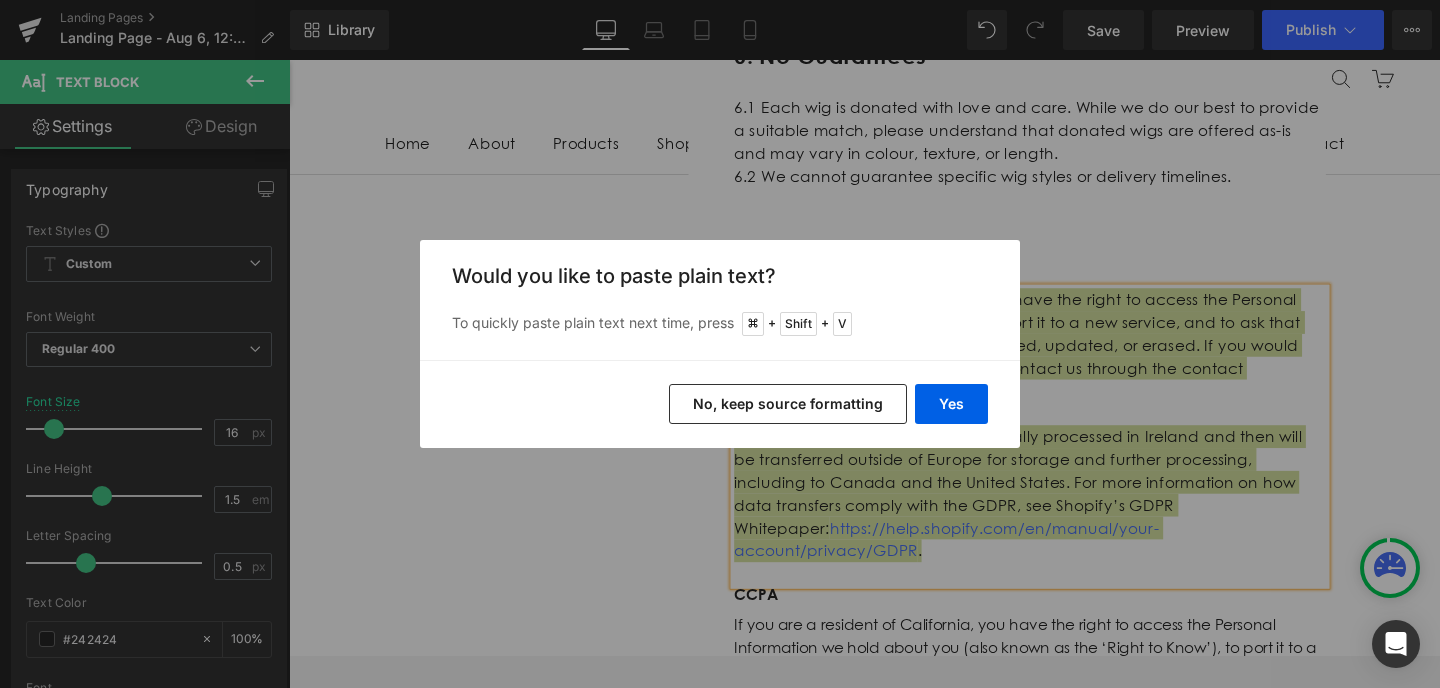 type 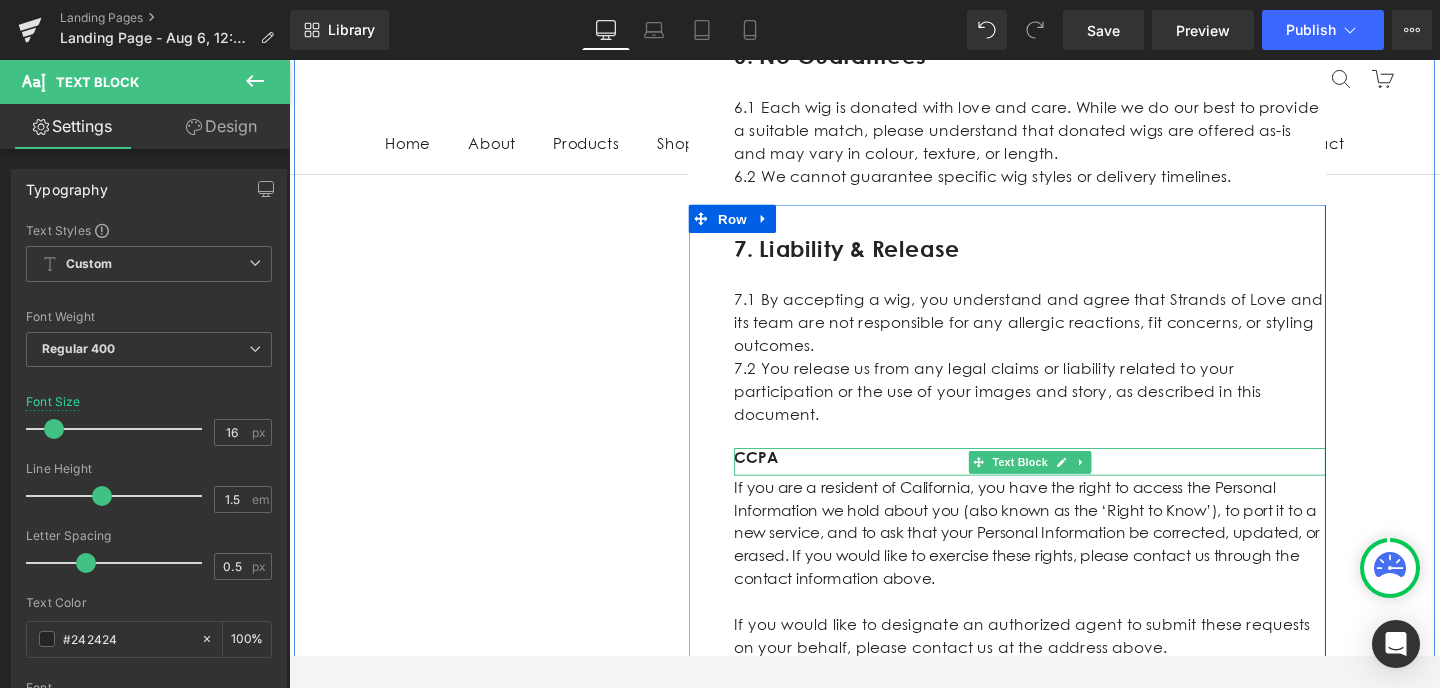 click on "CCPA" at bounding box center [1068, 480] 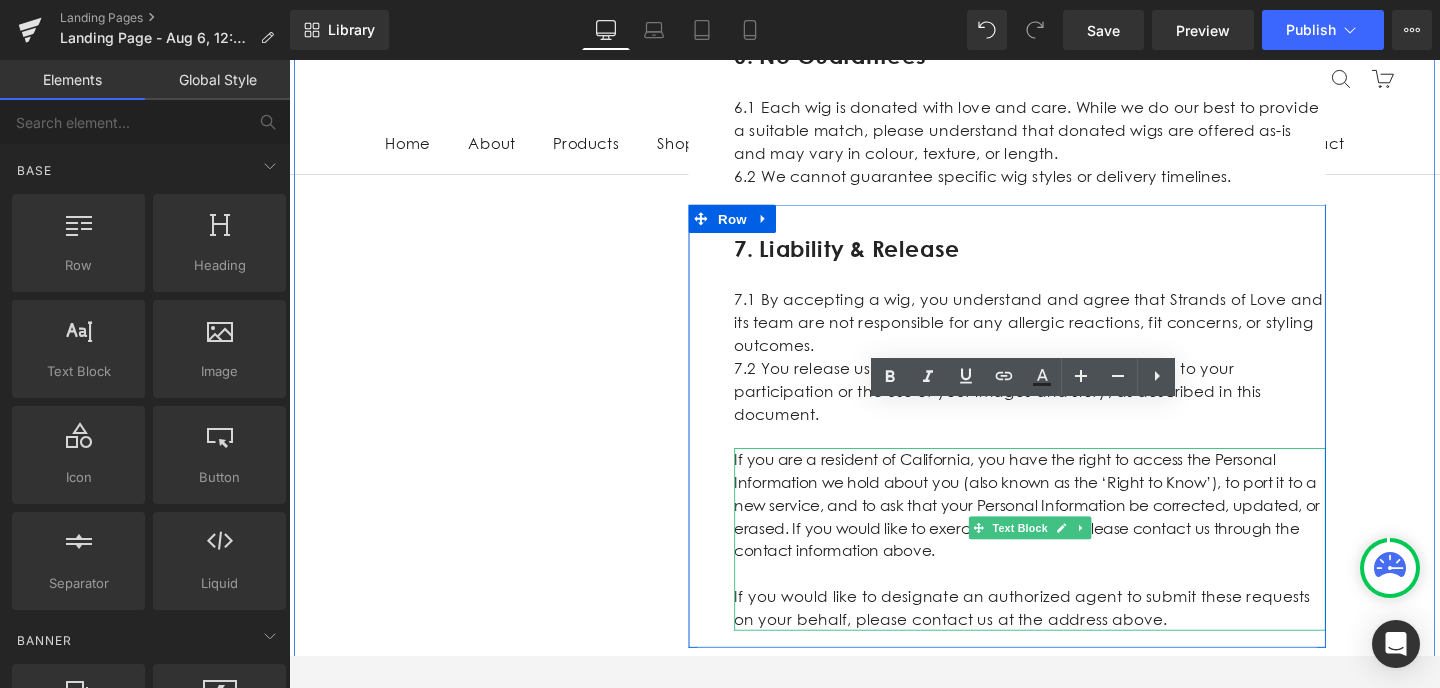 click on "If you would like to designate an authorized agent to submit these requests on your behalf, please contact us at the address above." at bounding box center [1068, 638] 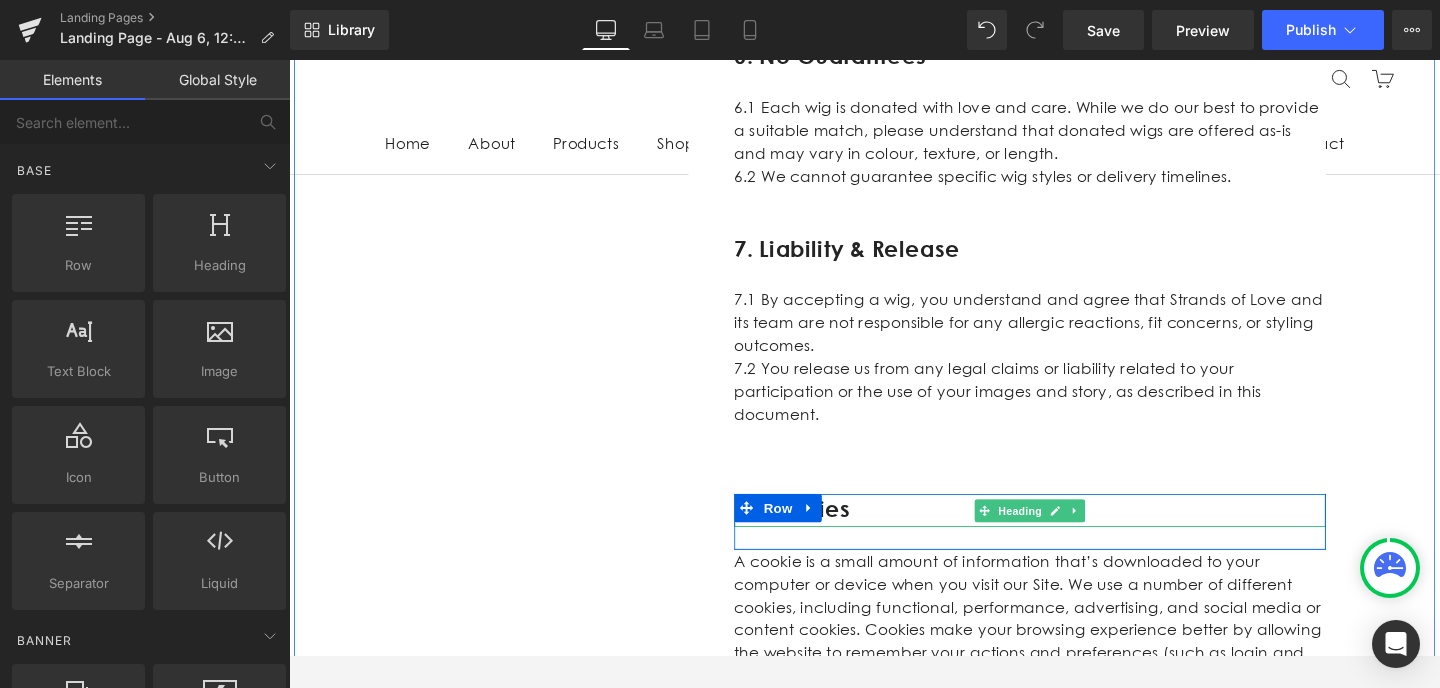 click on "8. Cookies" at bounding box center [1068, 535] 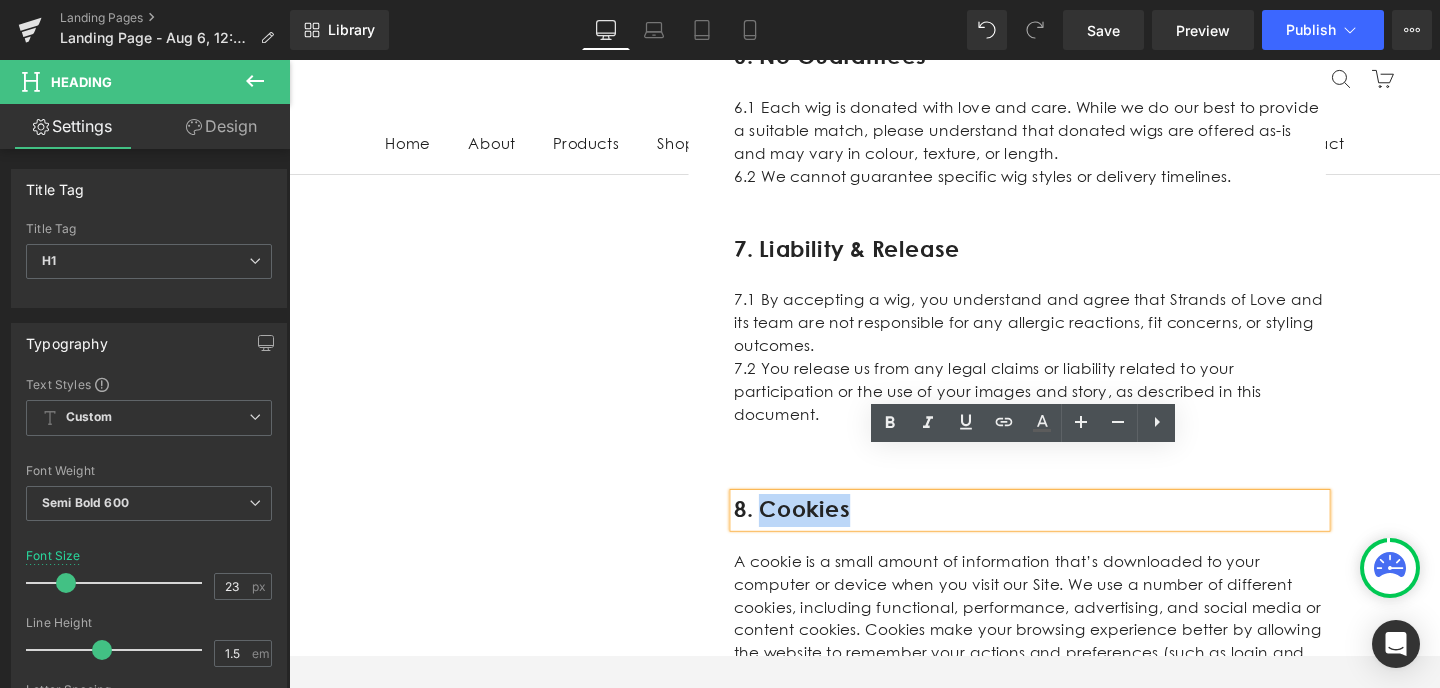 drag, startPoint x: 896, startPoint y: 492, endPoint x: 787, endPoint y: 491, distance: 109.004585 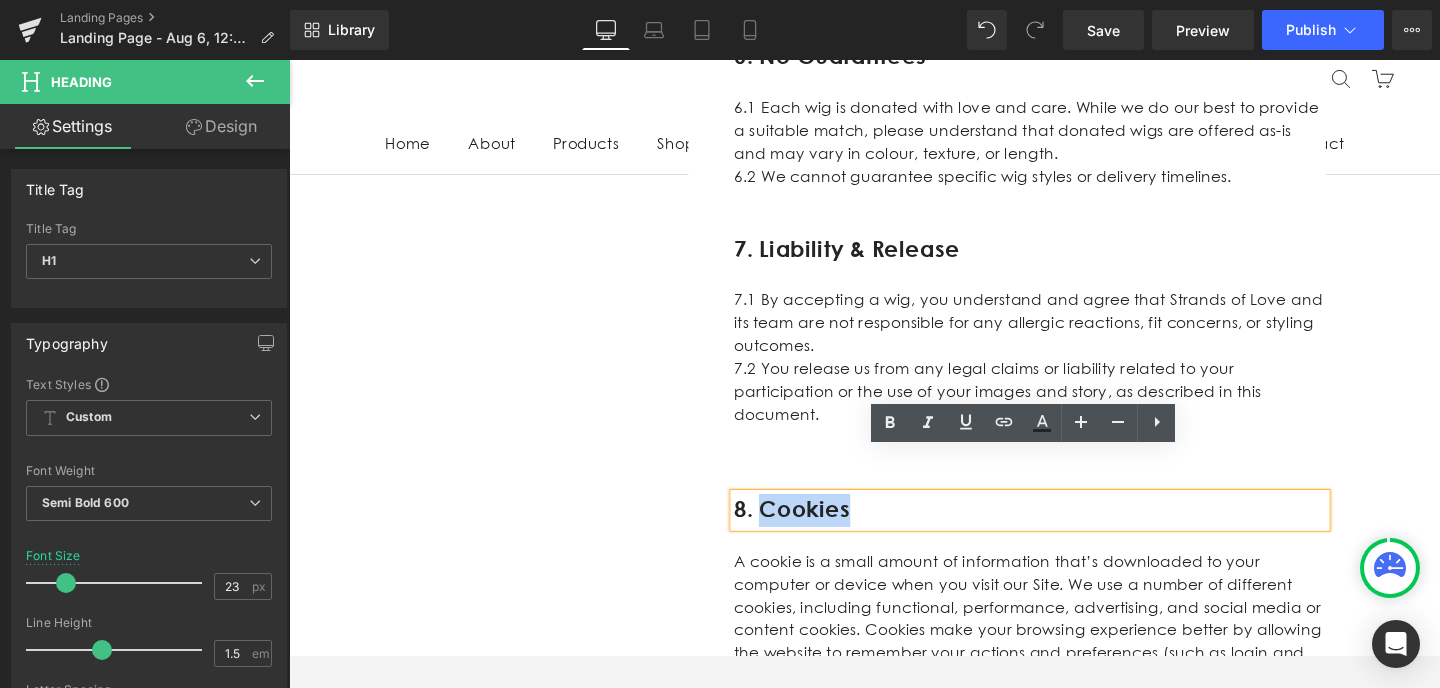 paste 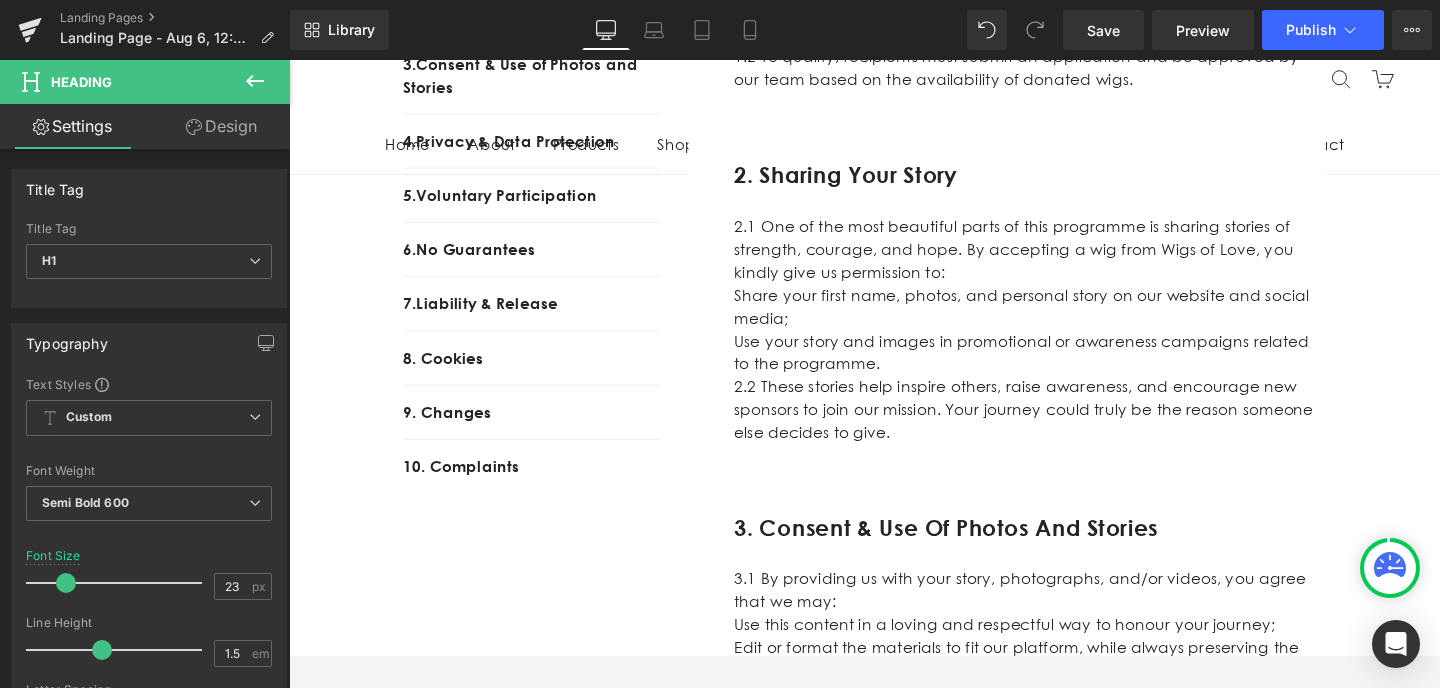 scroll, scrollTop: 700, scrollLeft: 0, axis: vertical 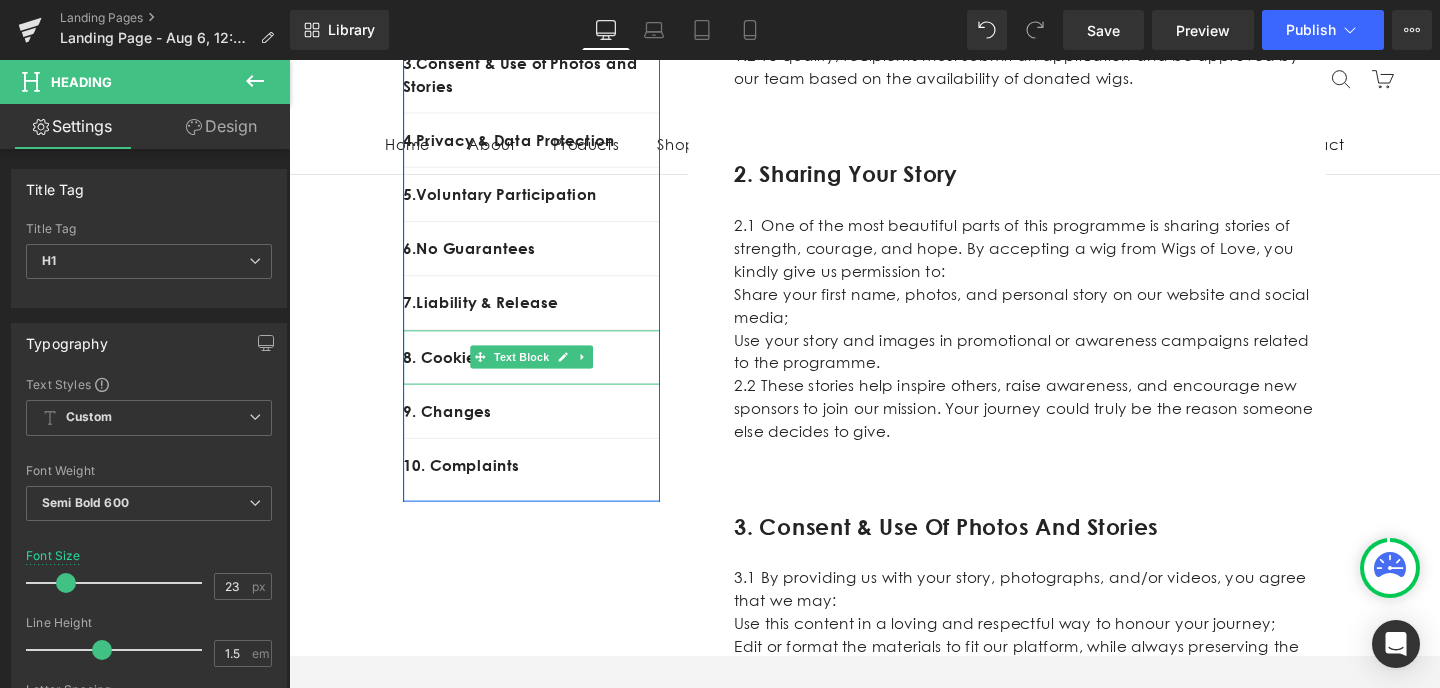 click on "8. Cookies" at bounding box center (544, 374) 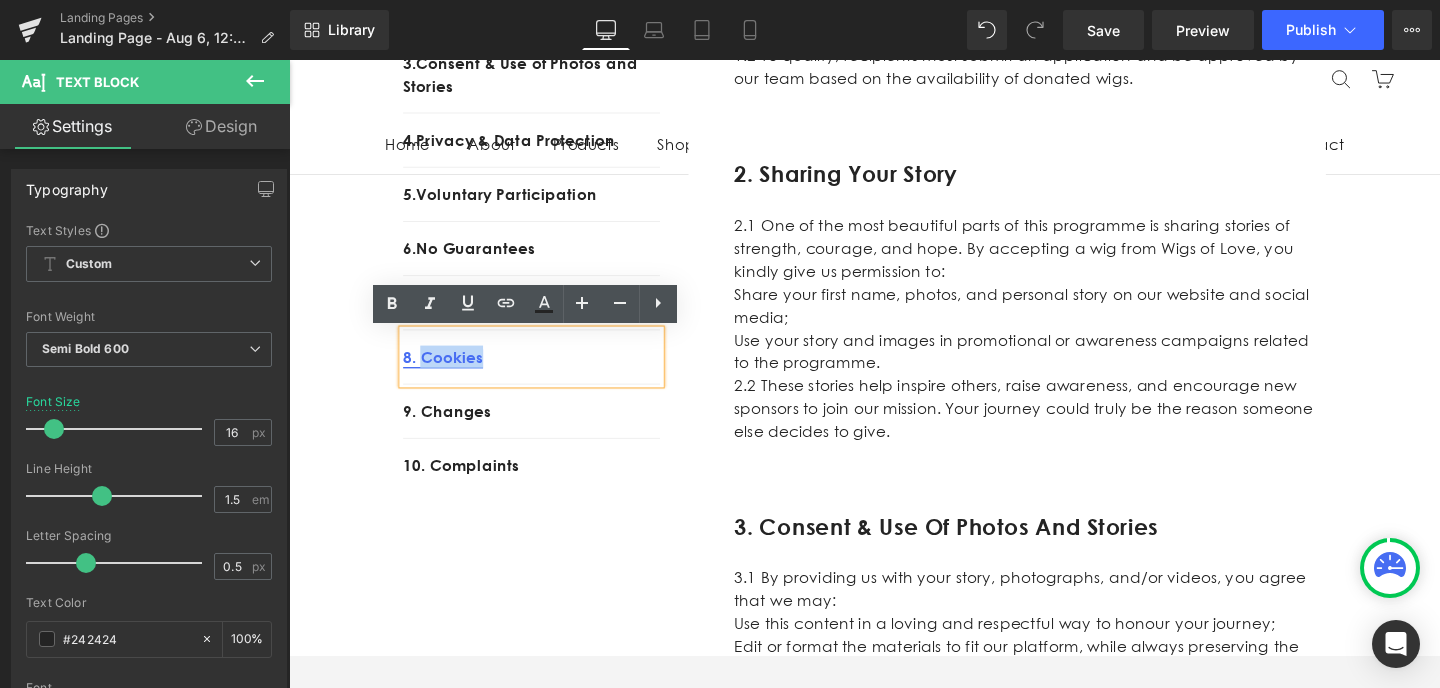 drag, startPoint x: 519, startPoint y: 378, endPoint x: 427, endPoint y: 374, distance: 92.086914 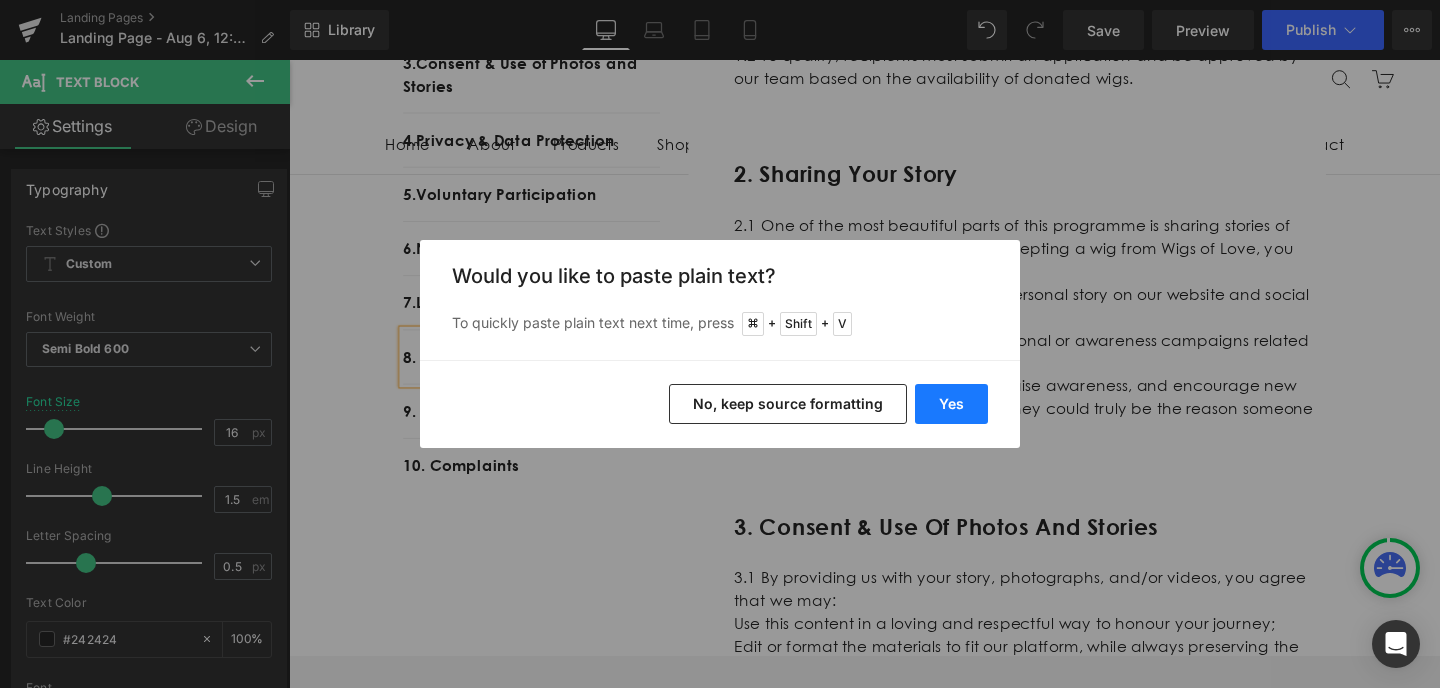 click on "Yes" at bounding box center [951, 404] 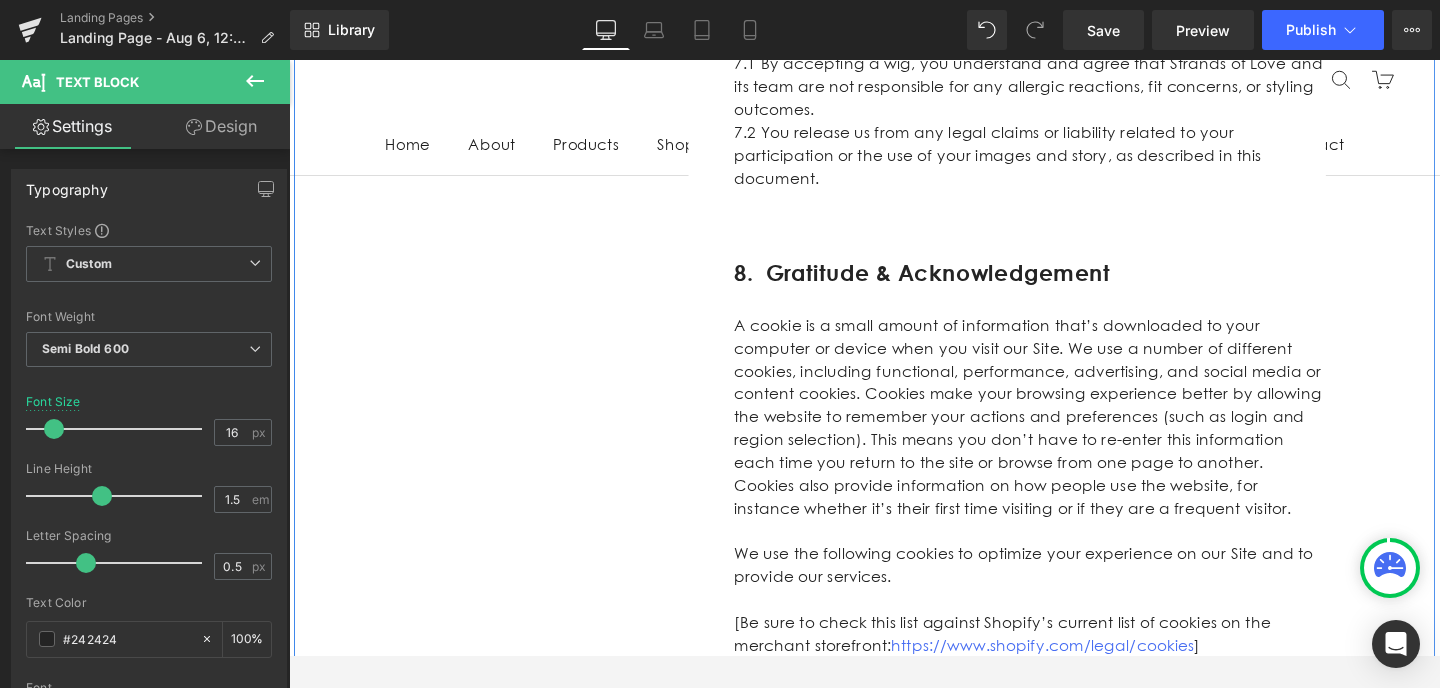 scroll, scrollTop: 2269, scrollLeft: 0, axis: vertical 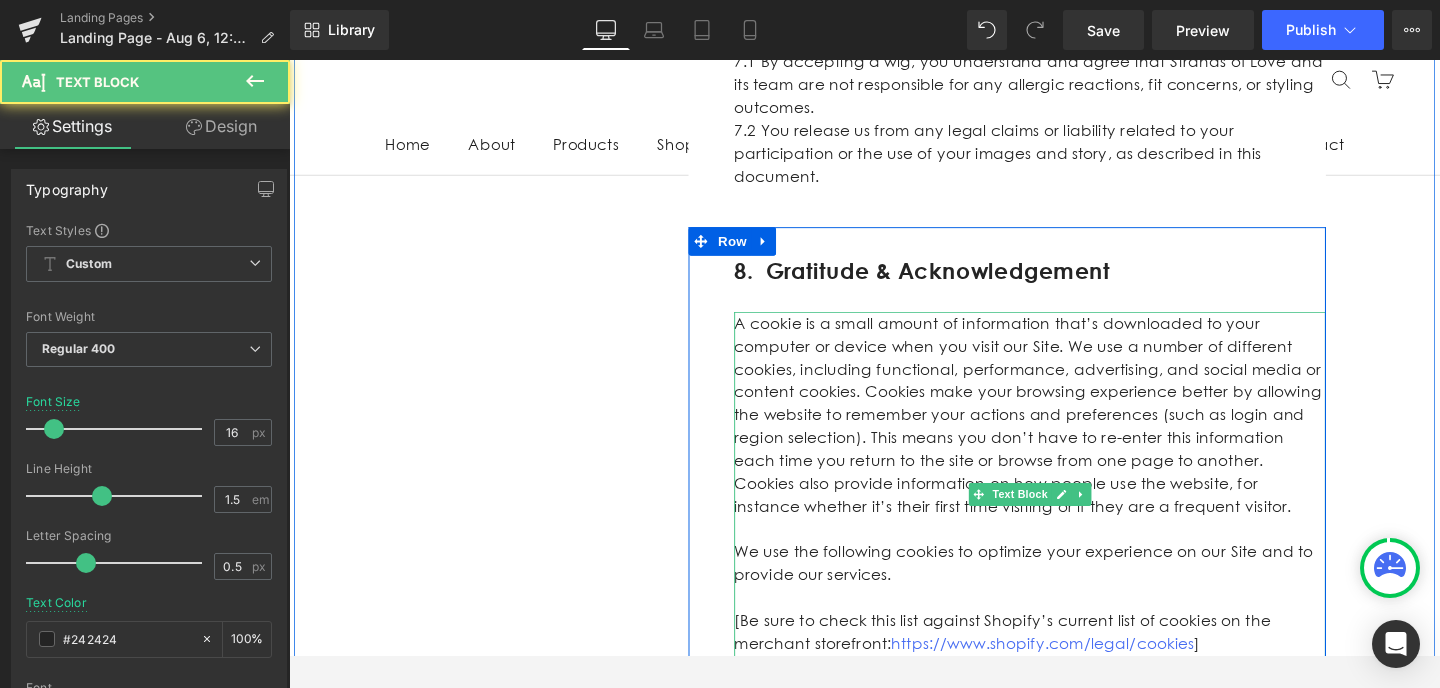drag, startPoint x: 1167, startPoint y: 632, endPoint x: 783, endPoint y: 298, distance: 508.93222 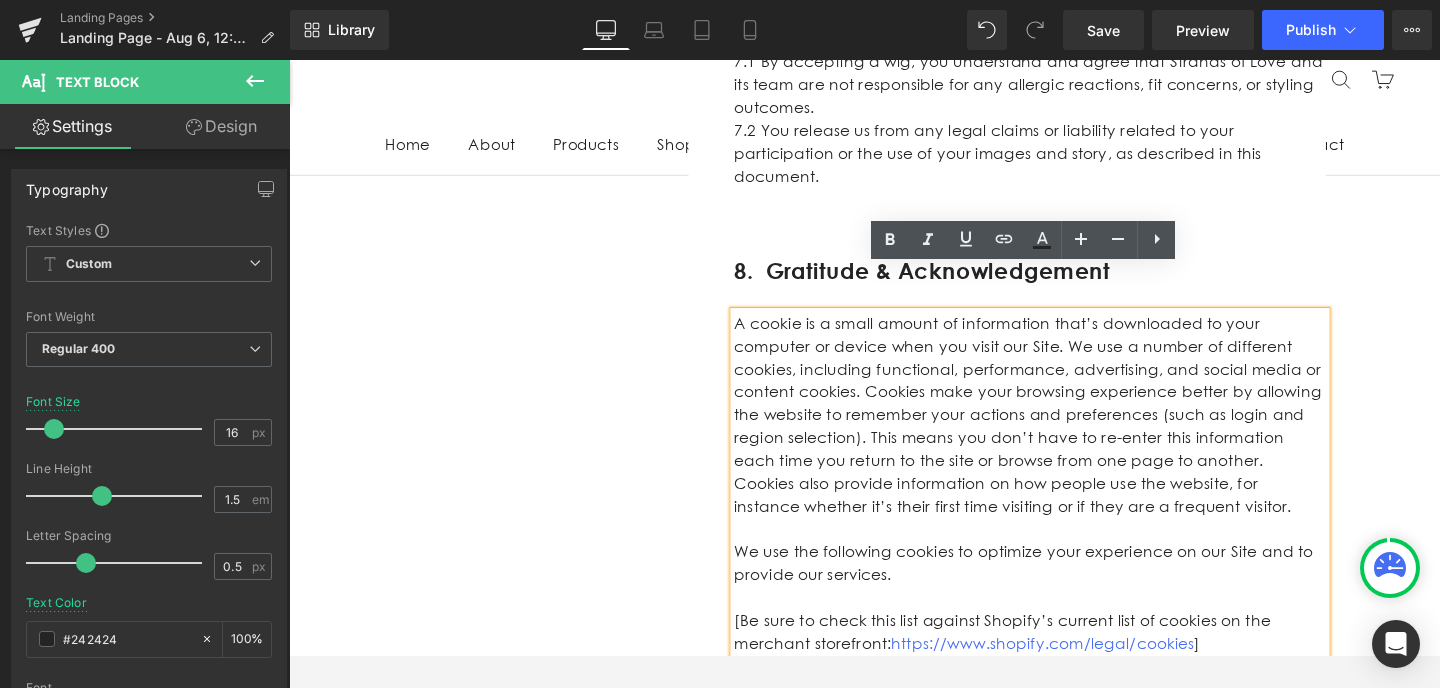 drag, startPoint x: 1166, startPoint y: 629, endPoint x: 762, endPoint y: 282, distance: 532.5646 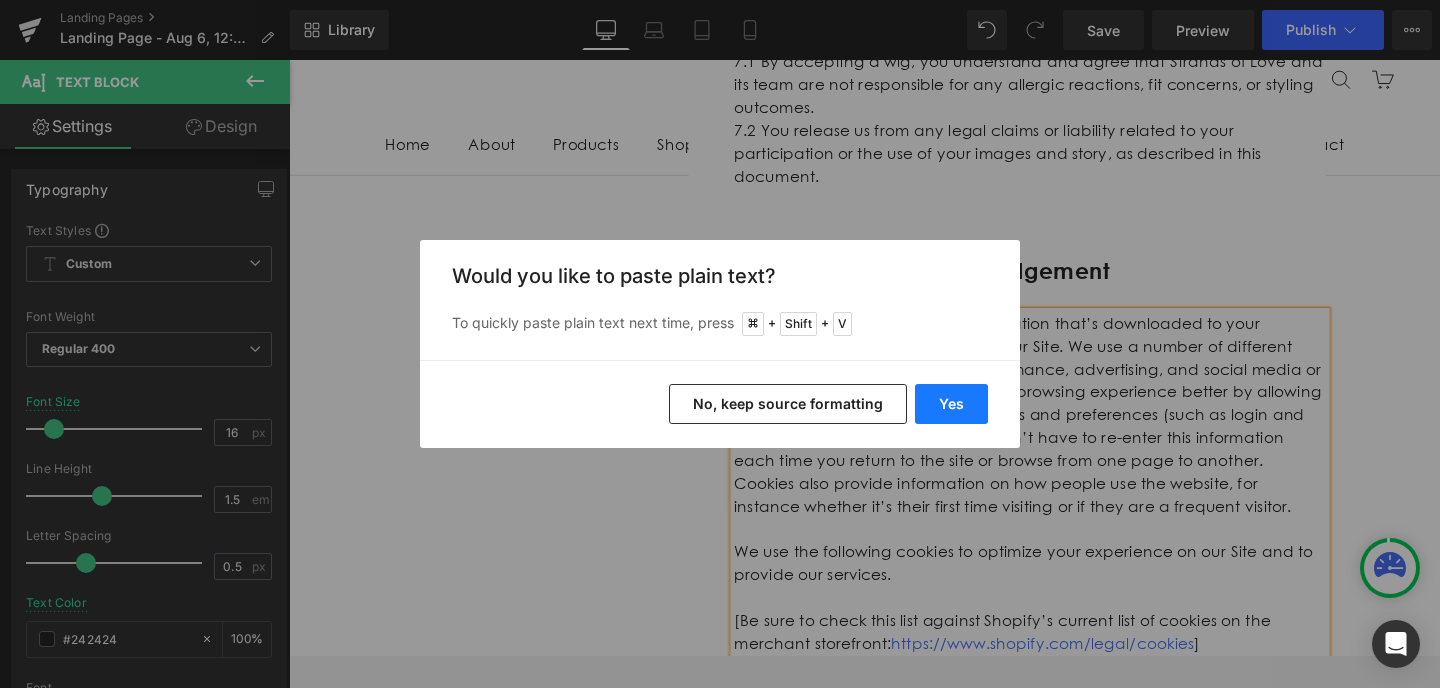 click on "Yes" at bounding box center (951, 404) 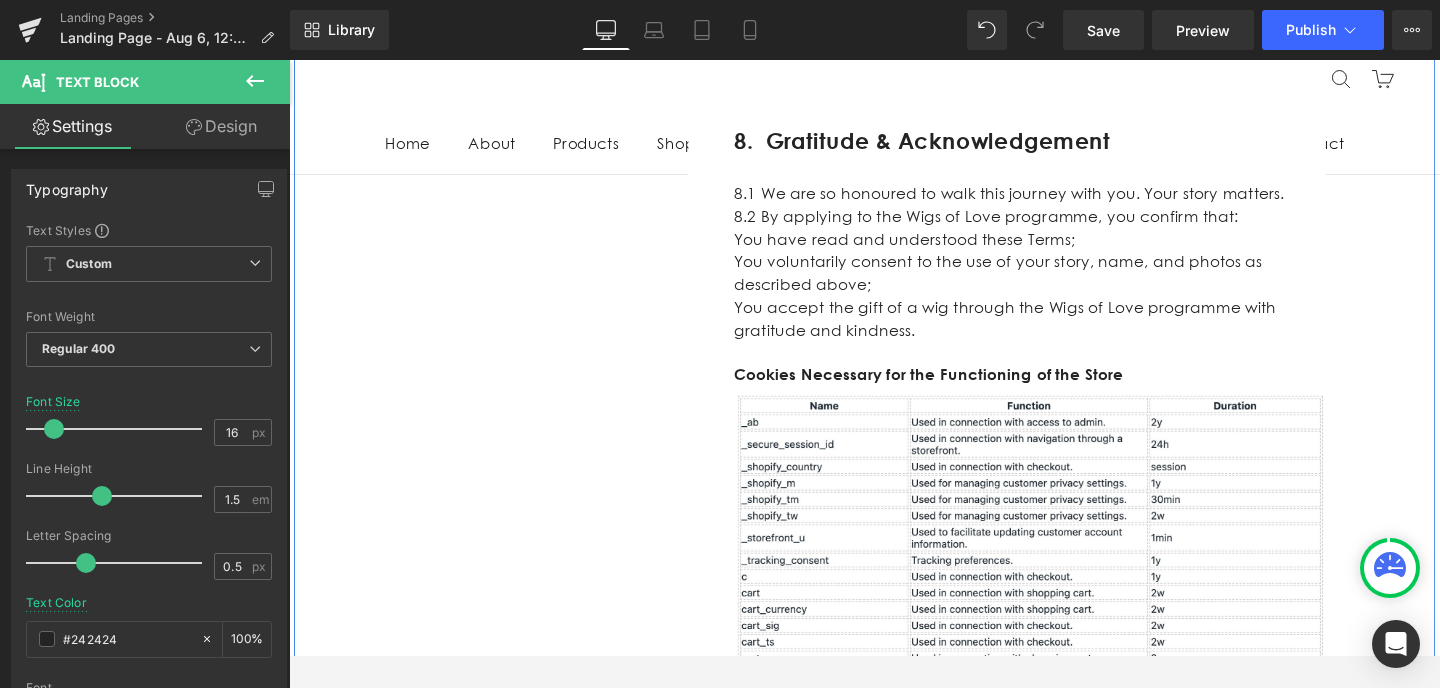 scroll, scrollTop: 2407, scrollLeft: 0, axis: vertical 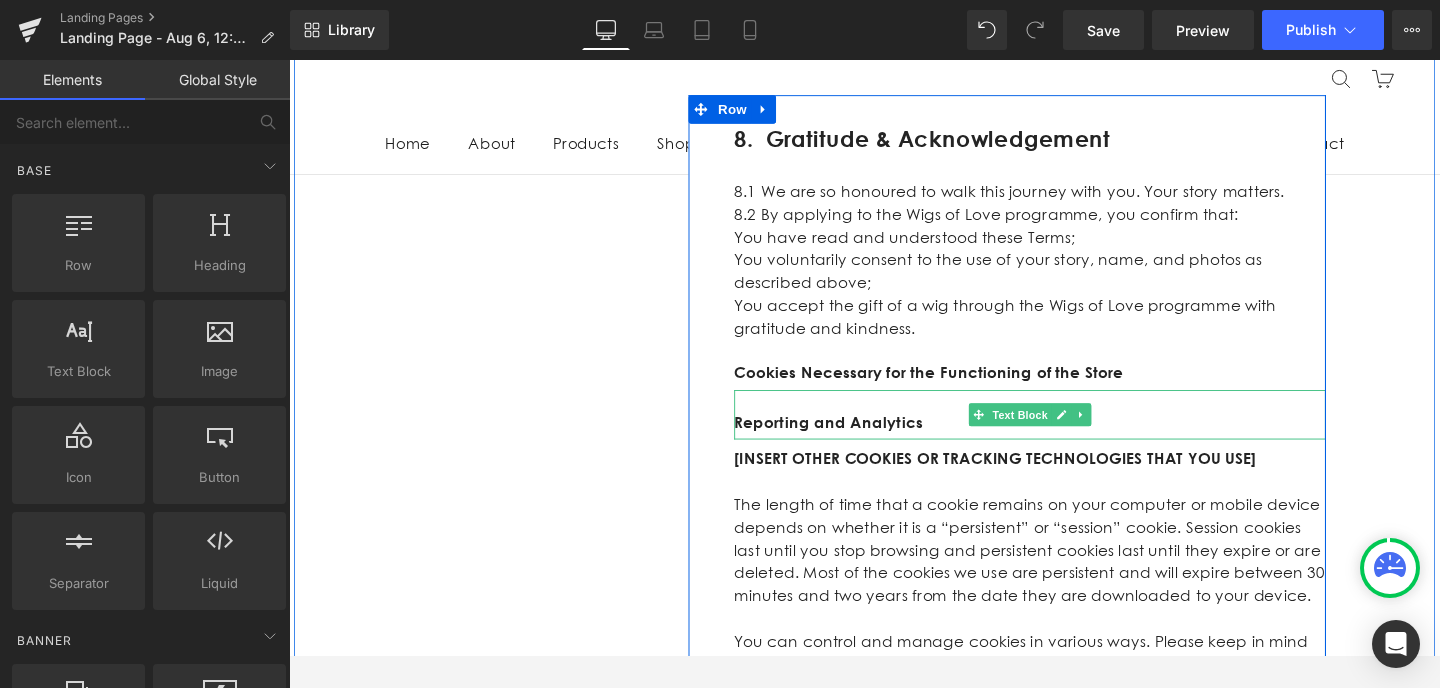 click on "Reporting and Analytics" at bounding box center [1068, 443] 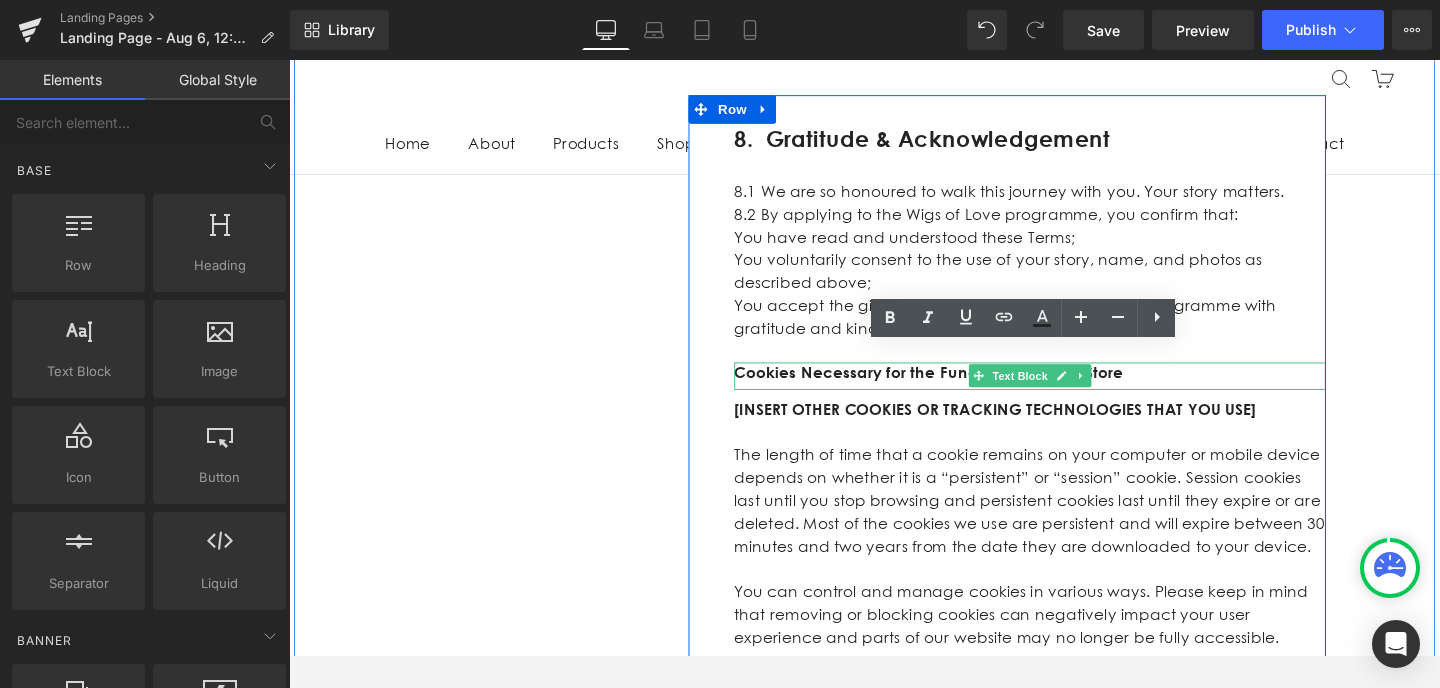 click on "Cookies Necessary for the Functioning of the Store" at bounding box center (1068, 390) 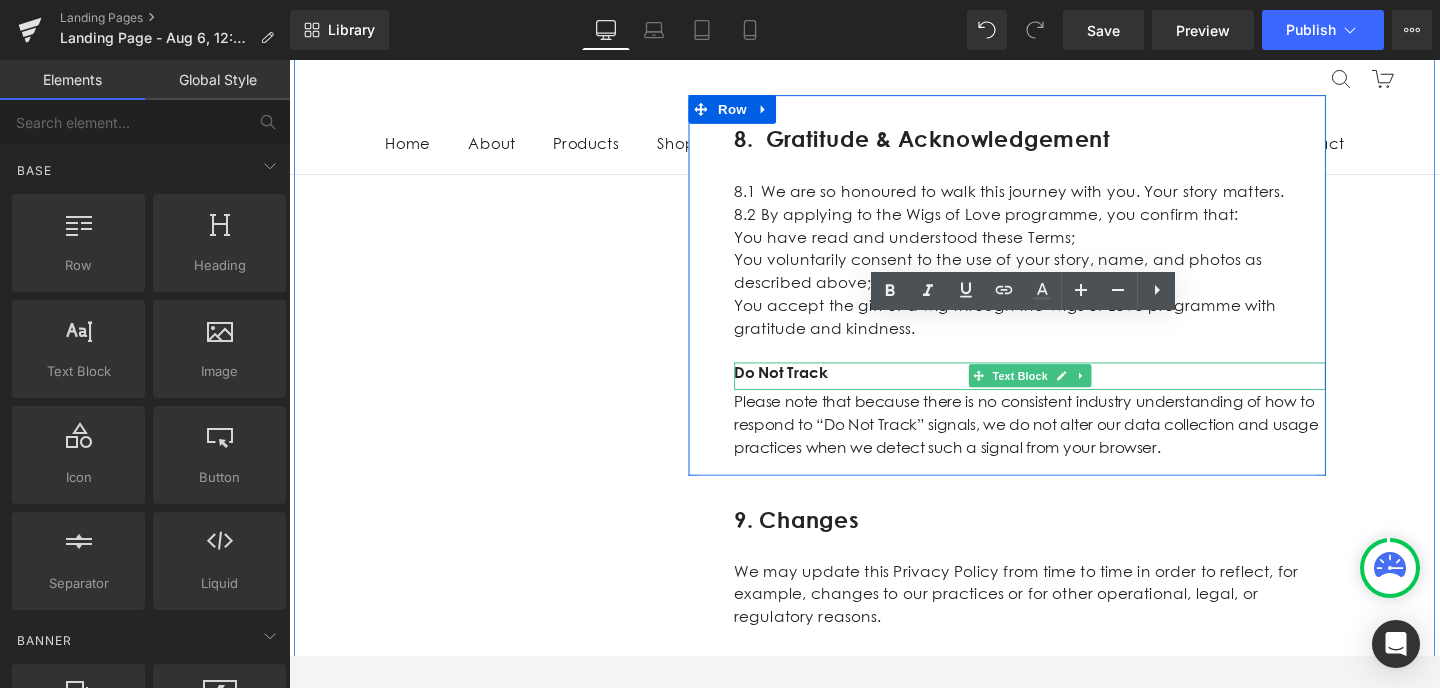 click on "Do Not Track" at bounding box center [1068, 390] 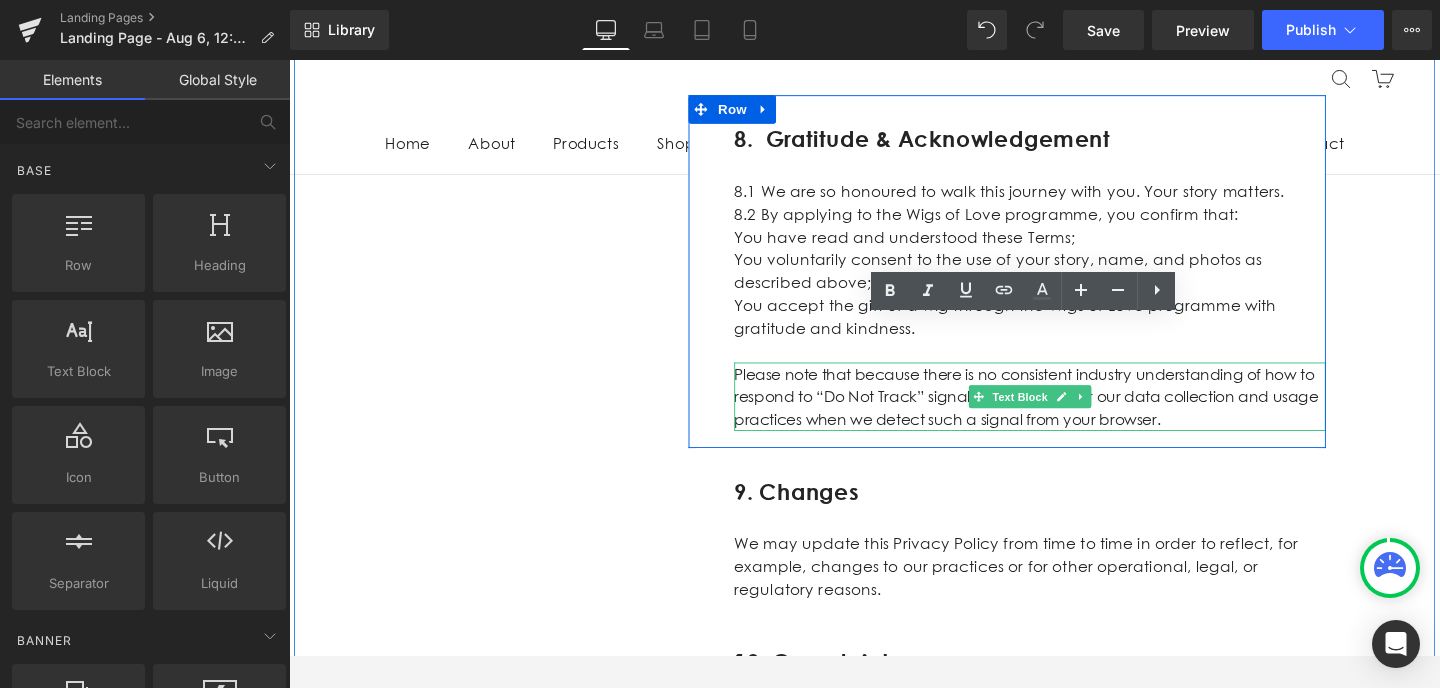 click on "Please note that because there is no consistent industry understanding of how to respond to “Do Not Track” signals, we do not alter our data collection and usage practices when we detect such a signal from your browser." at bounding box center (1068, 416) 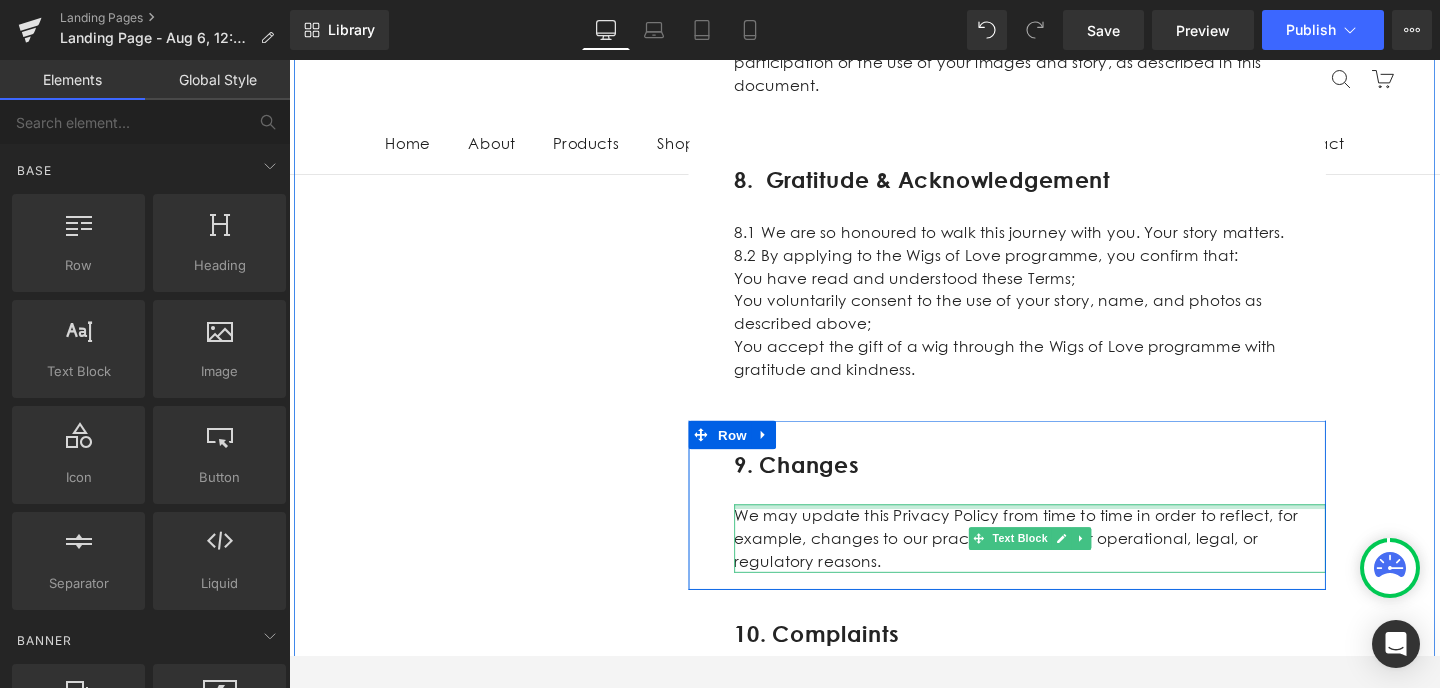 scroll, scrollTop: 2357, scrollLeft: 0, axis: vertical 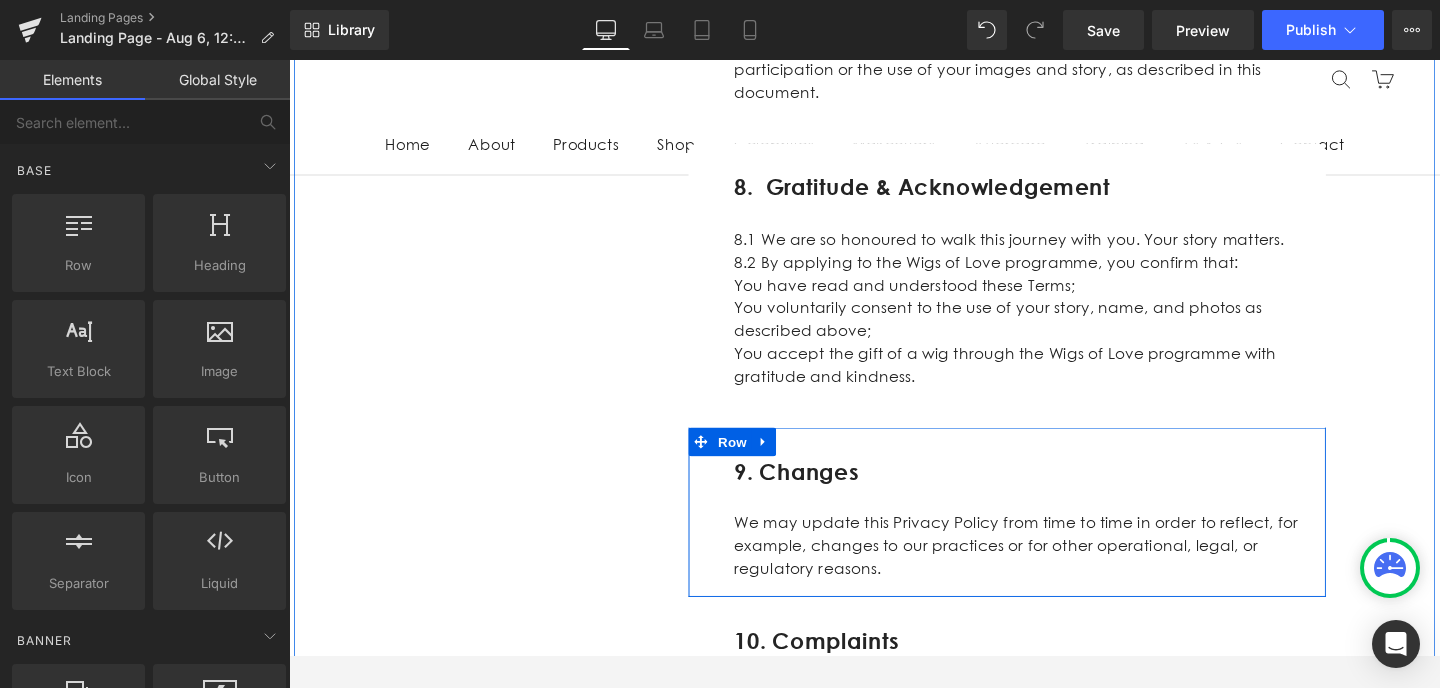 click on "9. Changes" at bounding box center [1068, 495] 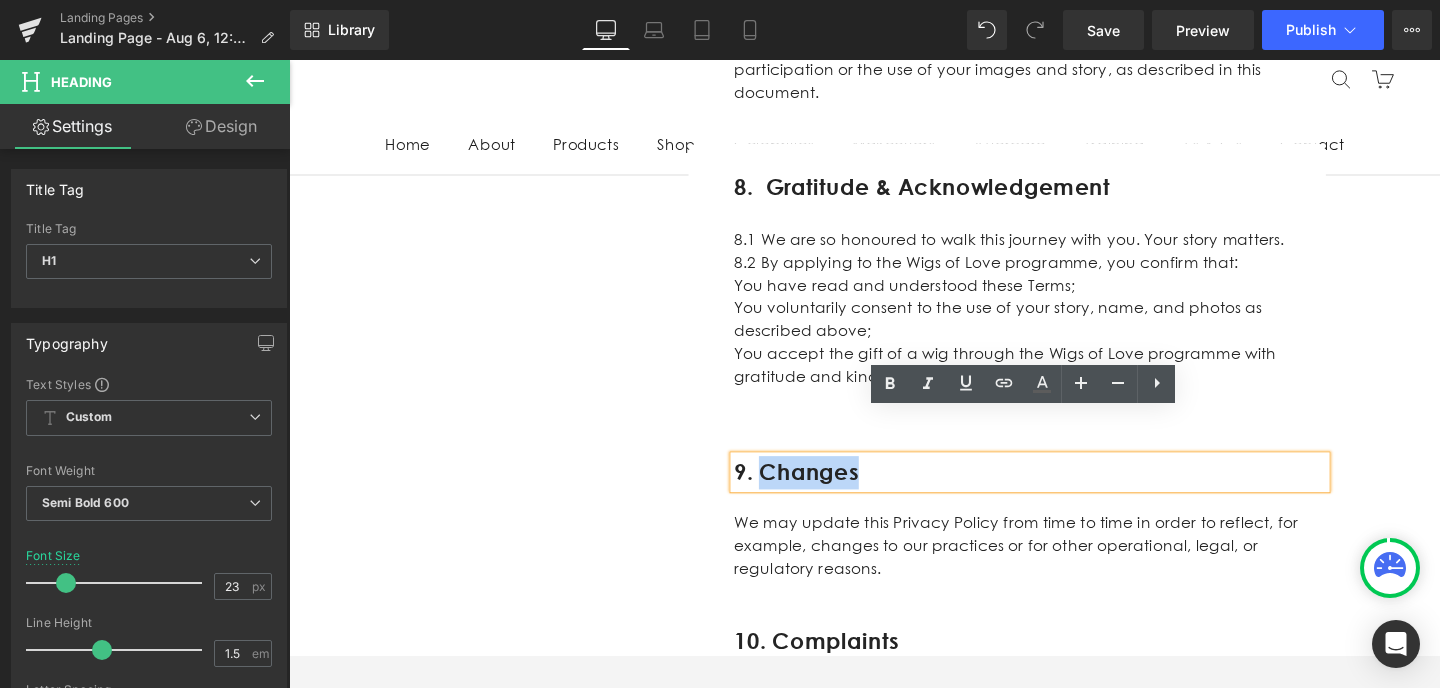 drag, startPoint x: 893, startPoint y: 452, endPoint x: 789, endPoint y: 450, distance: 104.019226 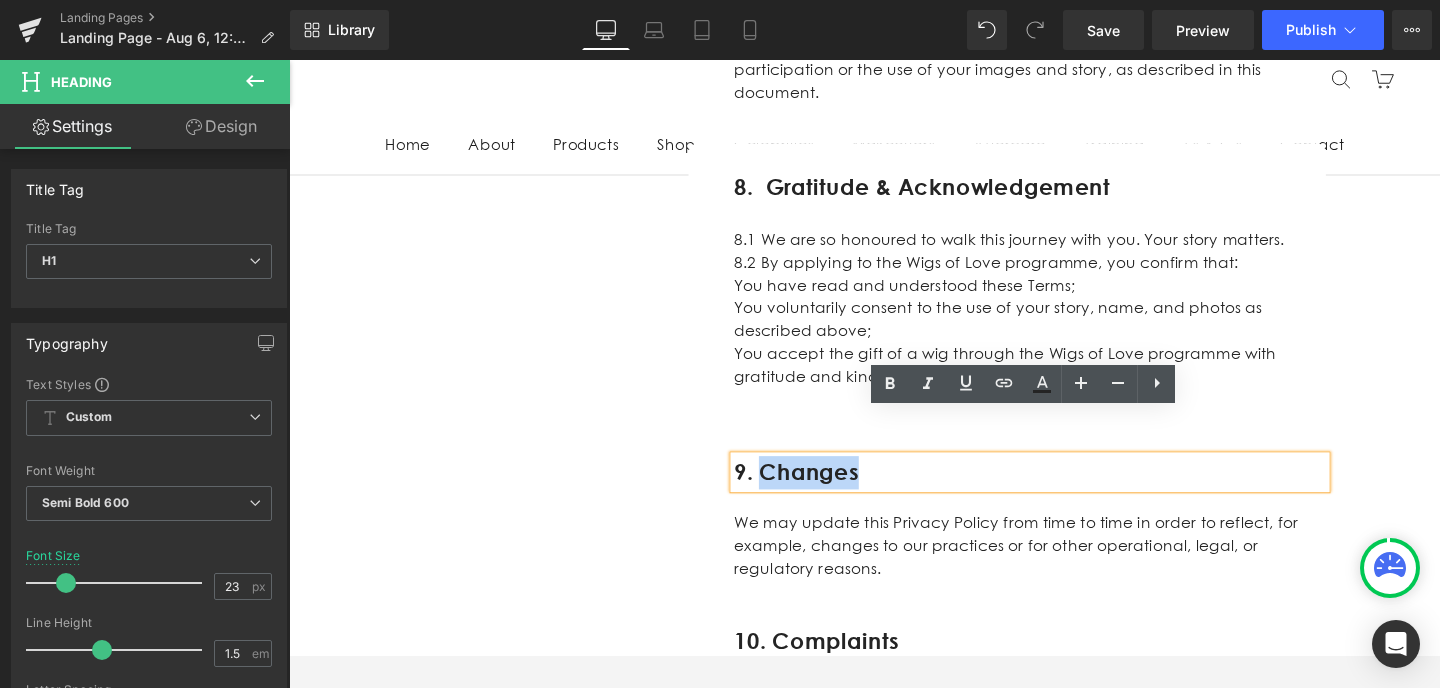 paste 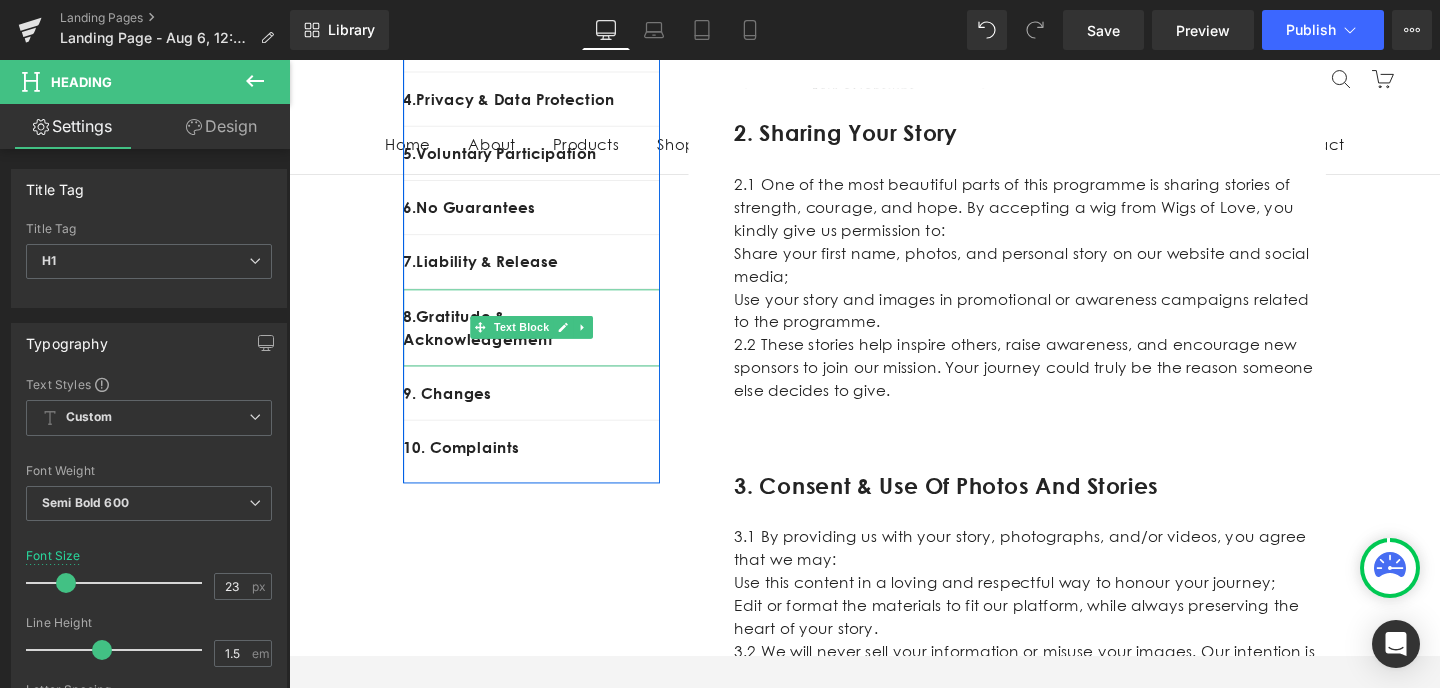 scroll, scrollTop: 751, scrollLeft: 0, axis: vertical 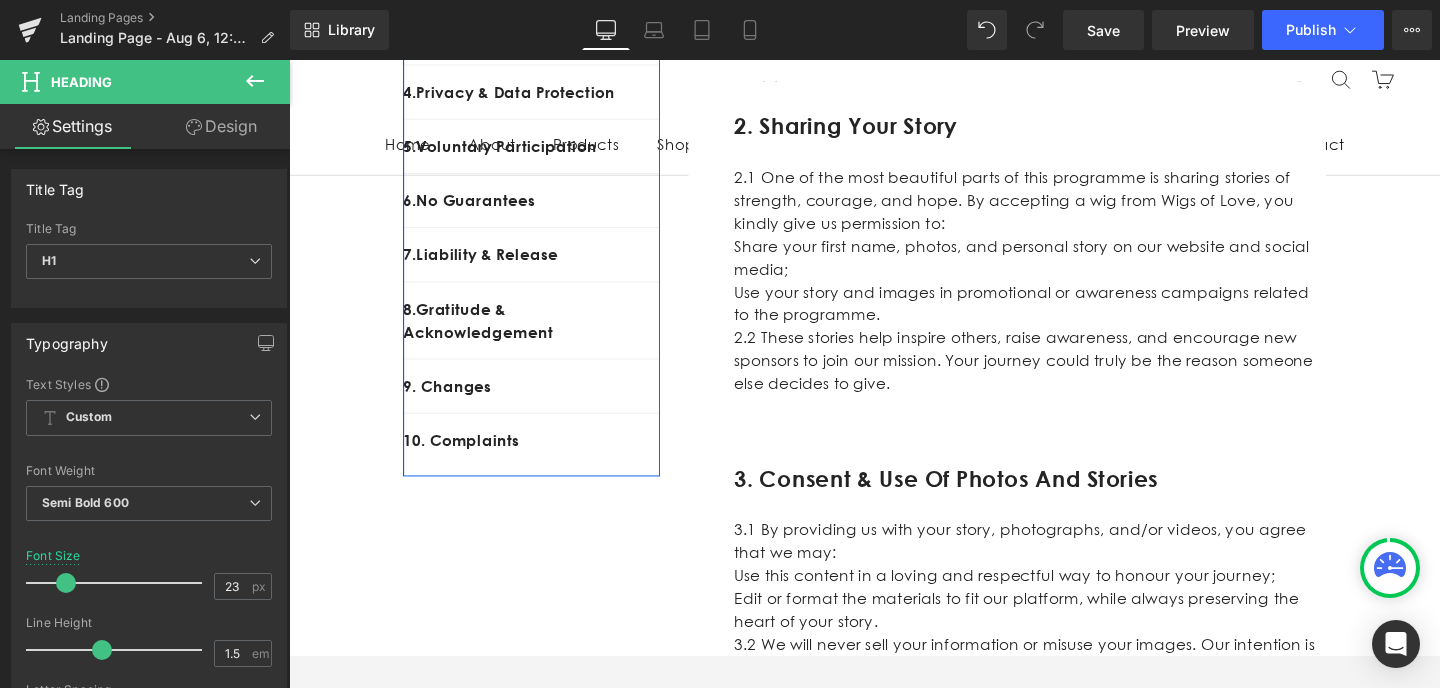 click on "9. Changes Text Block" at bounding box center (544, 404) 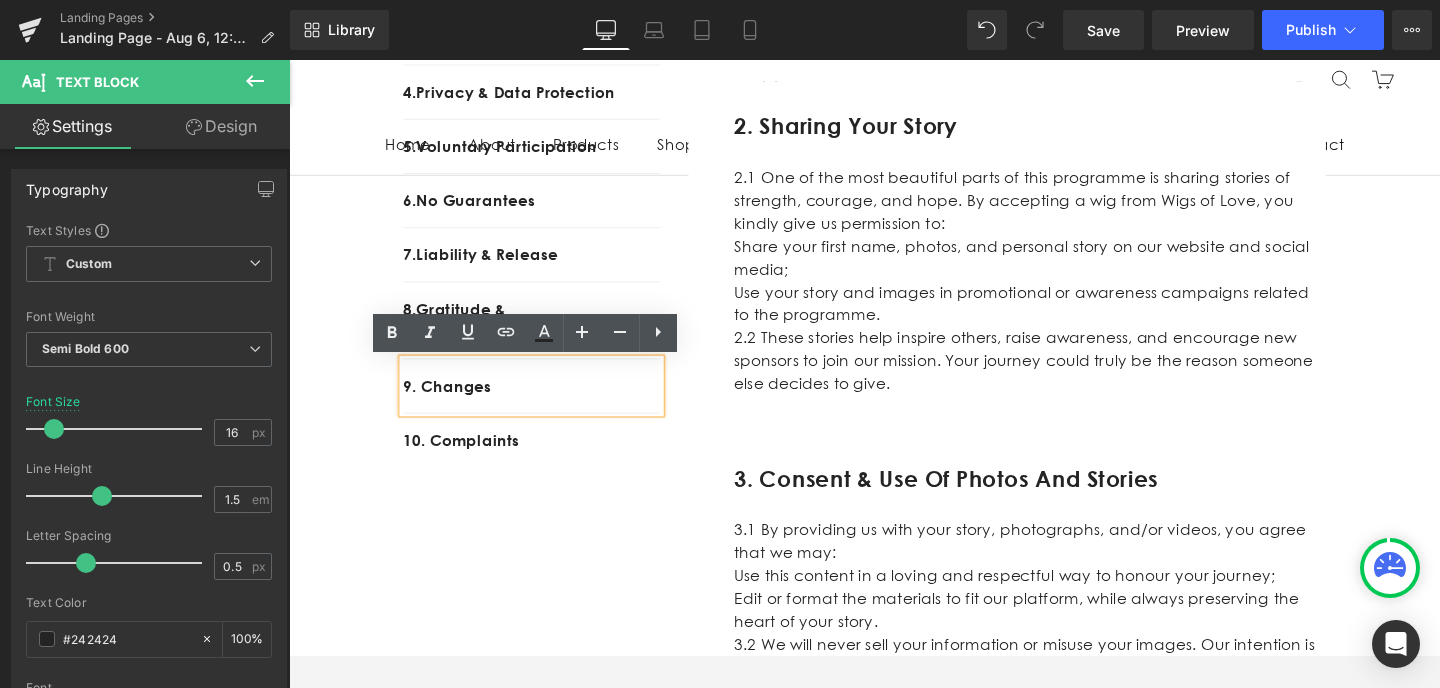 click on "9. Changes" at bounding box center (544, 404) 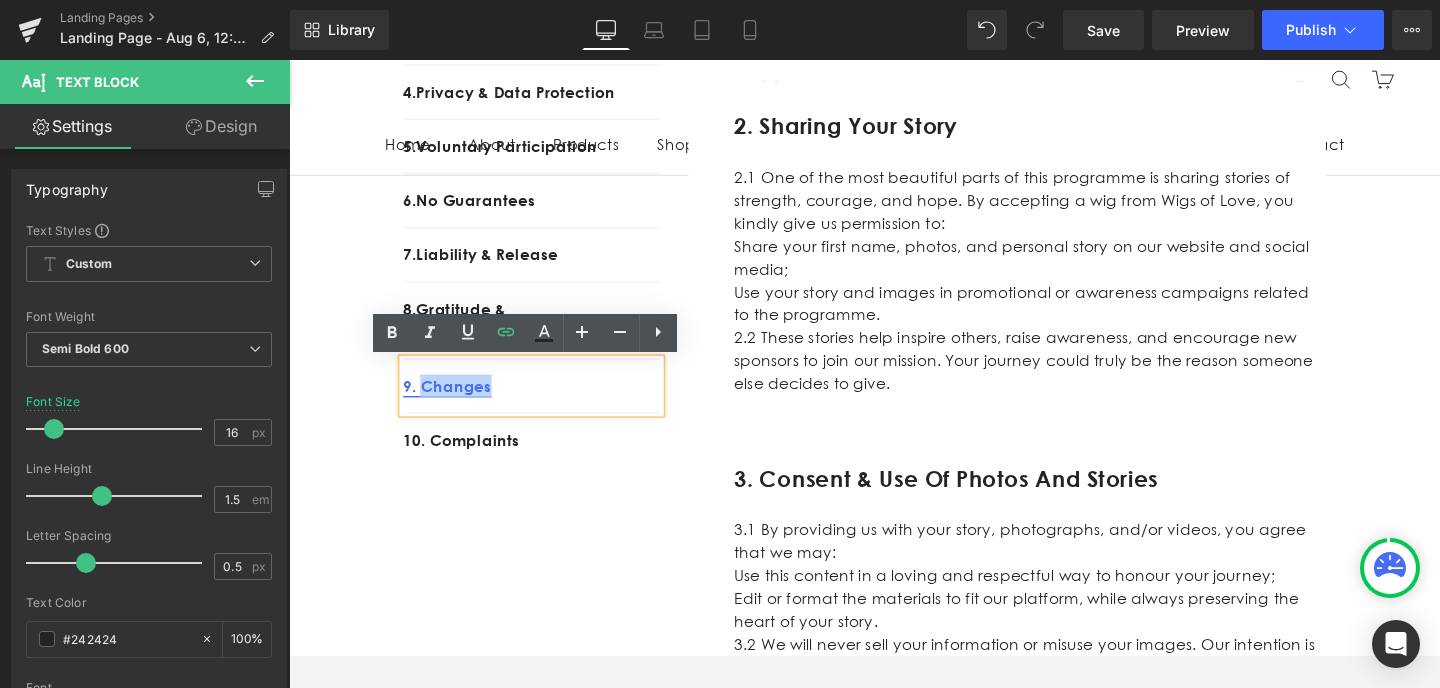 drag, startPoint x: 505, startPoint y: 405, endPoint x: 427, endPoint y: 405, distance: 78 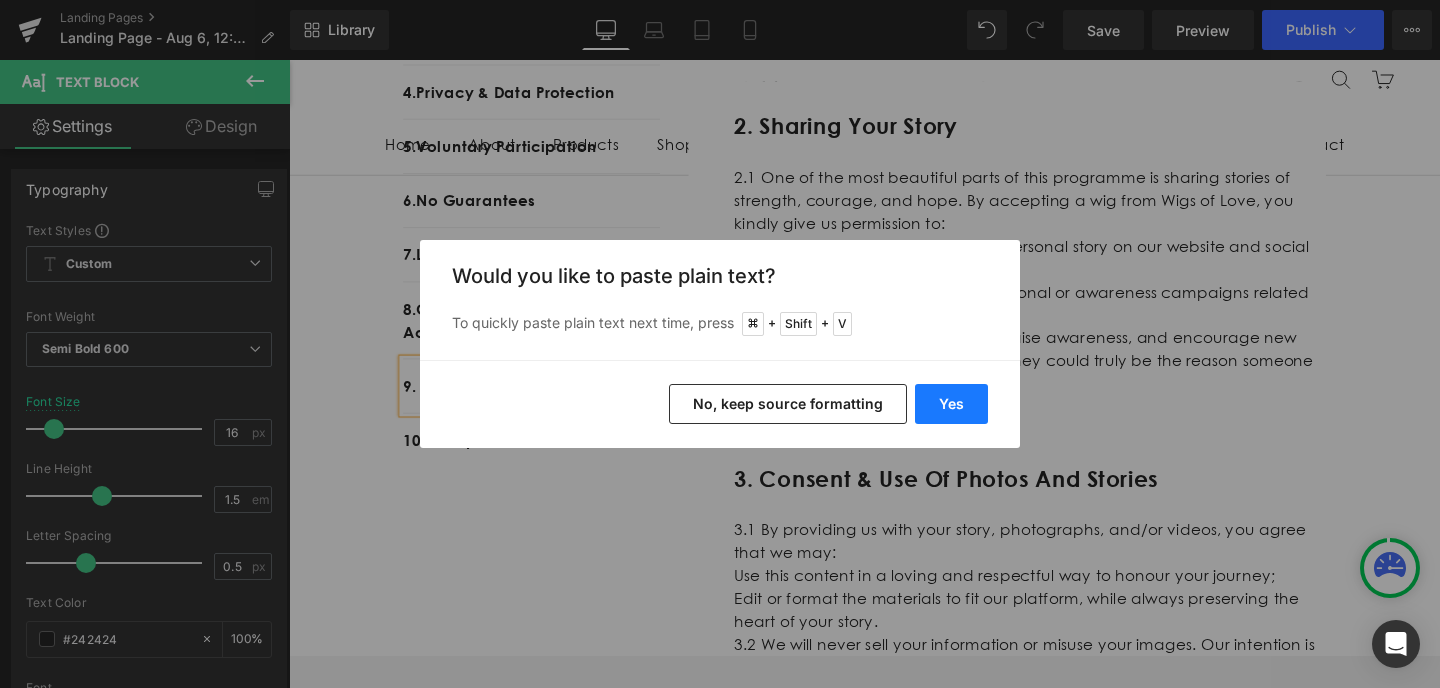 click on "Yes" at bounding box center [951, 404] 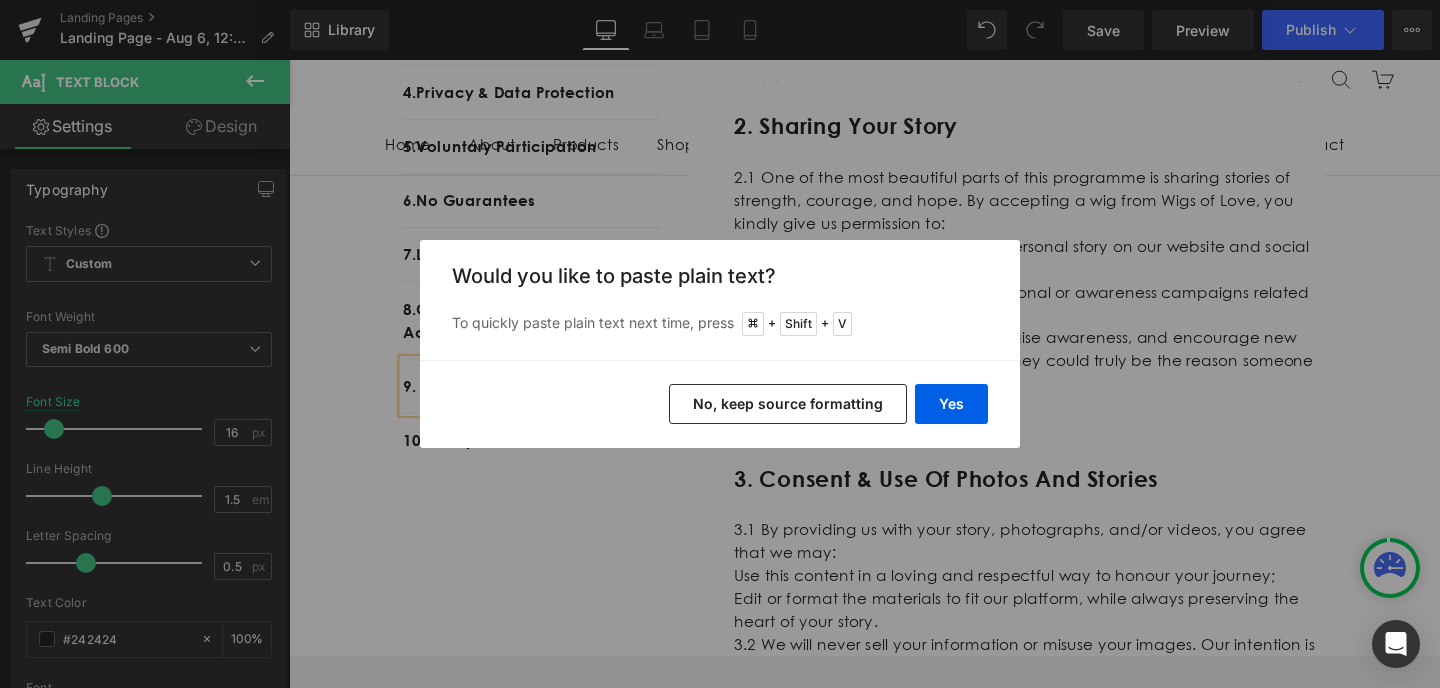 type 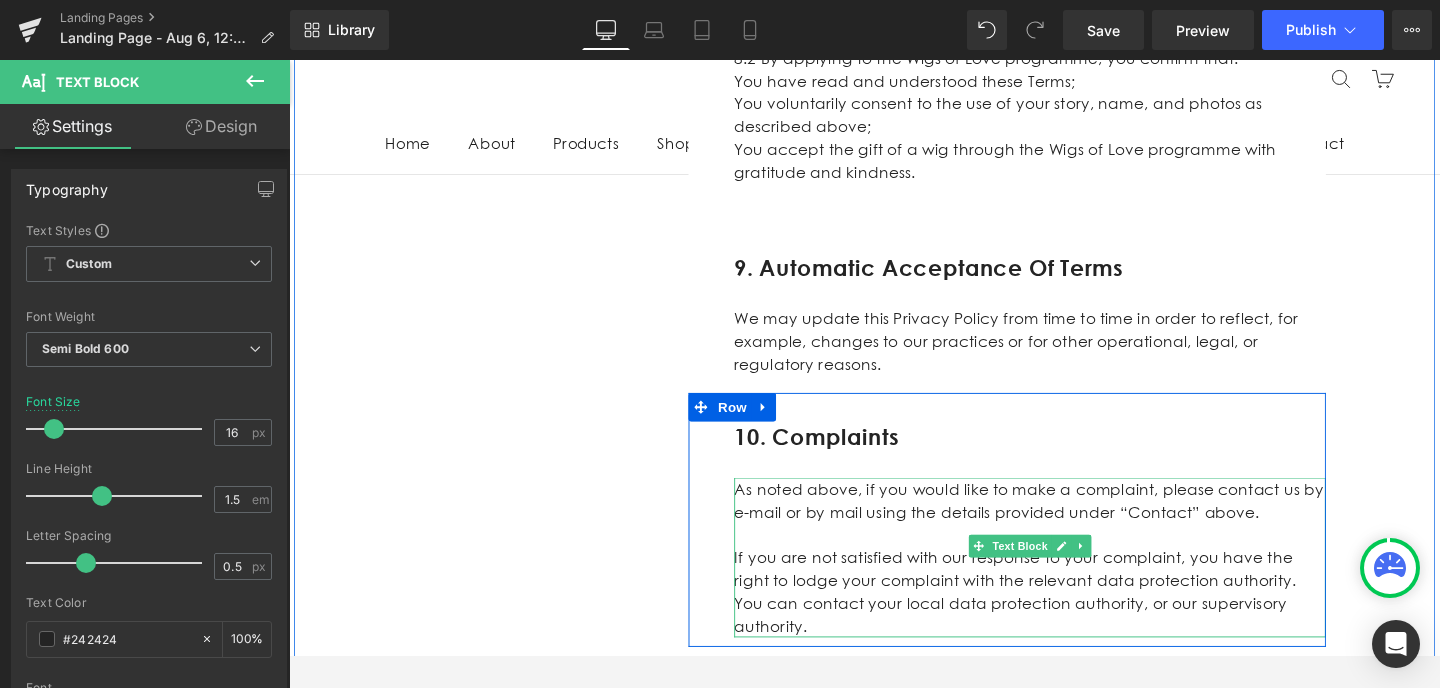 scroll, scrollTop: 2576, scrollLeft: 0, axis: vertical 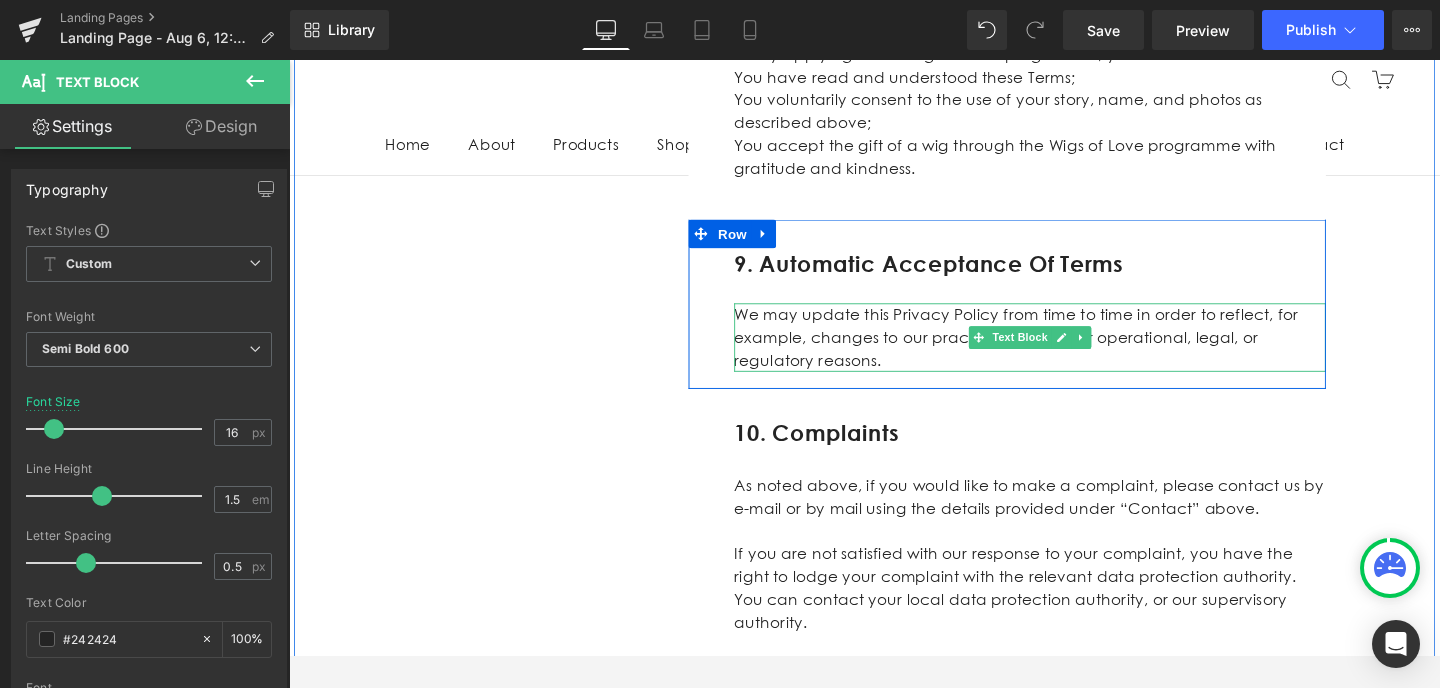 click at bounding box center [1068, 386] 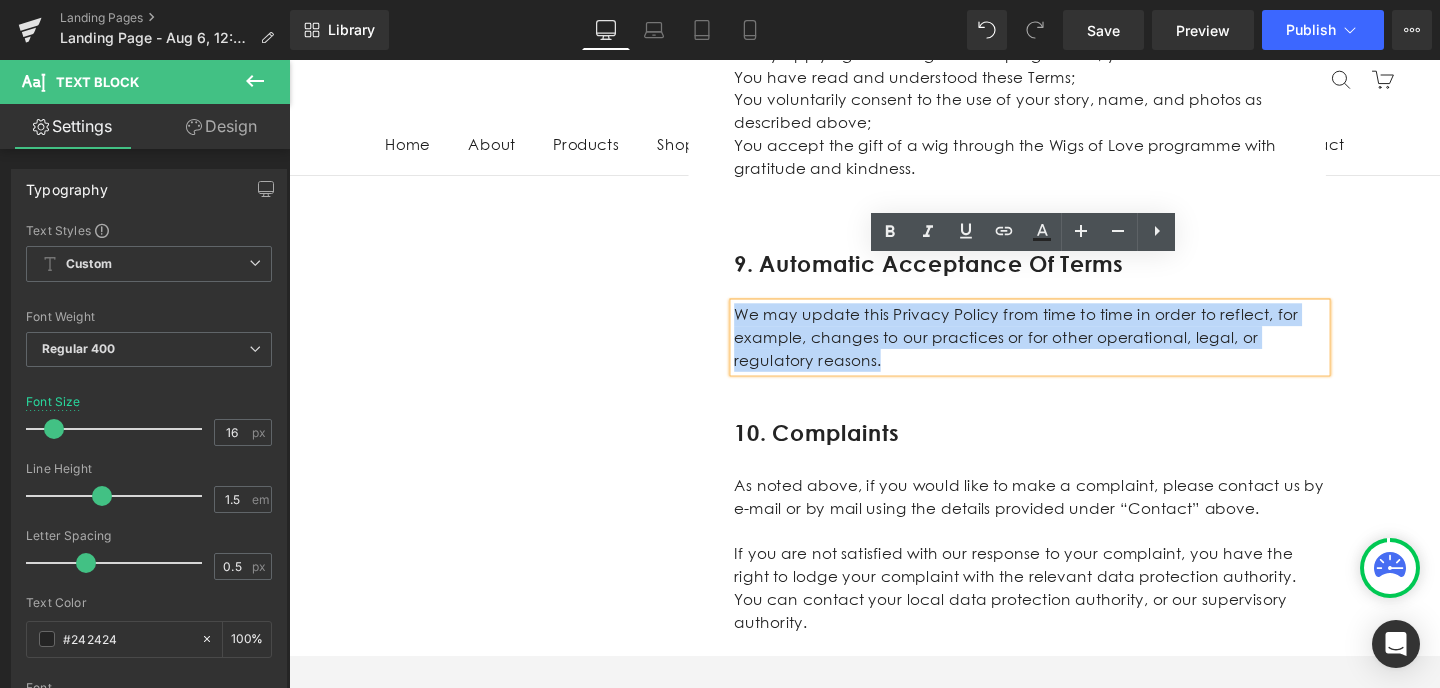 drag, startPoint x: 898, startPoint y: 336, endPoint x: 744, endPoint y: 277, distance: 164.91513 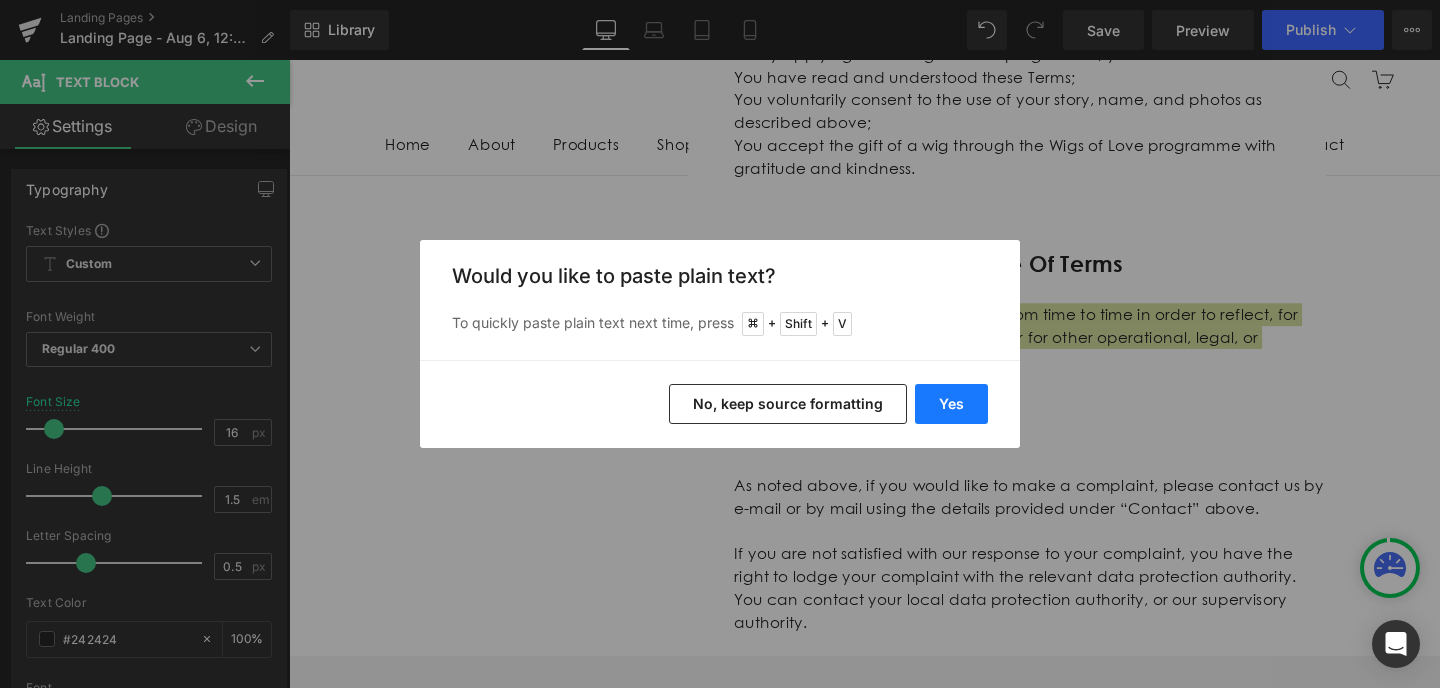 click on "Yes" at bounding box center (951, 404) 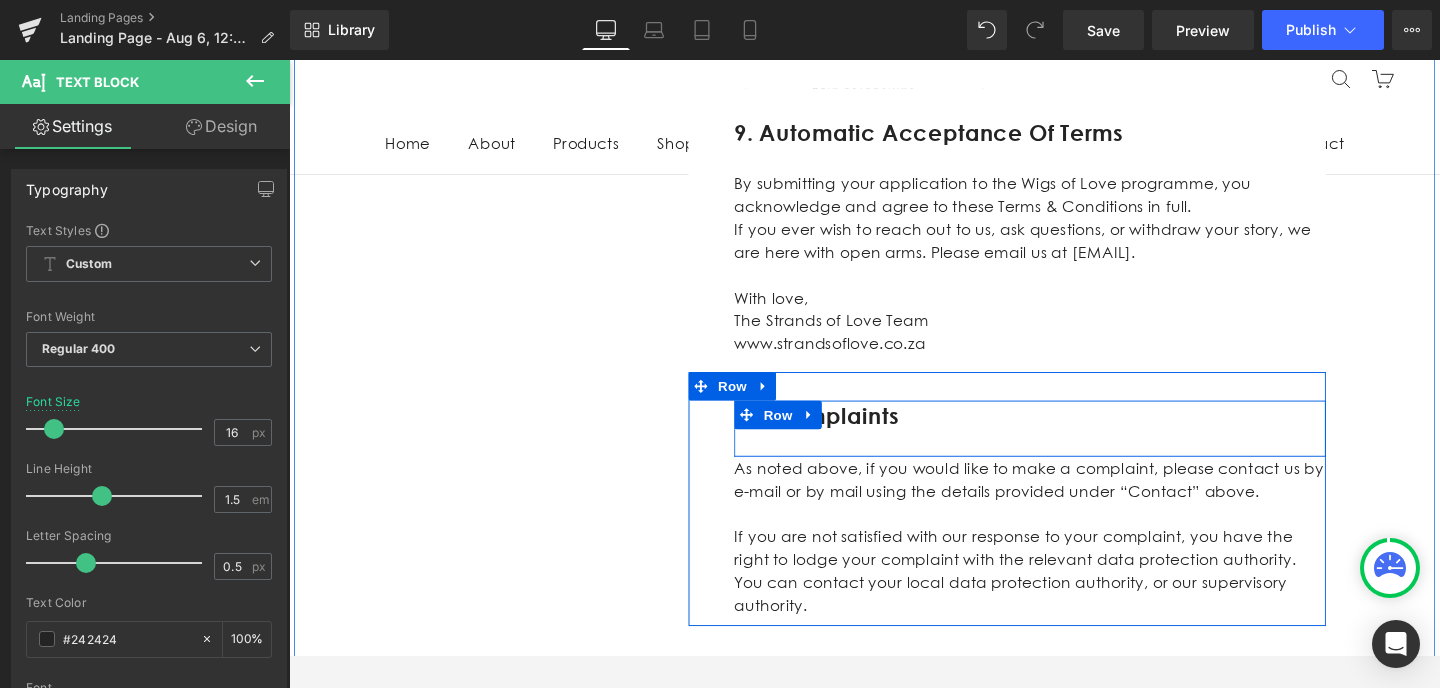 scroll, scrollTop: 2717, scrollLeft: 0, axis: vertical 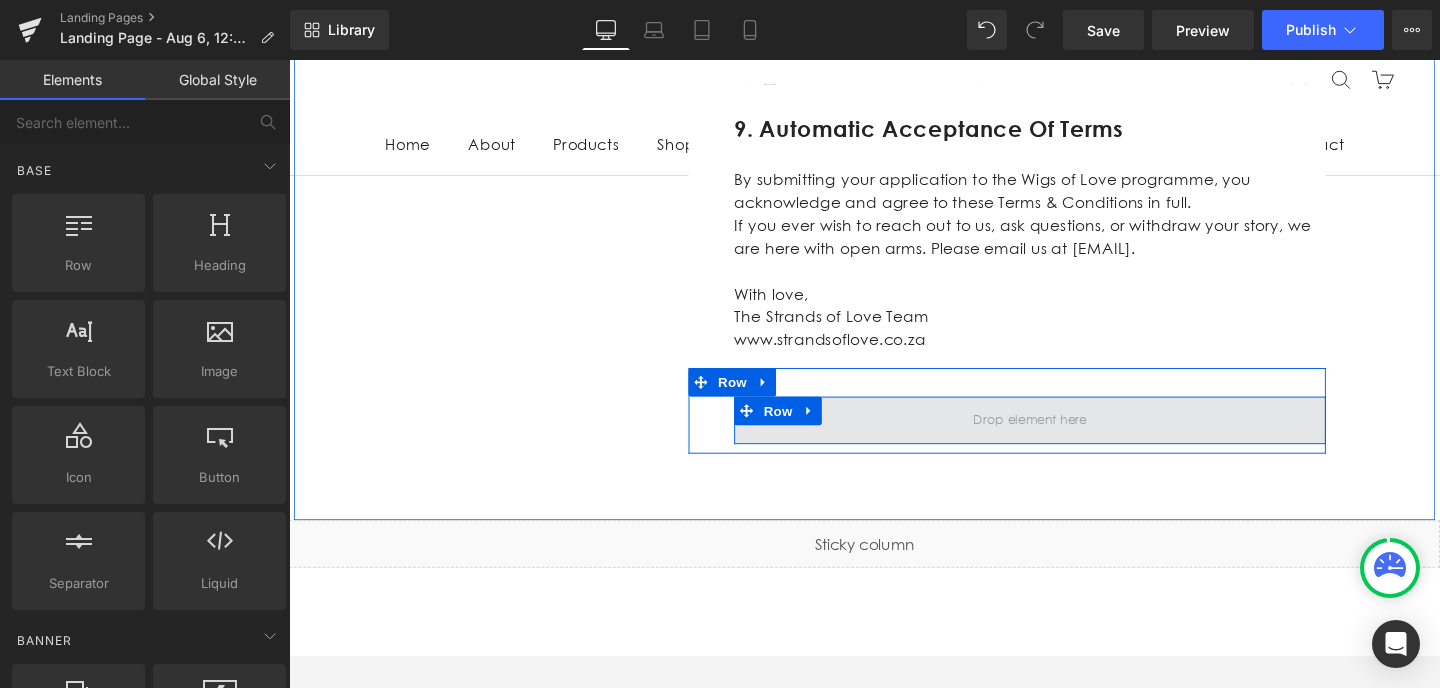 click at bounding box center (1068, 441) 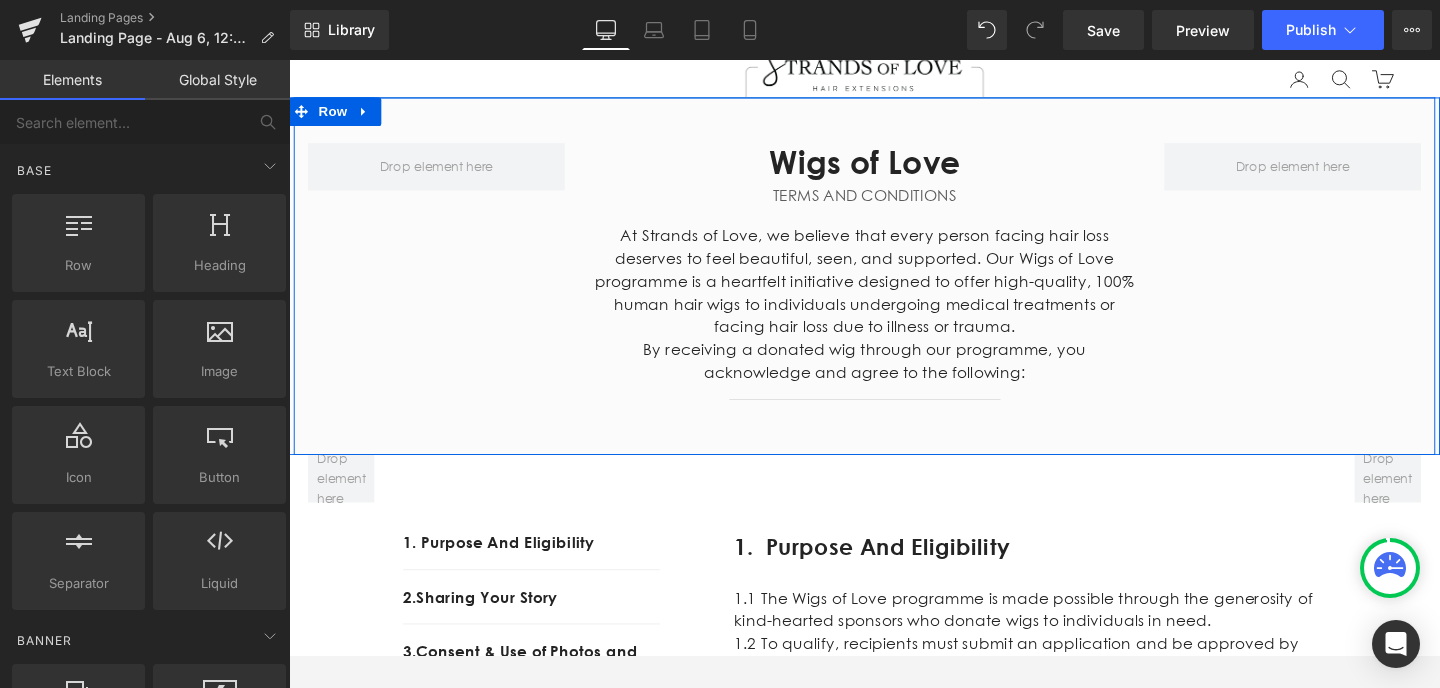 scroll, scrollTop: 84, scrollLeft: 0, axis: vertical 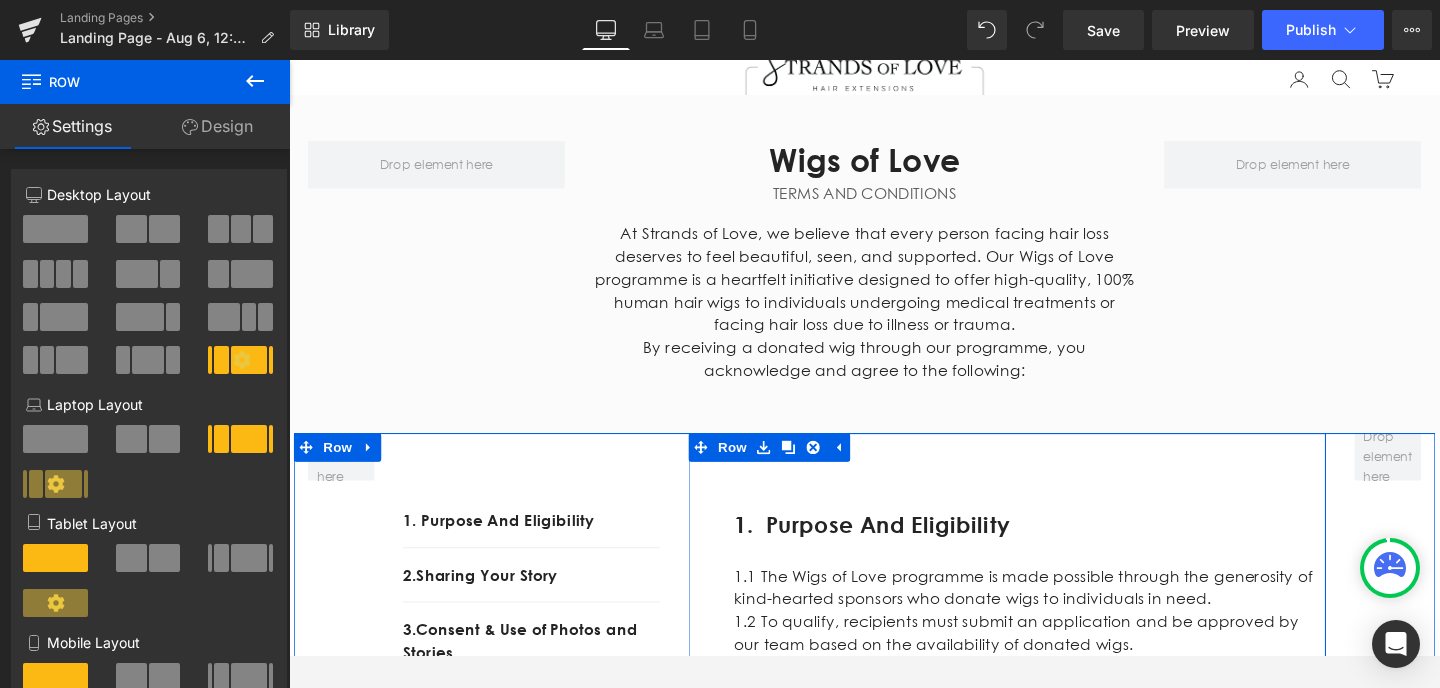 drag, startPoint x: 973, startPoint y: 455, endPoint x: 971, endPoint y: 482, distance: 27.073973 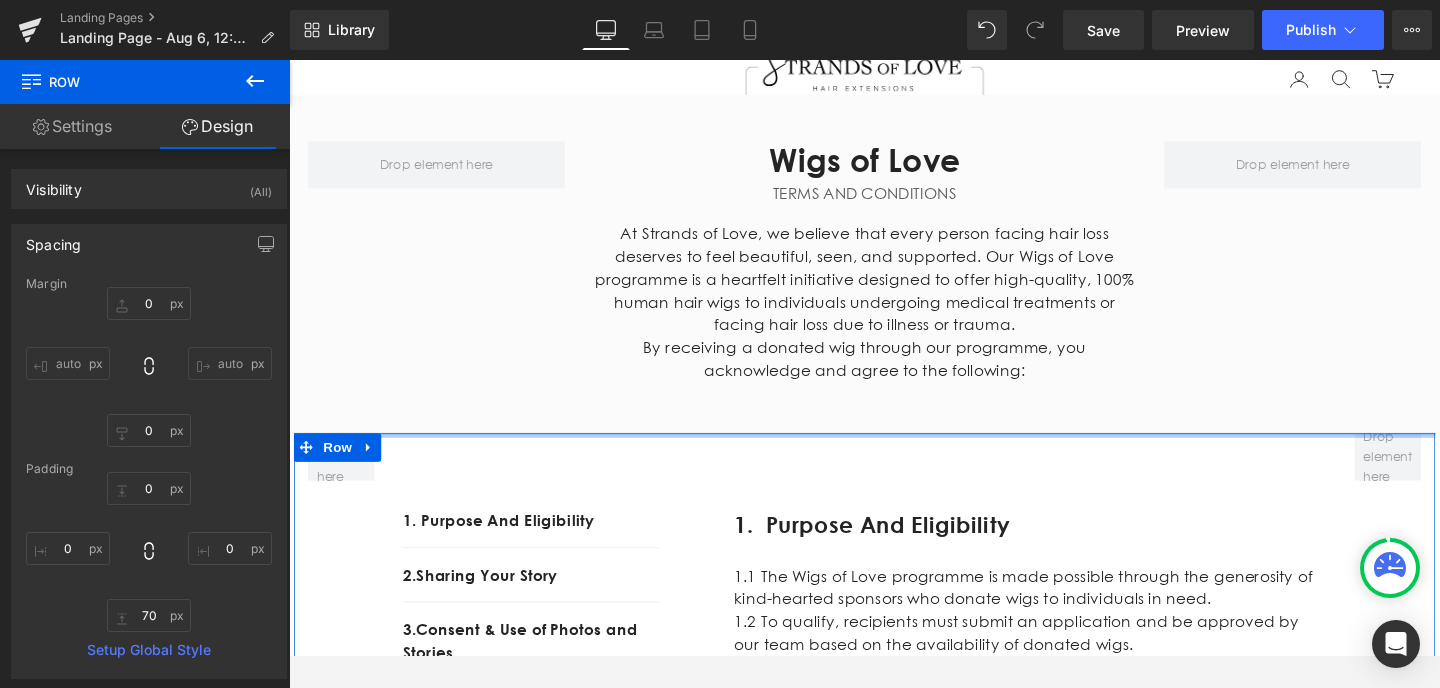 type on "0px" 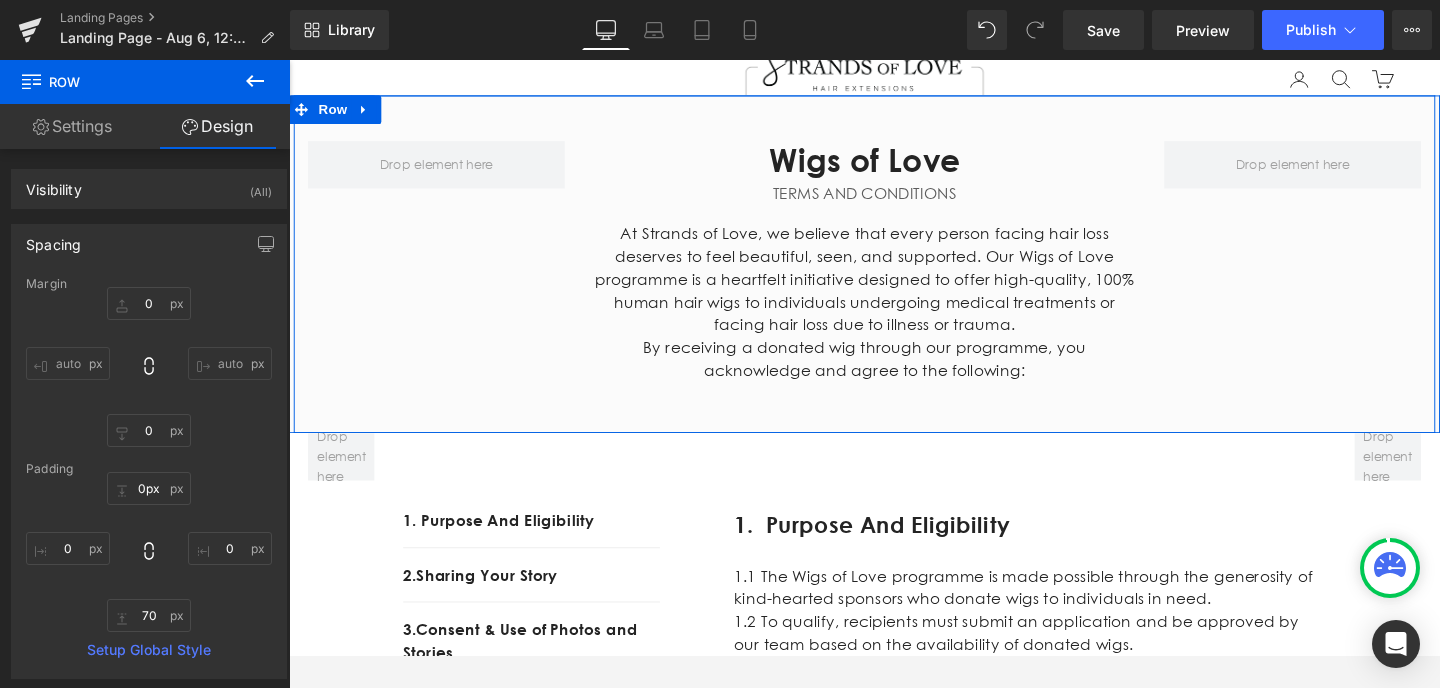 drag, startPoint x: 679, startPoint y: 456, endPoint x: 679, endPoint y: 428, distance: 28 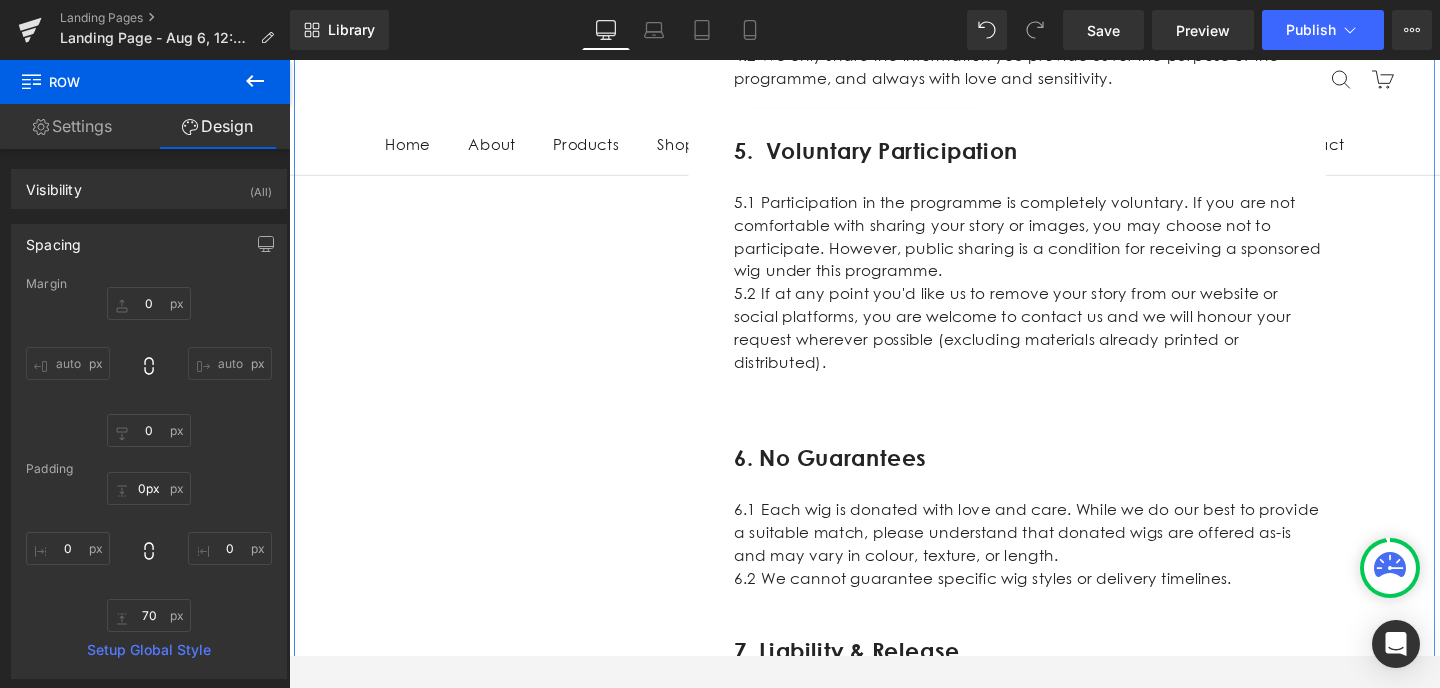 scroll, scrollTop: 1576, scrollLeft: 0, axis: vertical 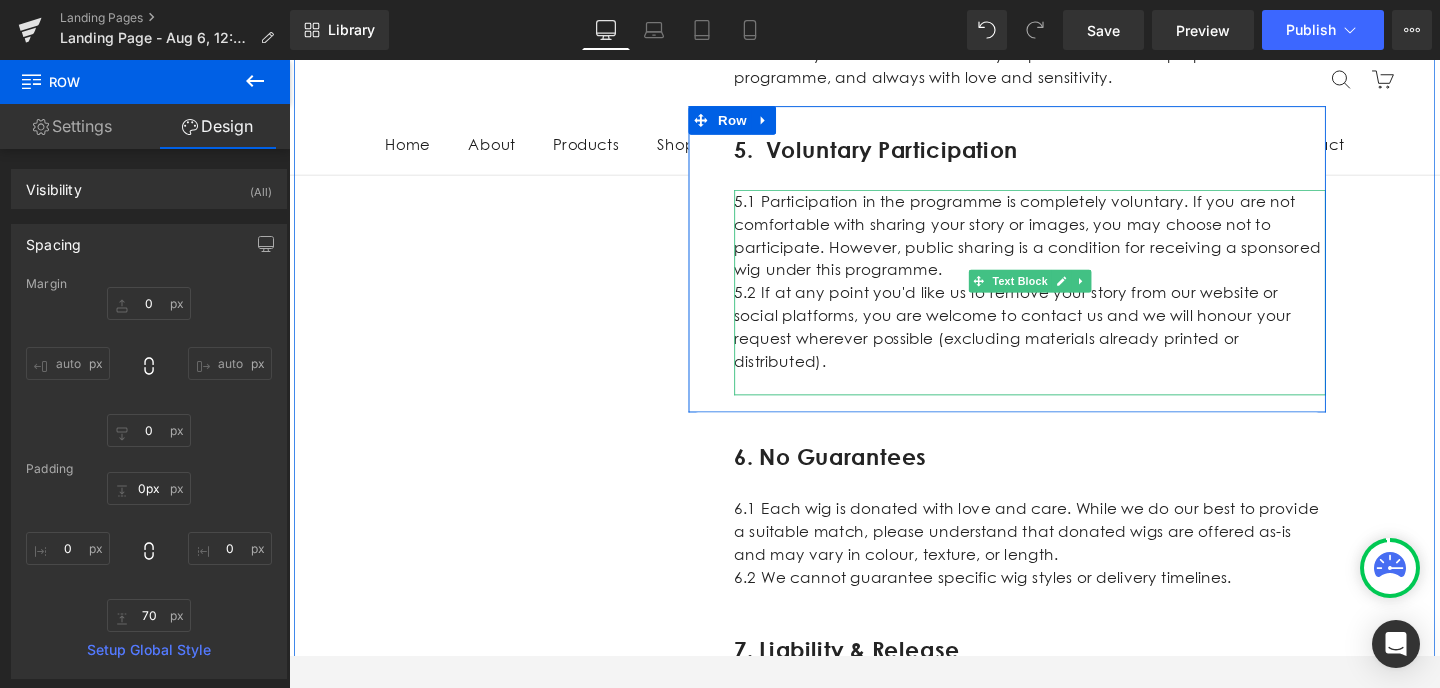 click on "5.2 If at any point you'd like us to remove your story from our website or social platforms, you are welcome to contact us and we will honour your request wherever possible (excluding materials already printed or distributed)." at bounding box center [1068, 342] 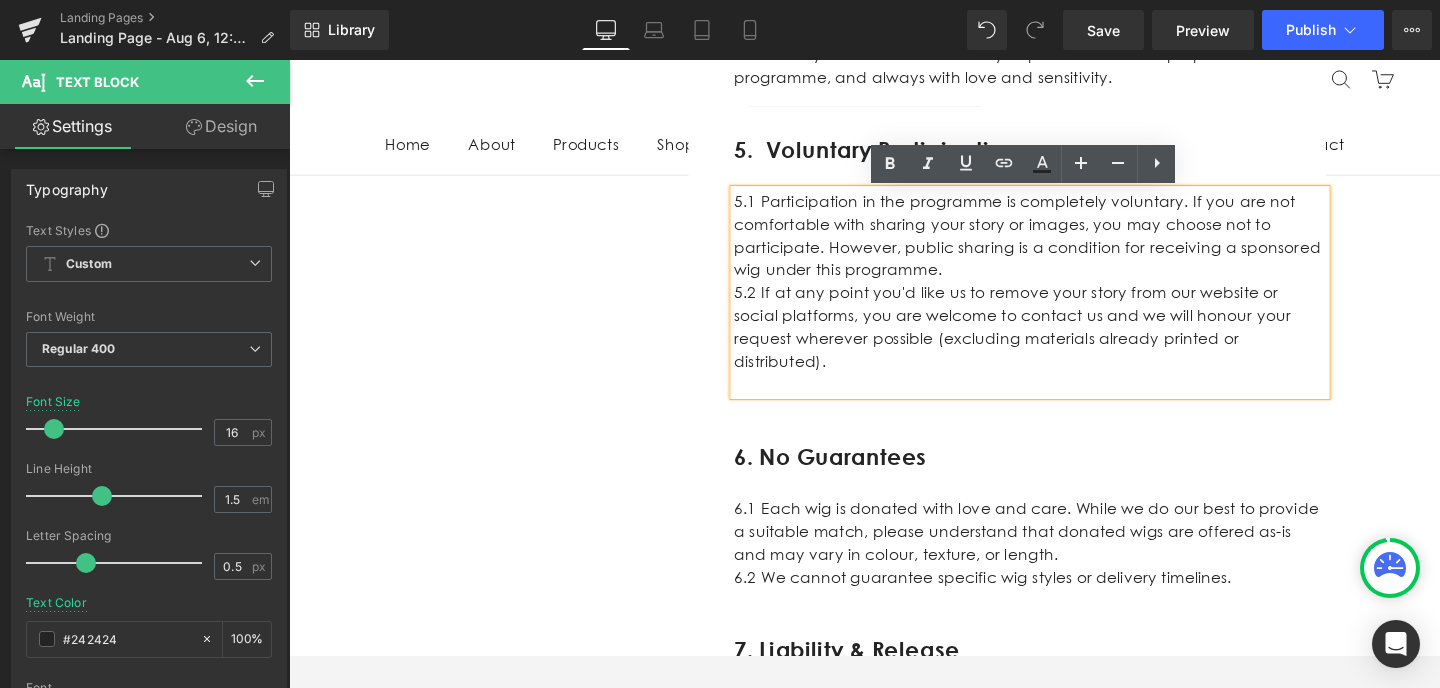 drag, startPoint x: 1293, startPoint y: 357, endPoint x: 752, endPoint y: 304, distance: 543.5899 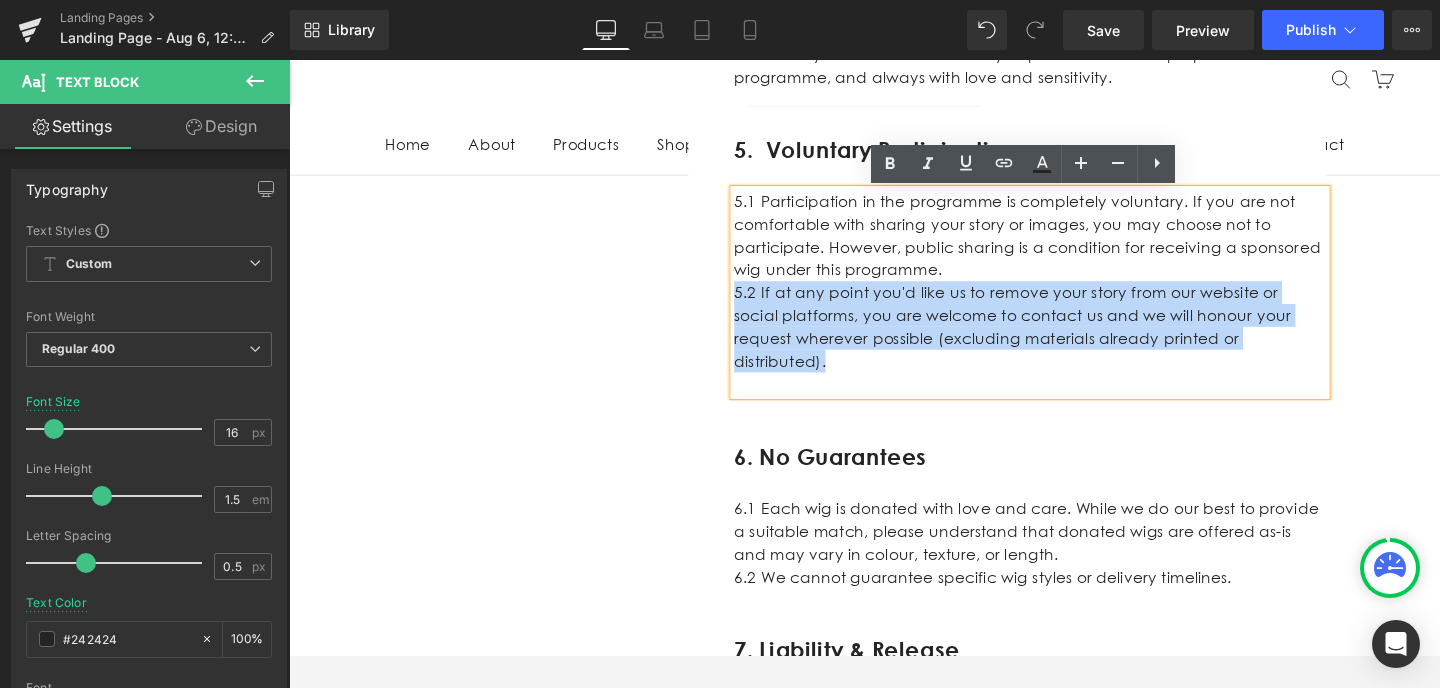 drag, startPoint x: 1294, startPoint y: 354, endPoint x: 762, endPoint y: 303, distance: 534.43896 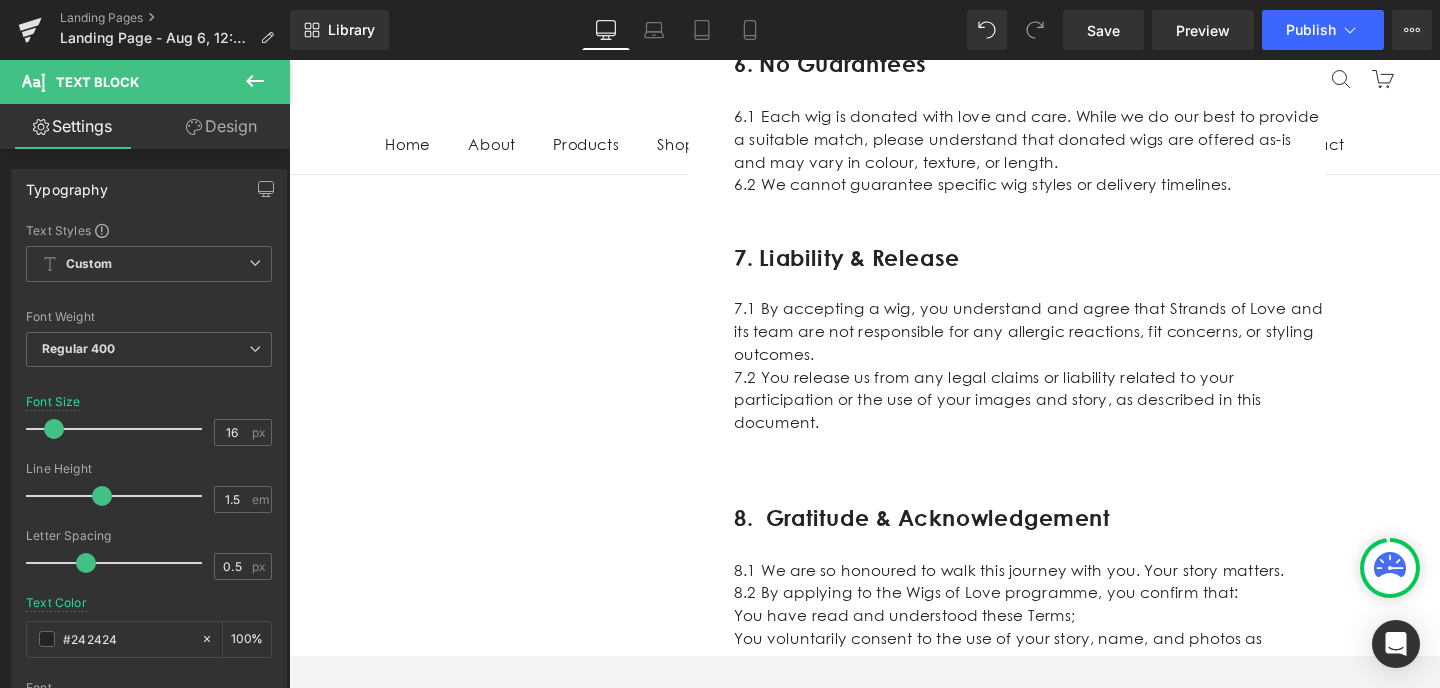 scroll, scrollTop: 1912, scrollLeft: 0, axis: vertical 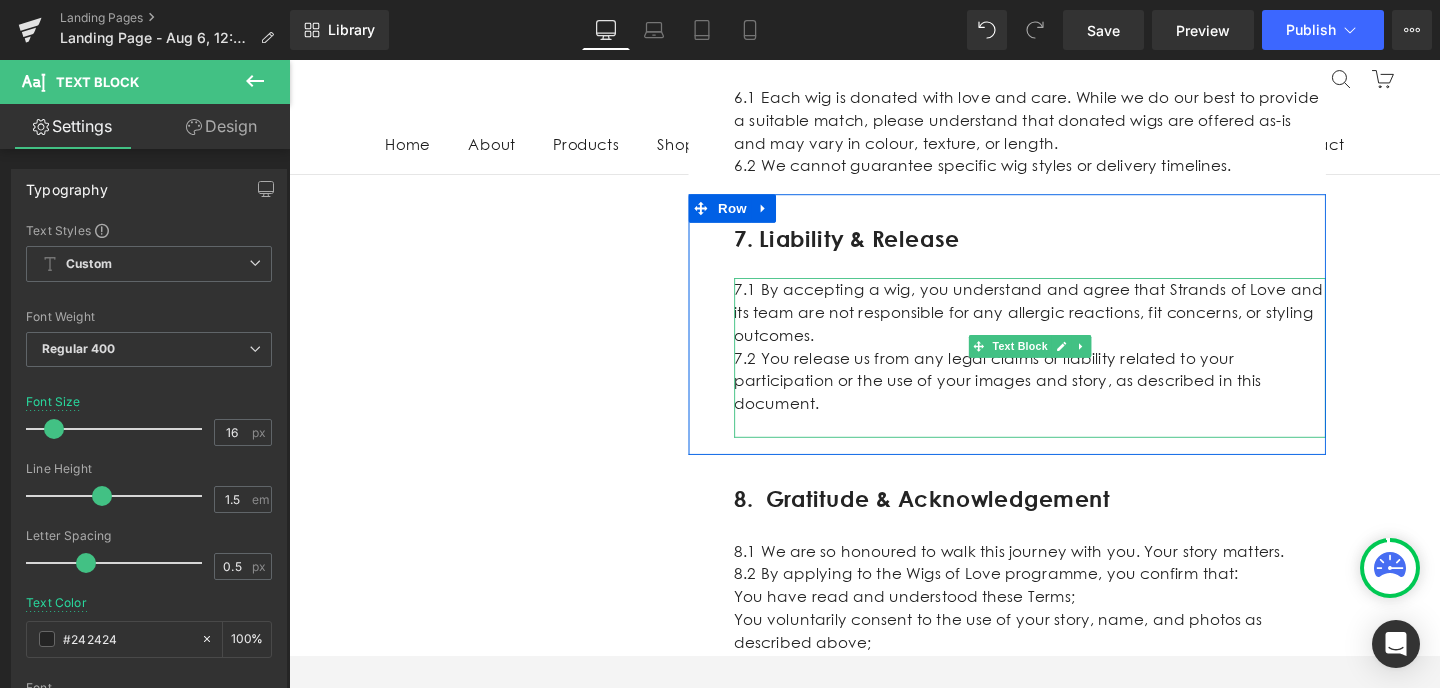 click on "7.1 By accepting a wig, you understand and agree that Strands of Love and its team are not responsible for any allergic reactions, fit concerns, or styling outcomes." at bounding box center [1068, 327] 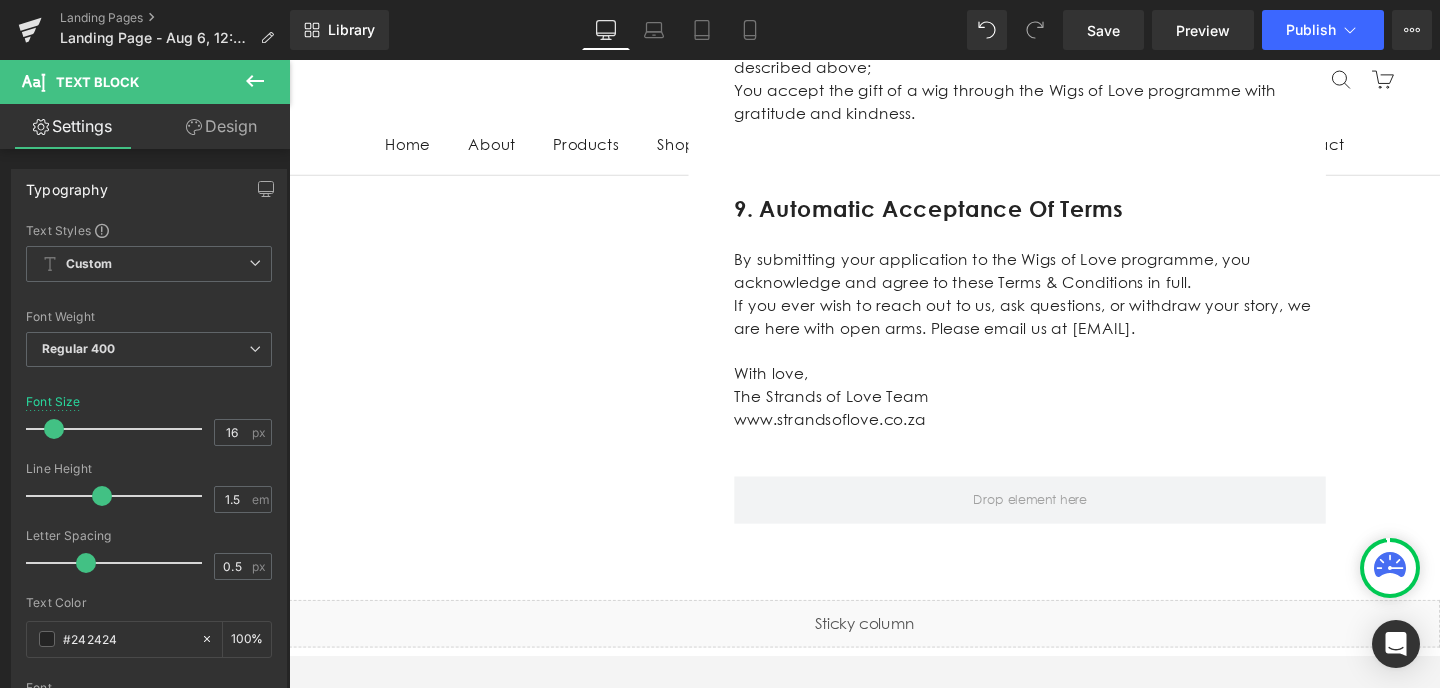 scroll, scrollTop: 2527, scrollLeft: 0, axis: vertical 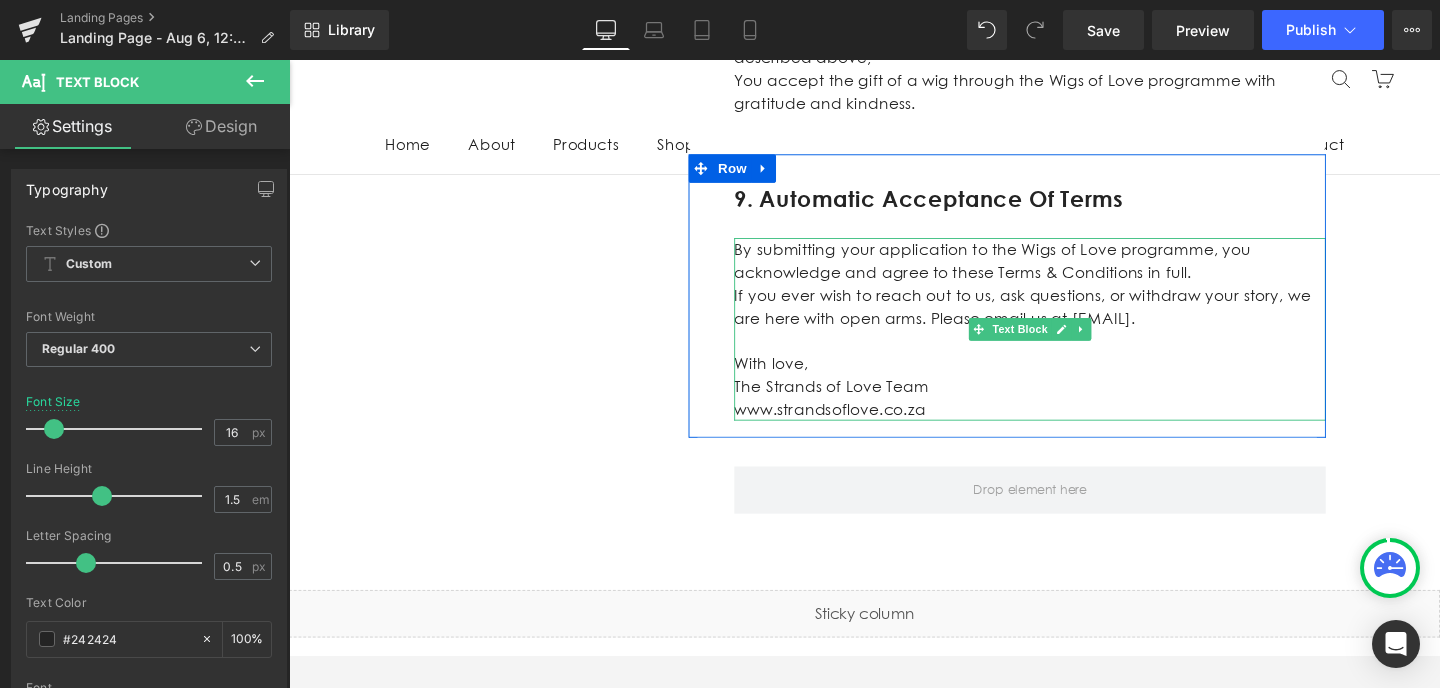 click on "If you ever wish to reach out to us, ask questions, or withdraw your story, we are here with open arms. Please email us at [EMAIL]." at bounding box center [1068, 321] 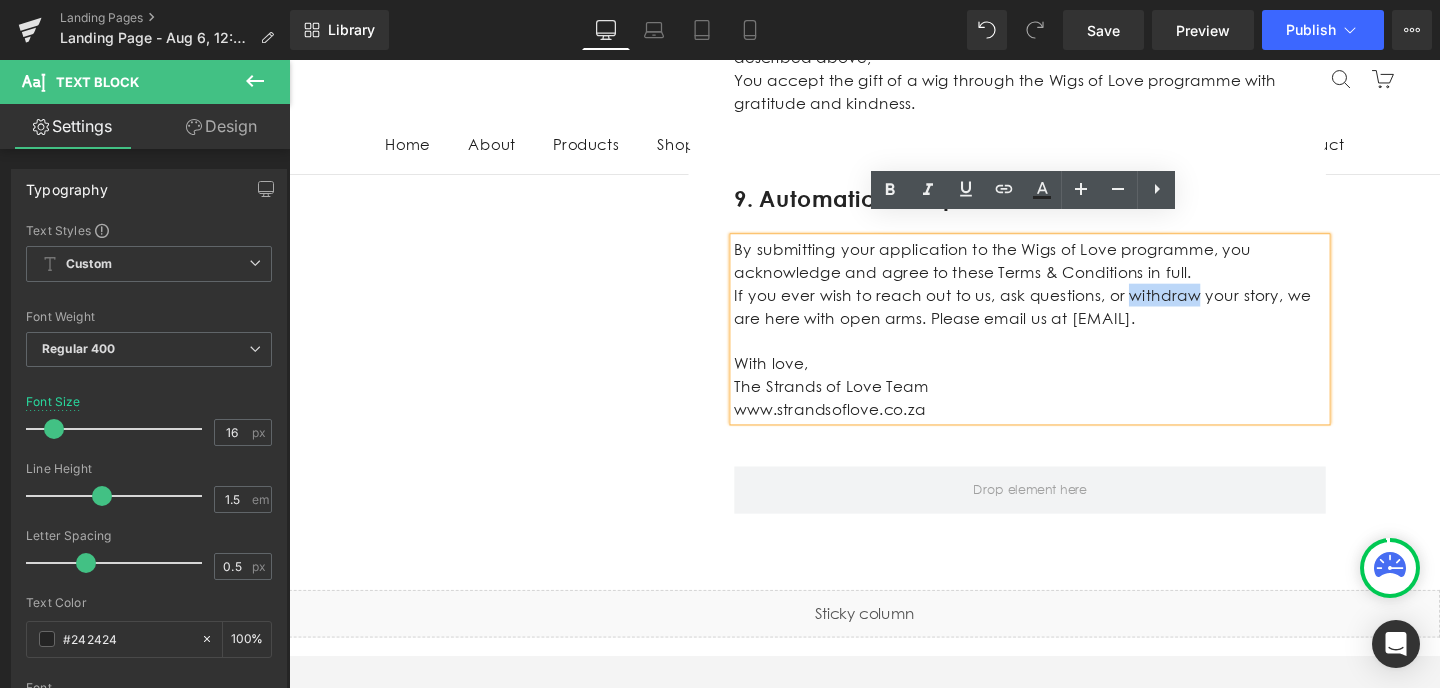drag, startPoint x: 1223, startPoint y: 287, endPoint x: 1160, endPoint y: 286, distance: 63.007935 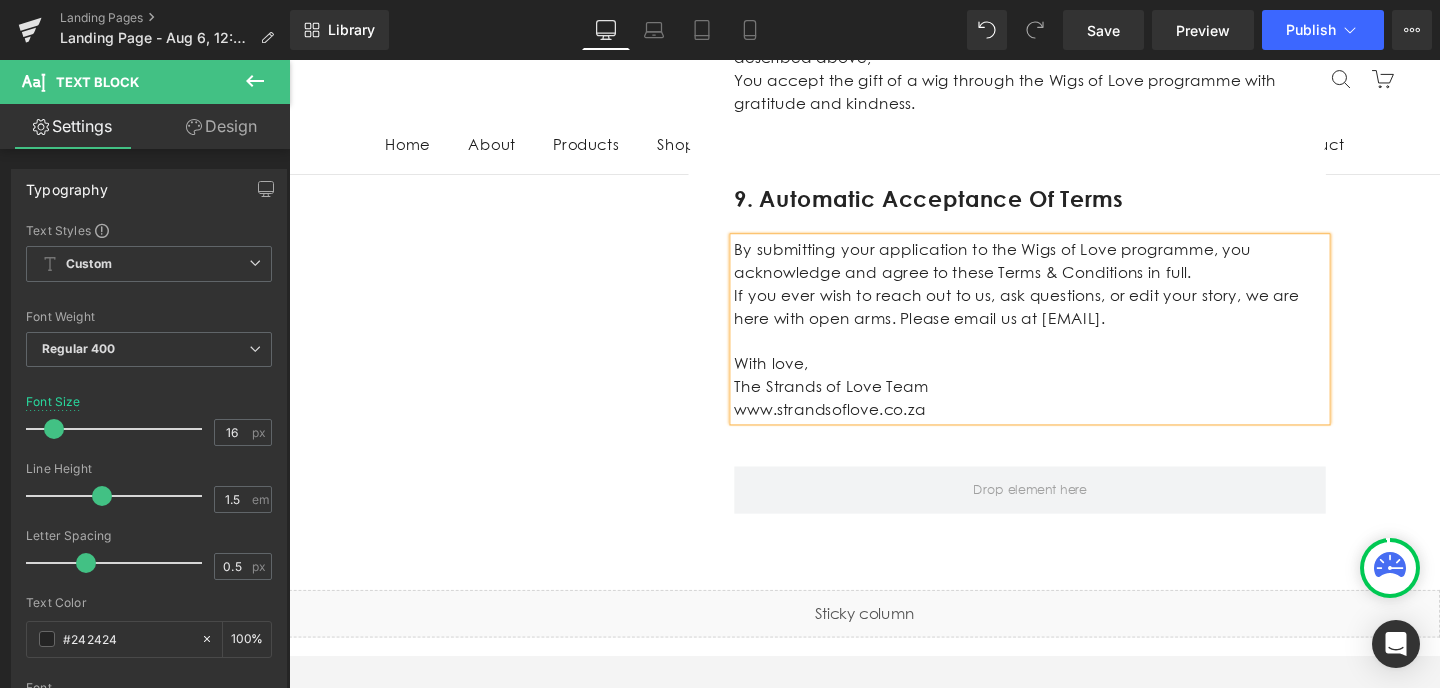 click on "1. Purpose And Eligibility Text Block         2.  Sharing Your Story Text Block         3.  Consent & Use of Photos and Stories Text Block         4.  Privacy & Data Protection Text Block         5.   Voluntary Participation Text Block         6.  No Guarantees Text Block         7.  Liability & Release Text Block         8.   Gratitude & Acknowledgement Text Block         9.  Automatic Acceptance of Terms Text Block         Row         1.  Purpose and Eligibility Heading         Row         1.1 The Wigs of Love programme is made possible through the generosity of kind-hearted sponsors who donate wigs to individuals in need. 1.2 To qualify, recipients must submit an application and be approved by our team based on the availability of donated wigs. Text Block         Row       48px   2. Sharing Your Story Heading         Row         Share your first name, photos, and personal story on our website and social media; Text Block         Row       48px   3. Consent & Use of Photos and Stories Heading" at bounding box center (894, -685) 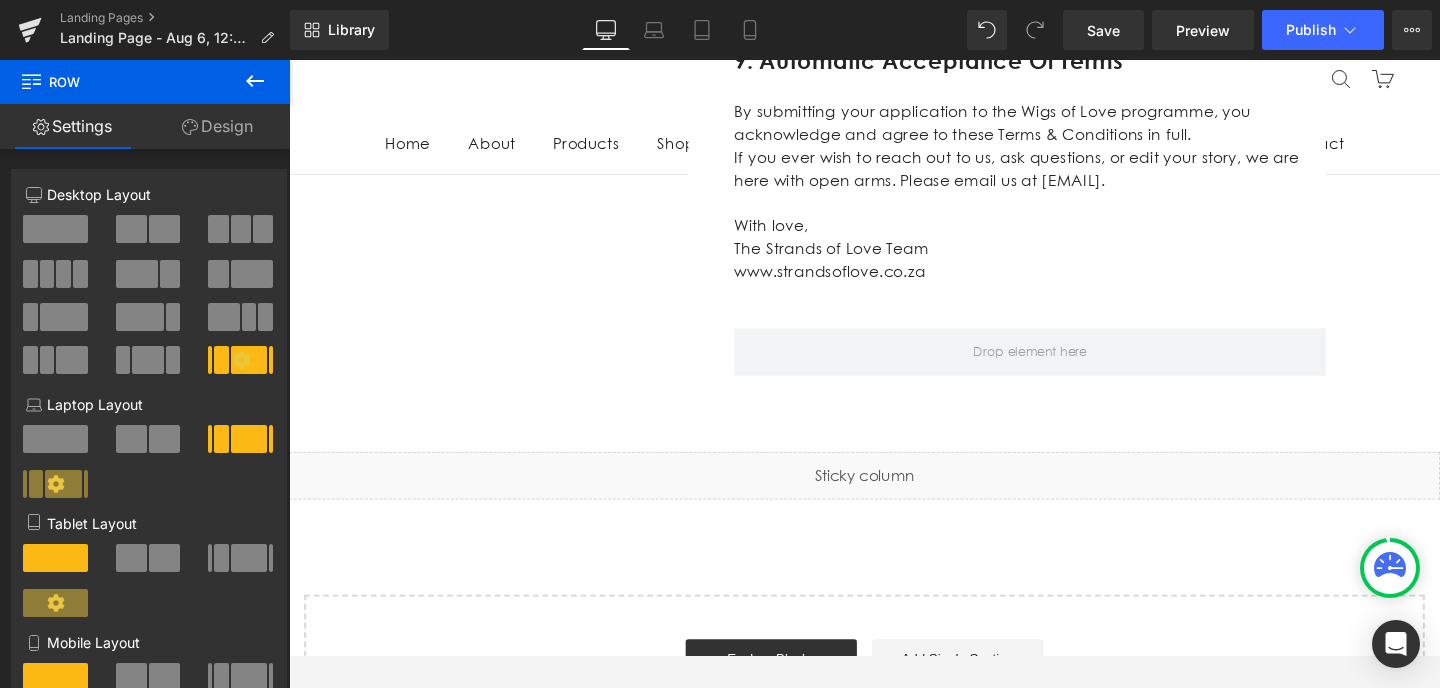 scroll, scrollTop: 2669, scrollLeft: 0, axis: vertical 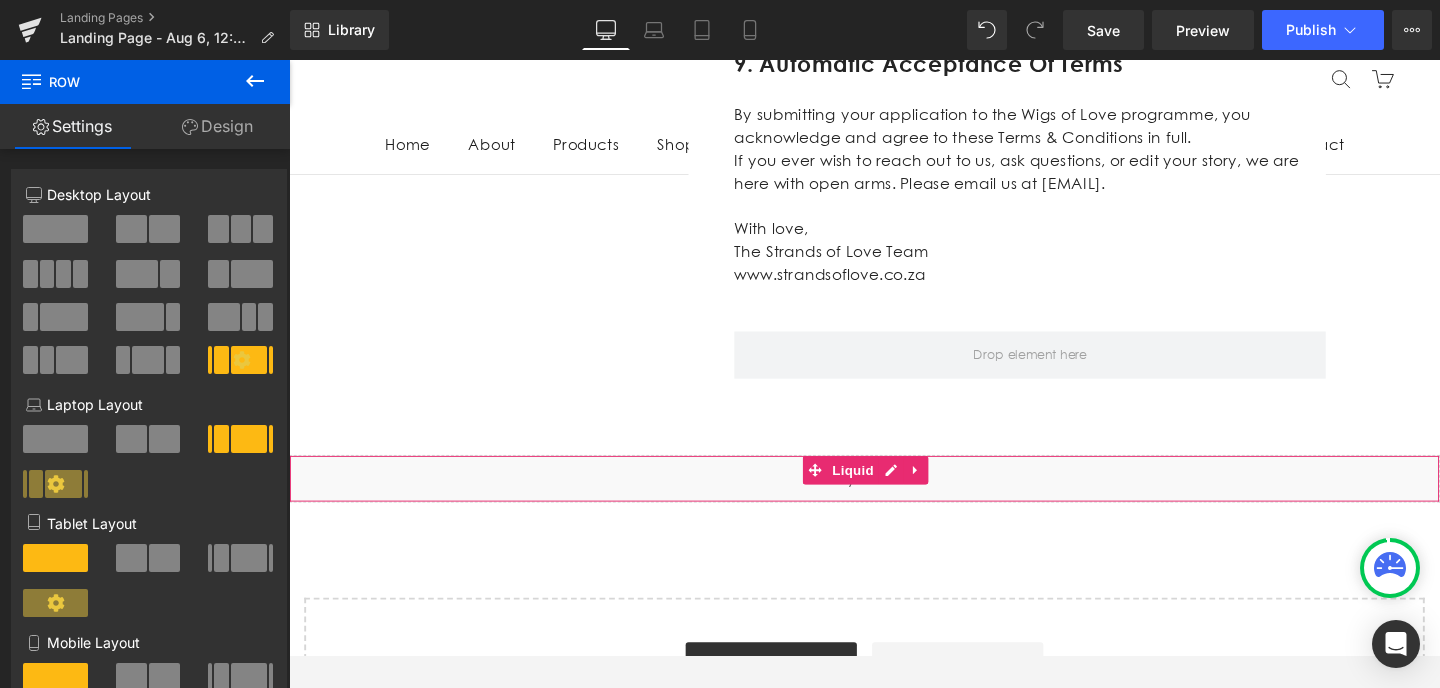 click on "Liquid" at bounding box center (894, 502) 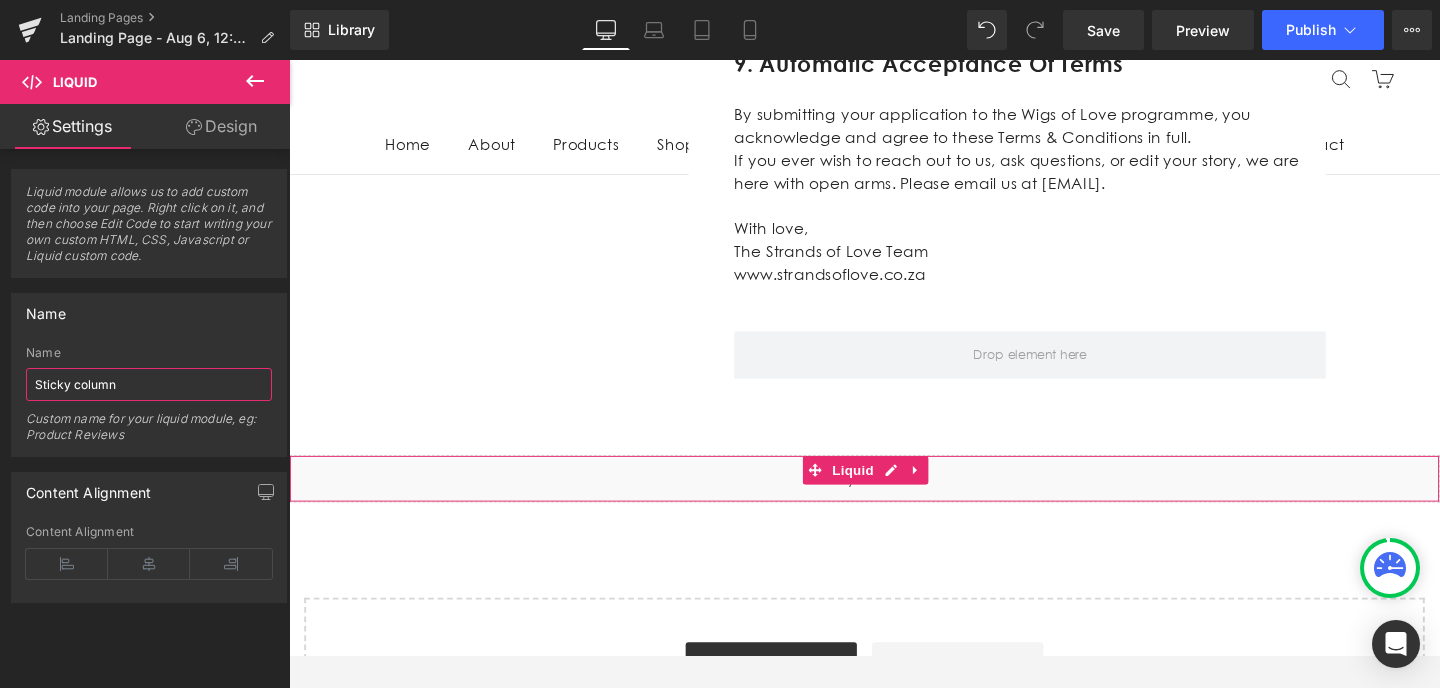 drag, startPoint x: 139, startPoint y: 380, endPoint x: 35, endPoint y: 380, distance: 104 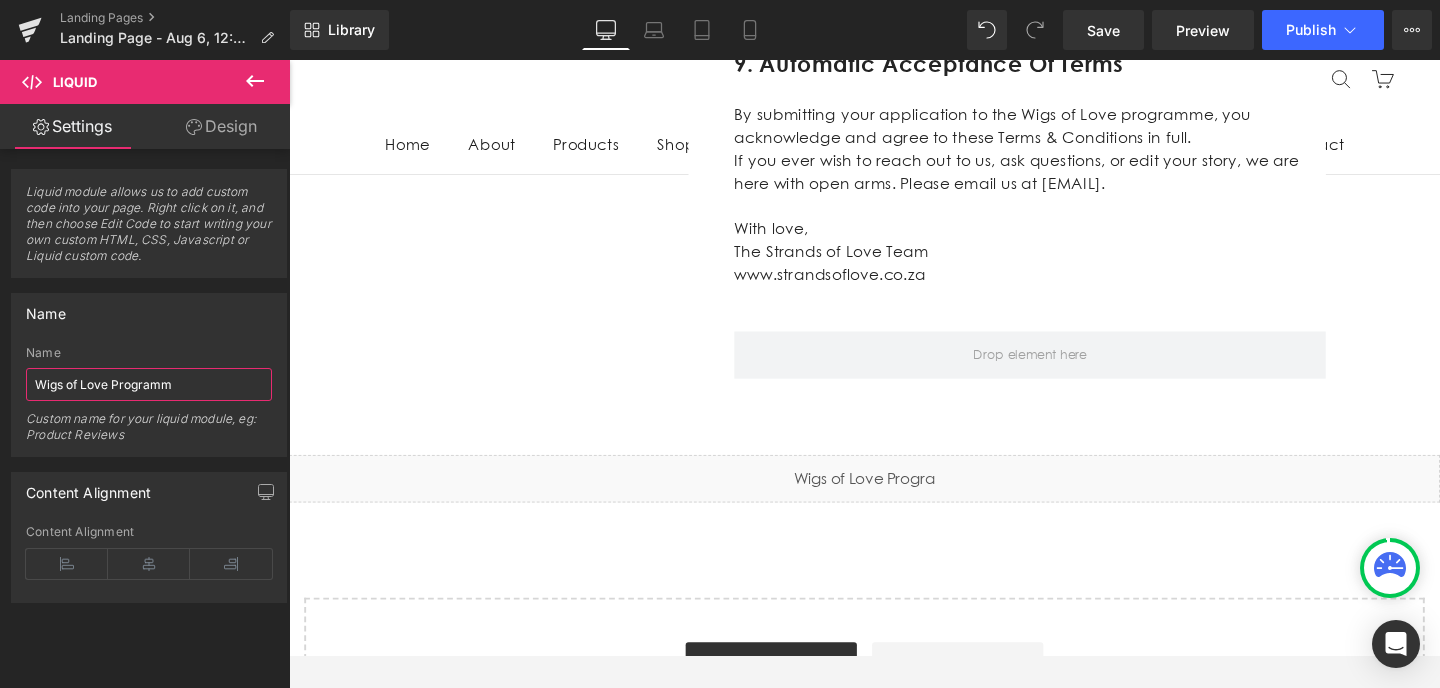 type on "Wigs of Love Programme" 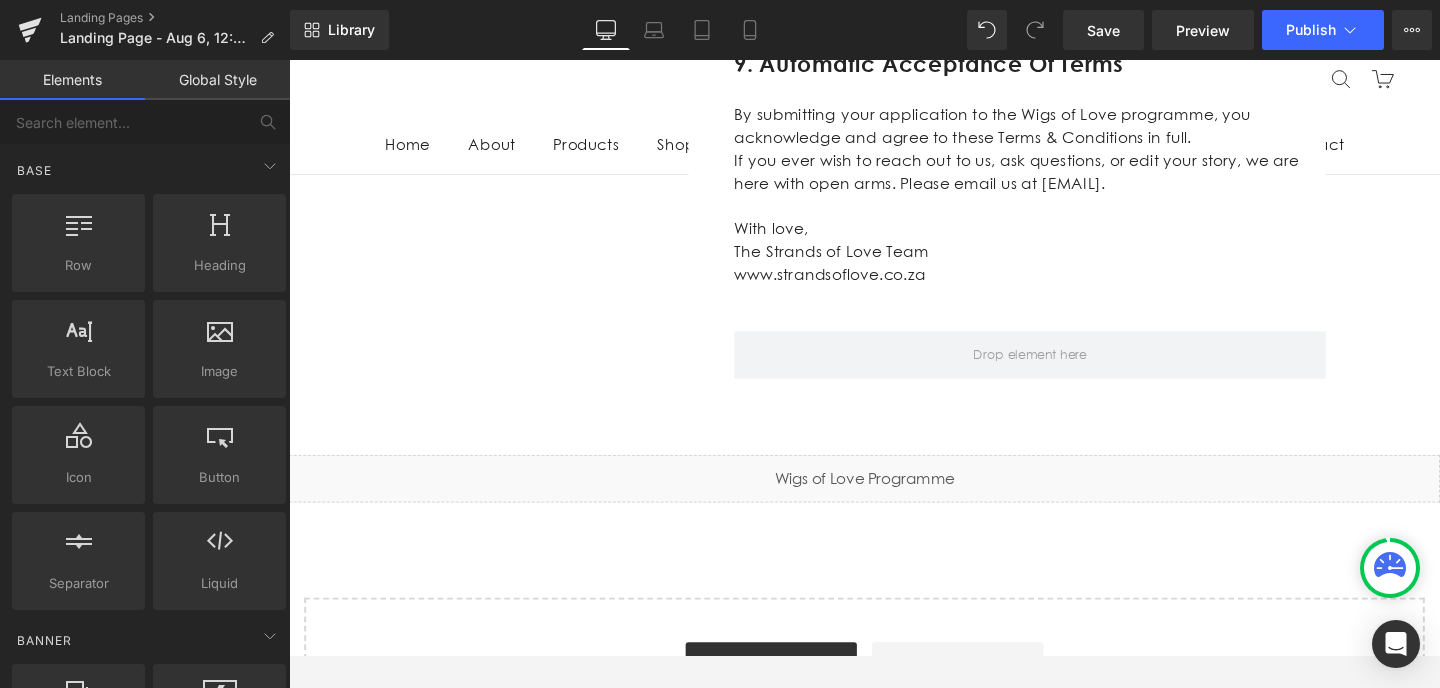 click on "Wigs of Love TERMS AND CONDITIONS Heading At Strands of Love, we believe that every person facing hair loss deserves to feel beautiful, seen, and supported. Our Wigs of Love programme is a heartfelt initiative designed to offer high-quality, 100% human hair wigs to individuals undergoing medical treatments or facing hair loss due to illness or trauma. By receiving a donated wig through our programme, you acknowledge and agree to the following: Text Block Row Row 1. Purpose And Eligibility Text Block 2. Sharing Your Story Text Block 3. Consent & Use of Photos and Stories Text Block 4. Privacy & Data Protection Text Block 5. Voluntary Participation Text Block 6. No Guarantees Text Block 7. Liability & Release Text Block 8. Gratitude & Acknowledgement Text Block 9. Automatic Acceptance of Terms Text Block Row 1. Purpose and Eligibility Heading Row Text Block" at bounding box center (894, -847) 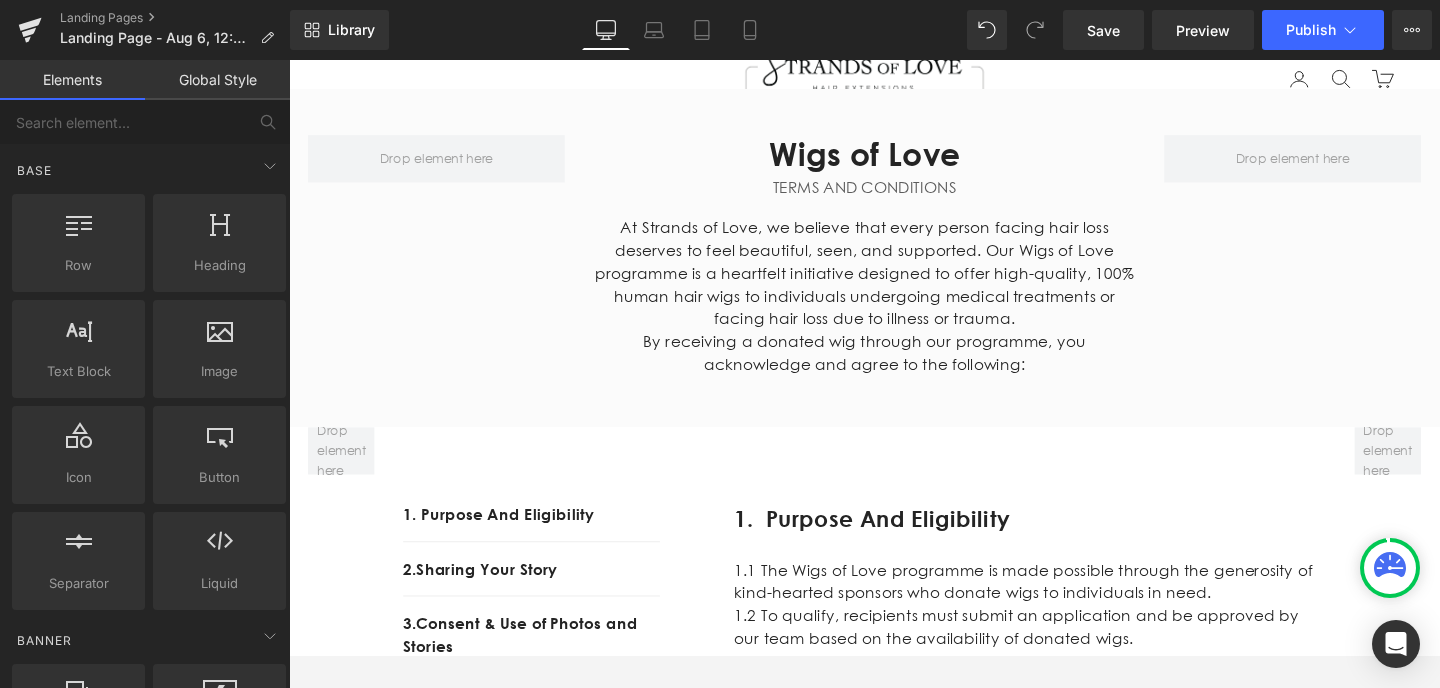 scroll, scrollTop: 0, scrollLeft: 0, axis: both 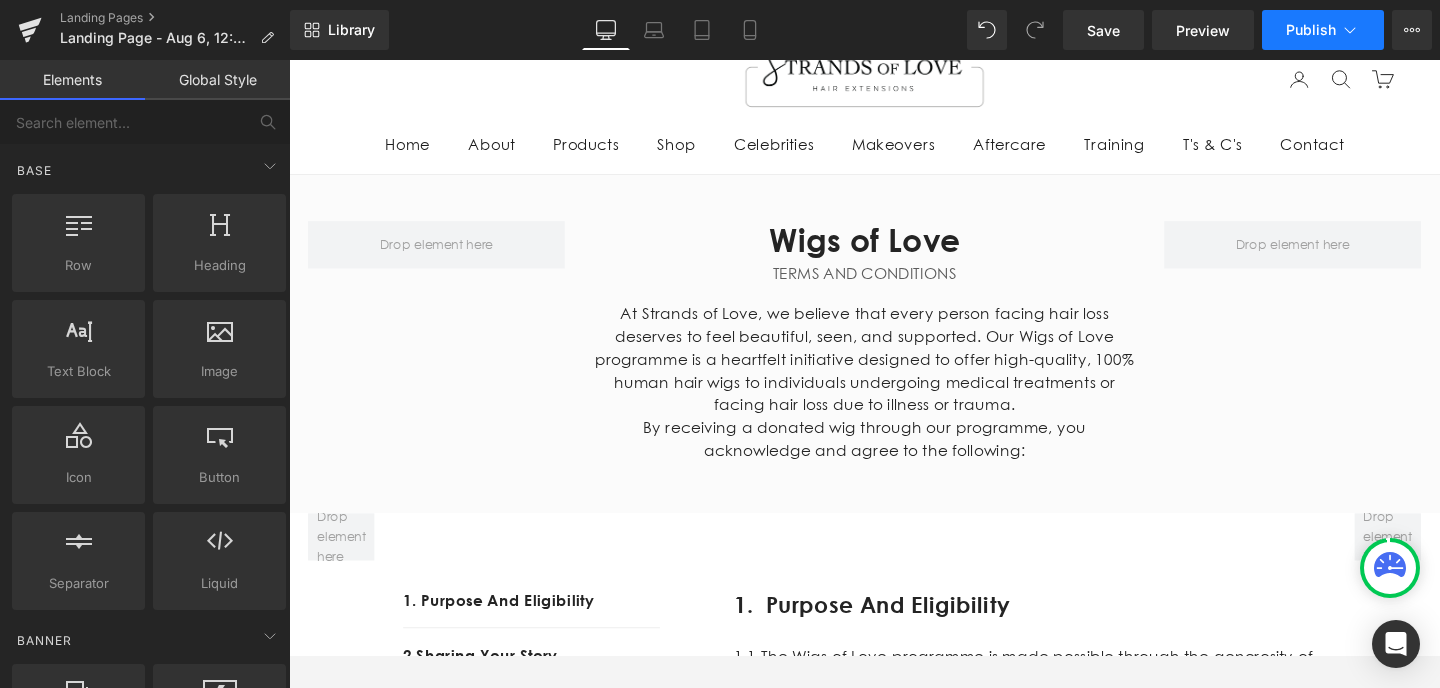 click on "Publish" at bounding box center [1311, 30] 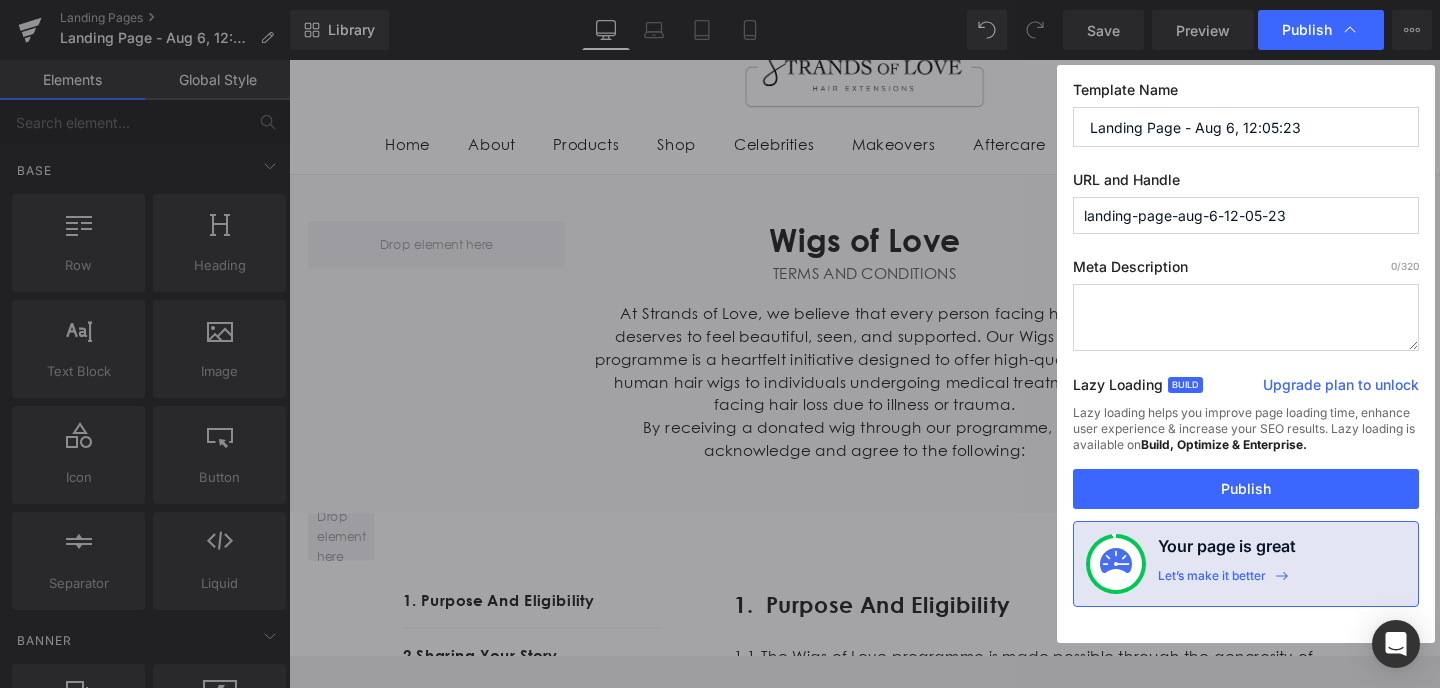 click at bounding box center (1246, 317) 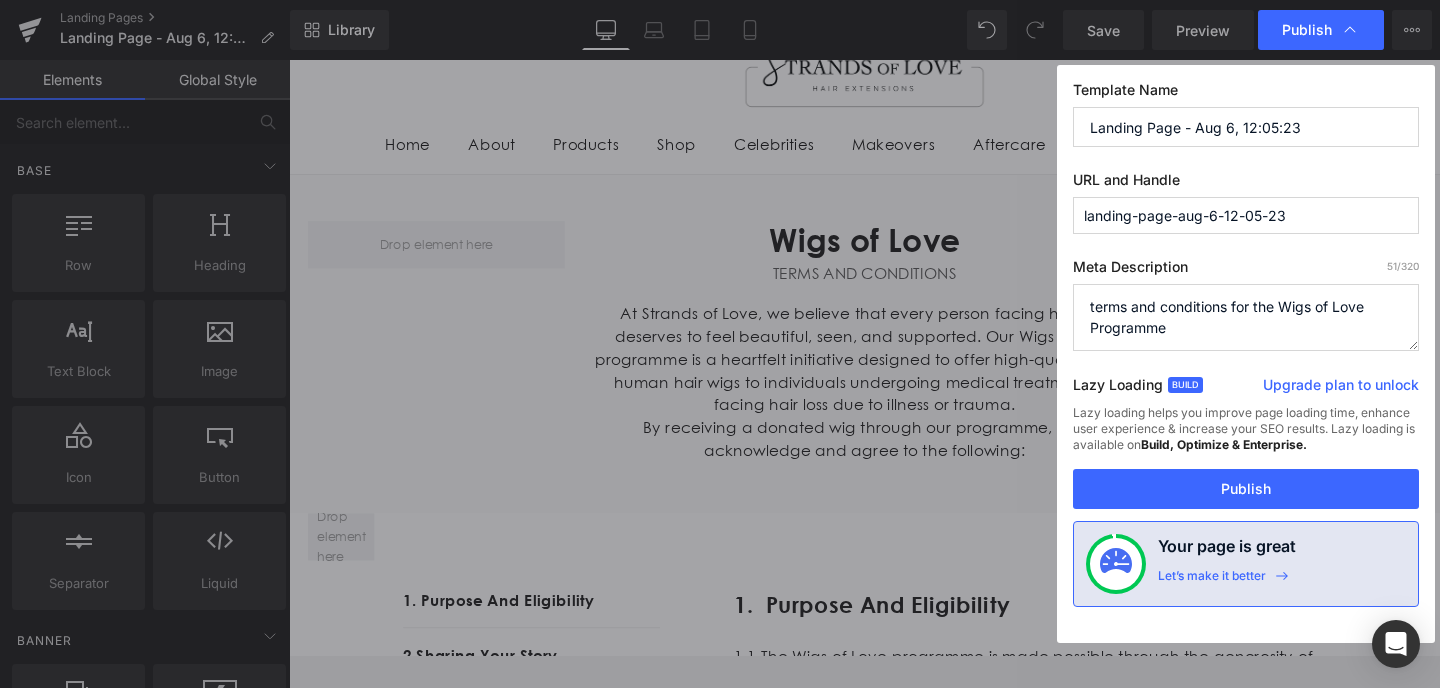 type on "terms and conditions for the Wigs of Love Programme" 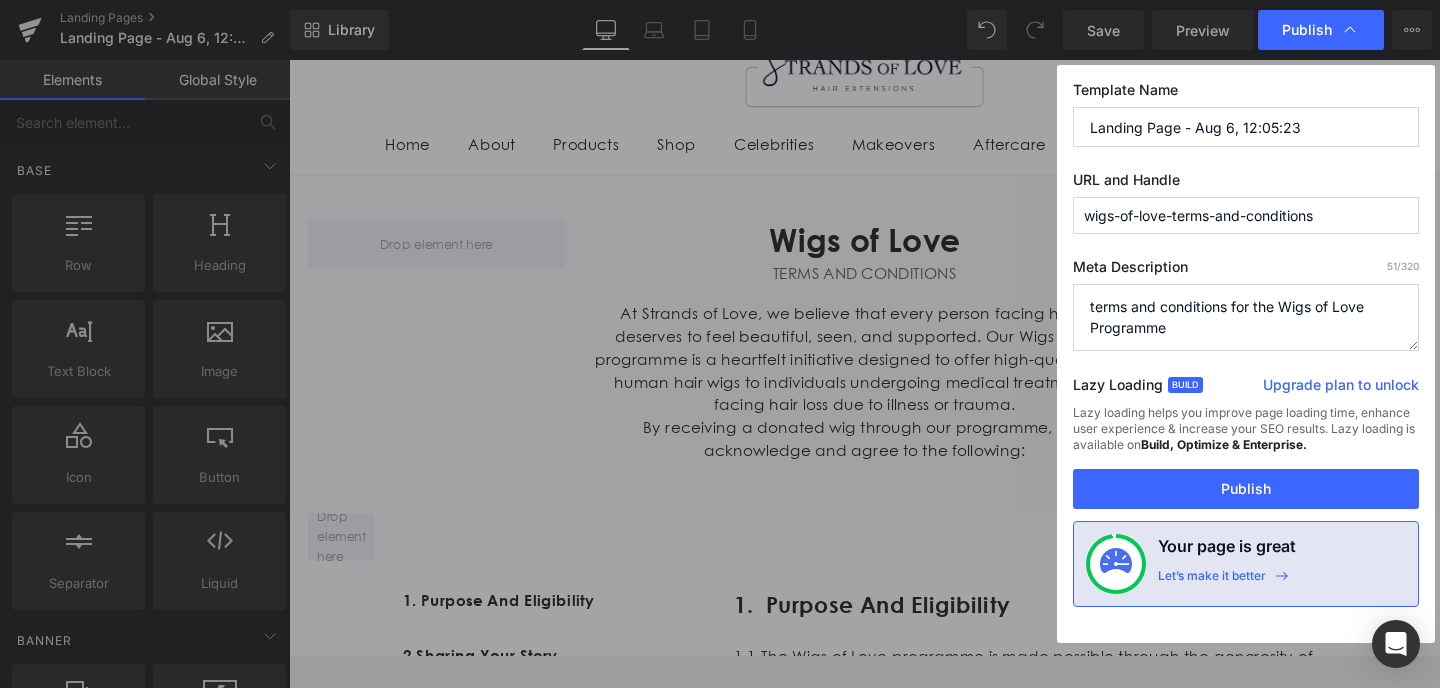 type on "wigs-of-love-terms-and-conditions" 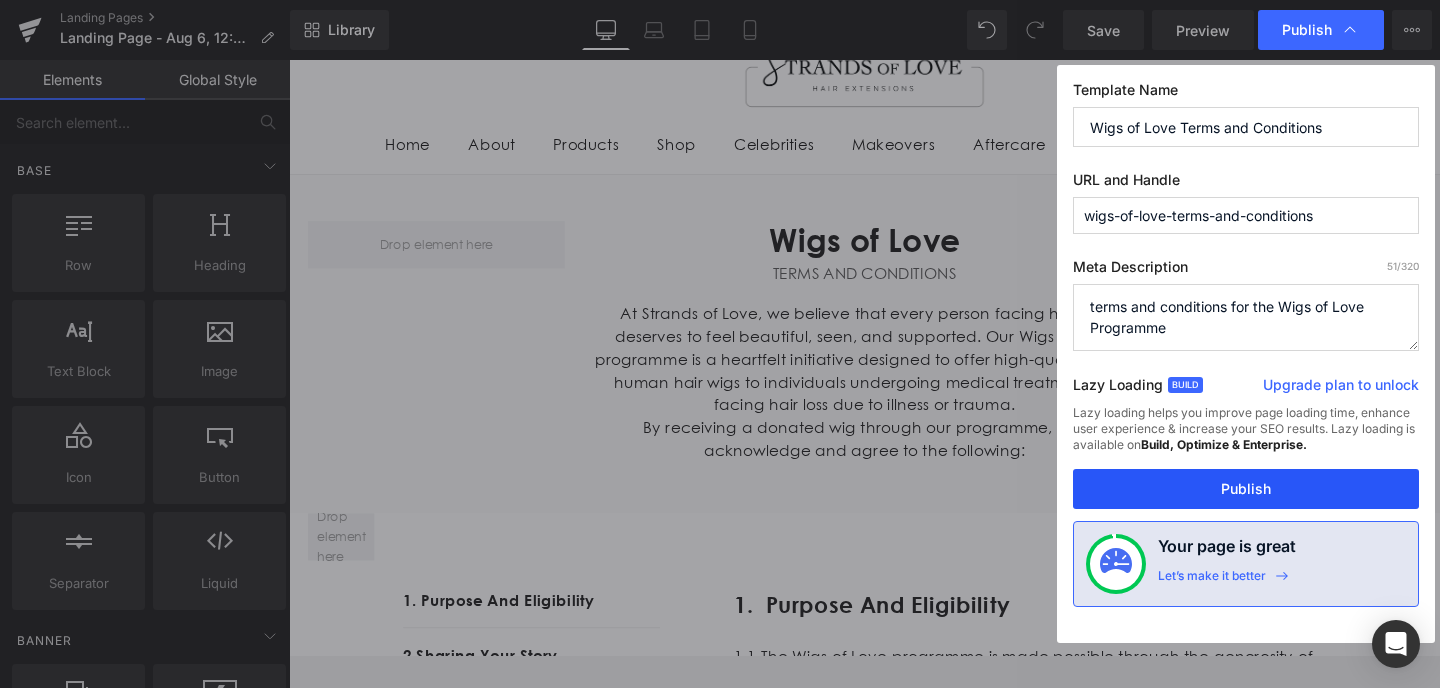 type on "Wigs of Love Terms and Conditions" 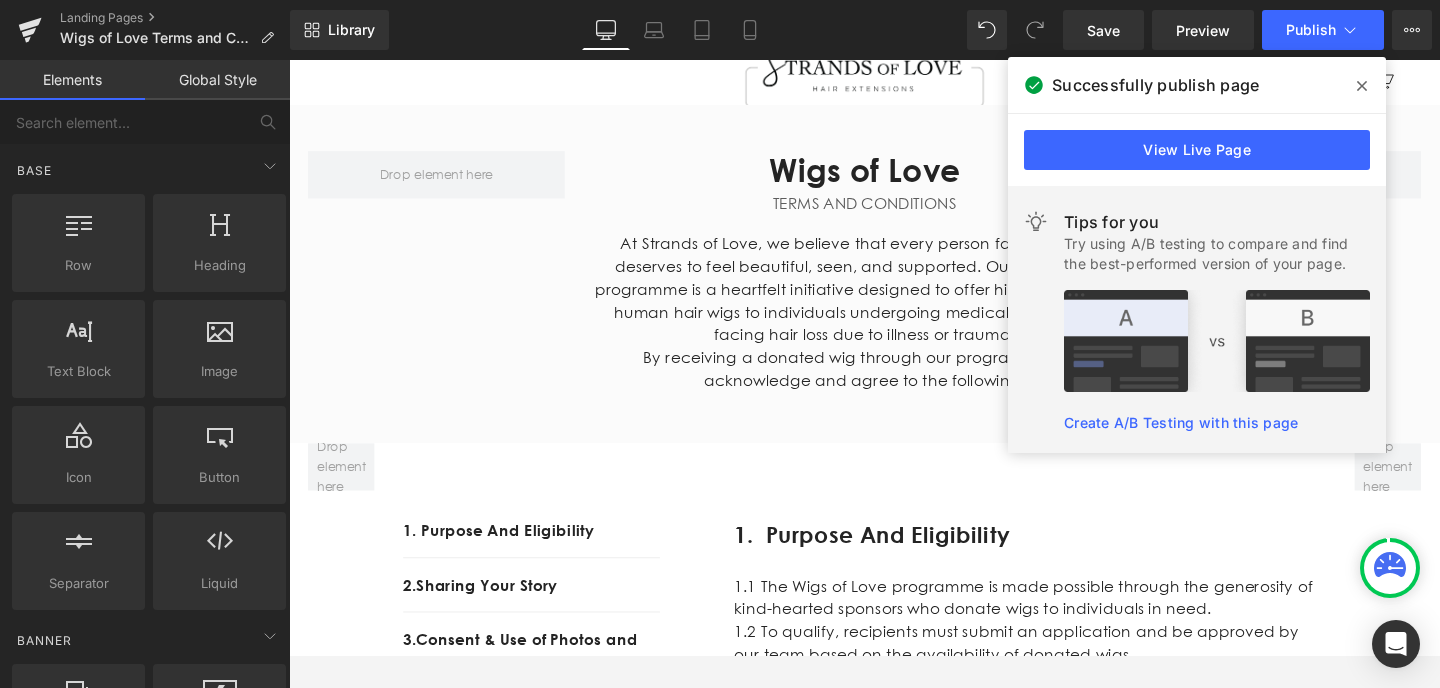 scroll, scrollTop: 0, scrollLeft: 0, axis: both 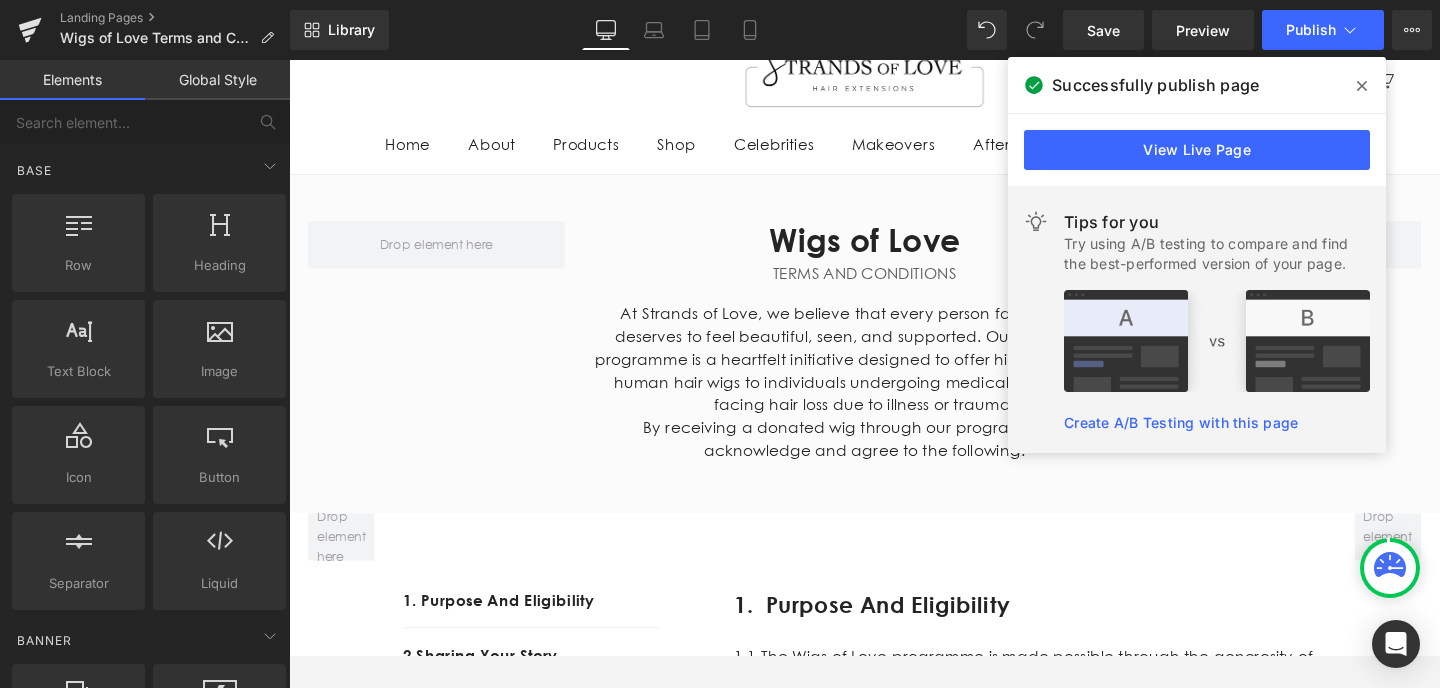 click on "Strands Of Love South Africa
Navigation menu
Home
About
Products Hair Colours Tape-In Hair Extensions Keratin Tip Hair Extensions Weft Hair Extensions Clip-In Hair Extensions Human Hair Wigs Men's Hair Systems Crown Toppers
Shop Classic Clip-In Extensions SOL Clip-In Extensions Halo Hair Extensions Ponytail Clip-In Hair  Crown Toppers Men's Hair Systems Human Hair Wigs Hair Care Products Hair Accessories SALE Courses - Online Training
Celebrities
Makeovers
Aftercare
Training
T's & C's
Contact
Login
Search
Cart" at bounding box center (894, 105) 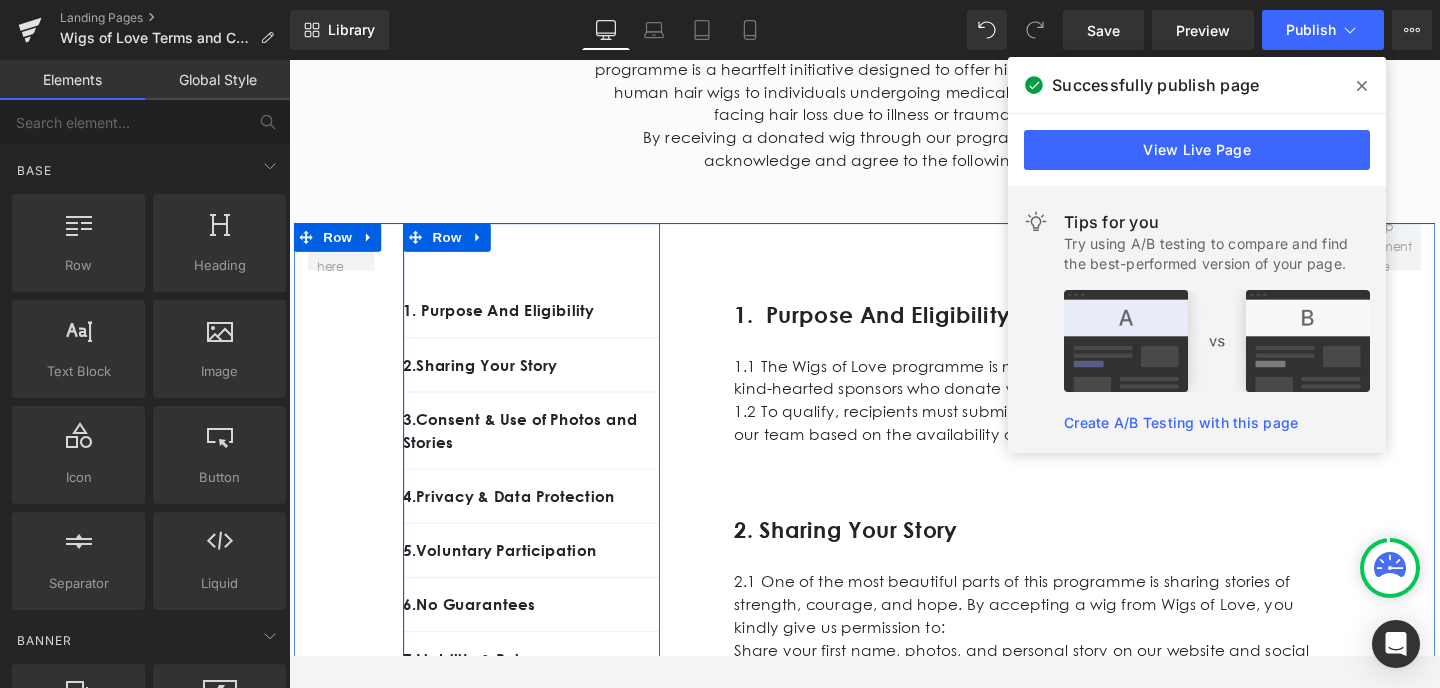 scroll, scrollTop: 307, scrollLeft: 0, axis: vertical 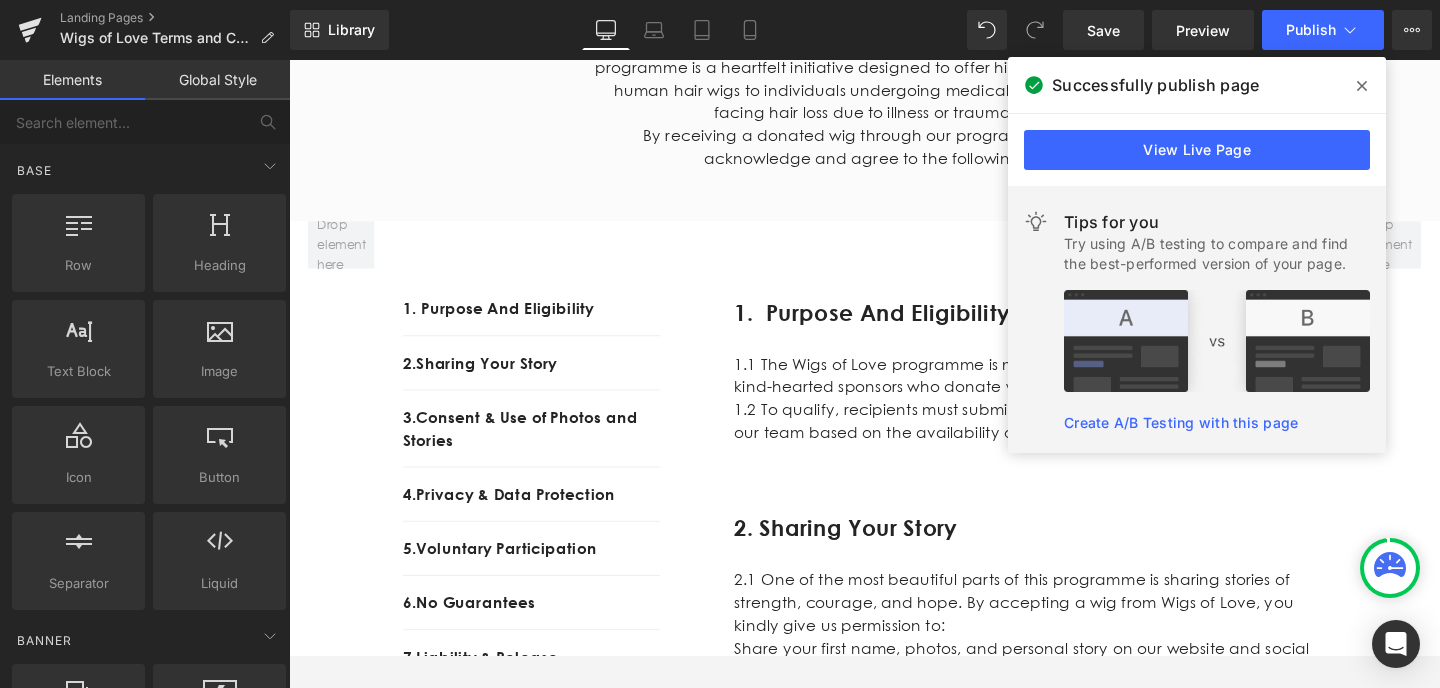 click 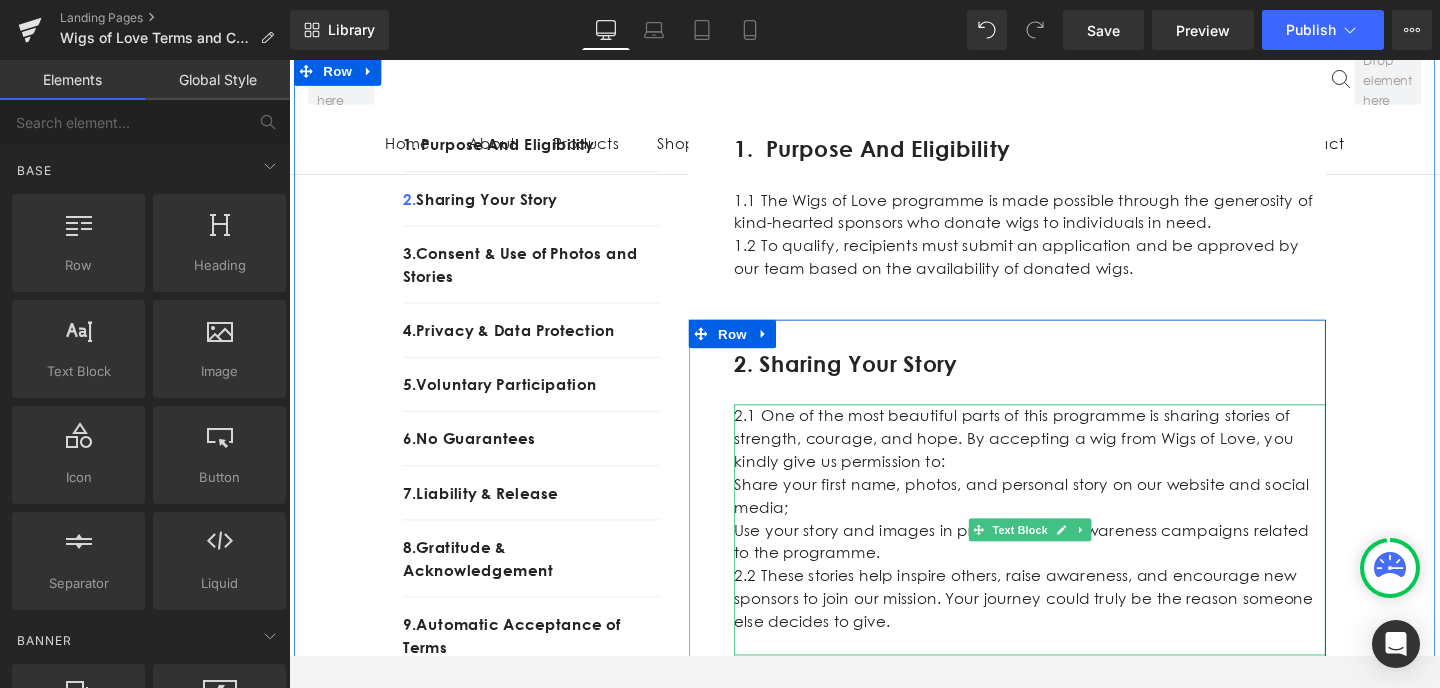 scroll, scrollTop: 517, scrollLeft: 0, axis: vertical 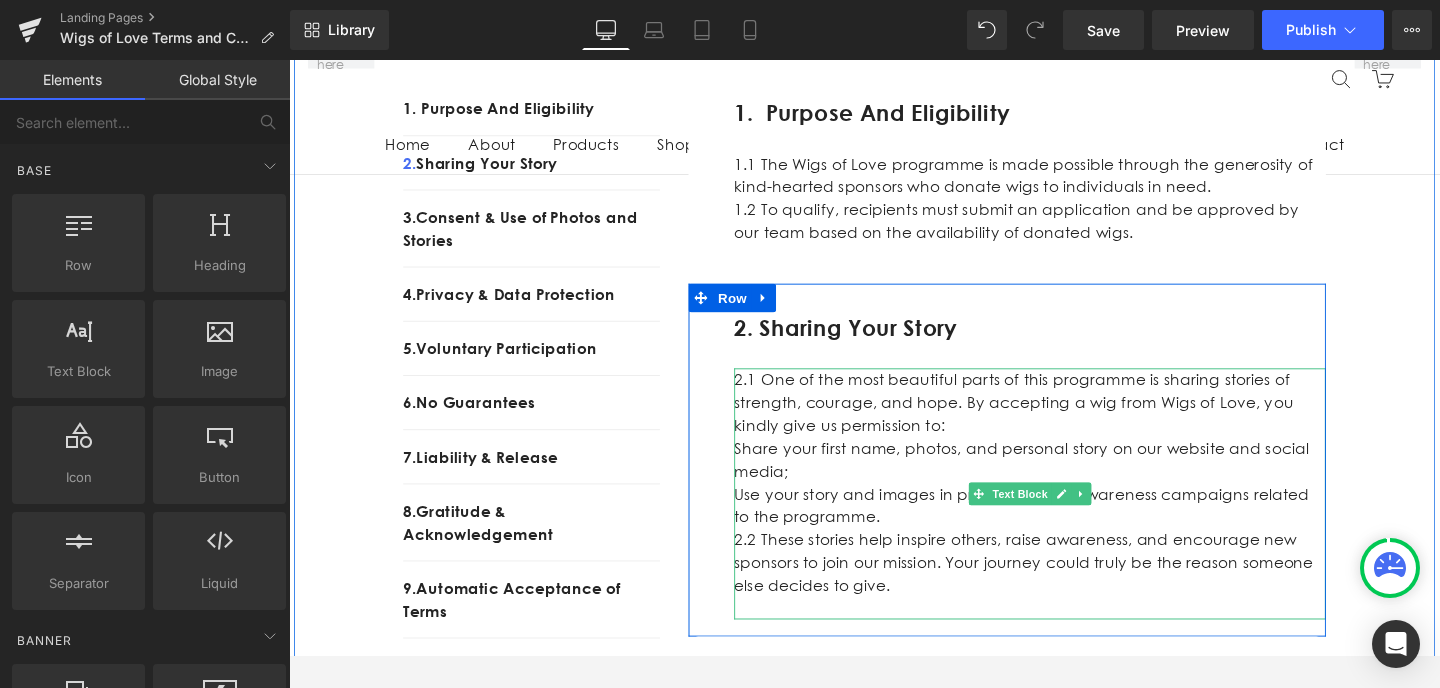 click on "Share your first name, photos, and personal story on our website and social media;" at bounding box center (1068, 482) 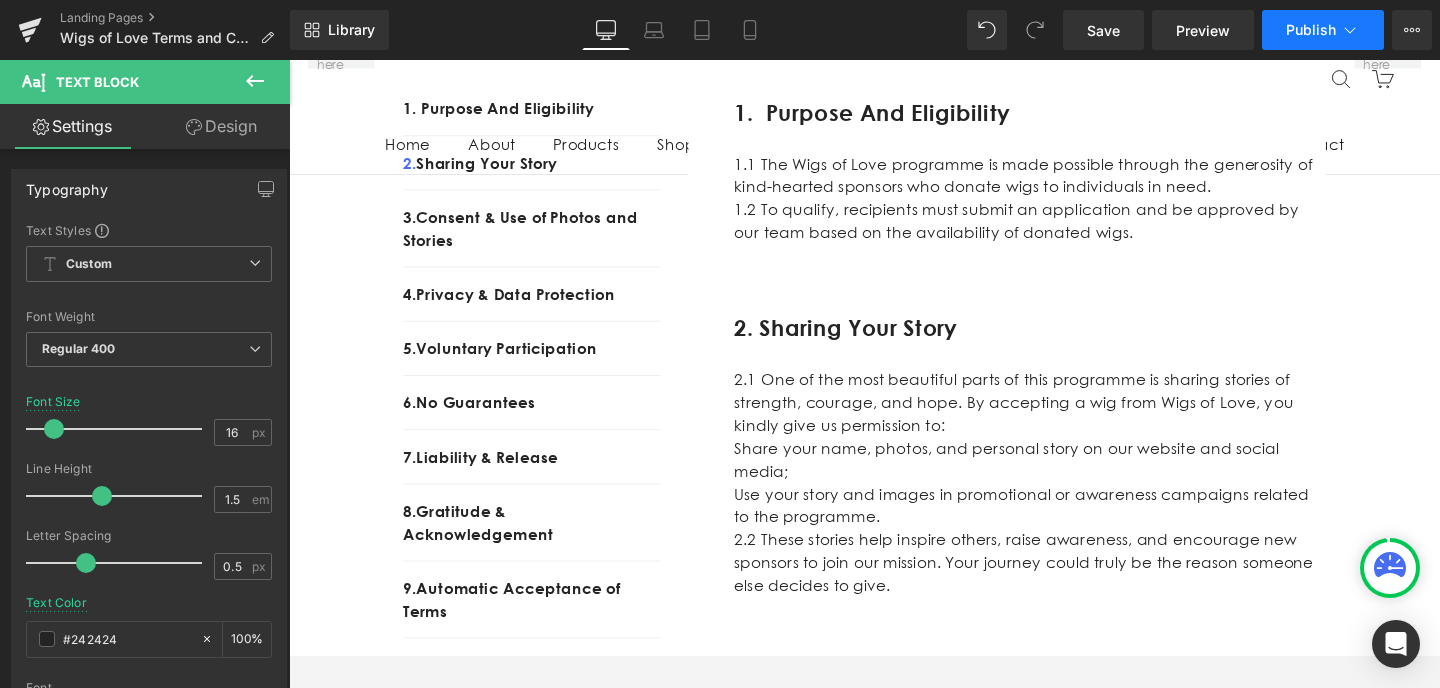 click on "Publish" at bounding box center [1323, 30] 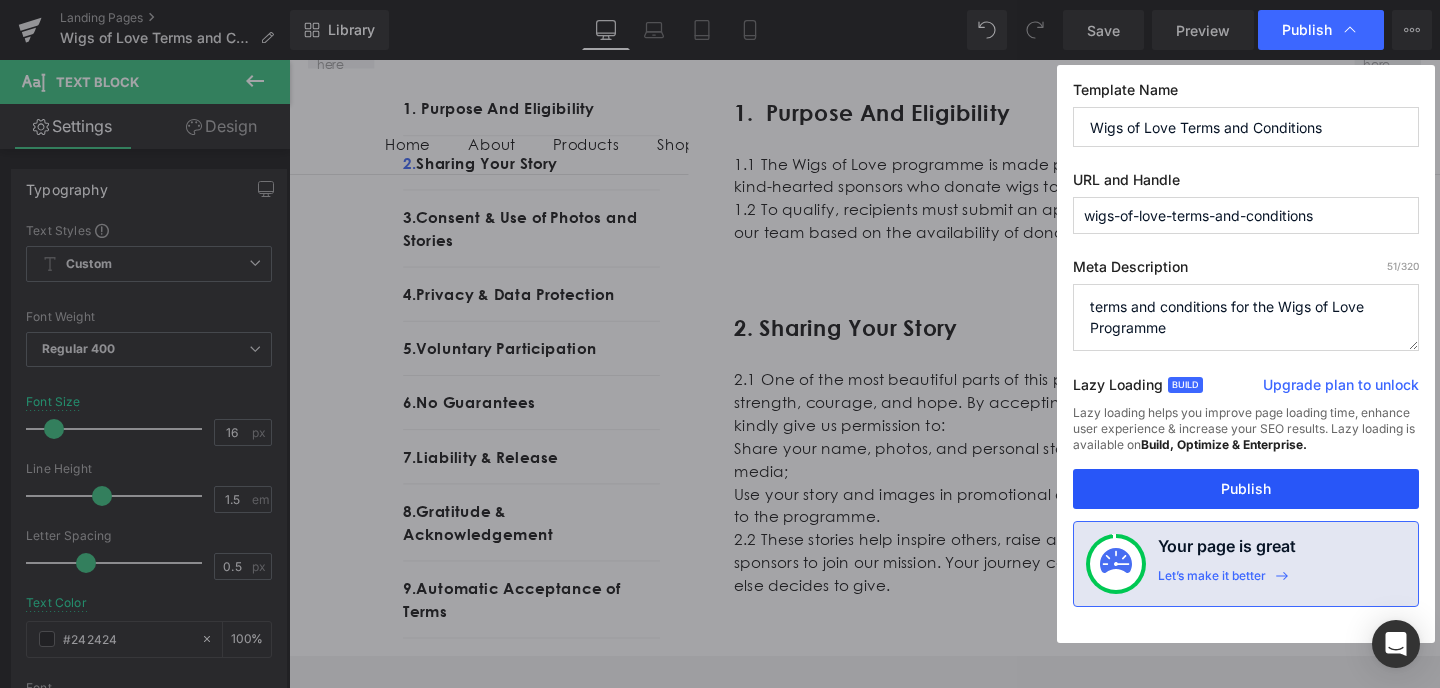 click on "Publish" at bounding box center [1246, 489] 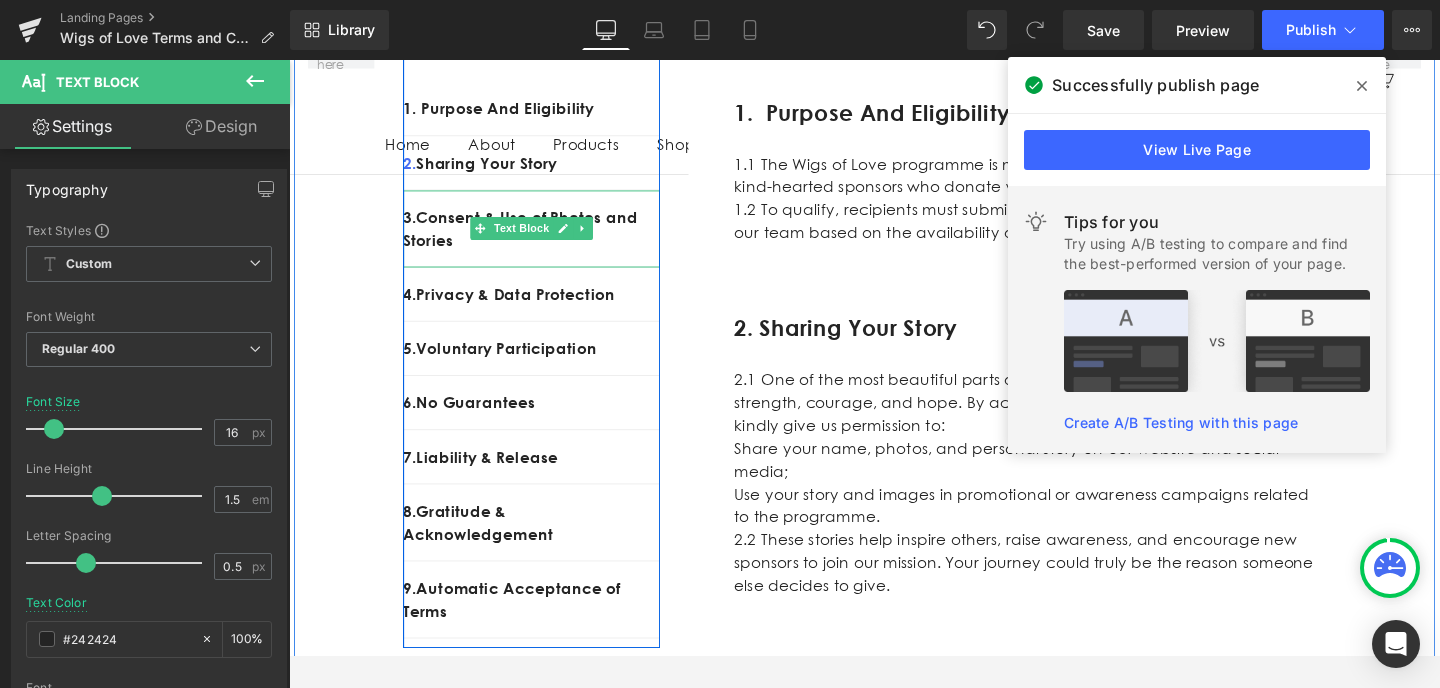 scroll, scrollTop: 0, scrollLeft: 0, axis: both 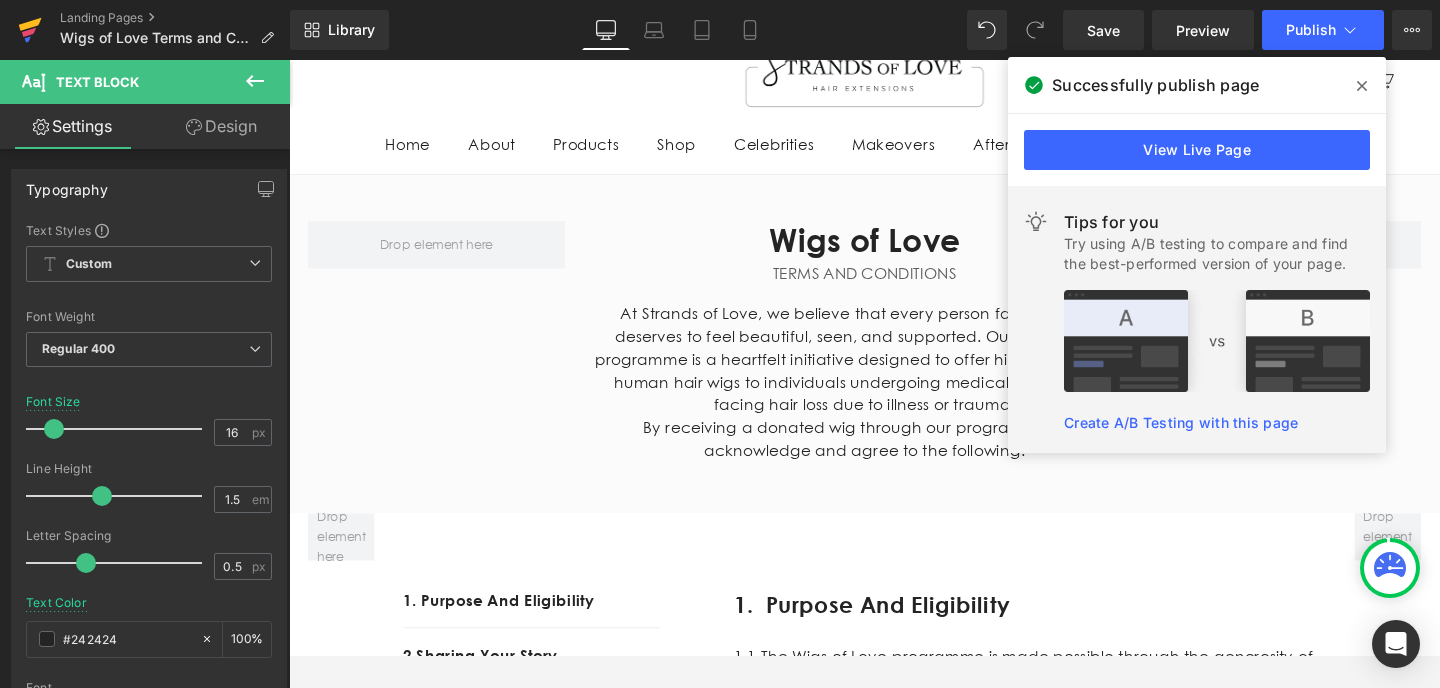 click 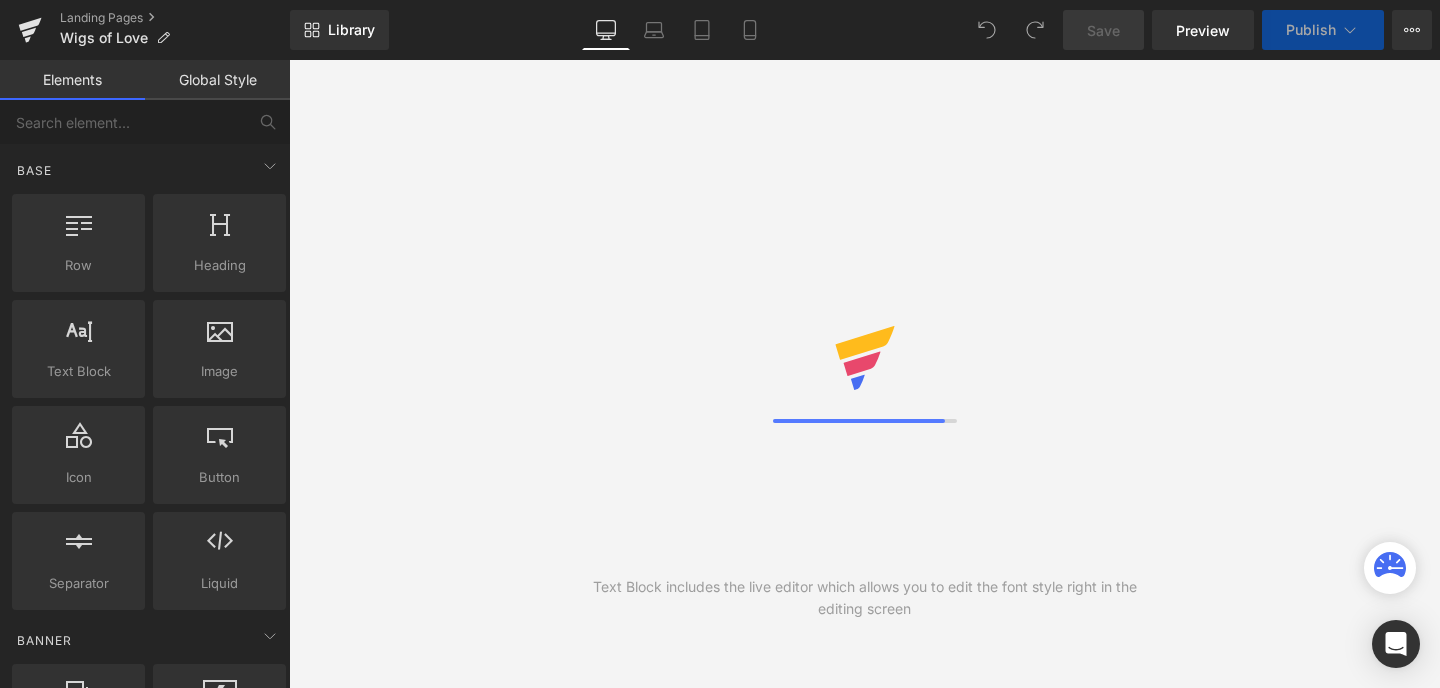 scroll, scrollTop: 0, scrollLeft: 0, axis: both 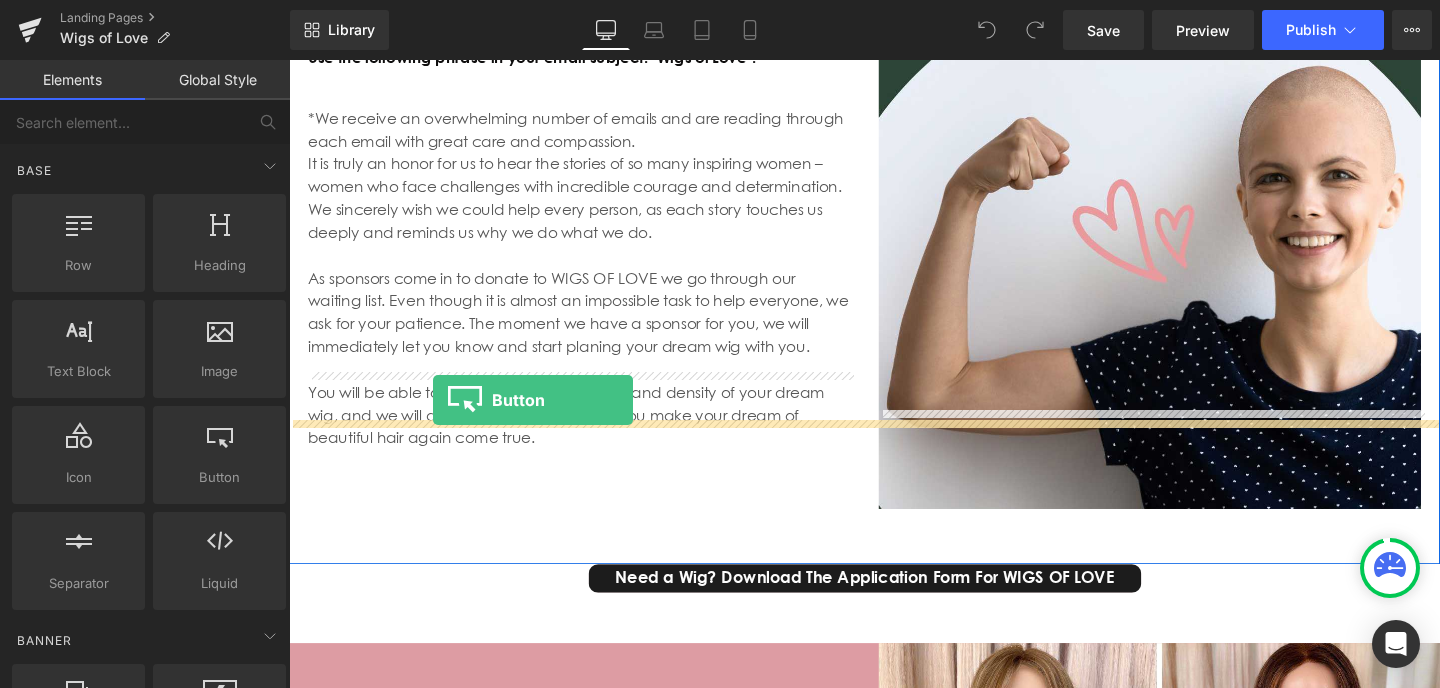 drag, startPoint x: 507, startPoint y: 501, endPoint x: 437, endPoint y: 419, distance: 107.81466 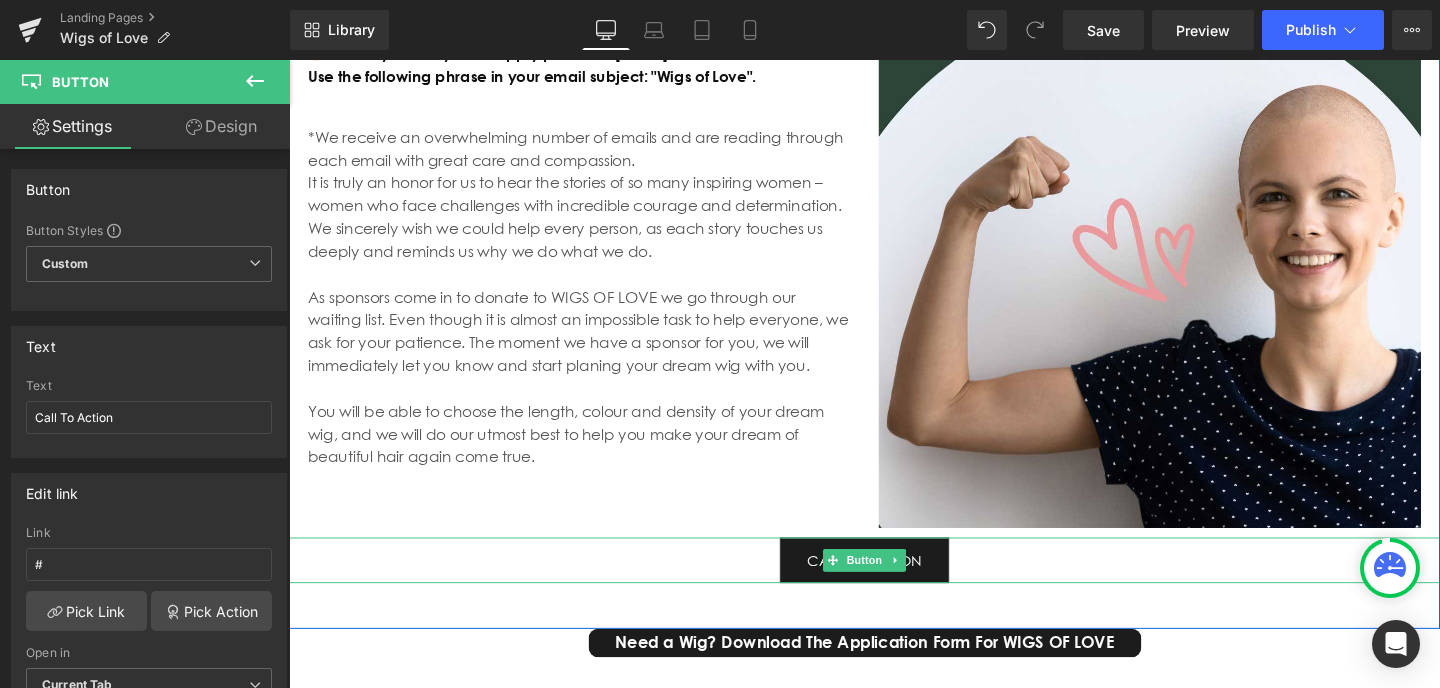 scroll, scrollTop: 5781, scrollLeft: 0, axis: vertical 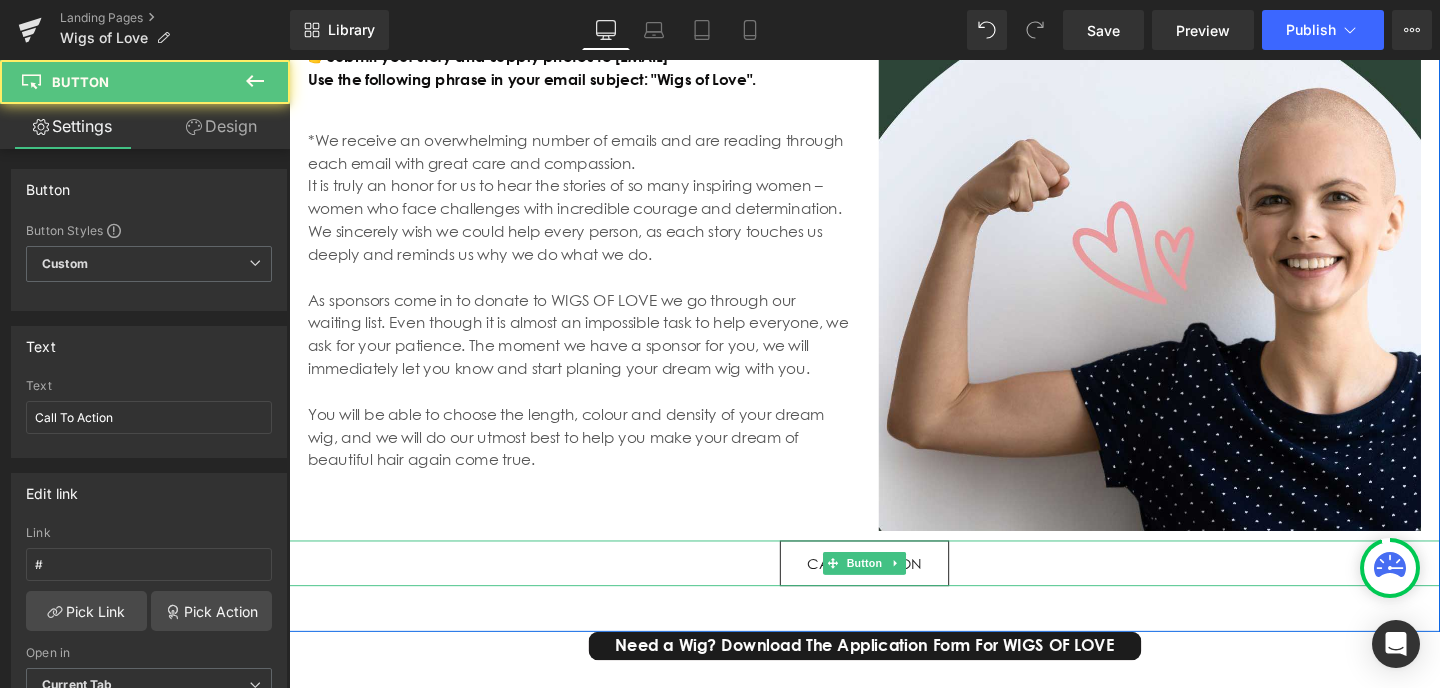 click on "Call To Action" at bounding box center [894, 589] 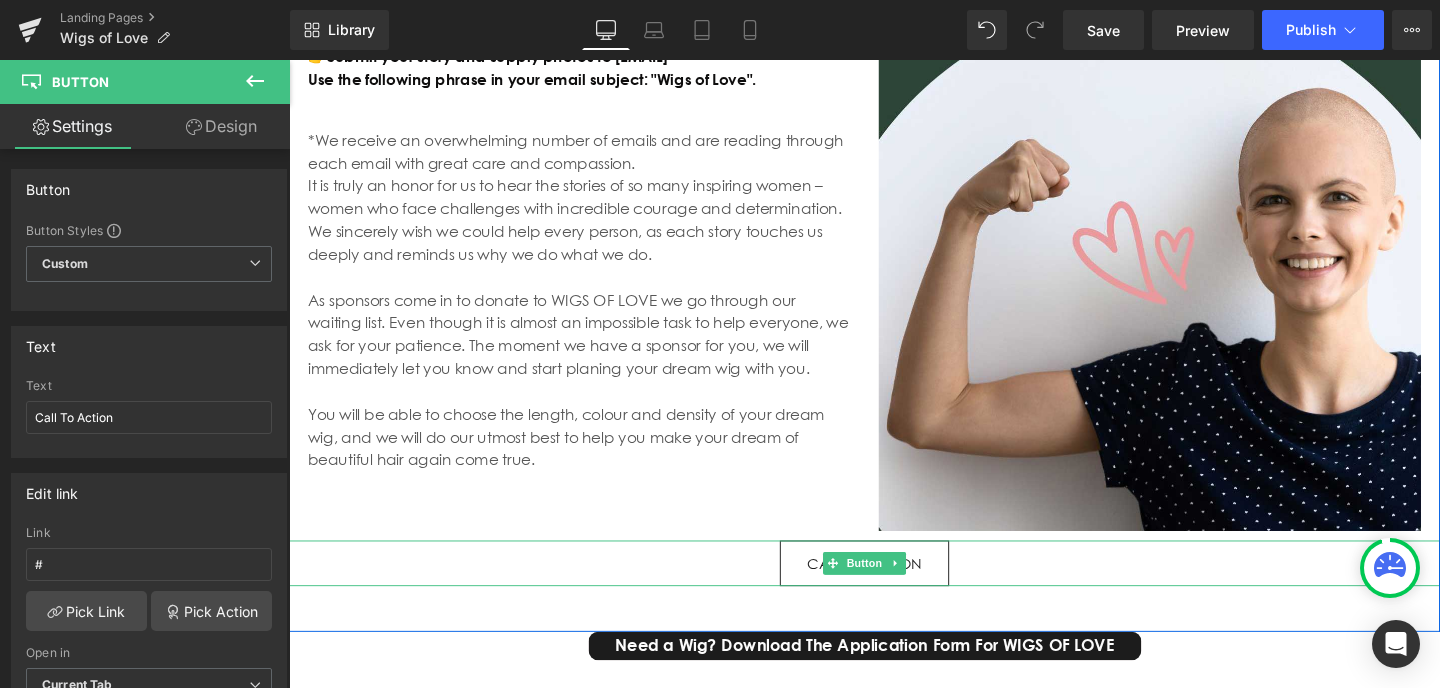 drag, startPoint x: 959, startPoint y: 484, endPoint x: 942, endPoint y: 484, distance: 17 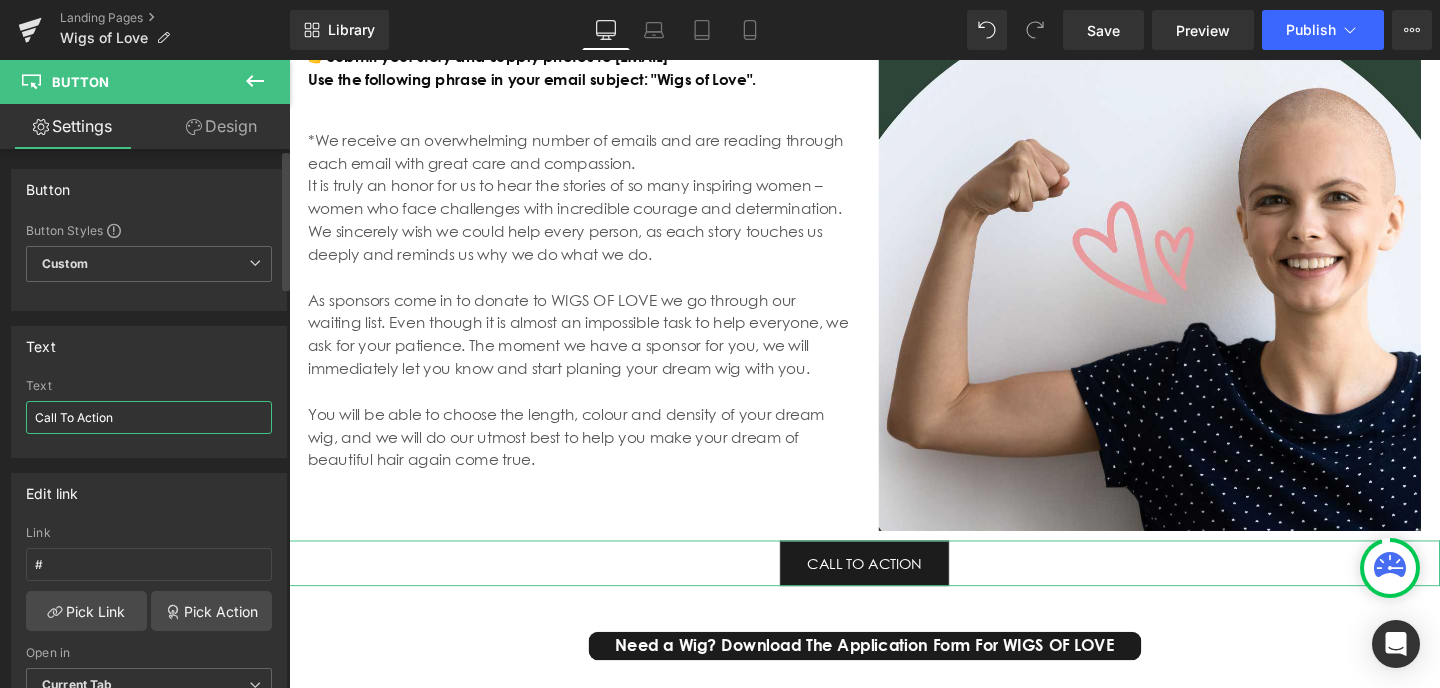 click on "Call To Action" at bounding box center [149, 417] 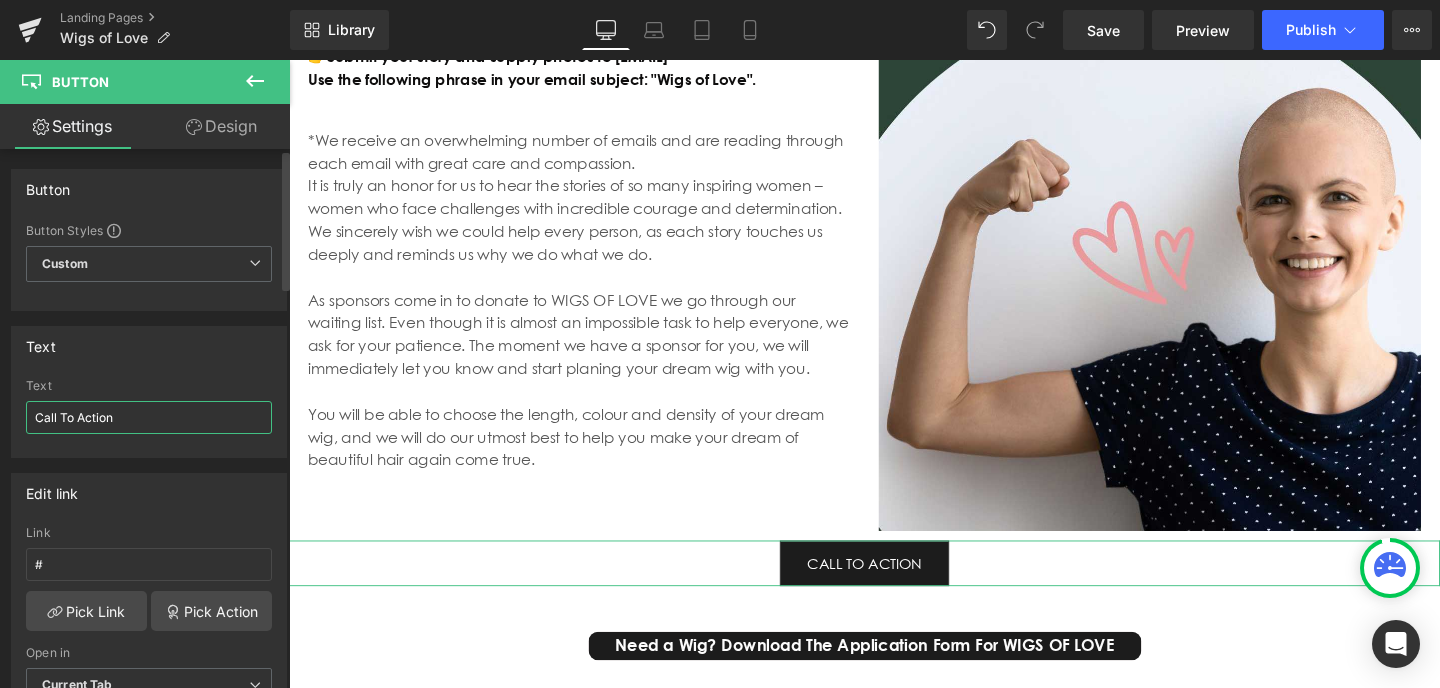 drag, startPoint x: 160, startPoint y: 417, endPoint x: 34, endPoint y: 416, distance: 126.00397 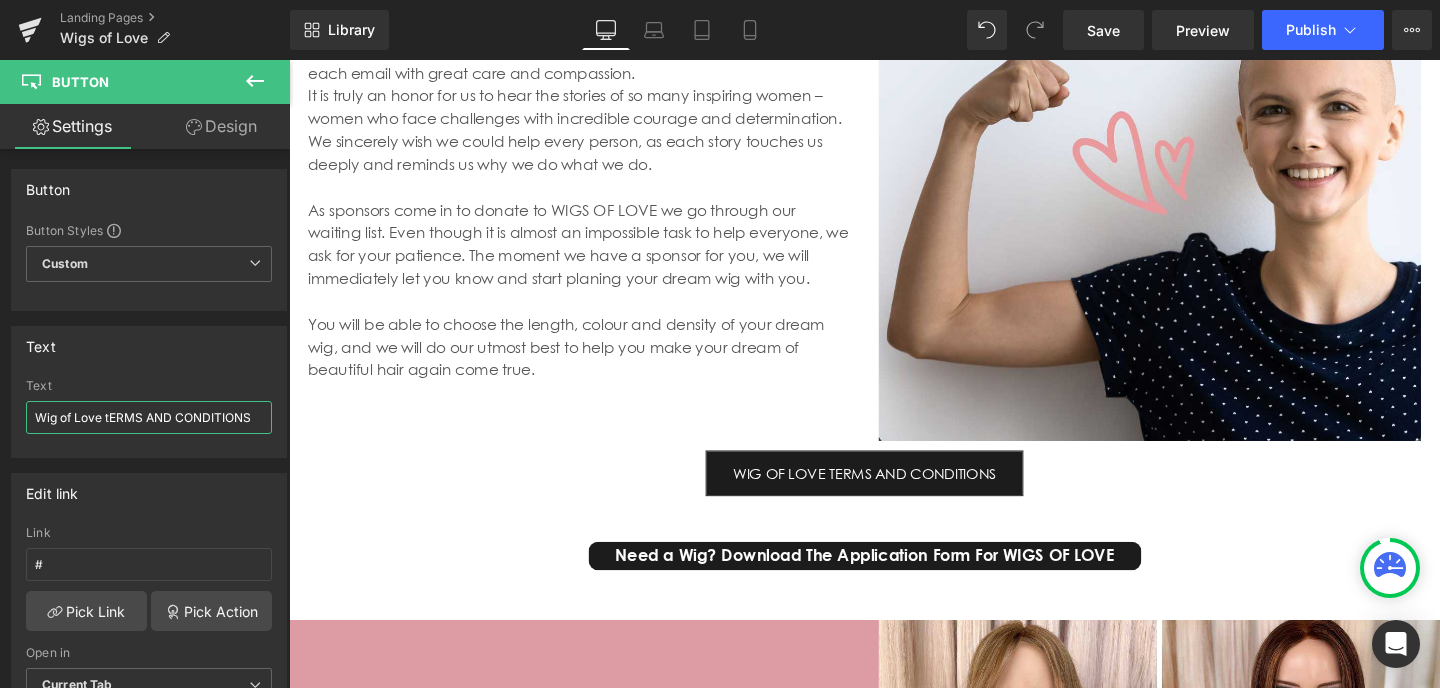 scroll, scrollTop: 5881, scrollLeft: 0, axis: vertical 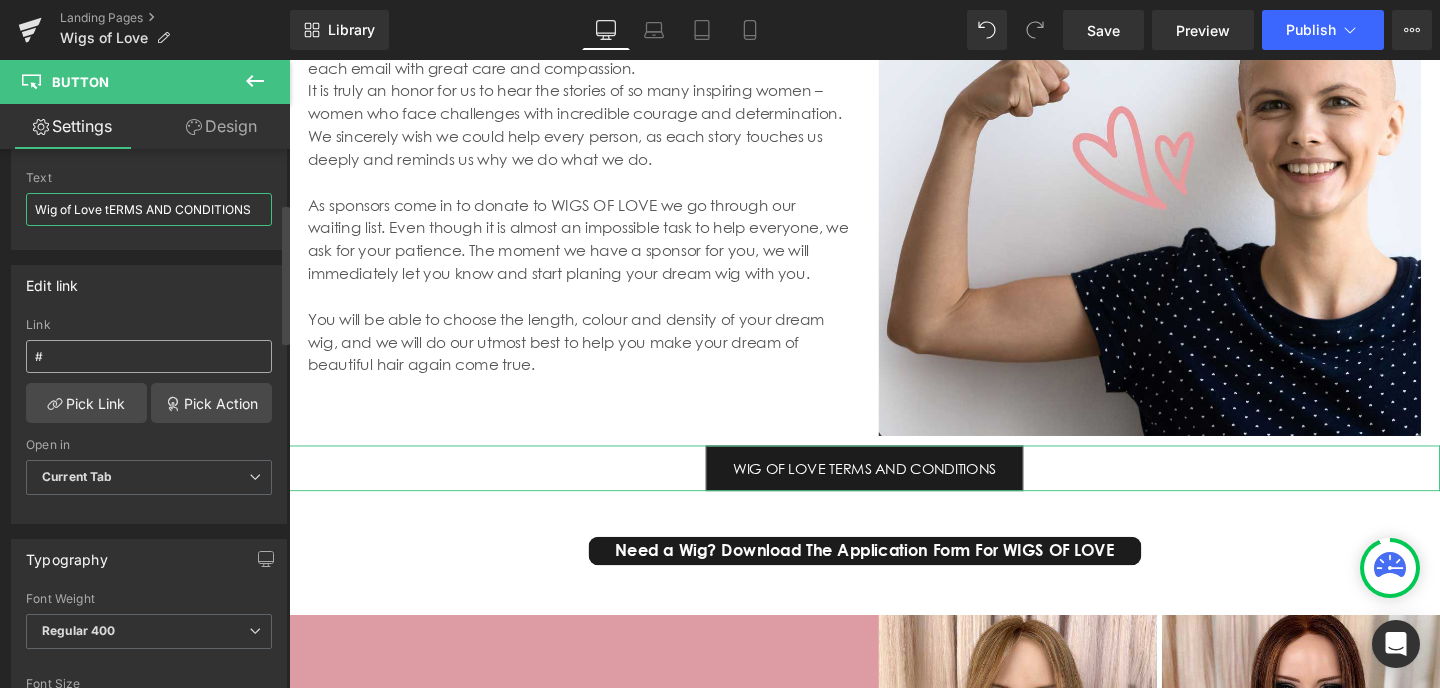 type on "Wig of Love tERMS AND CONDITIONS" 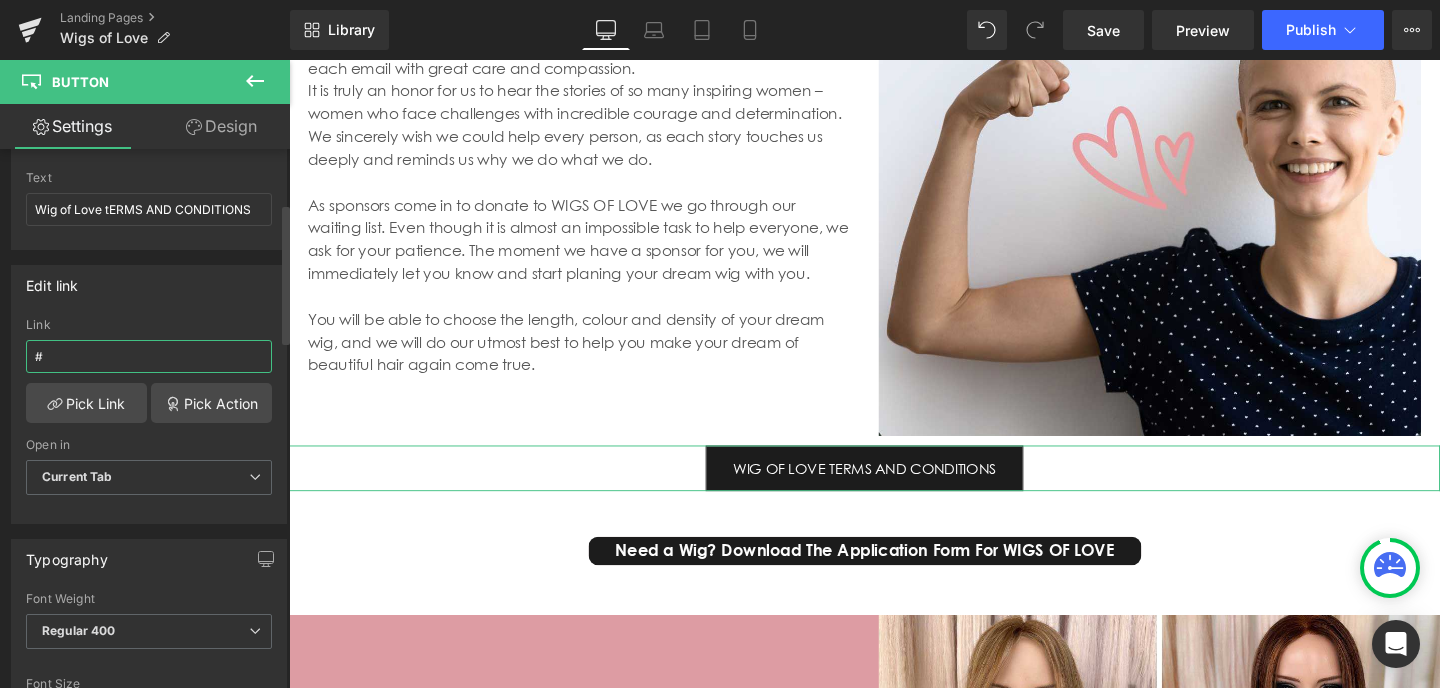 click on "#" at bounding box center (149, 356) 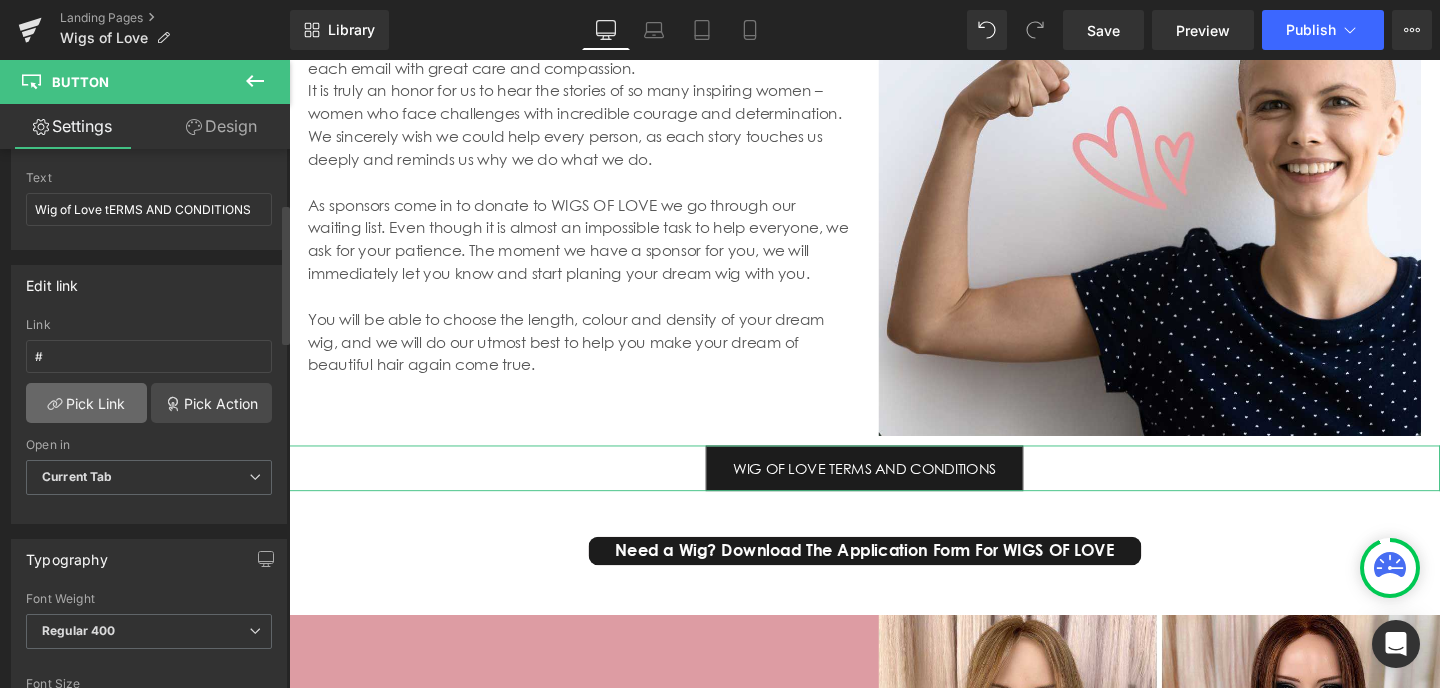 click on "Pick Link" at bounding box center [86, 403] 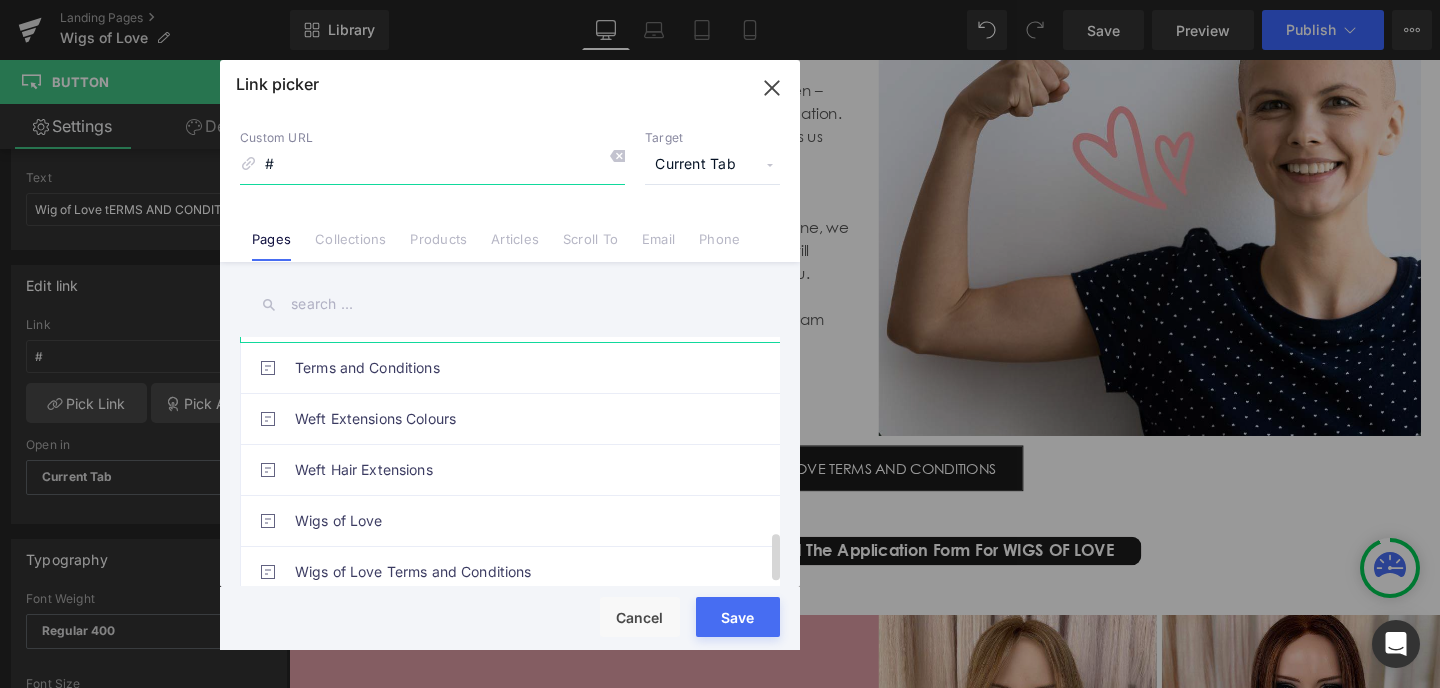 scroll, scrollTop: 1034, scrollLeft: 0, axis: vertical 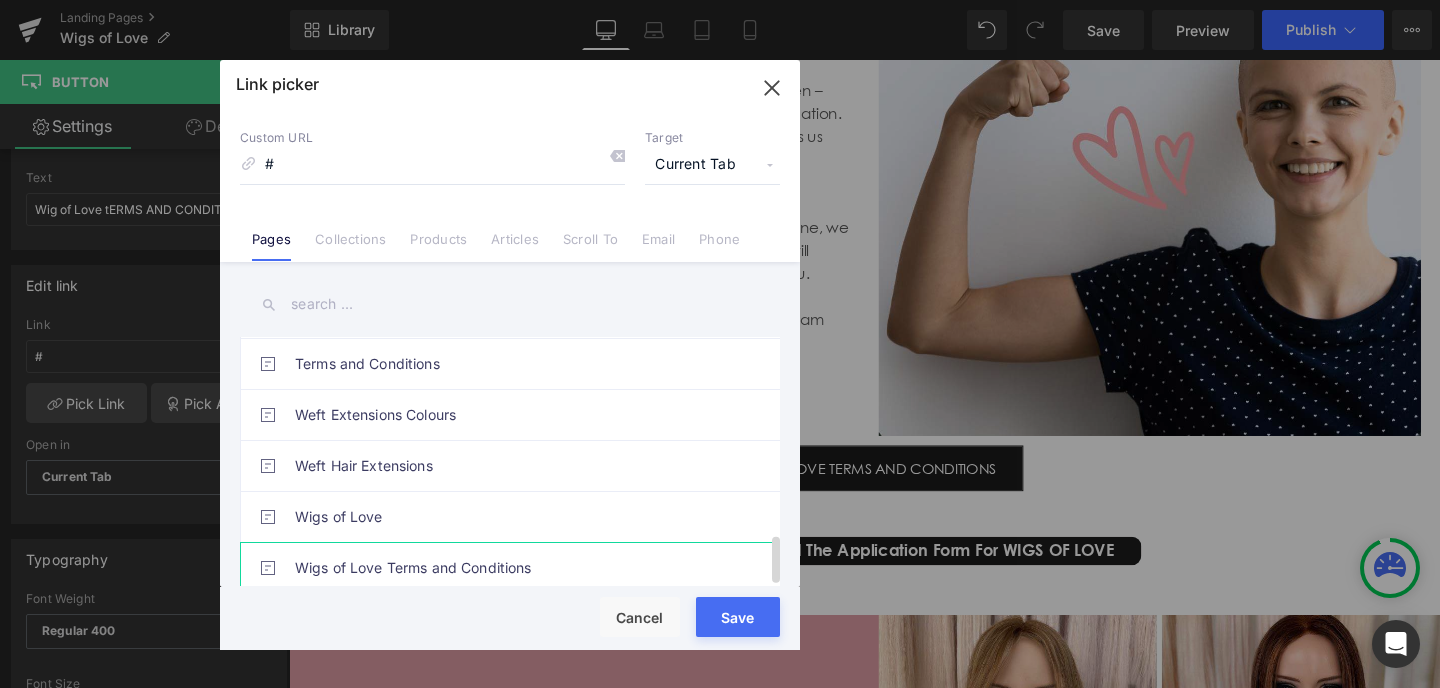 click on "Wigs of Love Terms and Conditions" at bounding box center [515, 568] 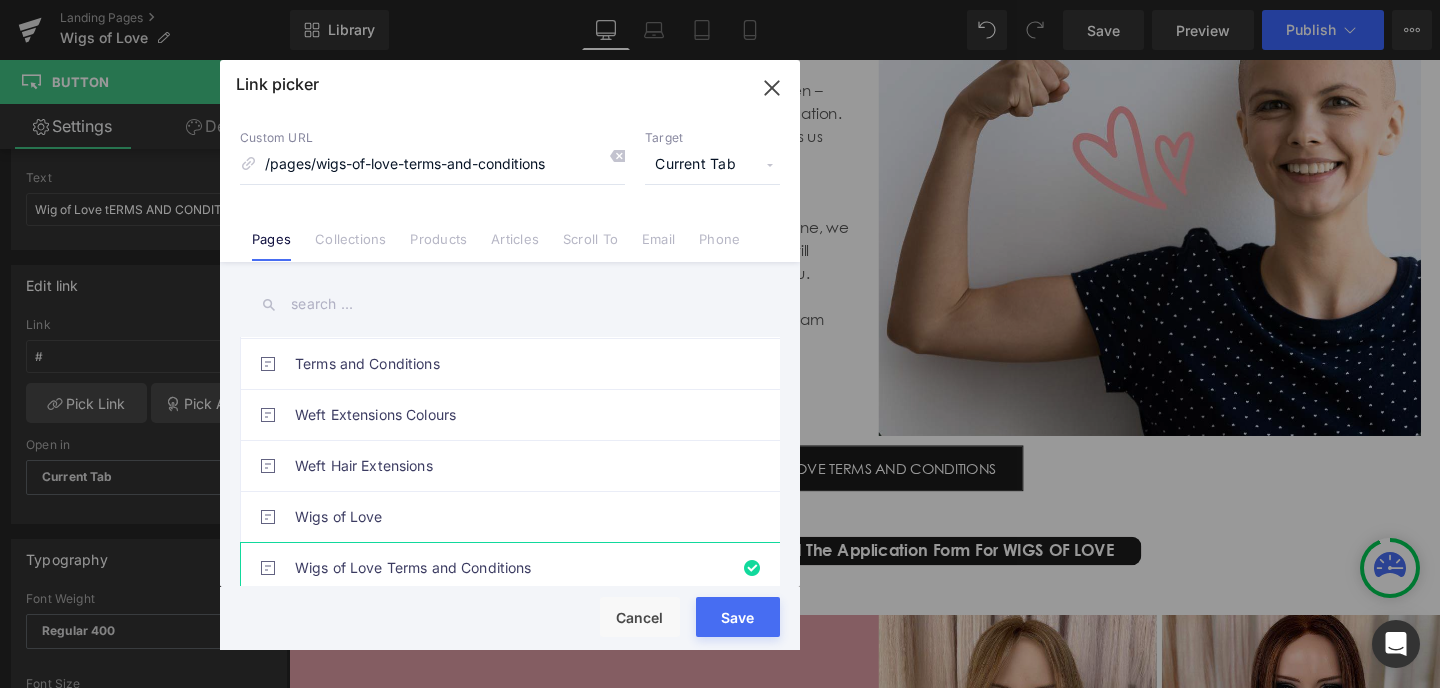 click on "Rendering Content" at bounding box center [720, 609] 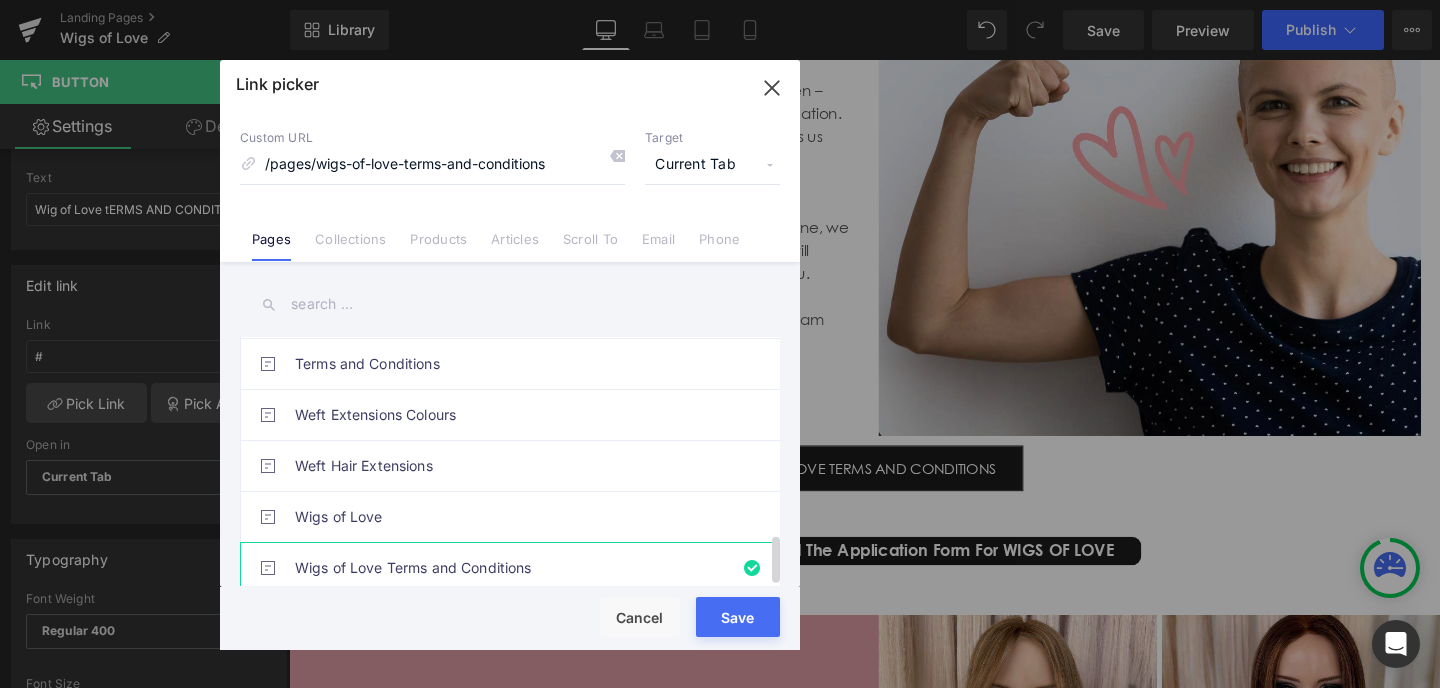 click on "Wigs of Love Terms and Conditions" at bounding box center (515, 568) 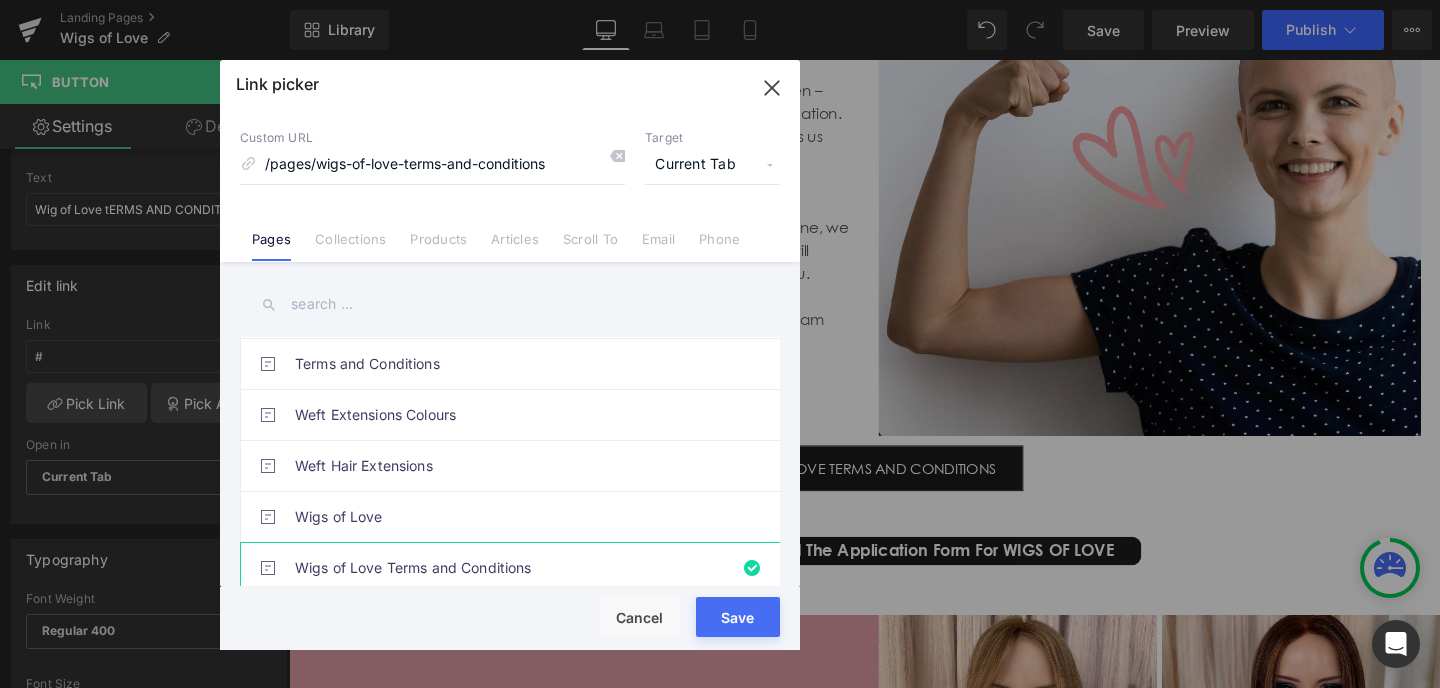 click on "Rendering Content" at bounding box center [720, 609] 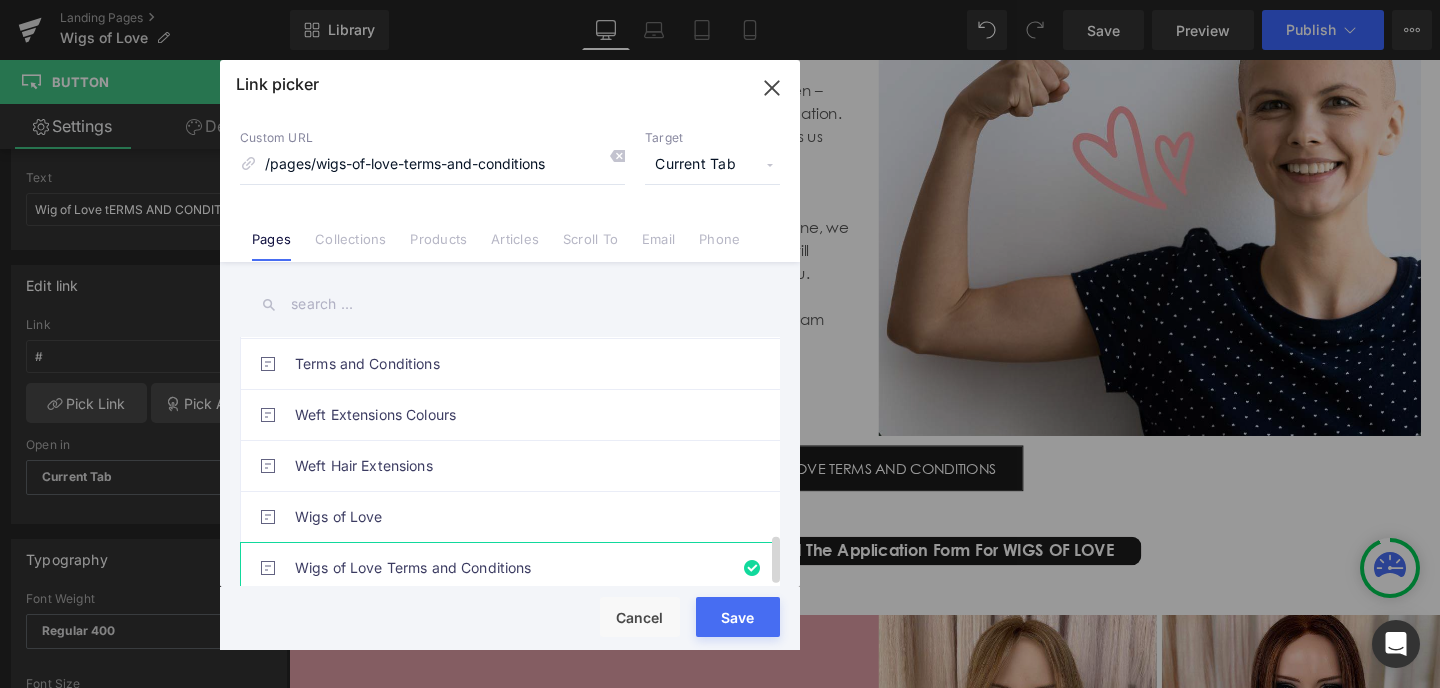click on "Wigs of Love Terms and Conditions" at bounding box center (515, 568) 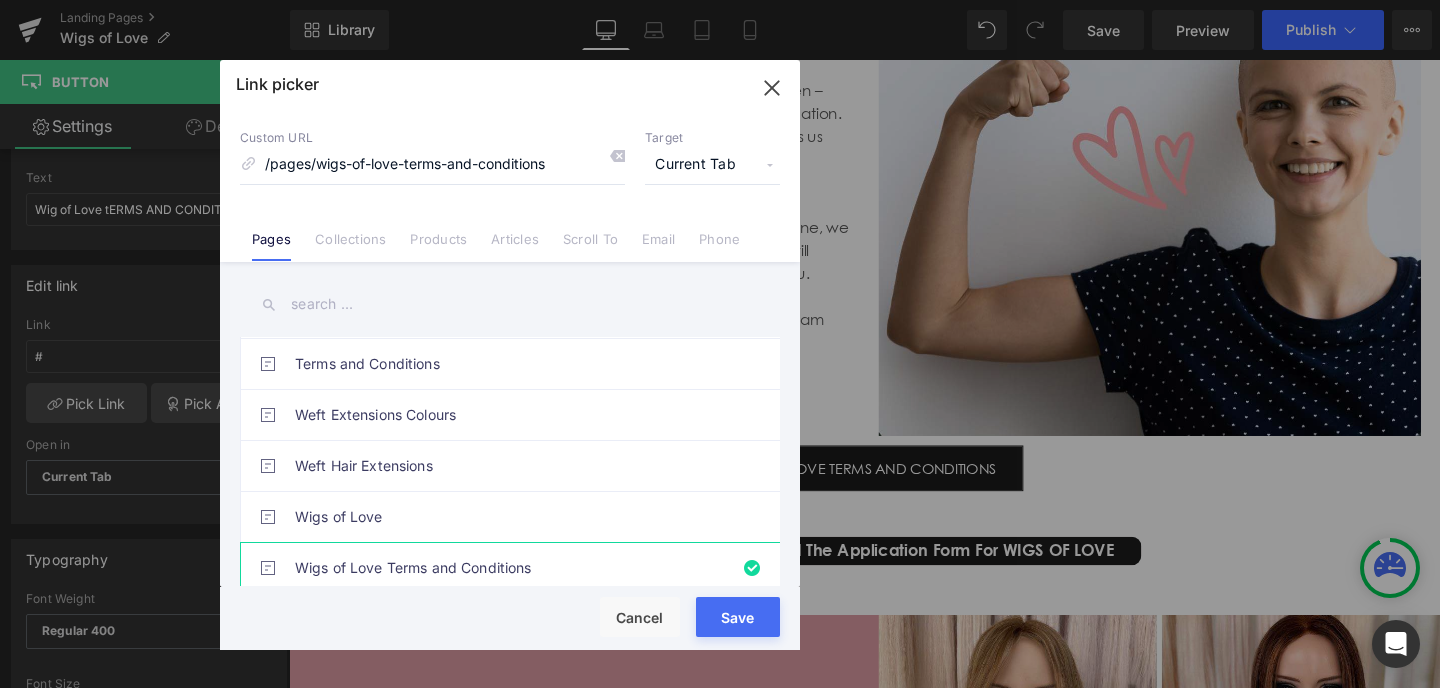 click on "Rendering Content" at bounding box center [720, 609] 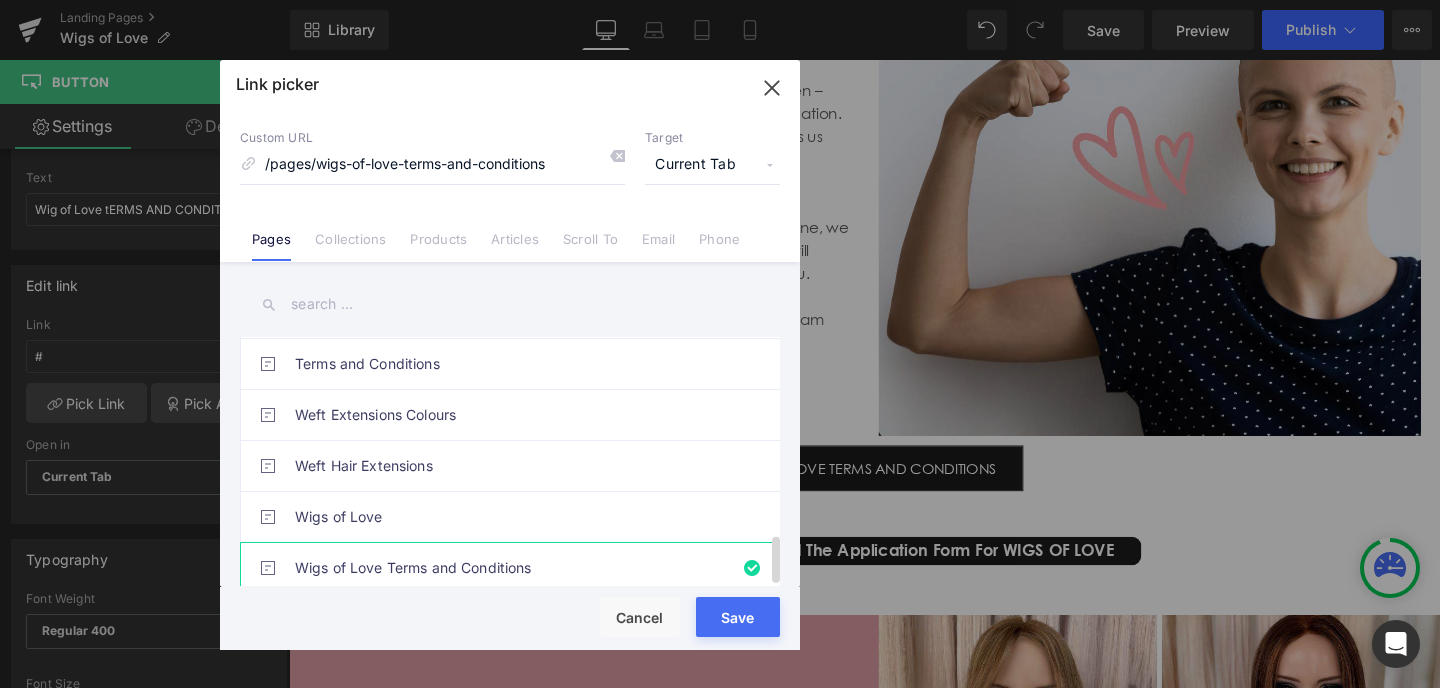 click on "Wigs of Love Terms and Conditions" at bounding box center [514, 567] 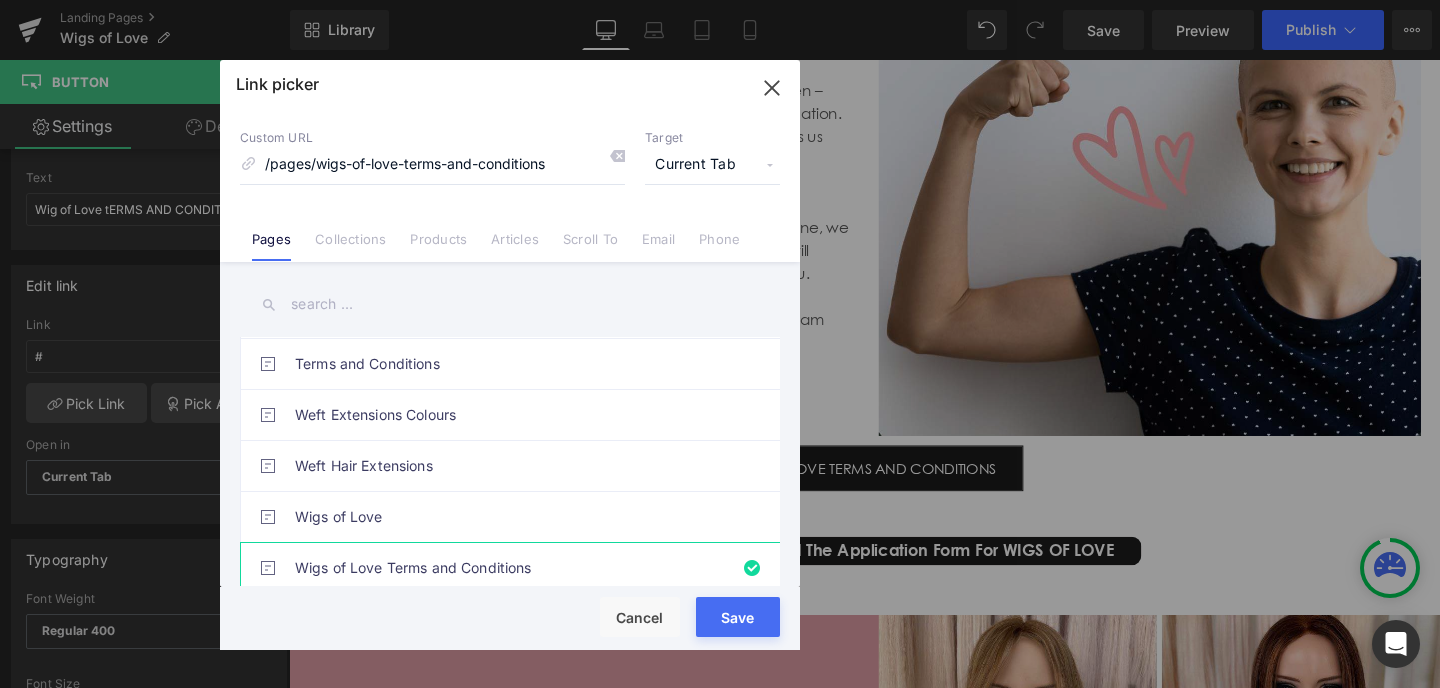 click on "Rendering Content" at bounding box center (720, 609) 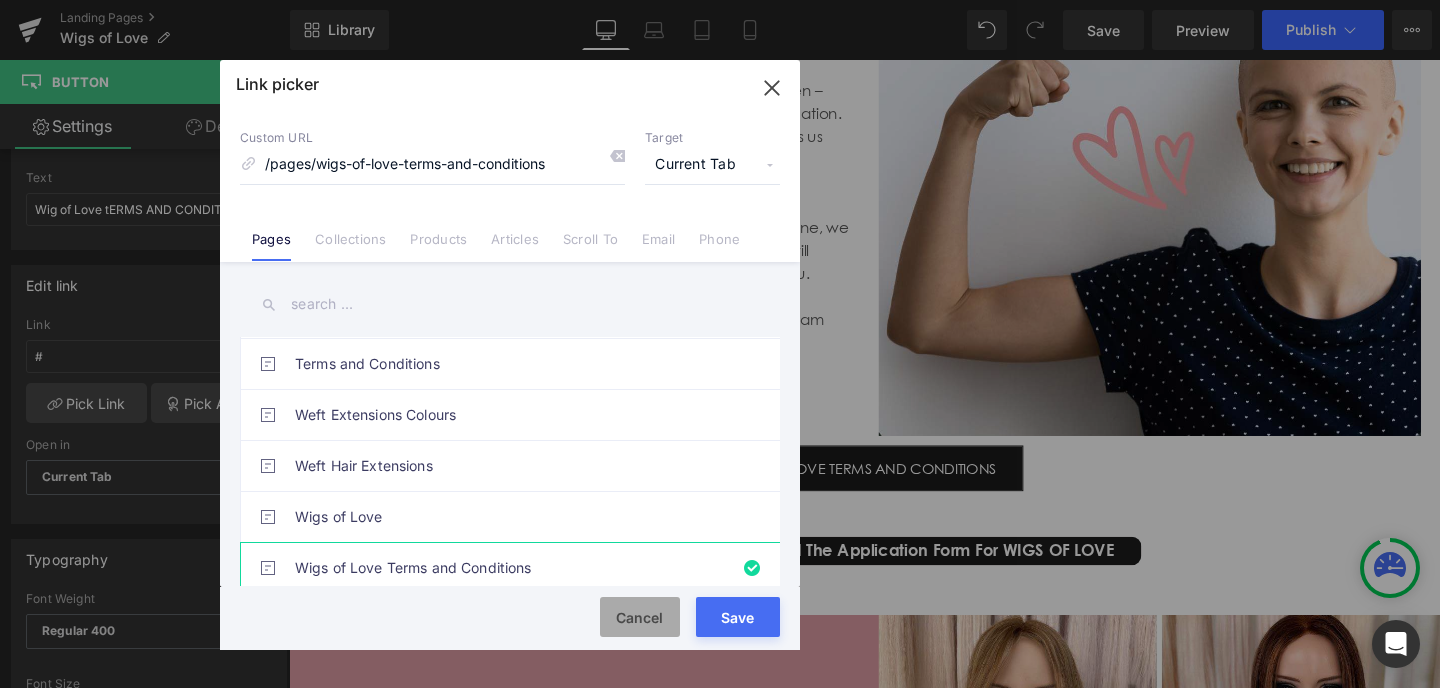 click on "Cancel" at bounding box center (640, 617) 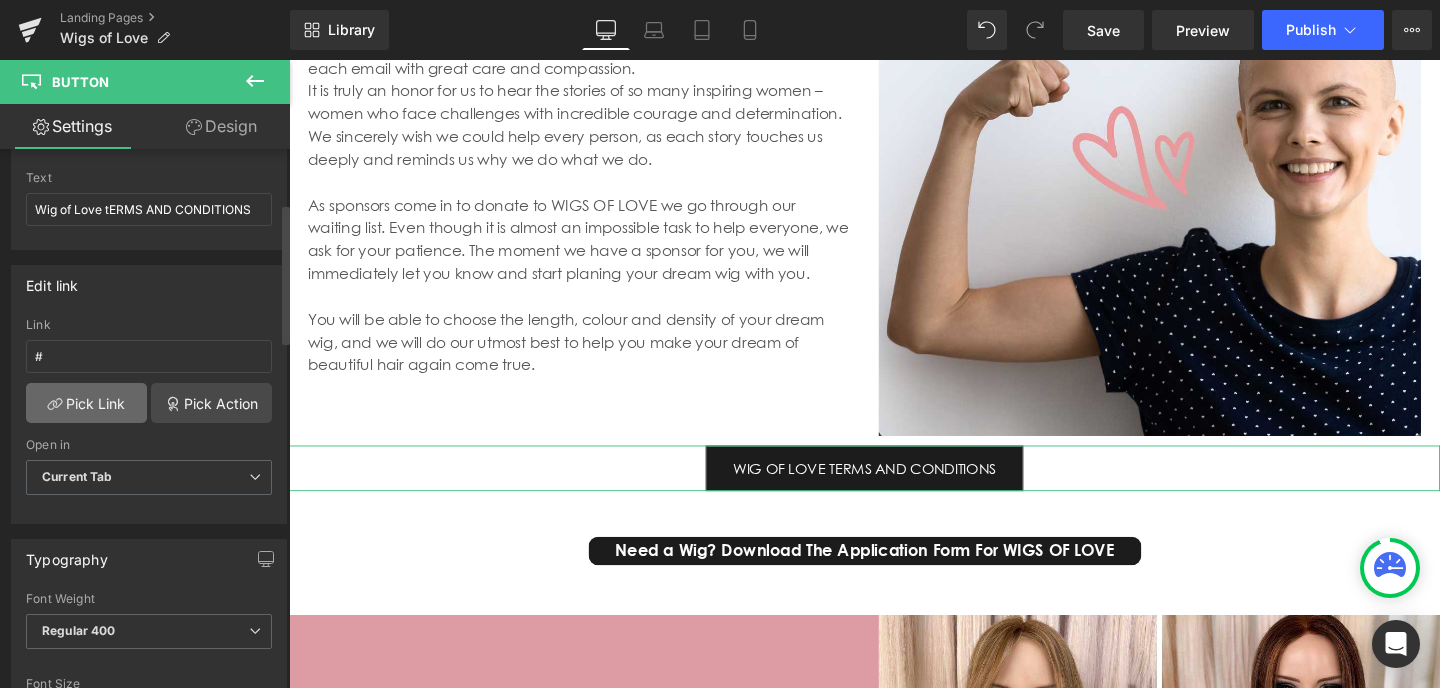 click on "Pick Link" at bounding box center [86, 403] 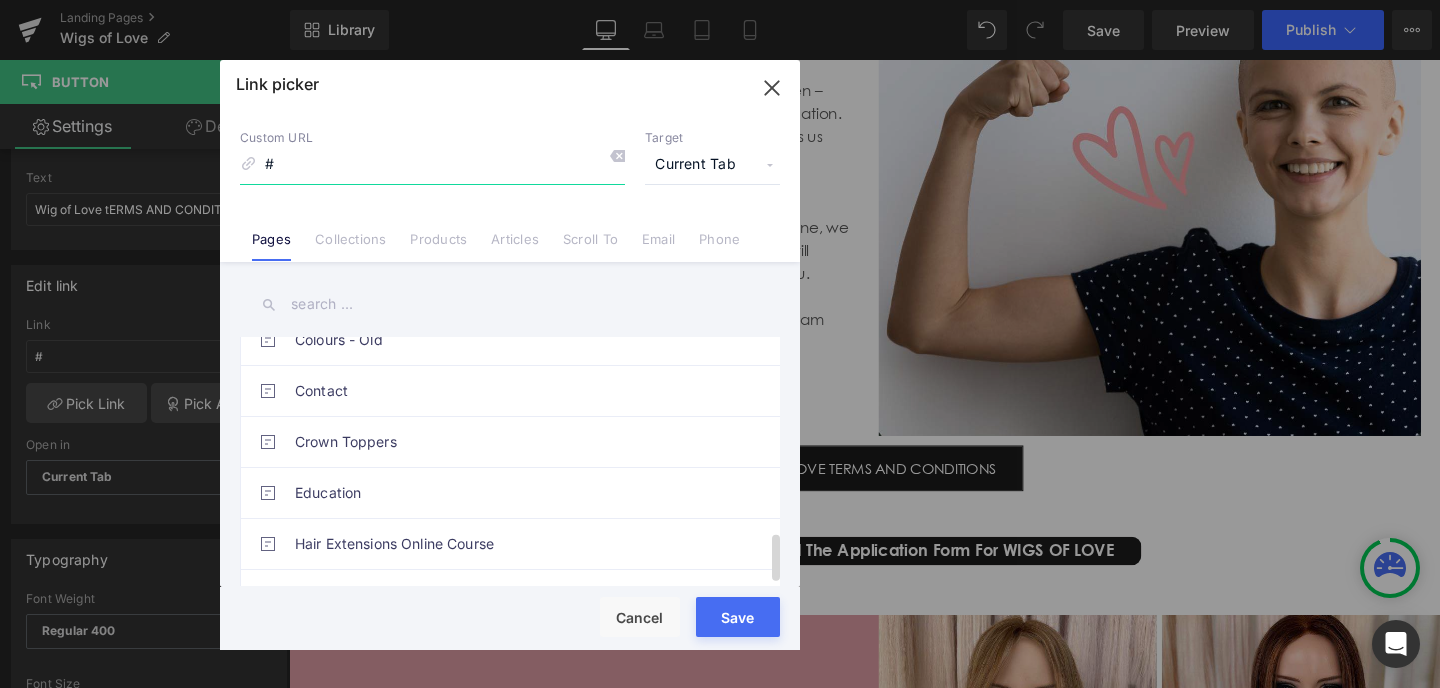 scroll, scrollTop: 1034, scrollLeft: 0, axis: vertical 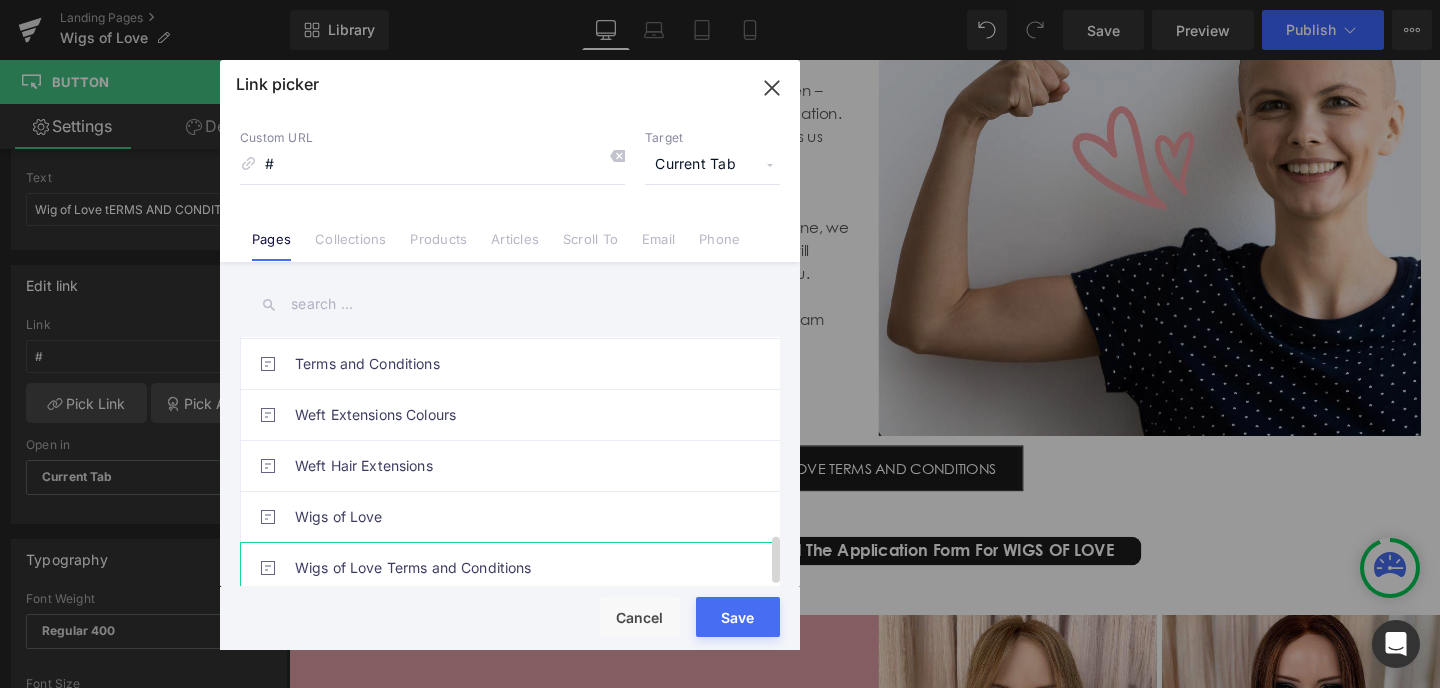 click on "Wigs of Love Terms and Conditions" at bounding box center [515, 568] 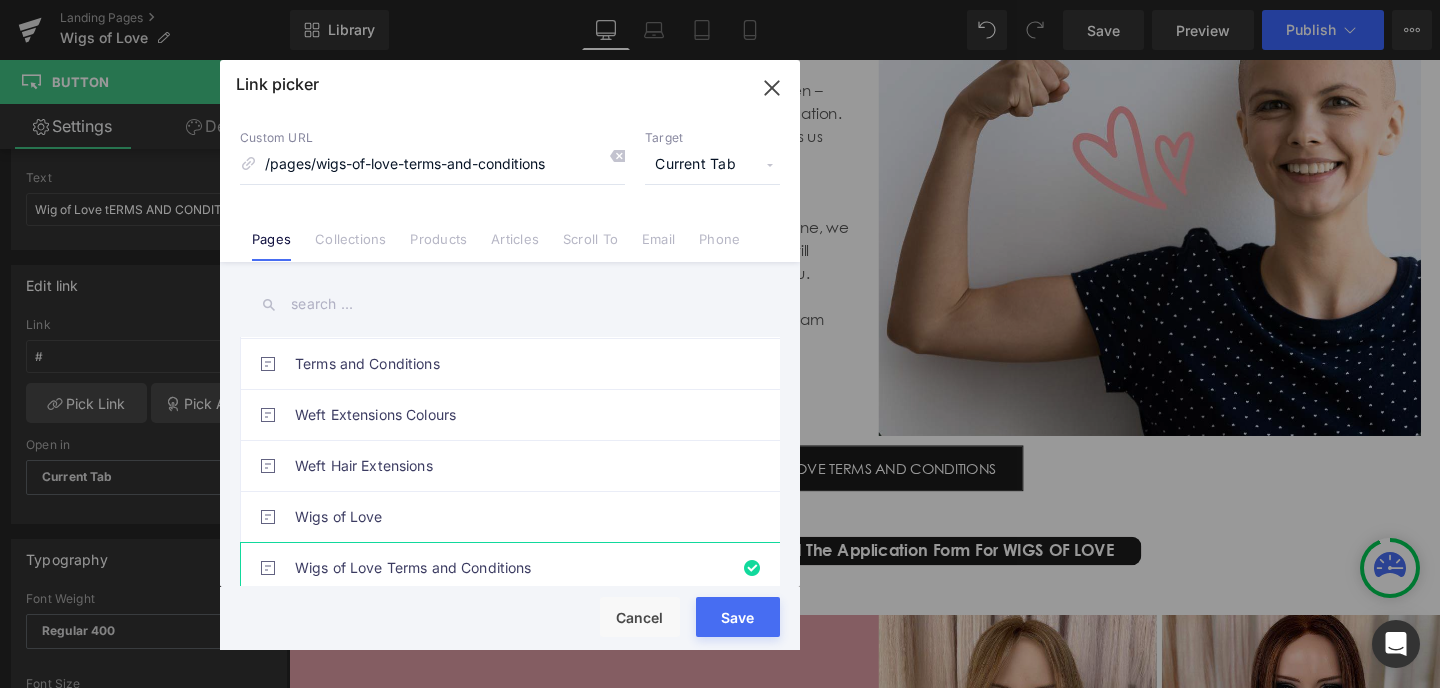 click on "Rendering Content" at bounding box center (720, 609) 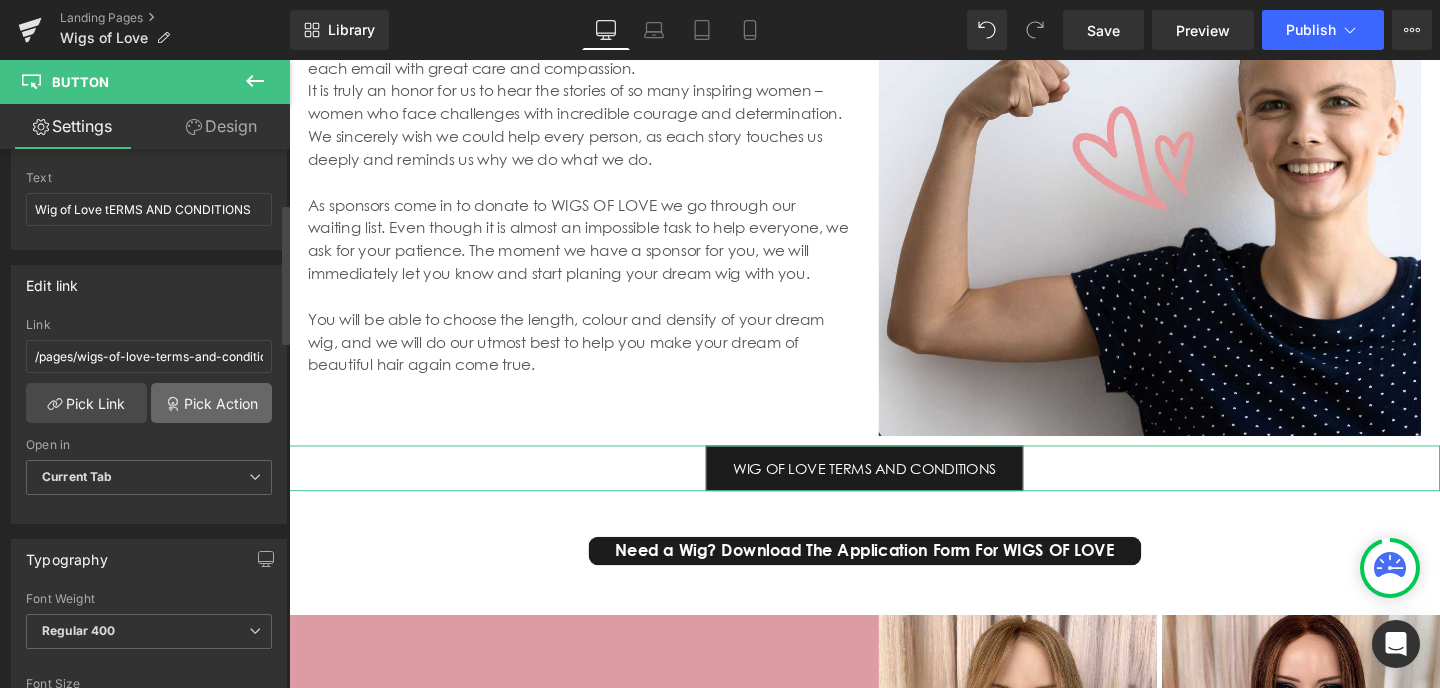 click on "Pick Action" at bounding box center [211, 403] 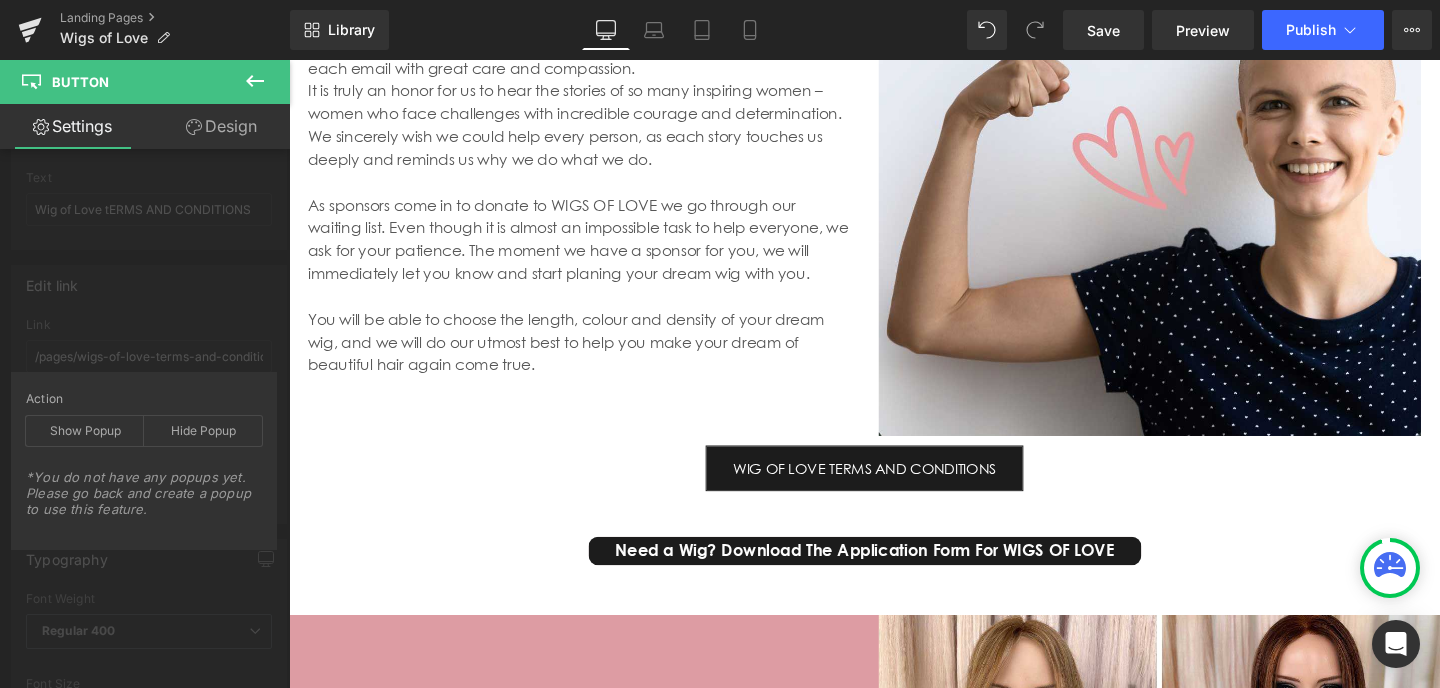 click 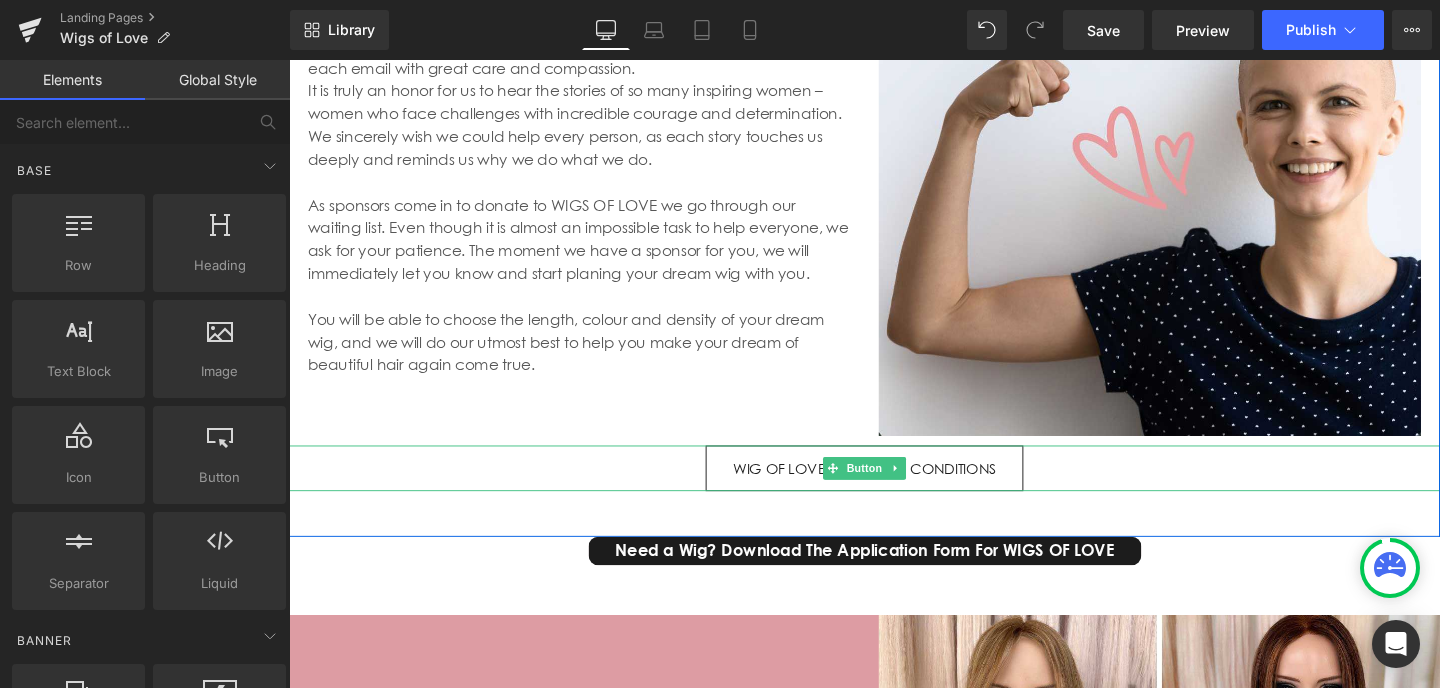click on "Wig of Love tERMS AND CONDITIONS" at bounding box center [894, 489] 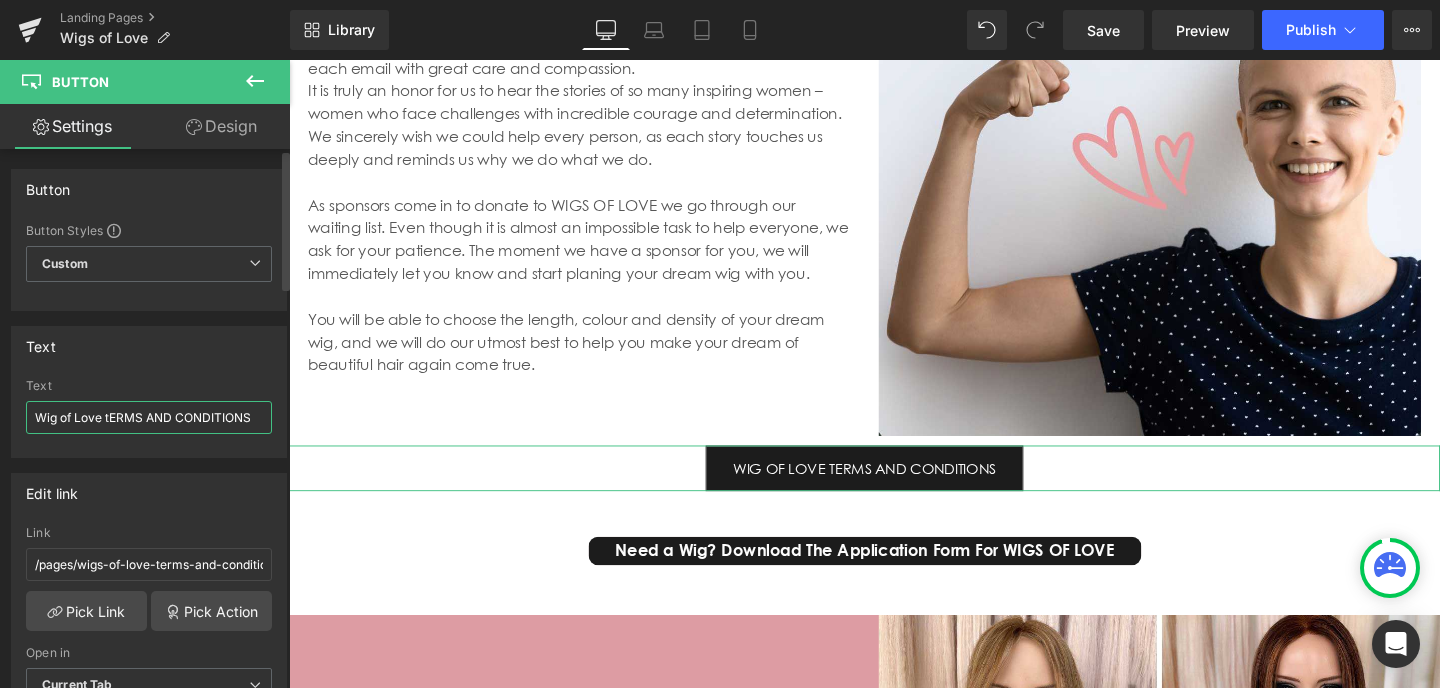 drag, startPoint x: 255, startPoint y: 421, endPoint x: 113, endPoint y: 419, distance: 142.01408 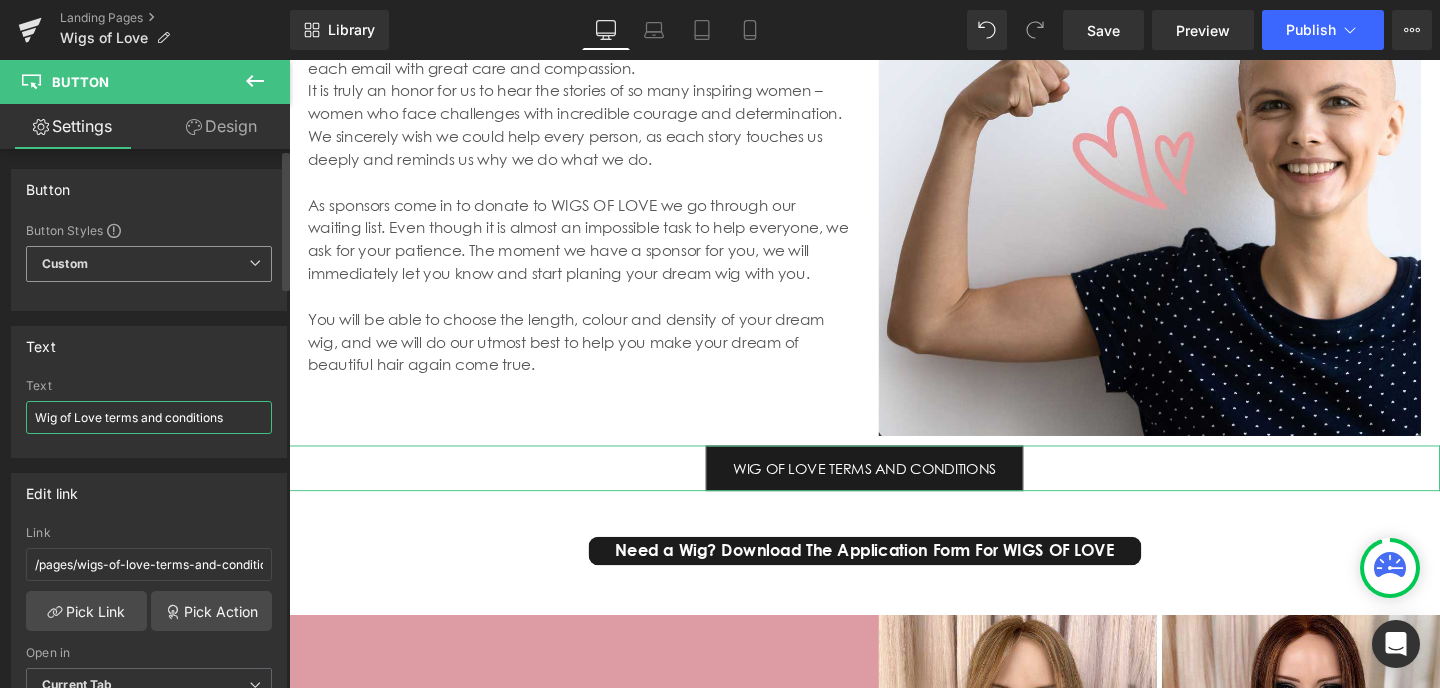 type on "Wig of Love terms and conditions" 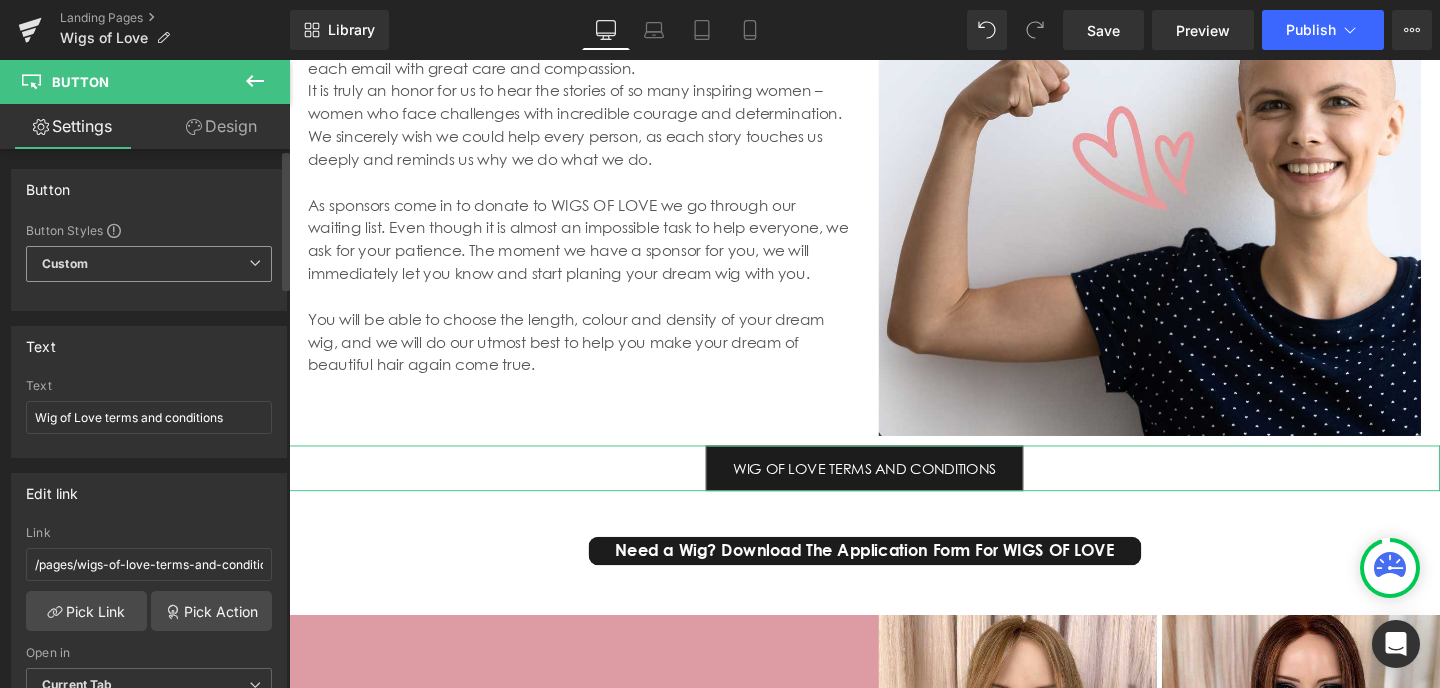 click at bounding box center (255, 263) 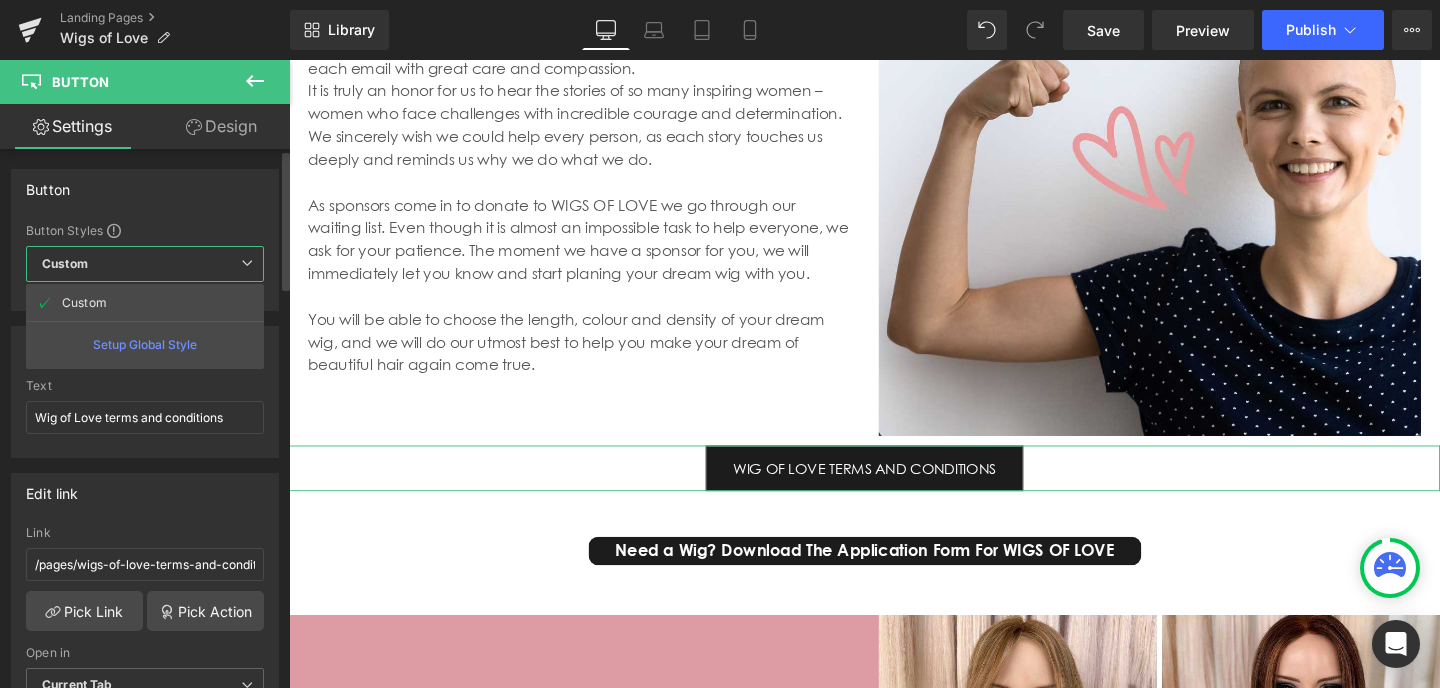 click on "Text" at bounding box center (145, 386) 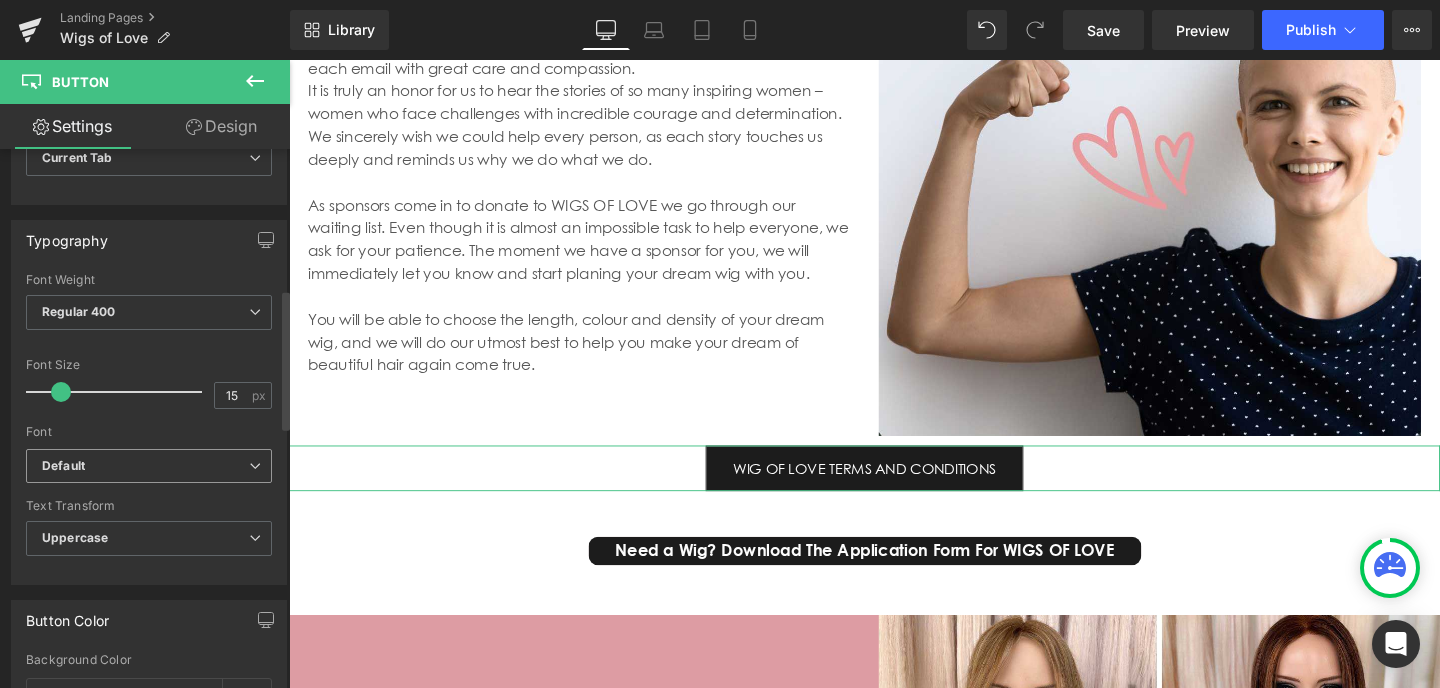 scroll, scrollTop: 543, scrollLeft: 0, axis: vertical 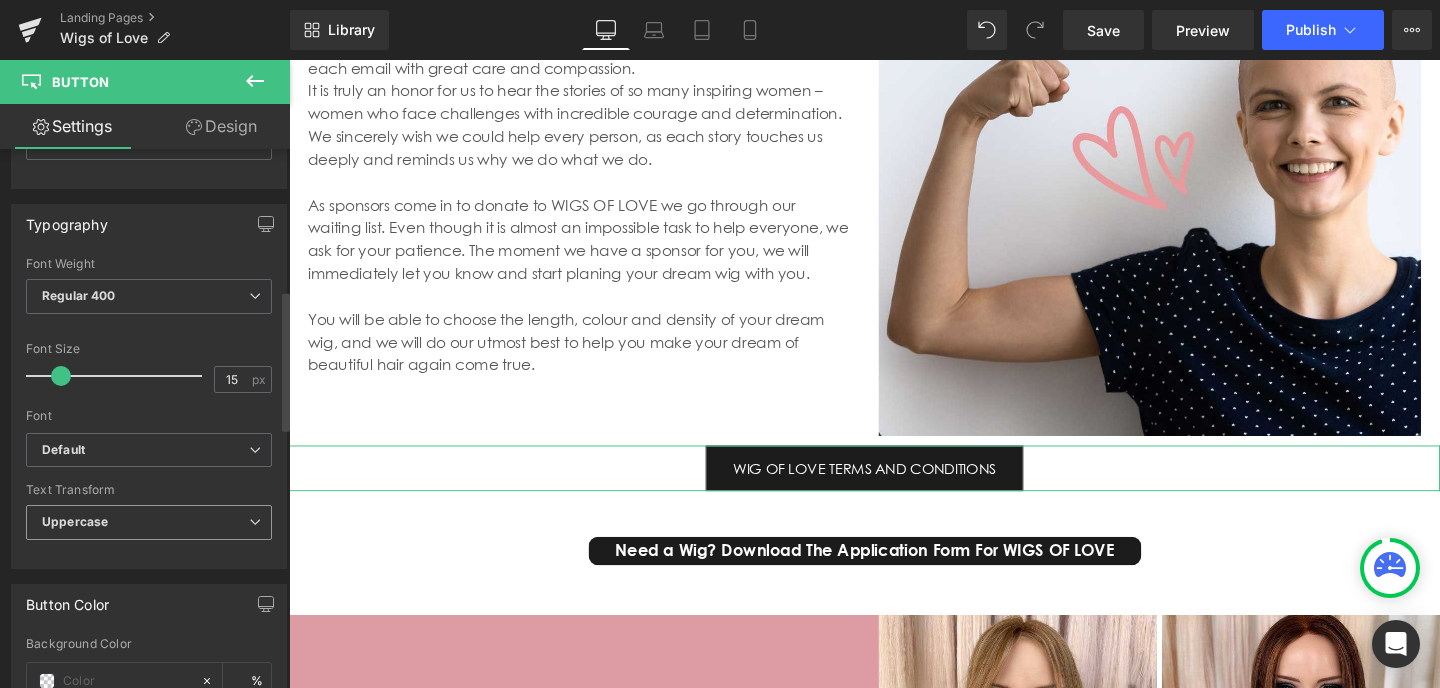 click on "Uppercase" at bounding box center [149, 522] 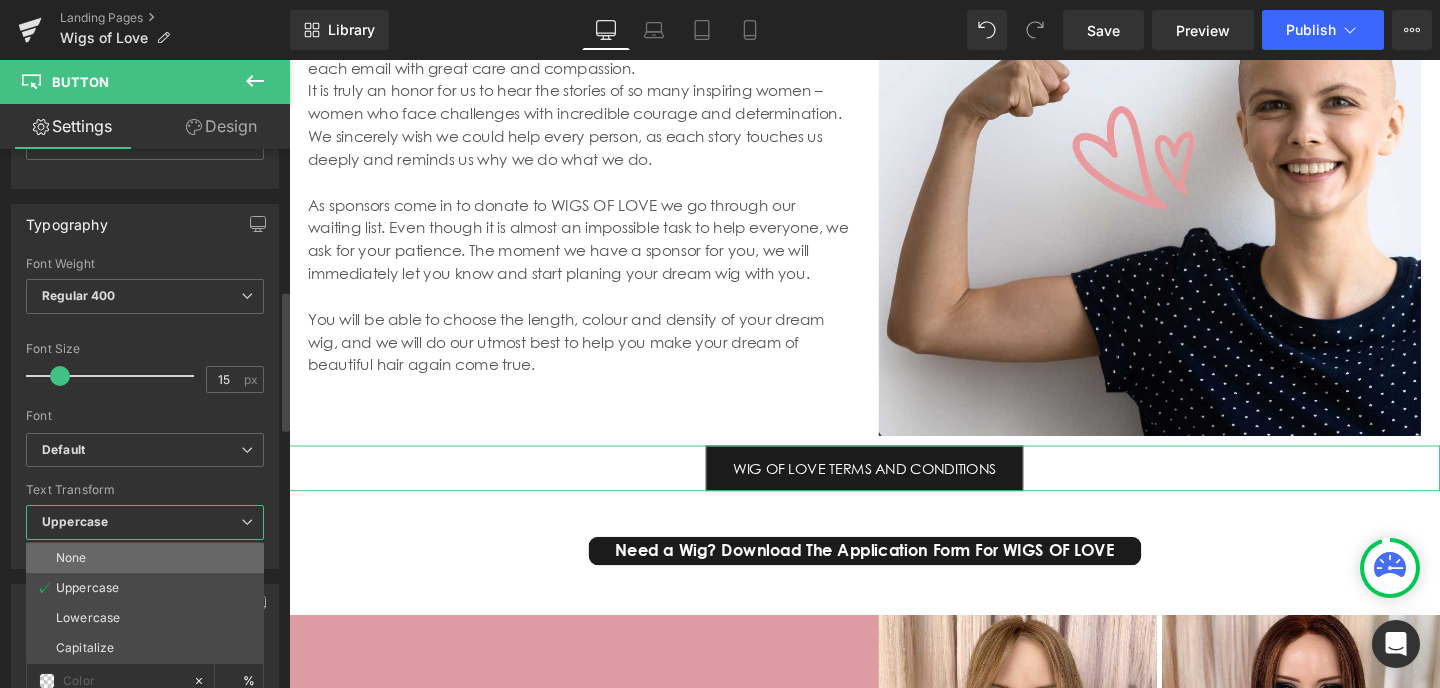 click on "None" at bounding box center [145, 558] 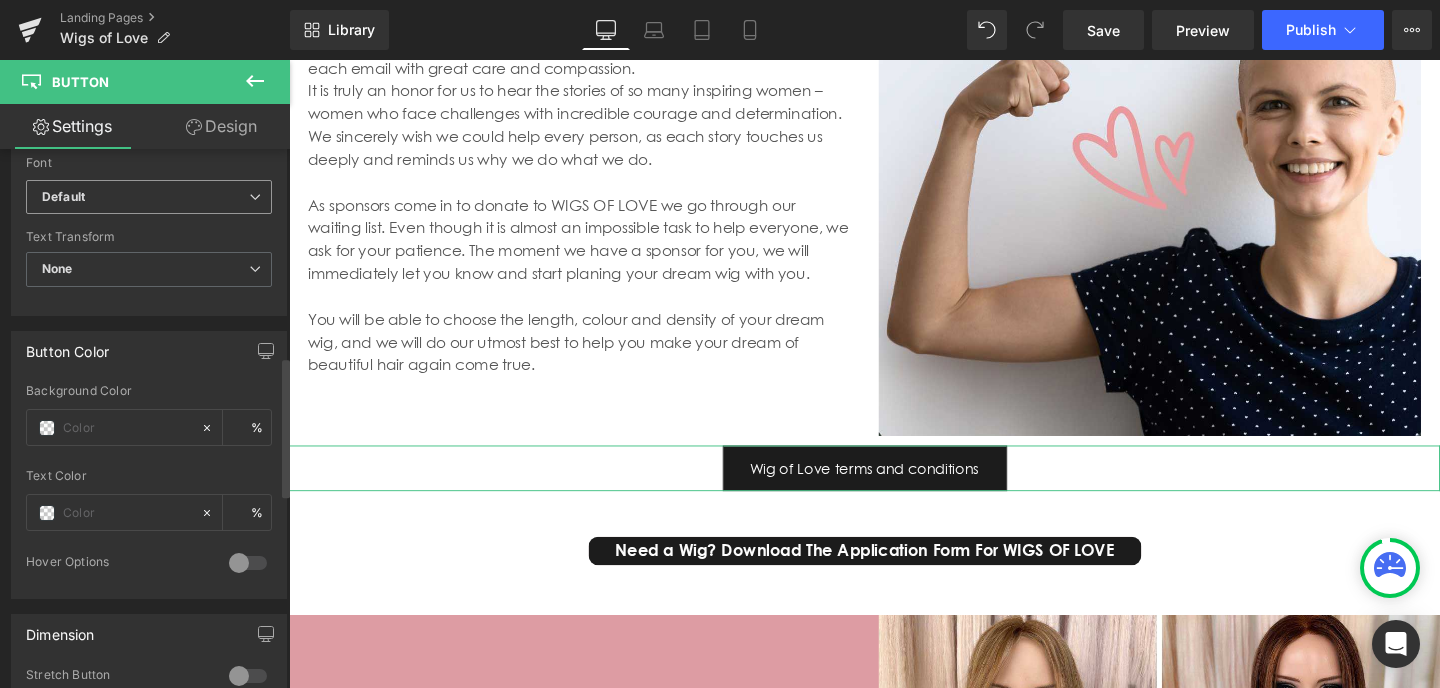 scroll, scrollTop: 802, scrollLeft: 0, axis: vertical 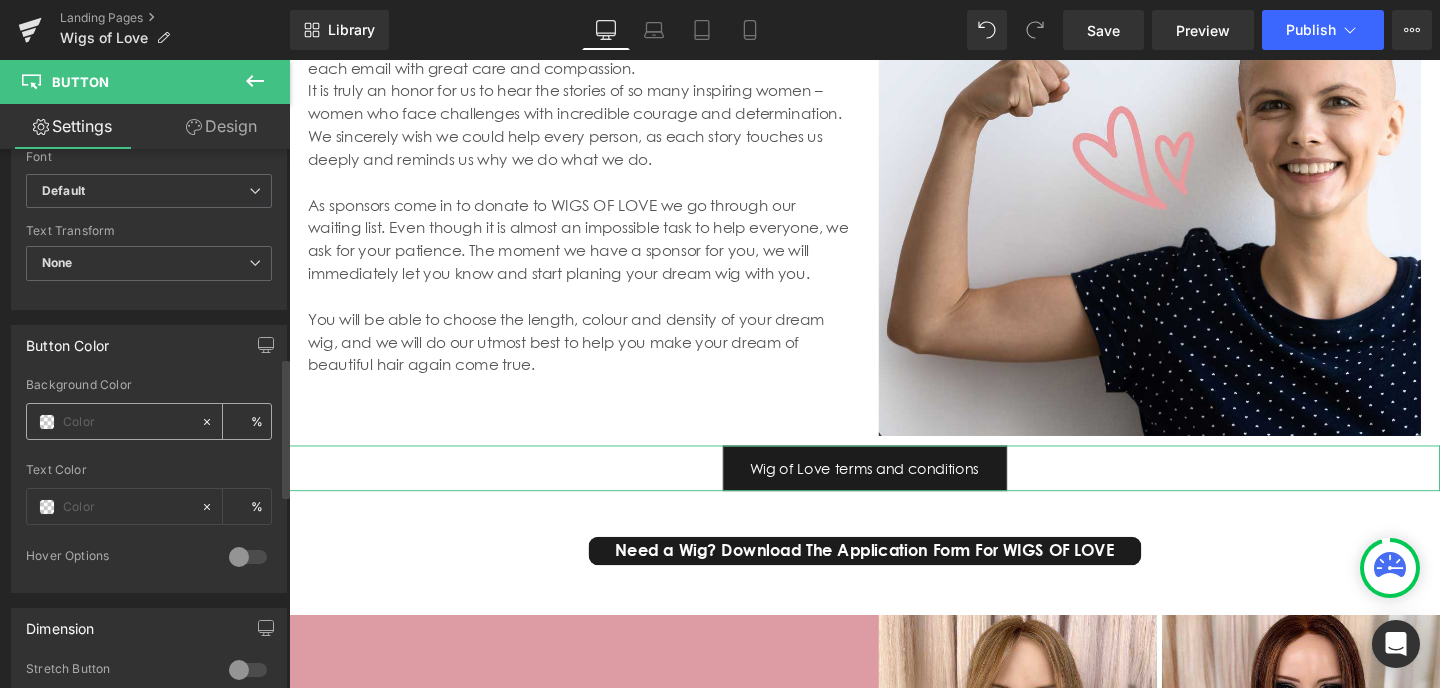 click at bounding box center (47, 422) 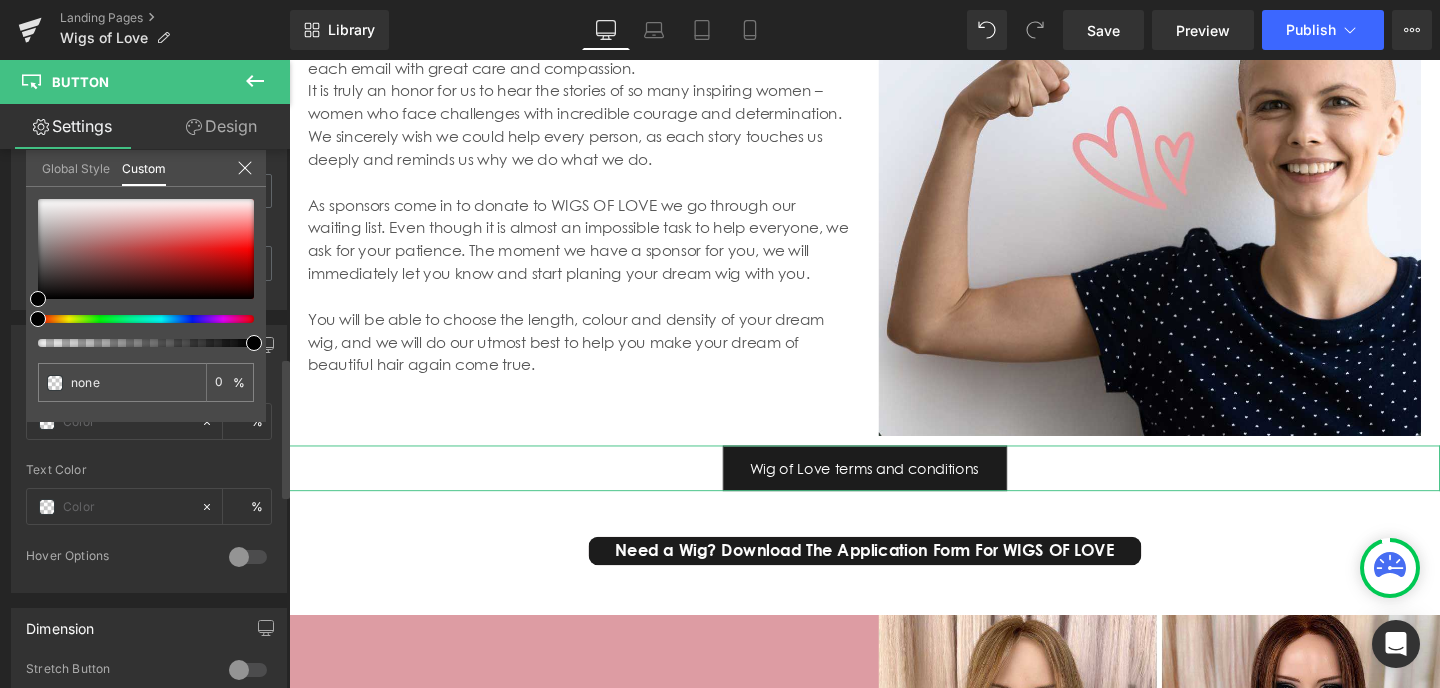 type on "#000000" 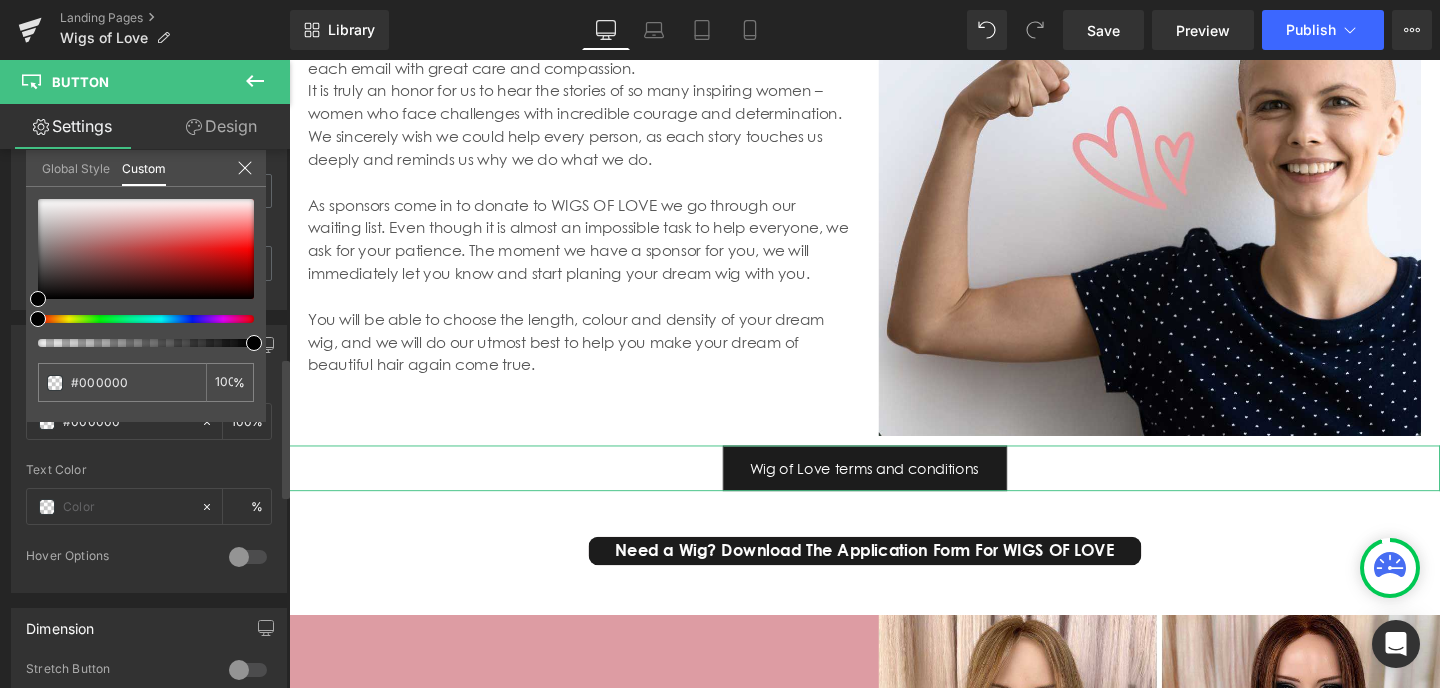 click at bounding box center (138, 319) 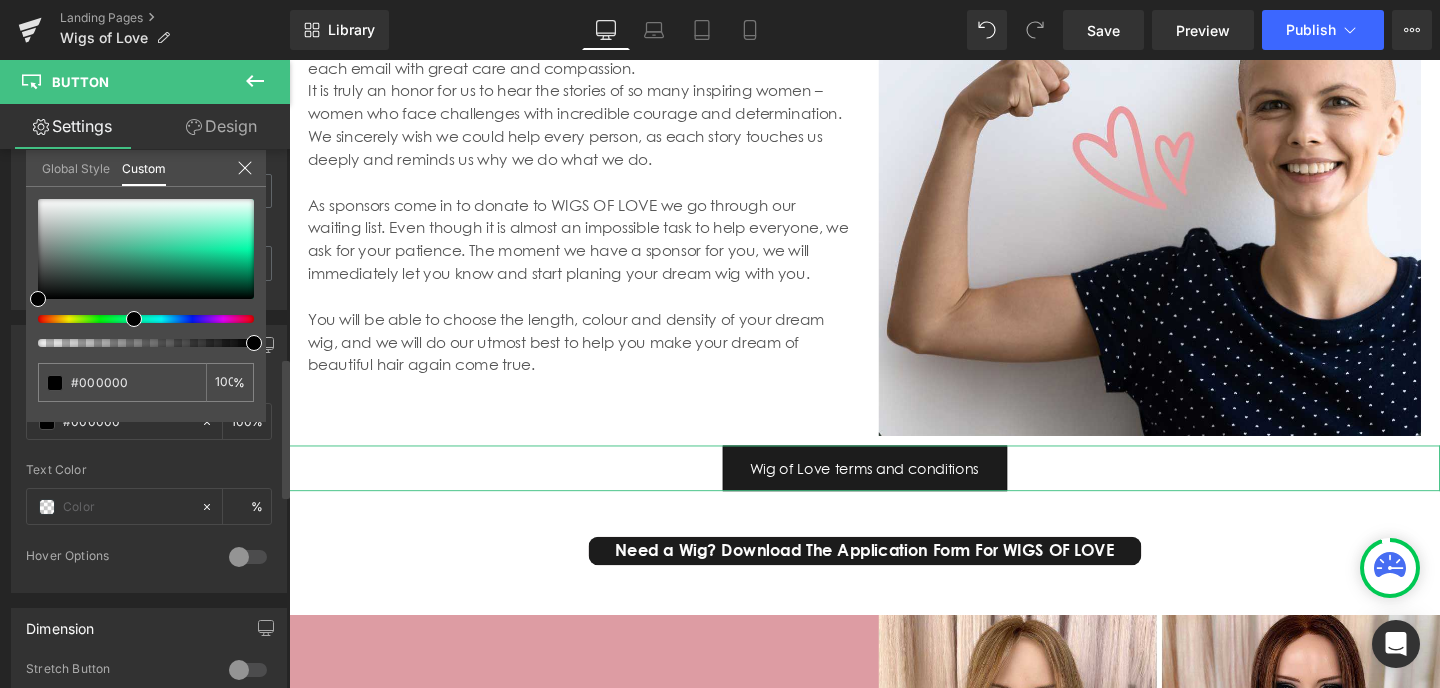 click at bounding box center [134, 319] 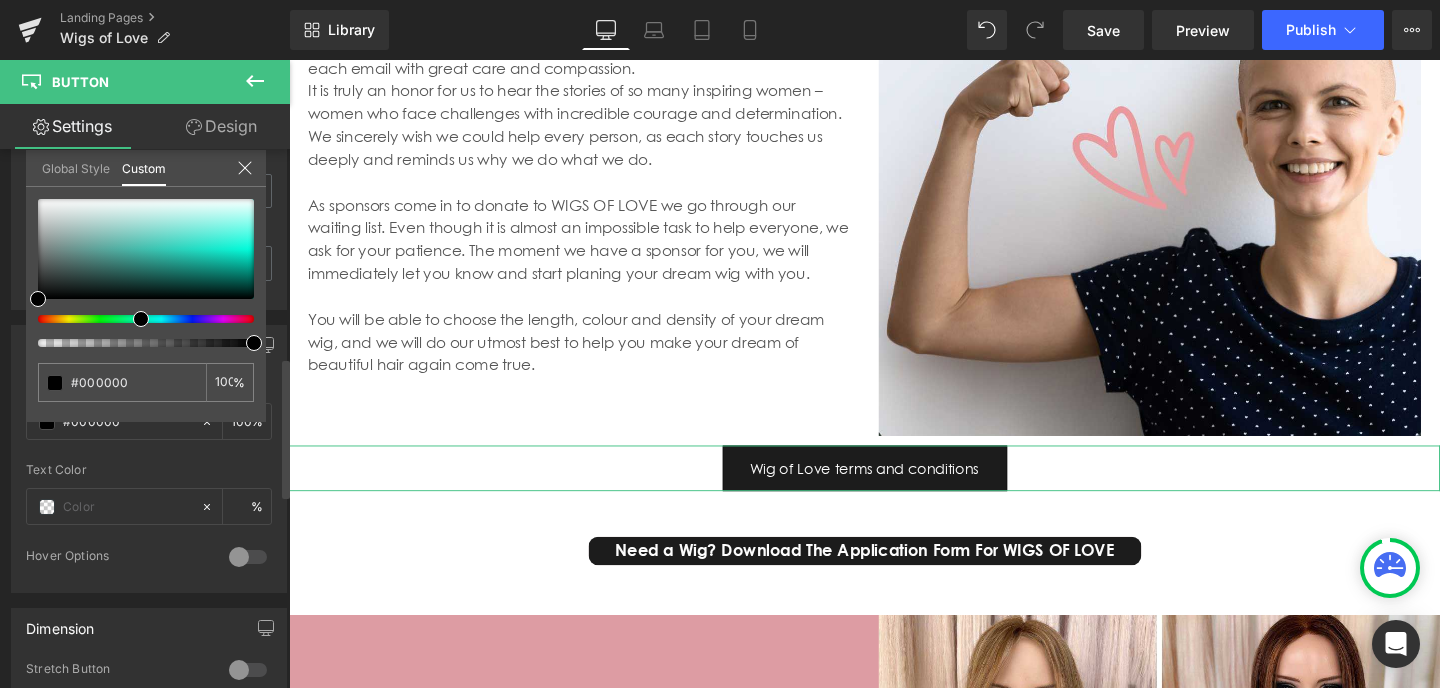 click at bounding box center [138, 319] 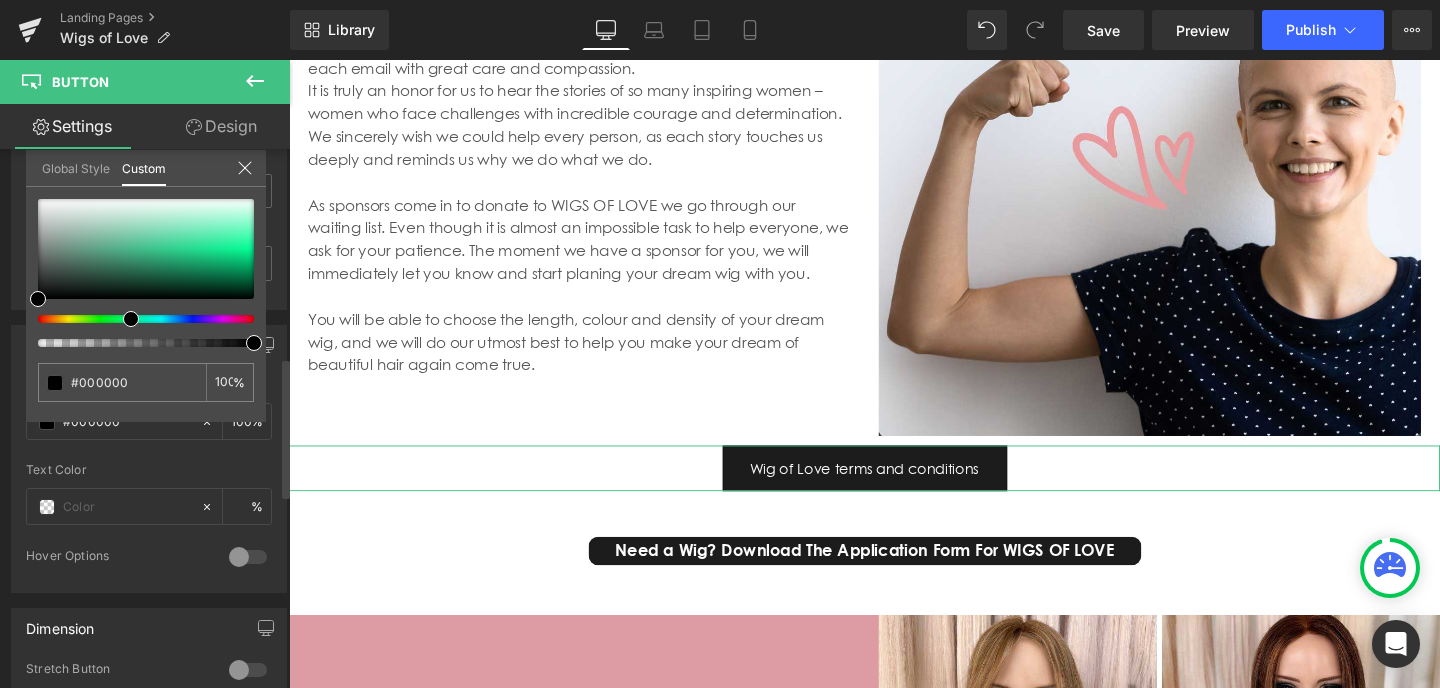click at bounding box center (138, 319) 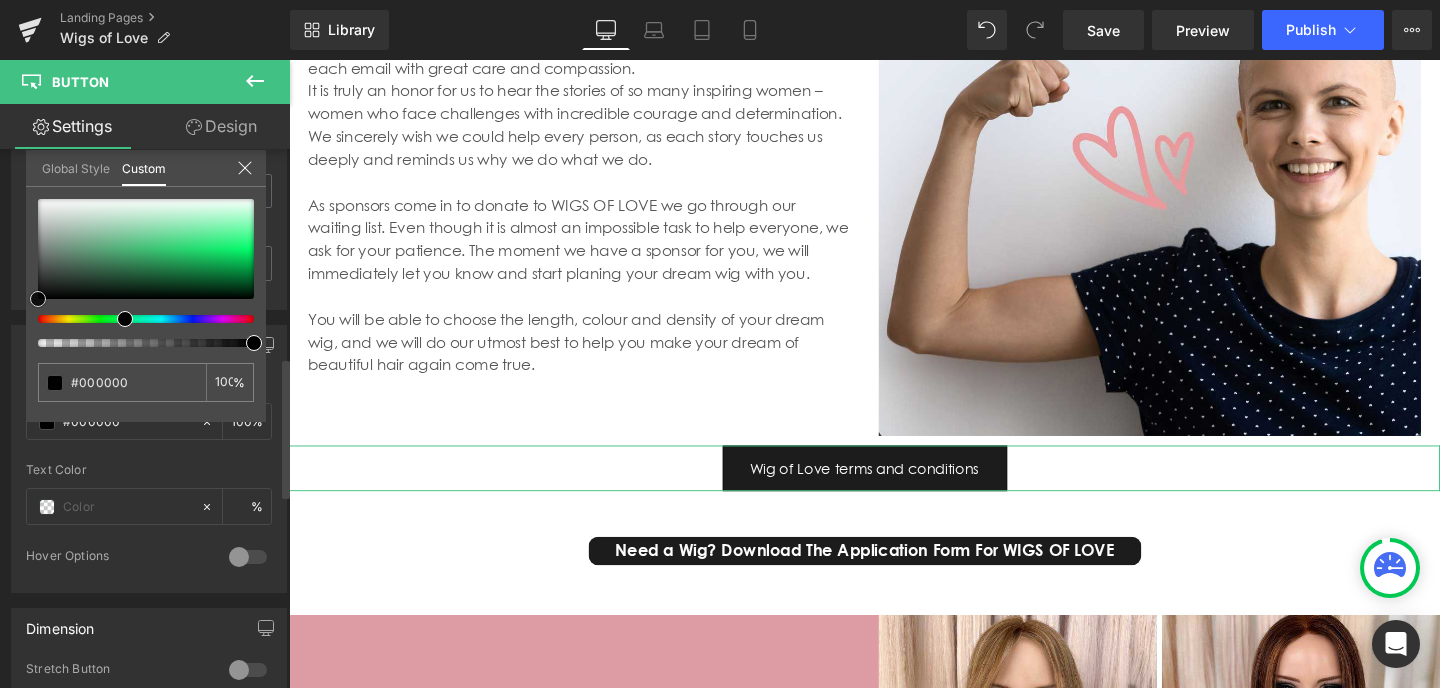 click at bounding box center (146, 249) 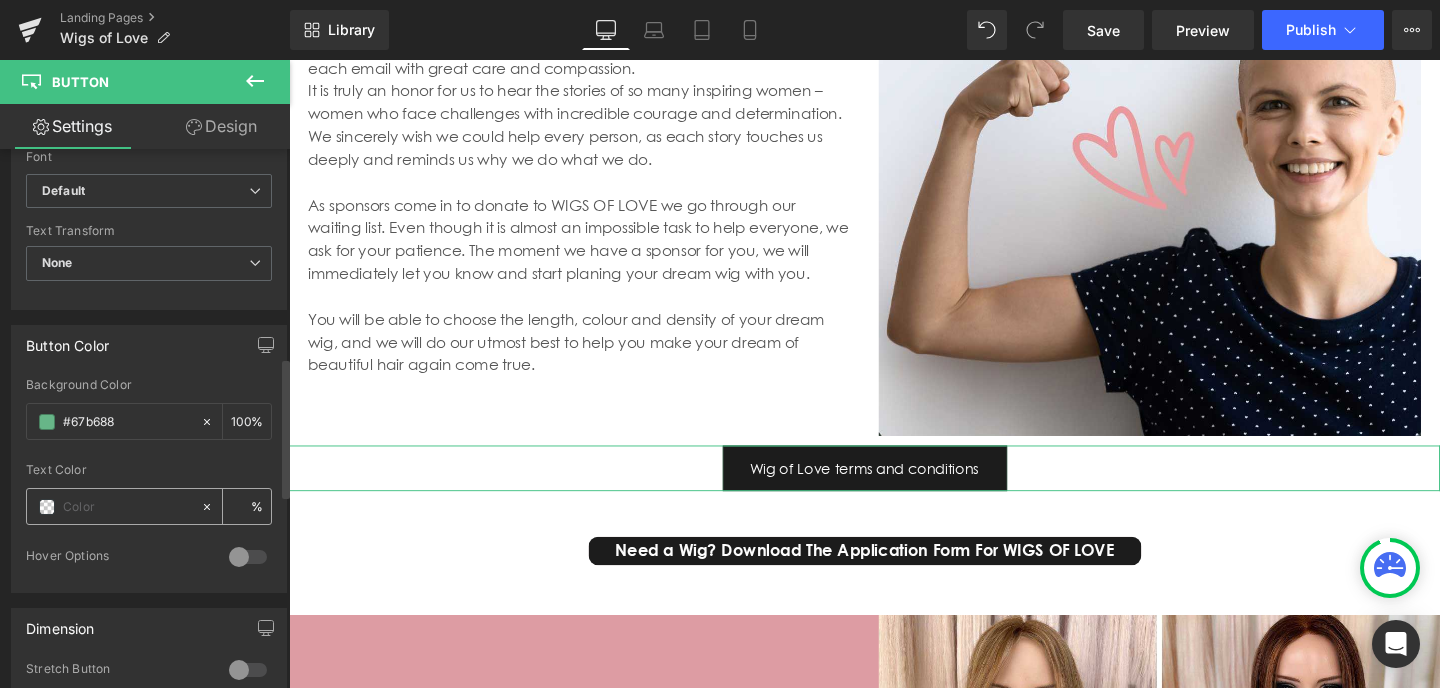 click at bounding box center (47, 507) 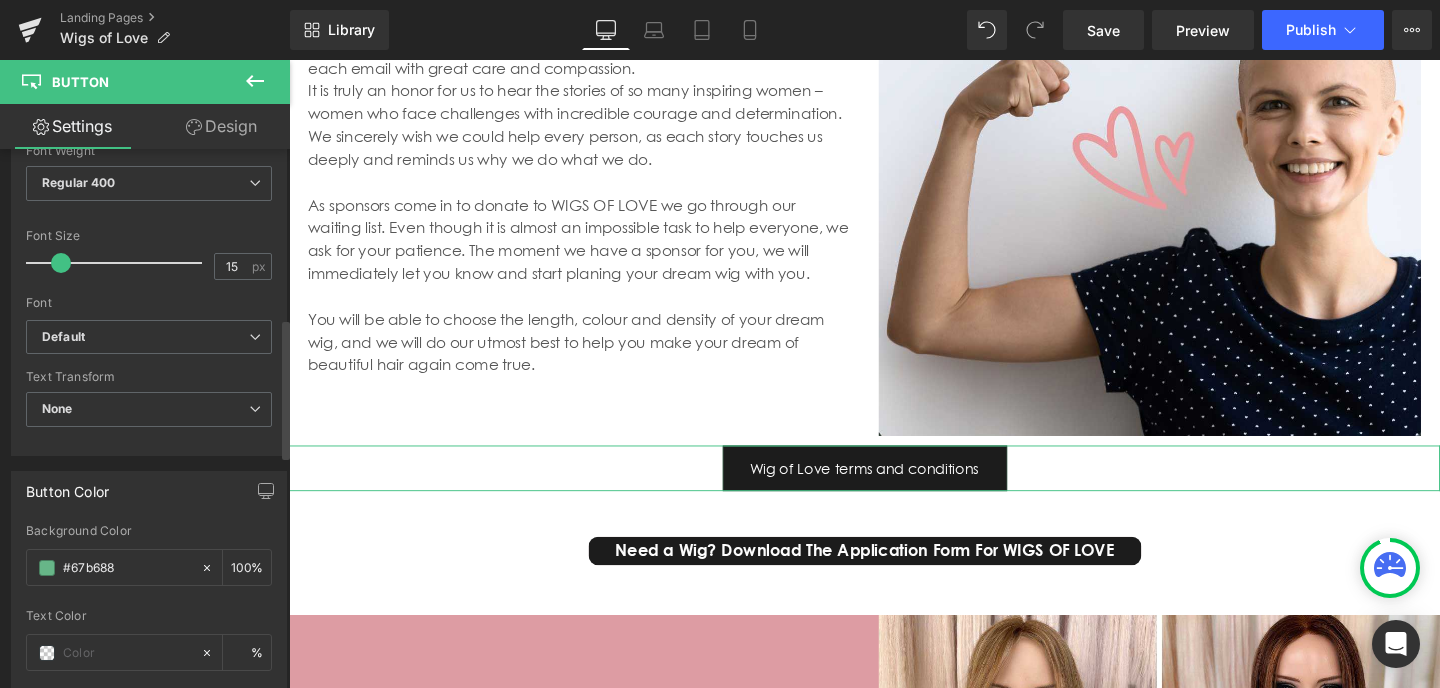 scroll, scrollTop: 651, scrollLeft: 0, axis: vertical 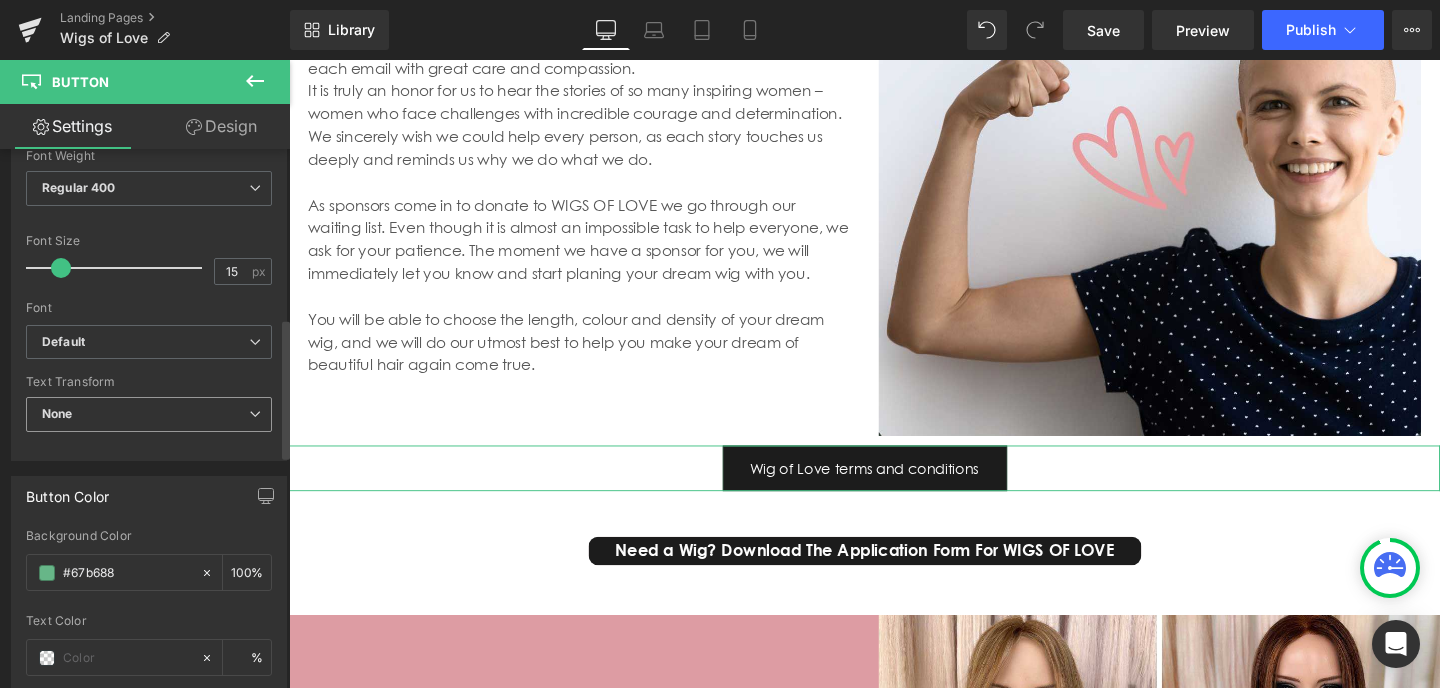 click at bounding box center [255, 414] 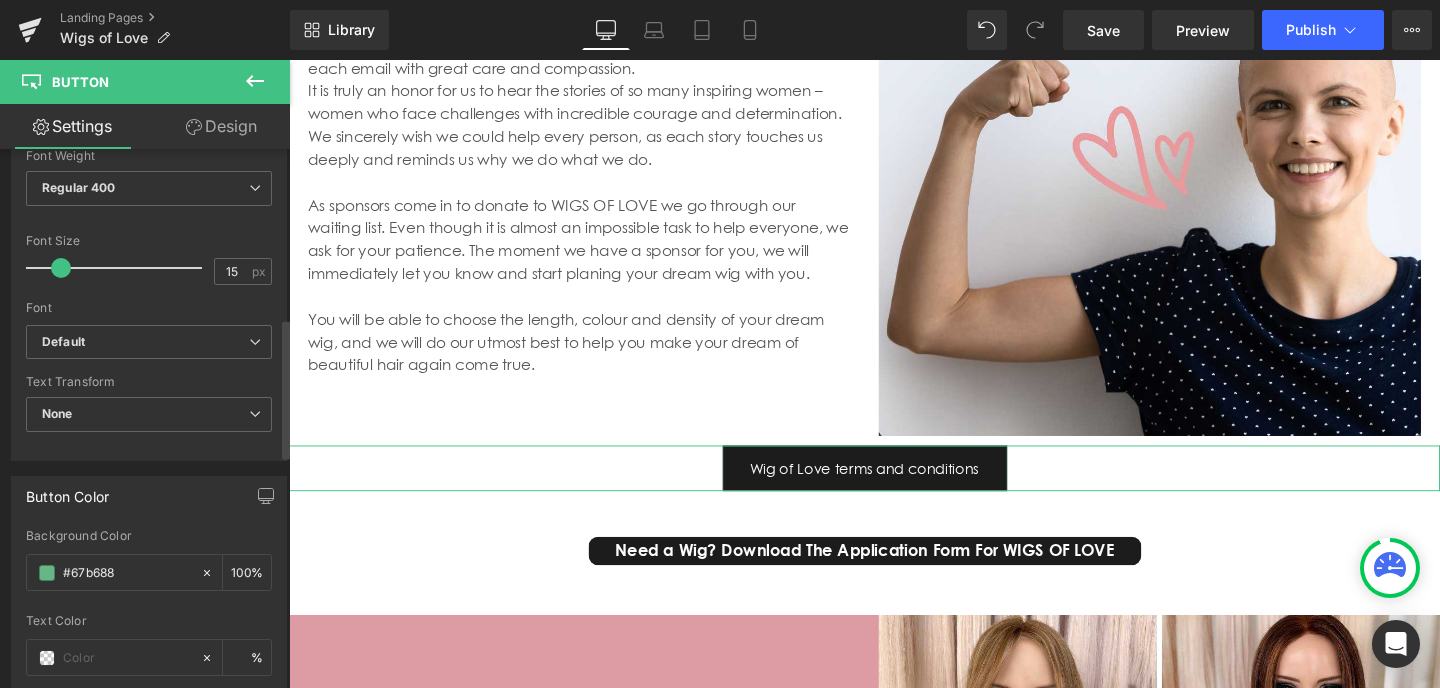 click on "Text Transform" at bounding box center (149, 382) 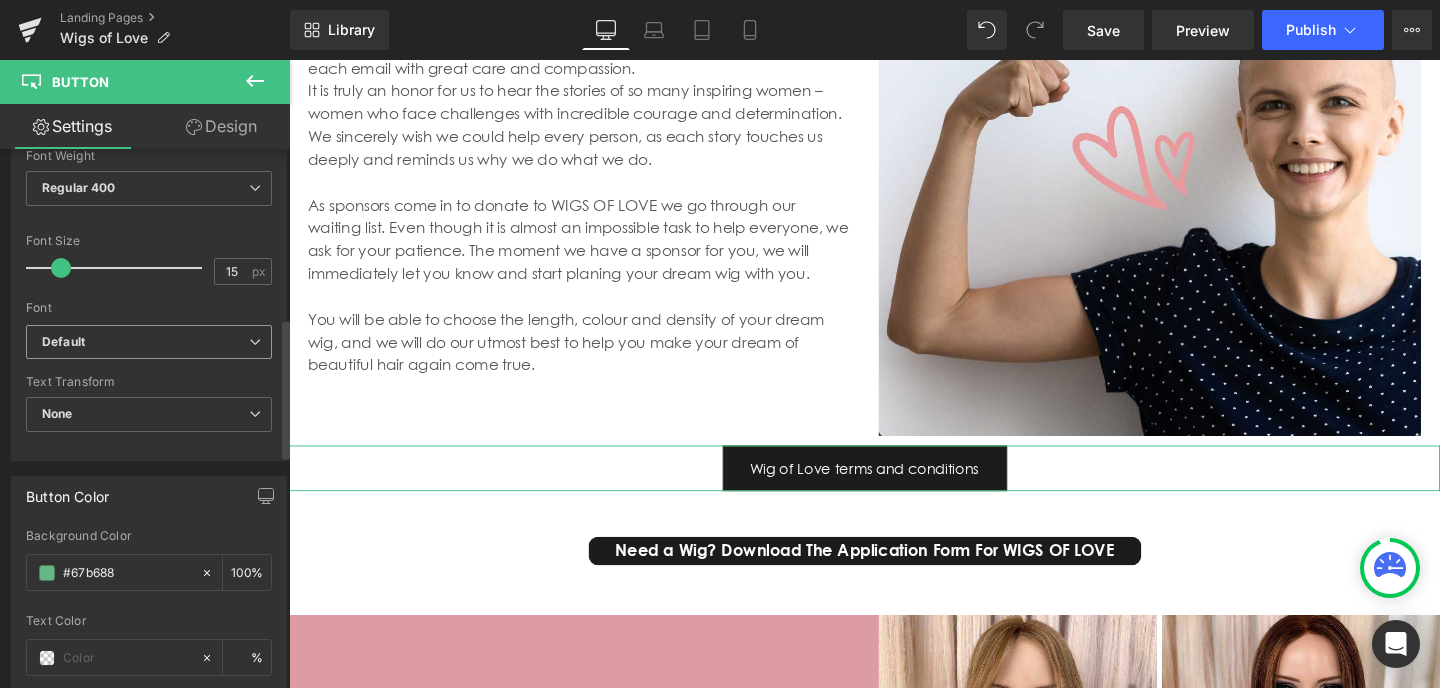click at bounding box center [255, 342] 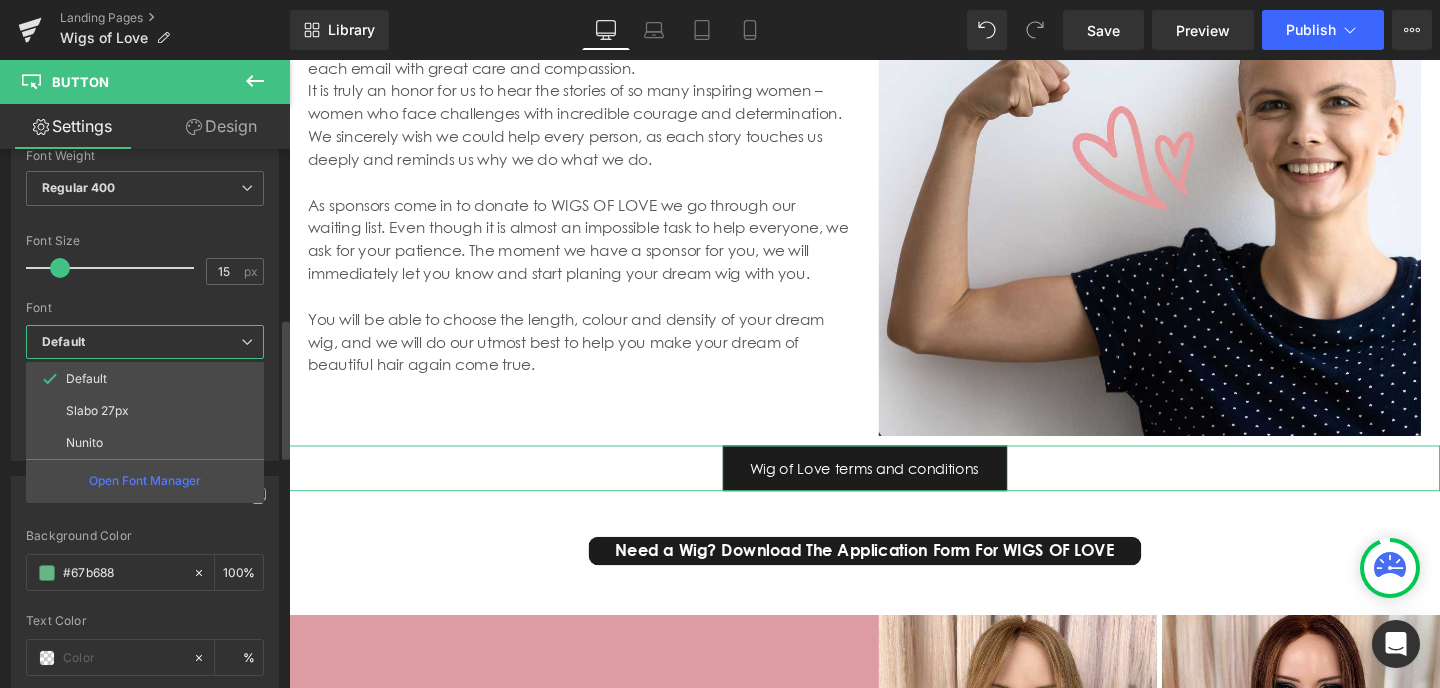 click on "Font" at bounding box center [145, 308] 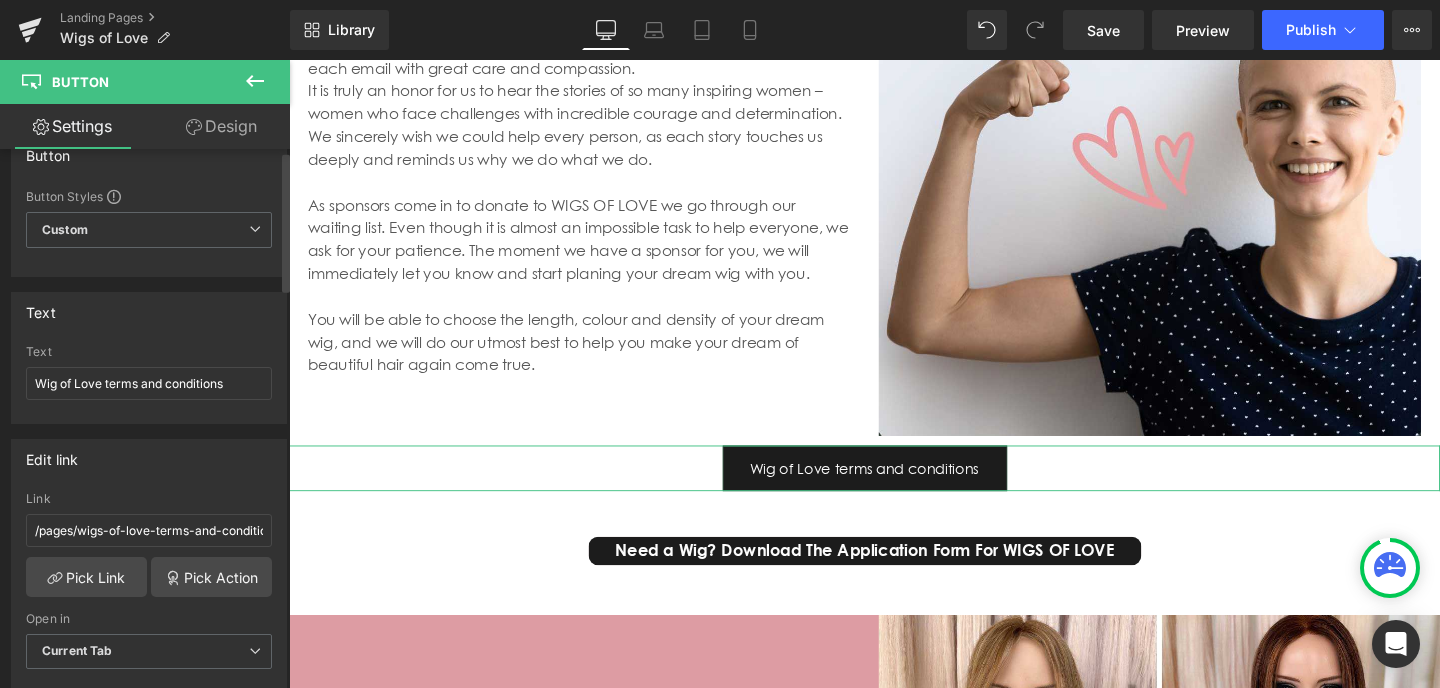 scroll, scrollTop: 0, scrollLeft: 0, axis: both 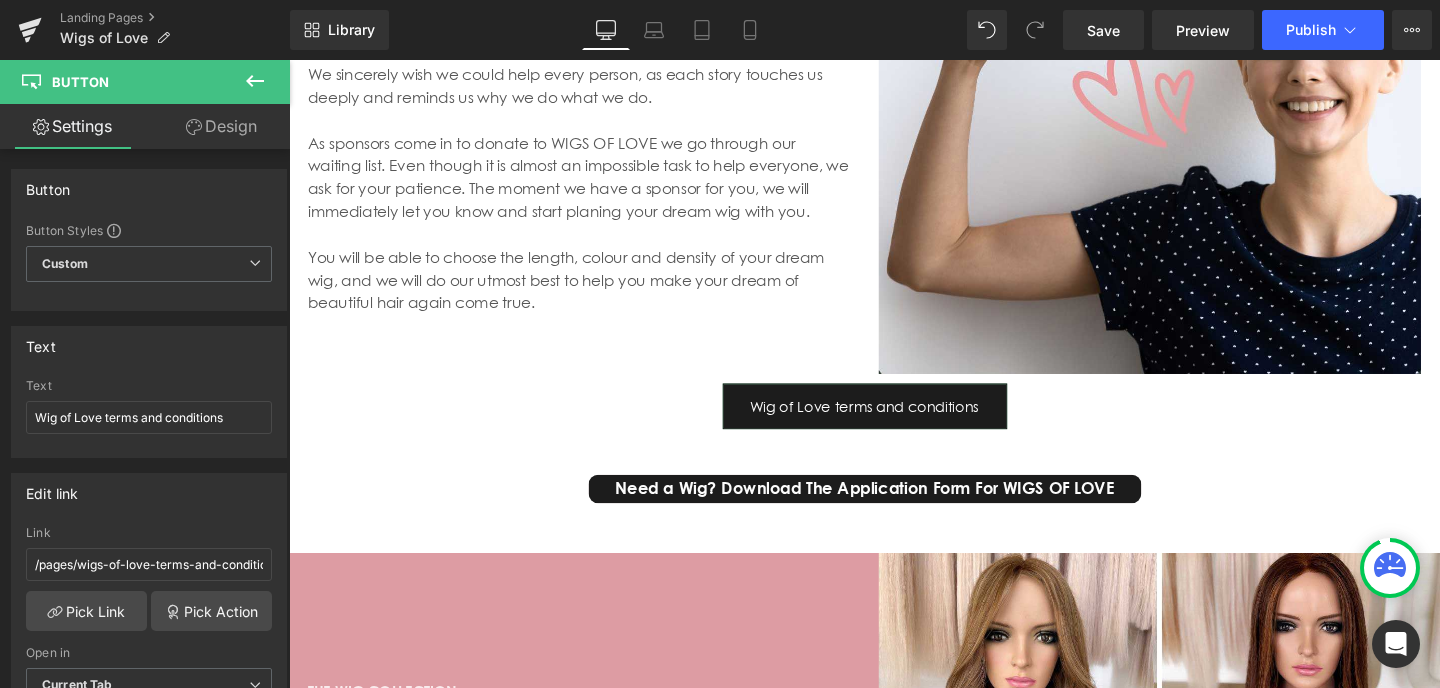 click on "Skip to content
Strands Of Love South Africa
Navigation menu
Home
About
Products Hair Colours Tape-In Hair Extensions Keratin Tip Hair Extensions Weft Hair Extensions Clip-In Hair Extensions Human Hair Wigs Men's Hair Systems Crown Toppers
Shop Classic Clip-In Extensions SOL Clip-In Extensions Halo Hair Extensions Ponytail Clip-In Hair  Crown Toppers Men's Hair Systems Human Hair Wigs Hair Care Products Hair Accessories SALE Courses - Online Training
Celebrities
Makeovers
Aftercare
Training
T's & C's
Contact
Login
Search
Cart" at bounding box center (894, -1888) 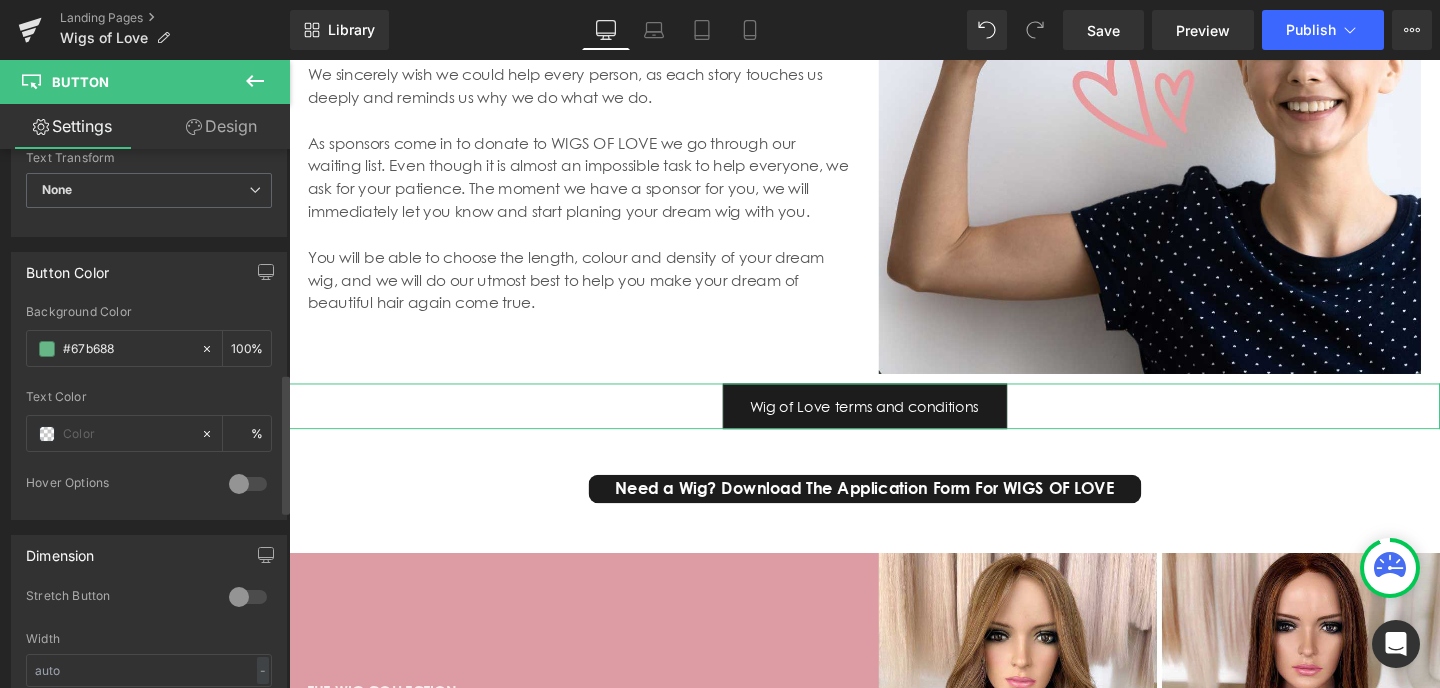 scroll, scrollTop: 877, scrollLeft: 0, axis: vertical 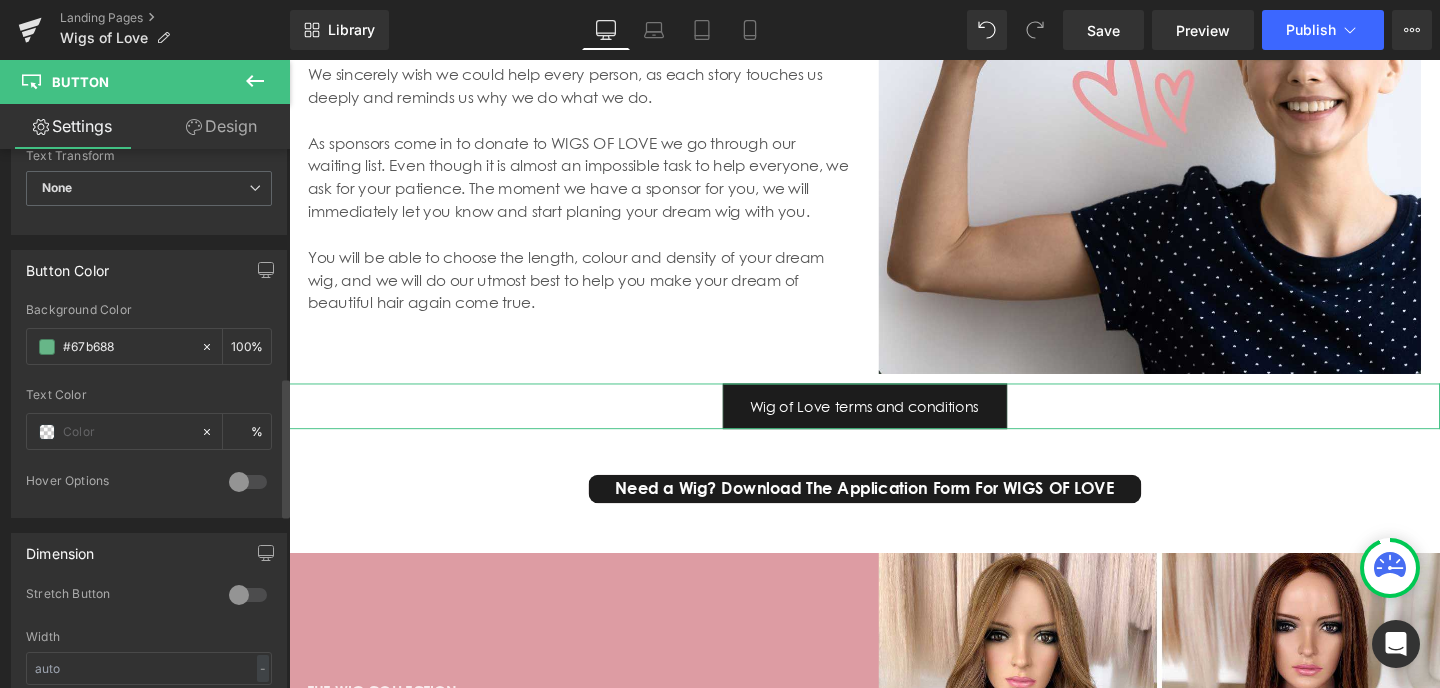 click at bounding box center [248, 482] 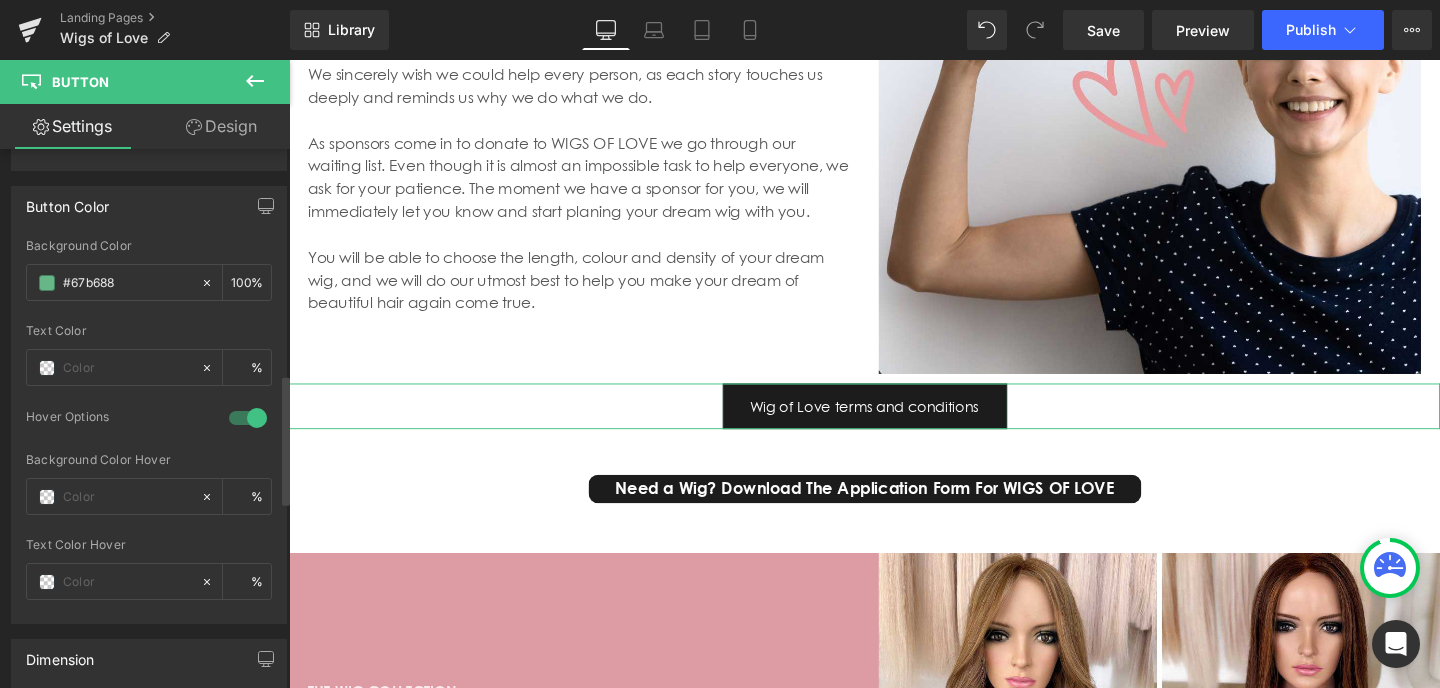 scroll, scrollTop: 936, scrollLeft: 0, axis: vertical 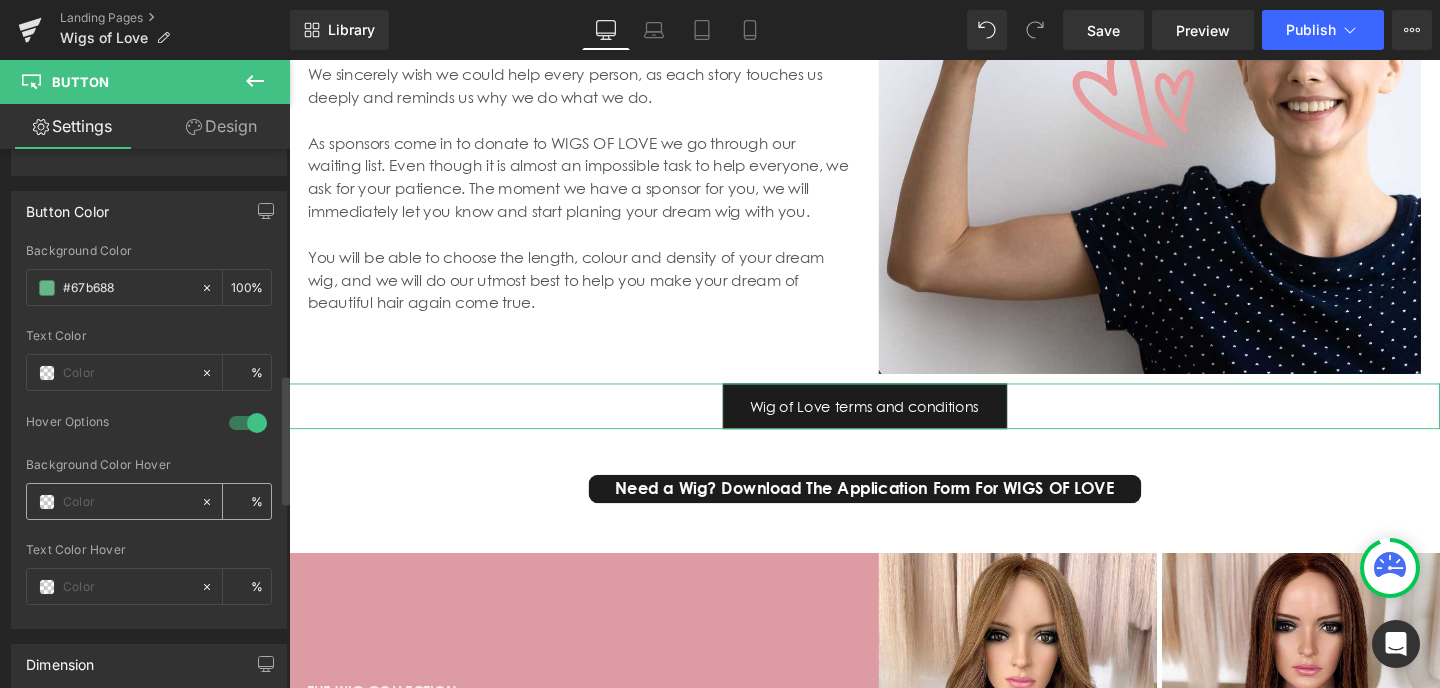 click at bounding box center (47, 502) 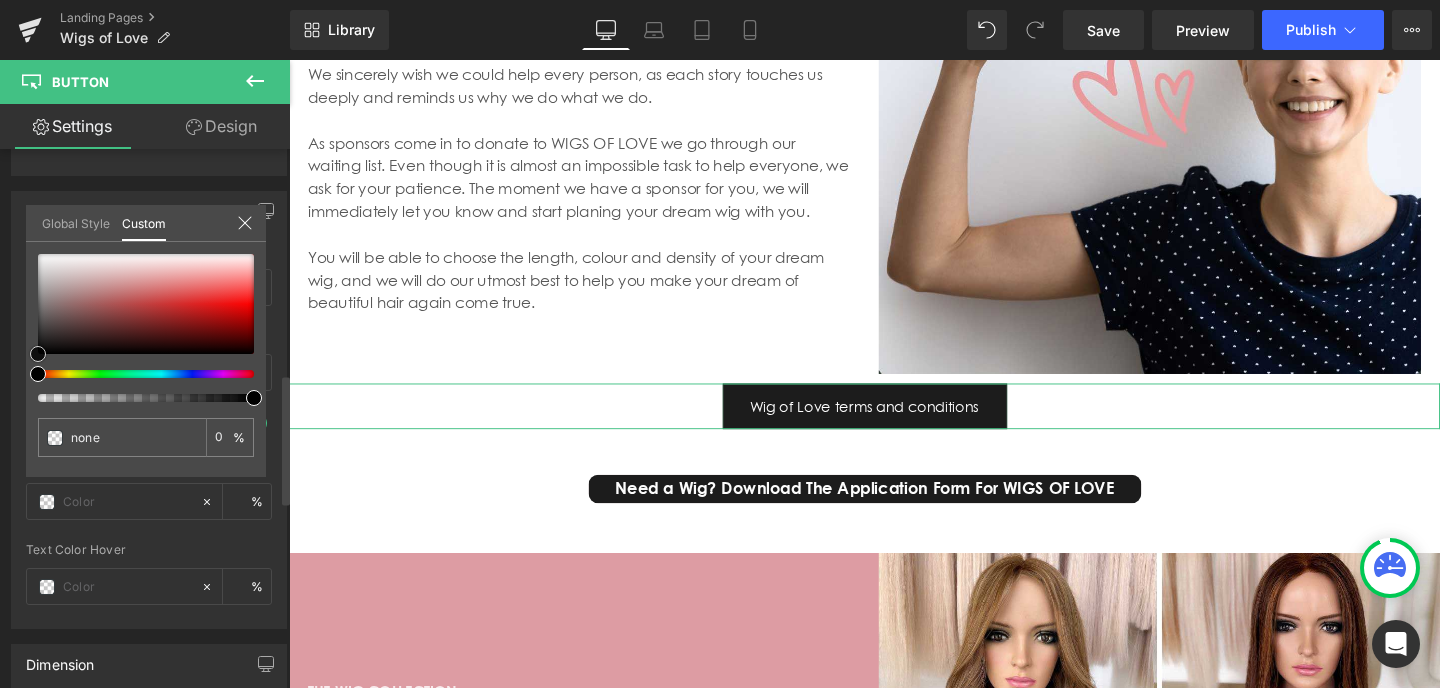 type on "#595454" 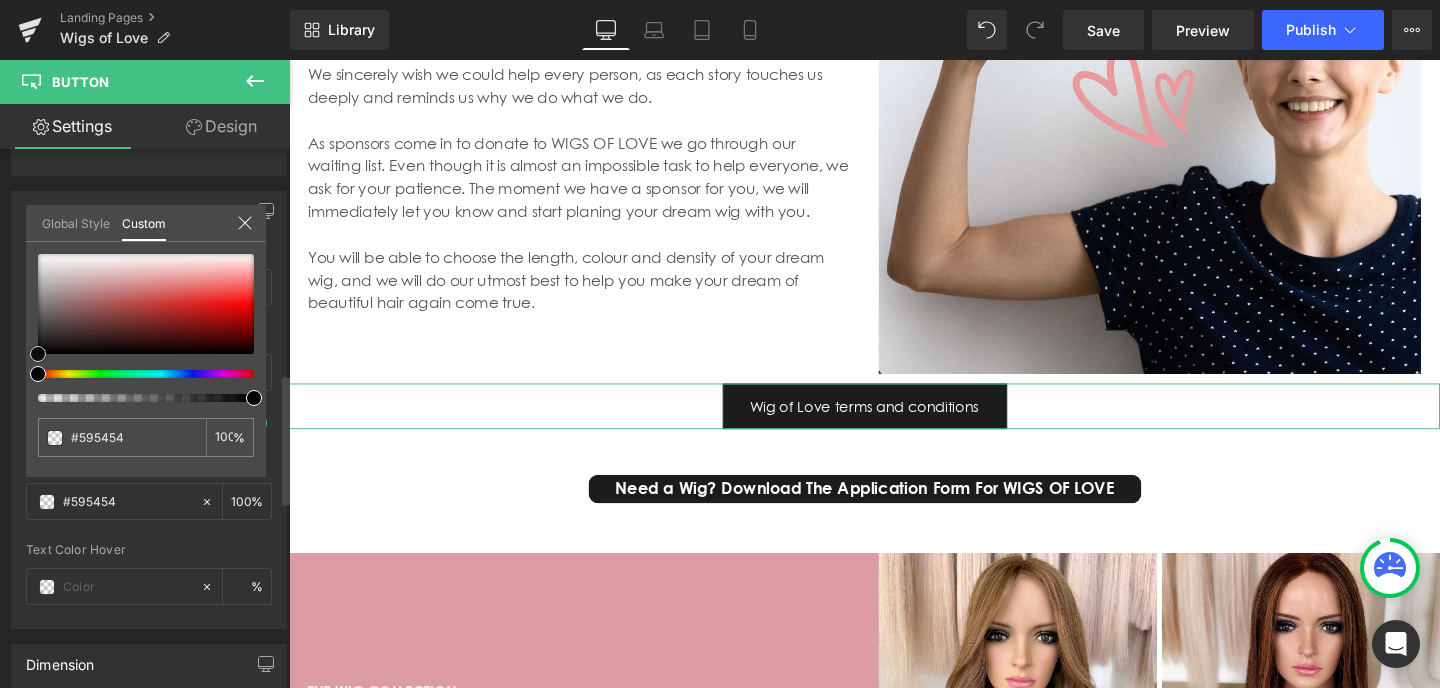 click at bounding box center [146, 304] 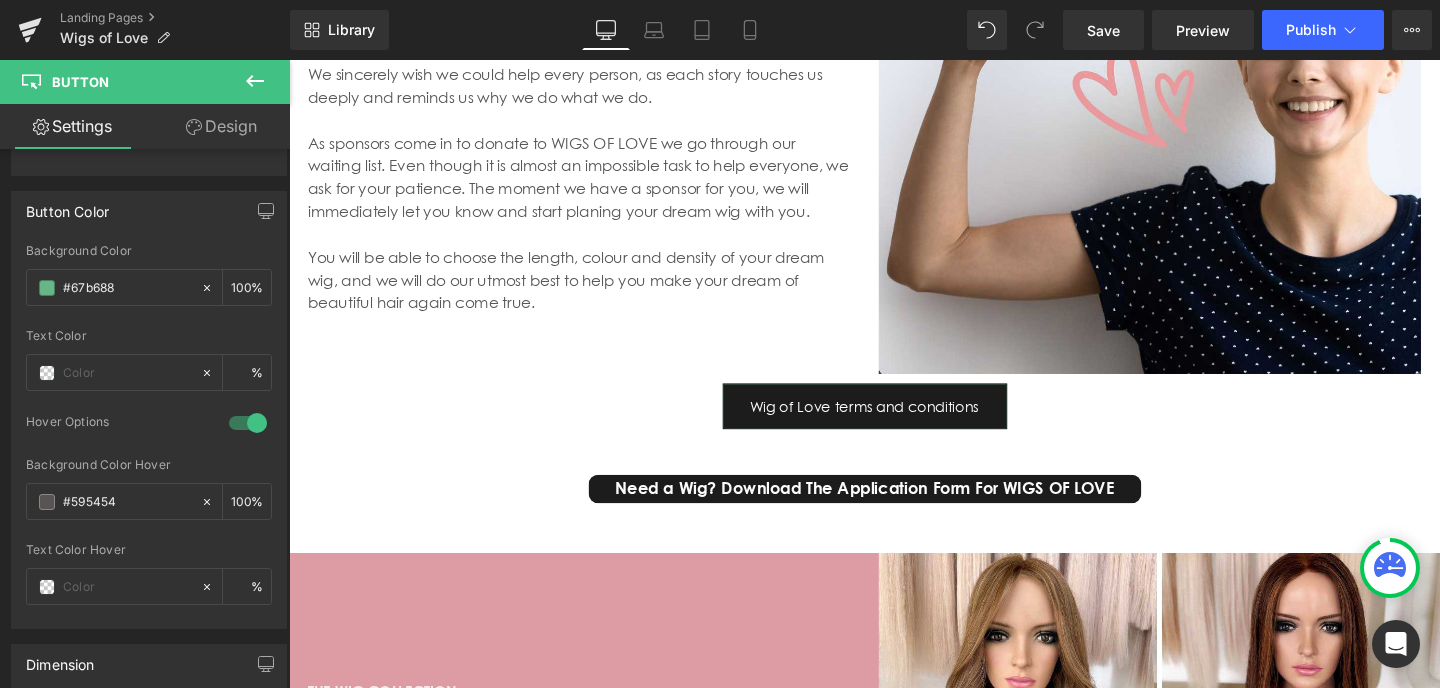 click on "Skip to content
Strands Of Love South Africa
Navigation menu
Home
About
Products Hair Colours Tape-In Hair Extensions Keratin Tip Hair Extensions Weft Hair Extensions Clip-In Hair Extensions Human Hair Wigs Men's Hair Systems Crown Toppers
Shop Classic Clip-In Extensions SOL Clip-In Extensions Halo Hair Extensions Ponytail Clip-In Hair  Crown Toppers Men's Hair Systems Human Hair Wigs Hair Care Products Hair Accessories SALE Courses - Online Training
Celebrities
Makeovers
Aftercare
Training
T's & C's
Contact
Login
Search
Cart" at bounding box center [894, -1888] 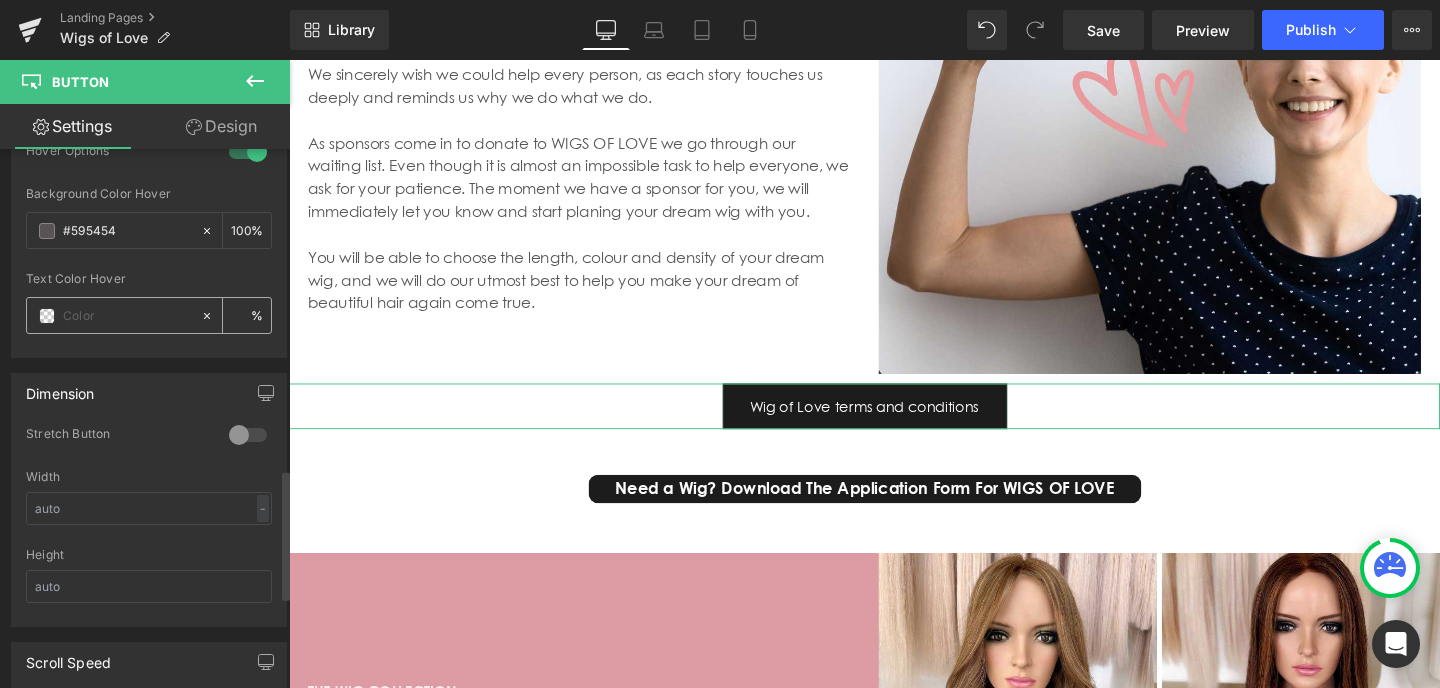 scroll, scrollTop: 1425, scrollLeft: 0, axis: vertical 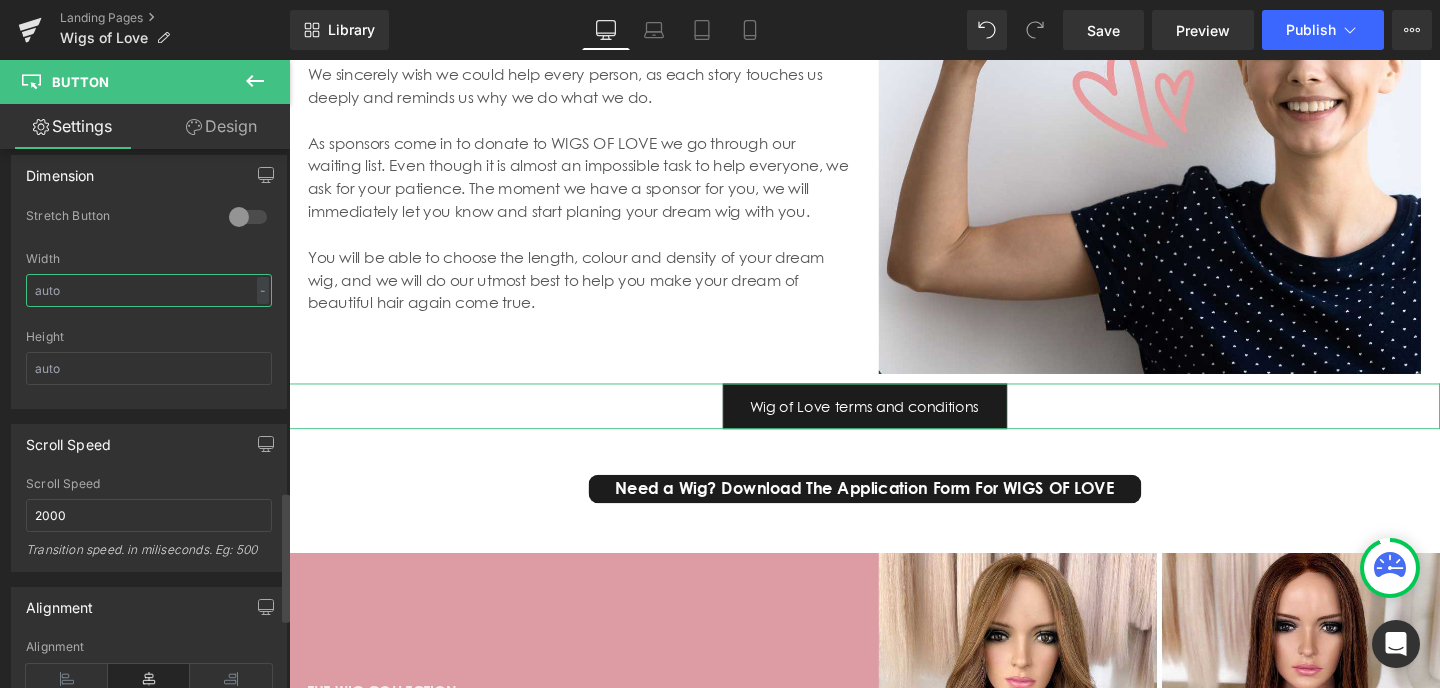 click at bounding box center [149, 290] 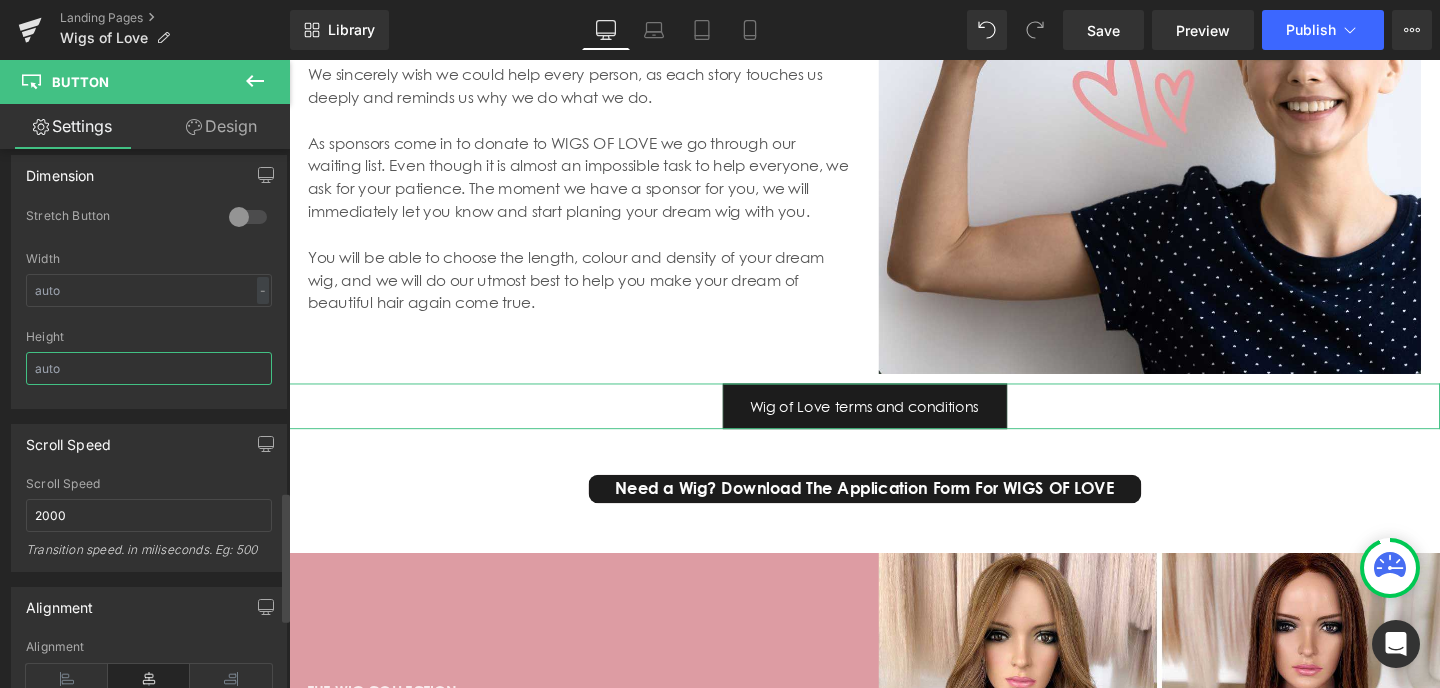 click at bounding box center [149, 368] 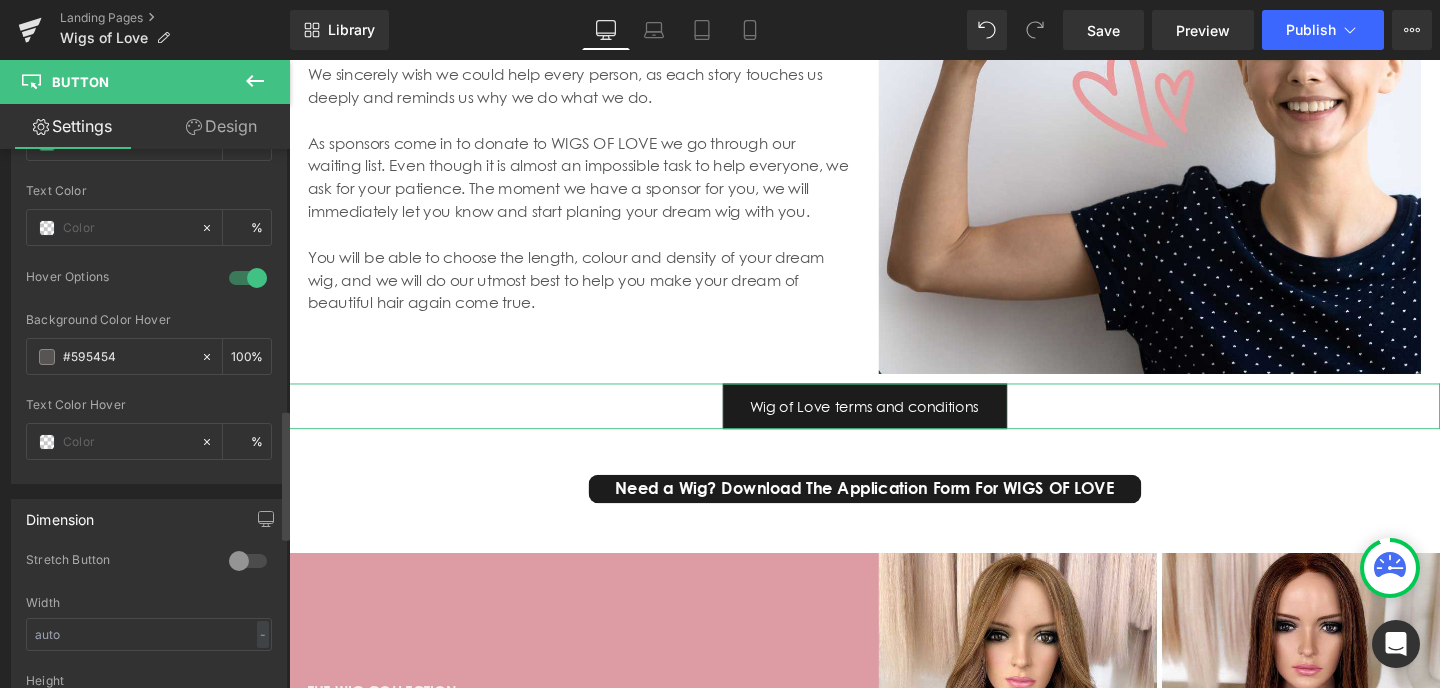 scroll, scrollTop: 570, scrollLeft: 0, axis: vertical 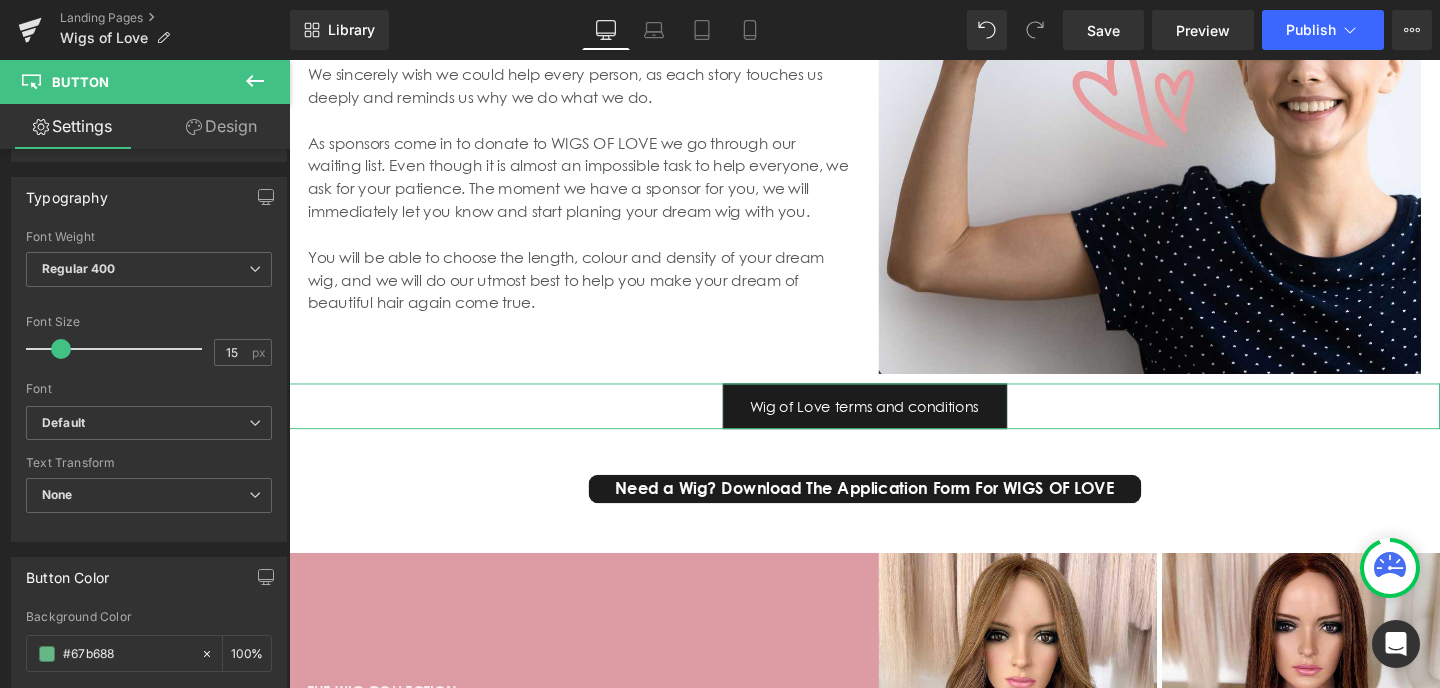 click on "Design" at bounding box center [221, 126] 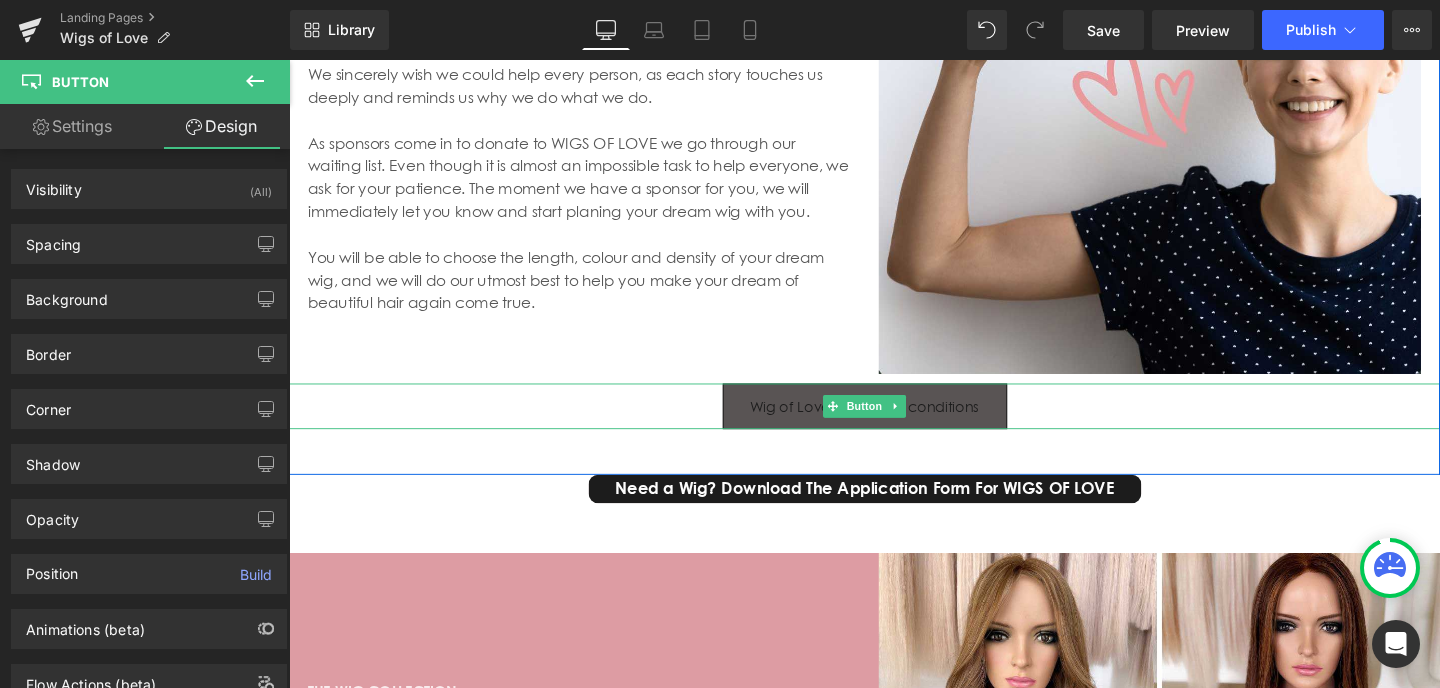 click on "Wig of Love terms and conditions" at bounding box center (894, 424) 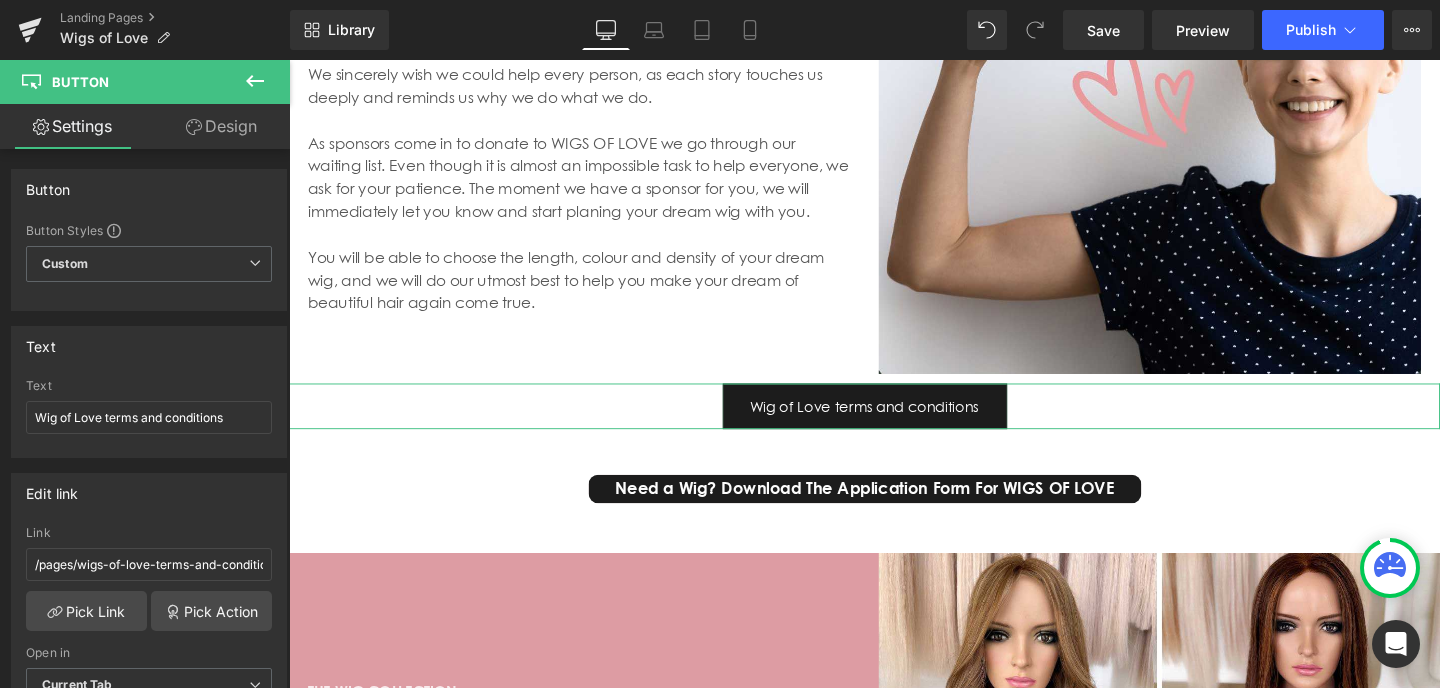 click on "Design" at bounding box center (221, 126) 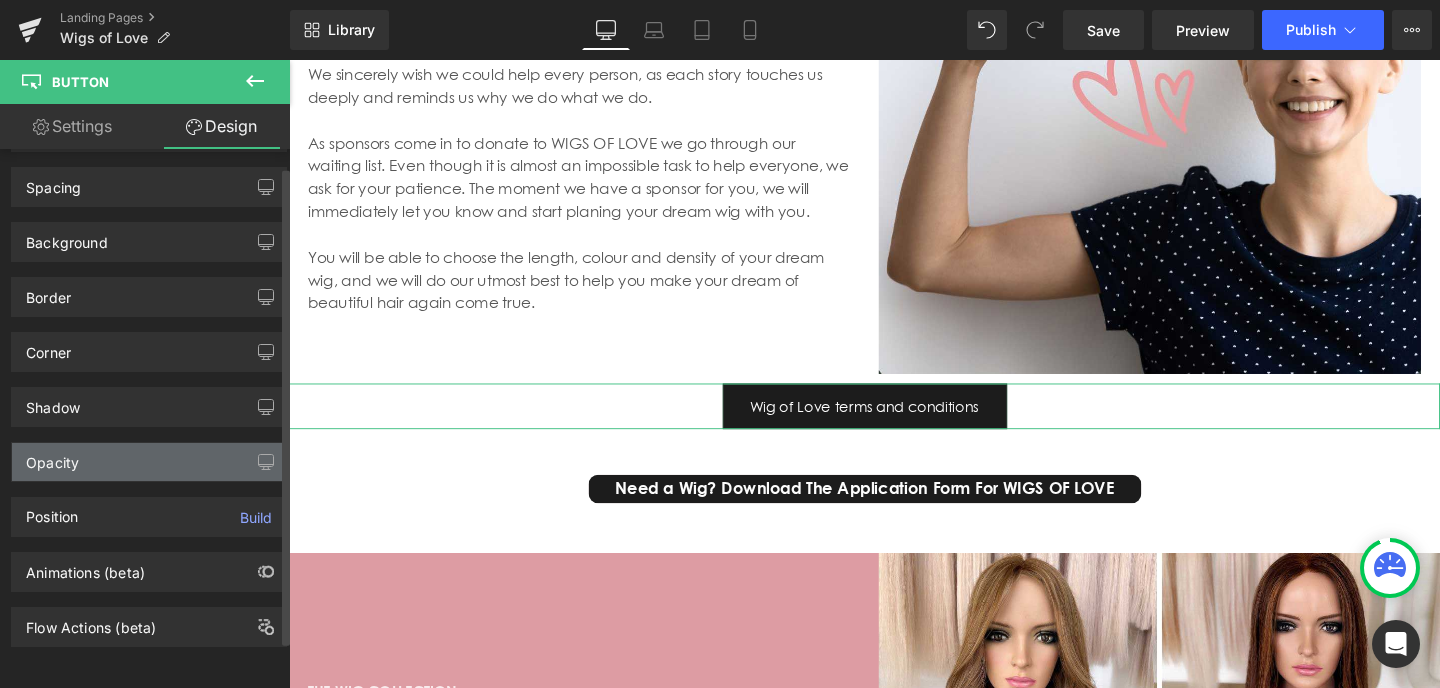scroll, scrollTop: 0, scrollLeft: 0, axis: both 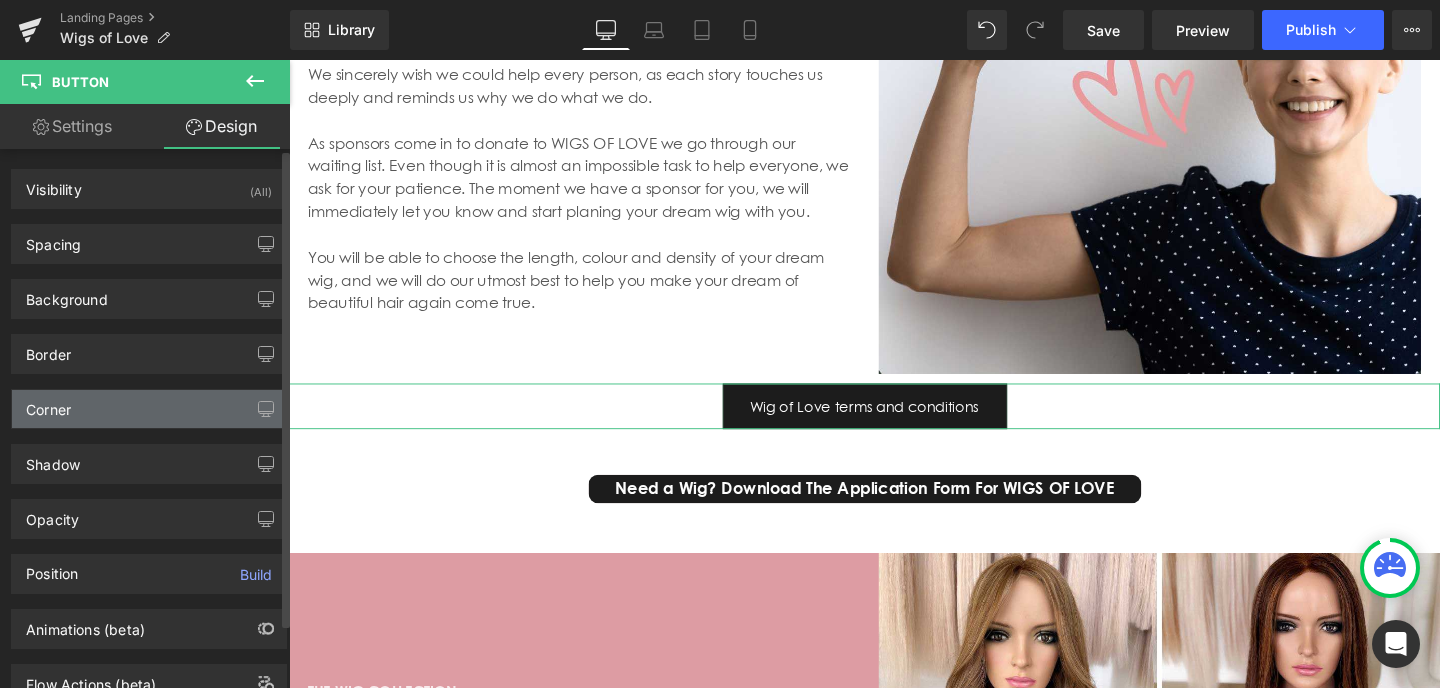 click on "Corner" at bounding box center (149, 409) 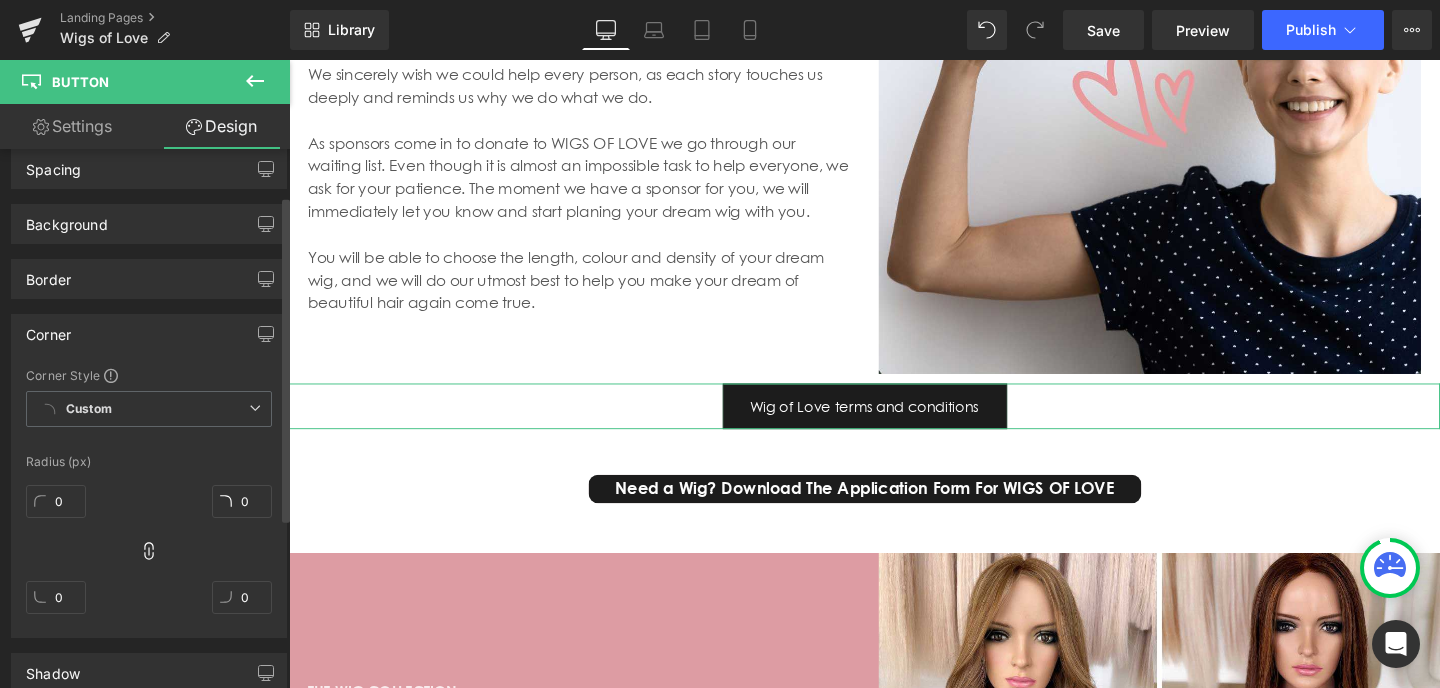 scroll, scrollTop: 77, scrollLeft: 0, axis: vertical 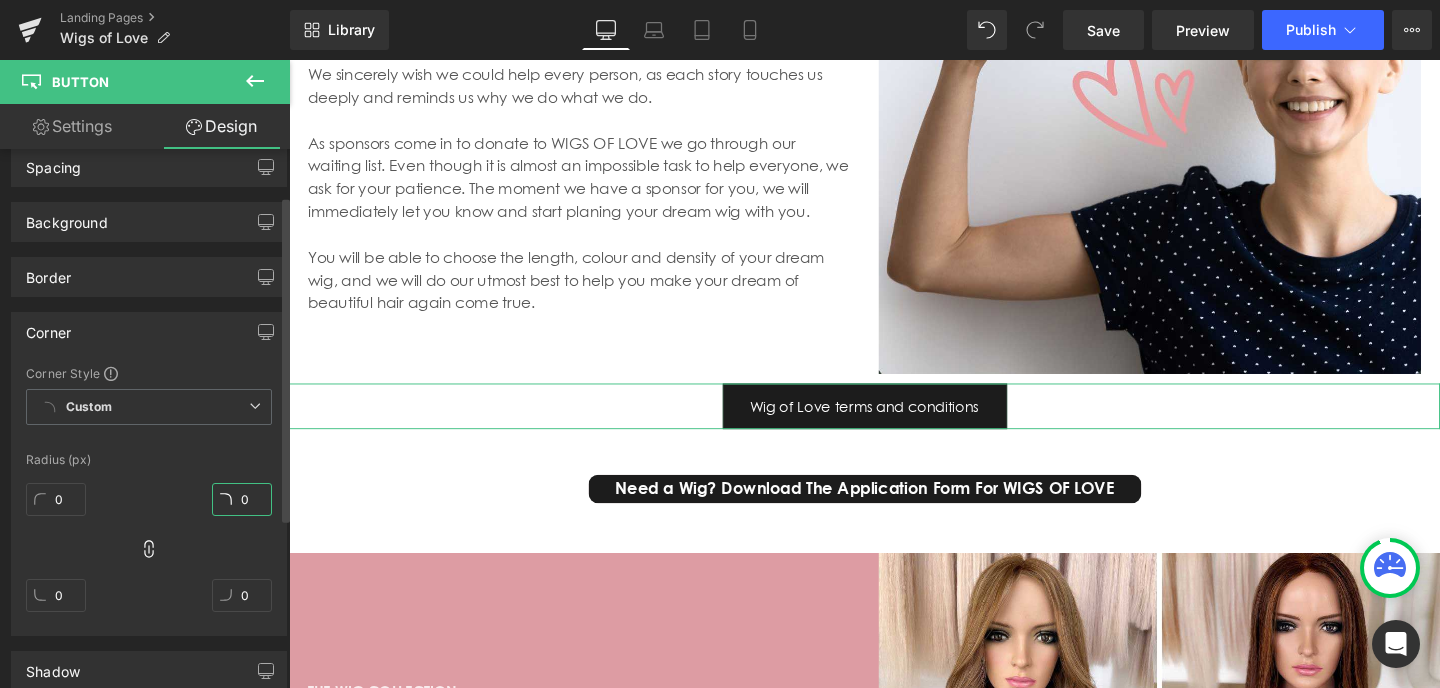 click on "0" at bounding box center [242, 499] 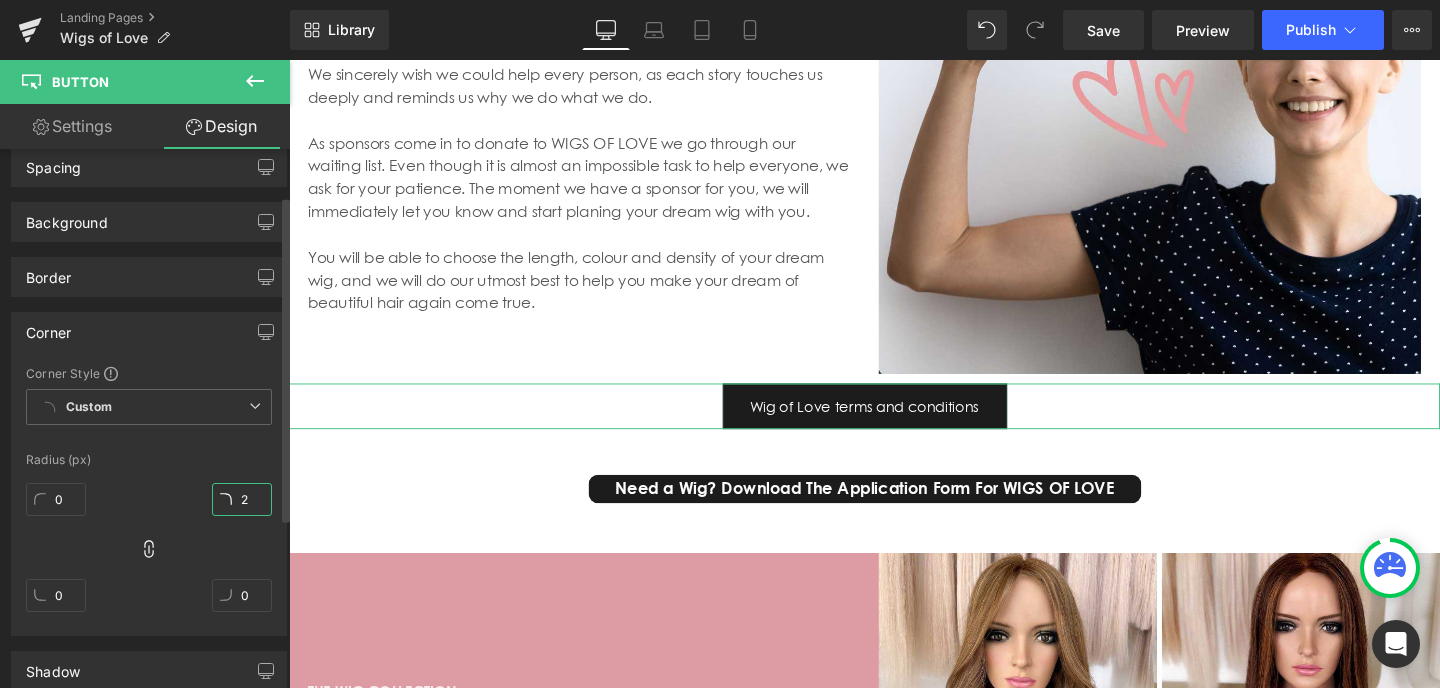 type on "2" 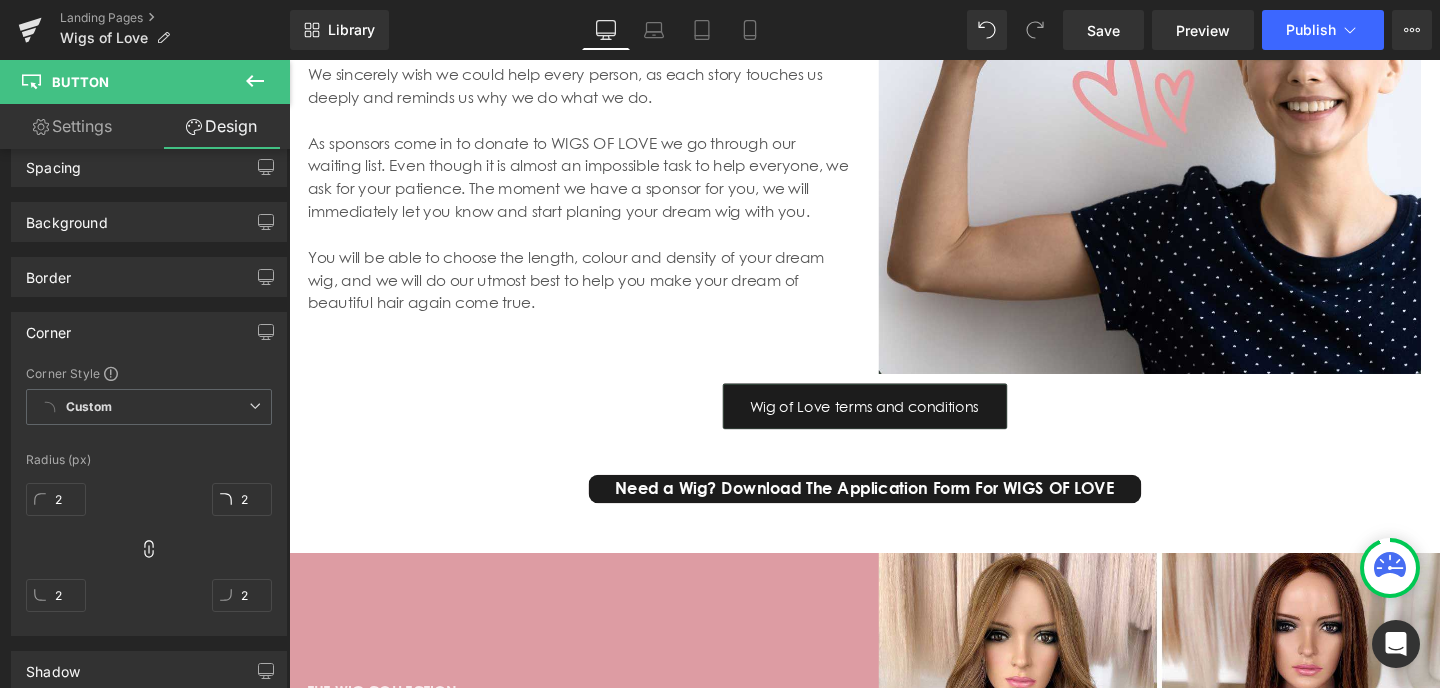 click on "Need a Wig? Download The Application Form For WIGS OF LOVE" at bounding box center [894, 511] 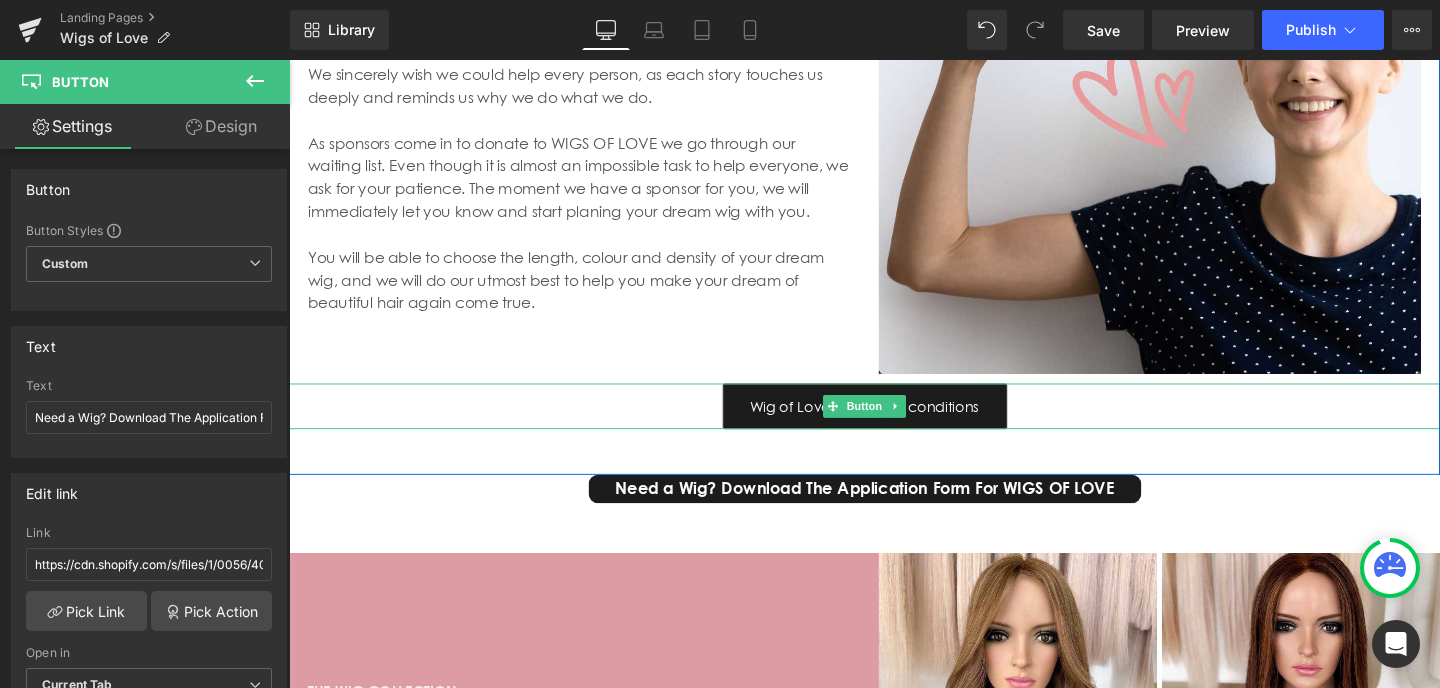 click on "Wig of Love terms and conditions" at bounding box center (894, 424) 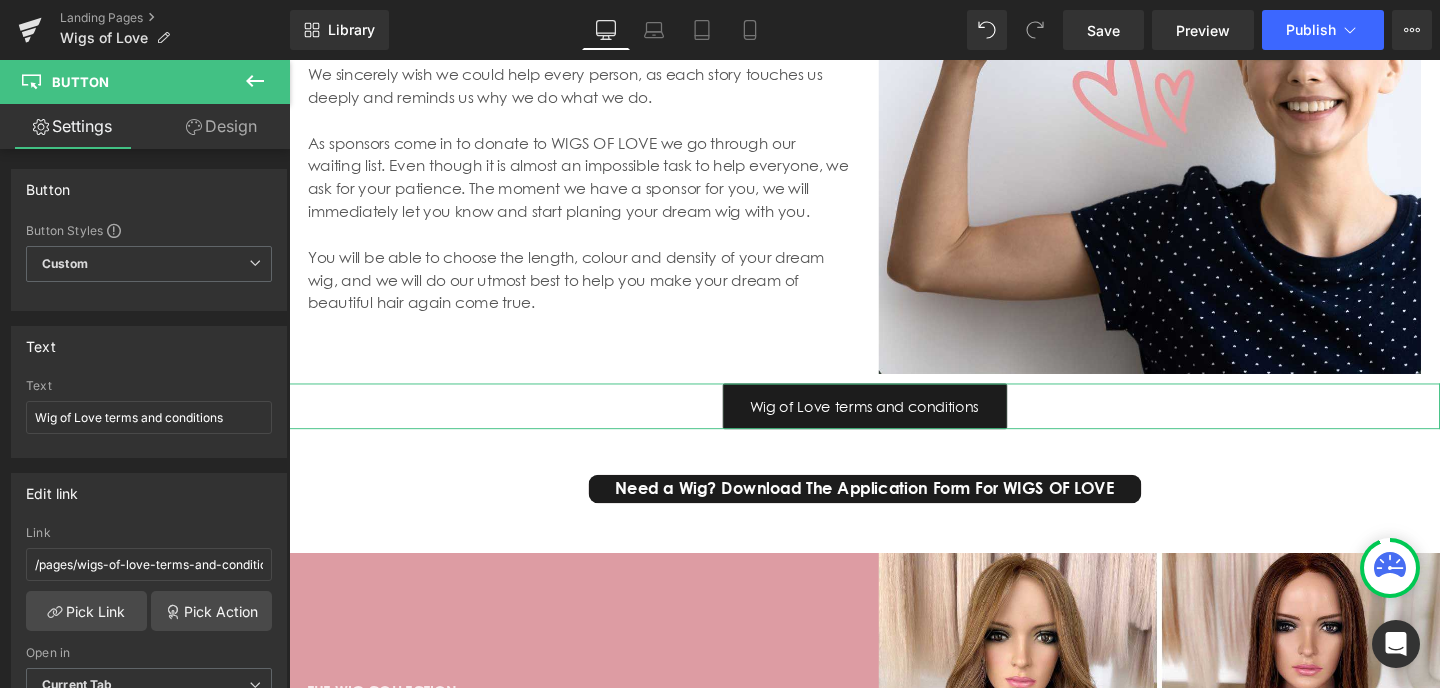 click on "Design" at bounding box center [221, 126] 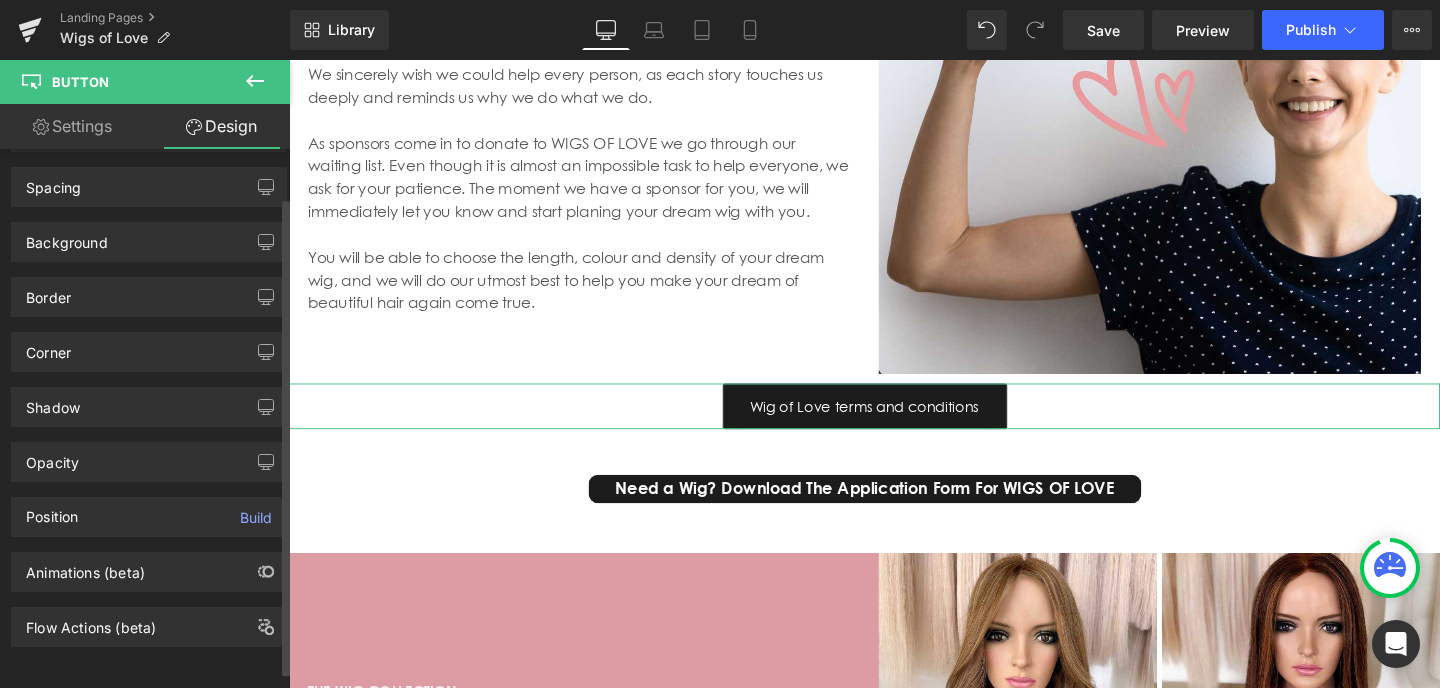 scroll, scrollTop: 0, scrollLeft: 0, axis: both 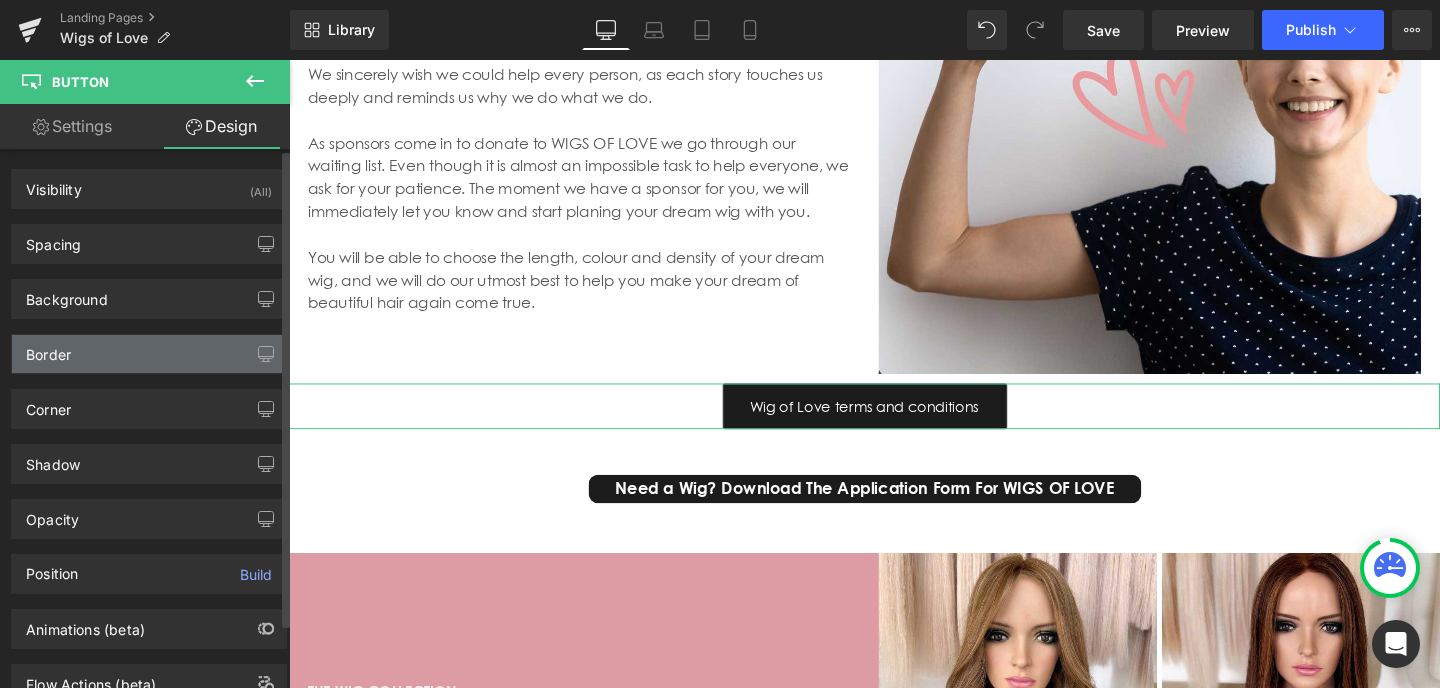 click on "Border" at bounding box center [149, 354] 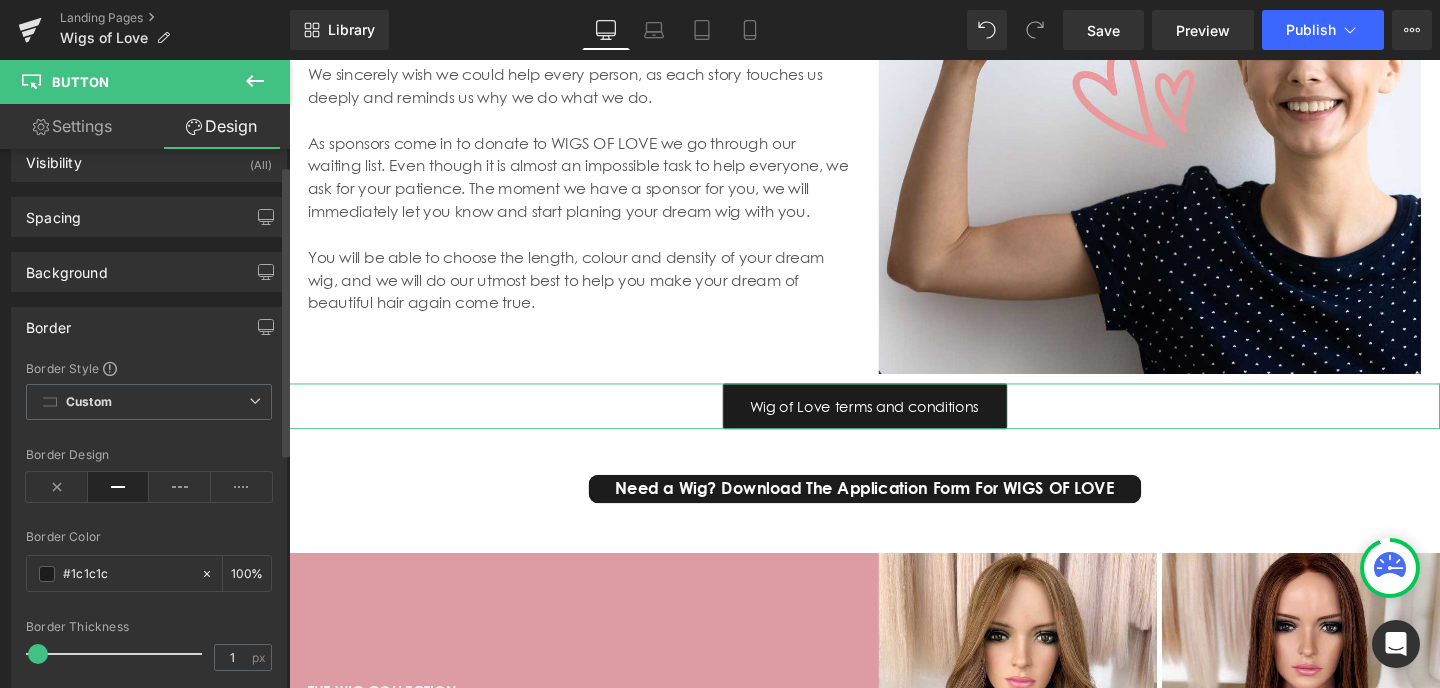 scroll, scrollTop: 0, scrollLeft: 0, axis: both 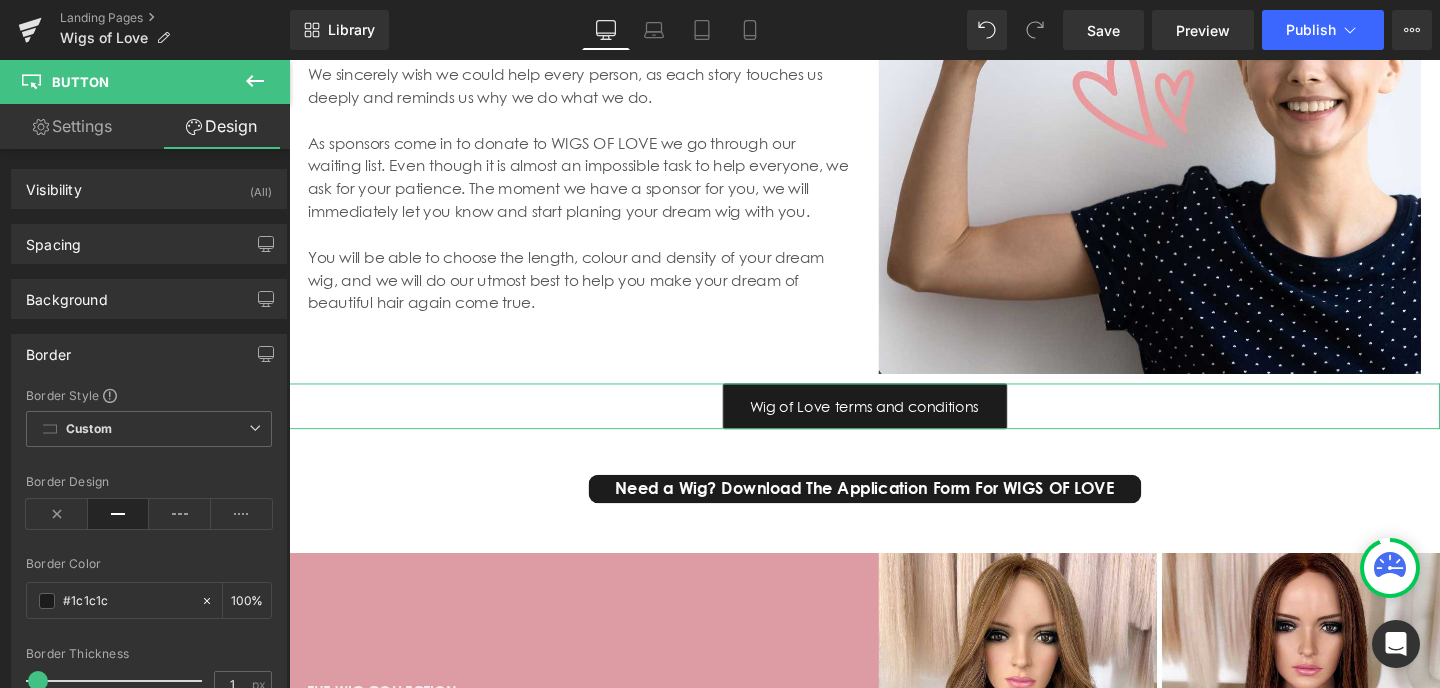 click on "Design" at bounding box center (221, 126) 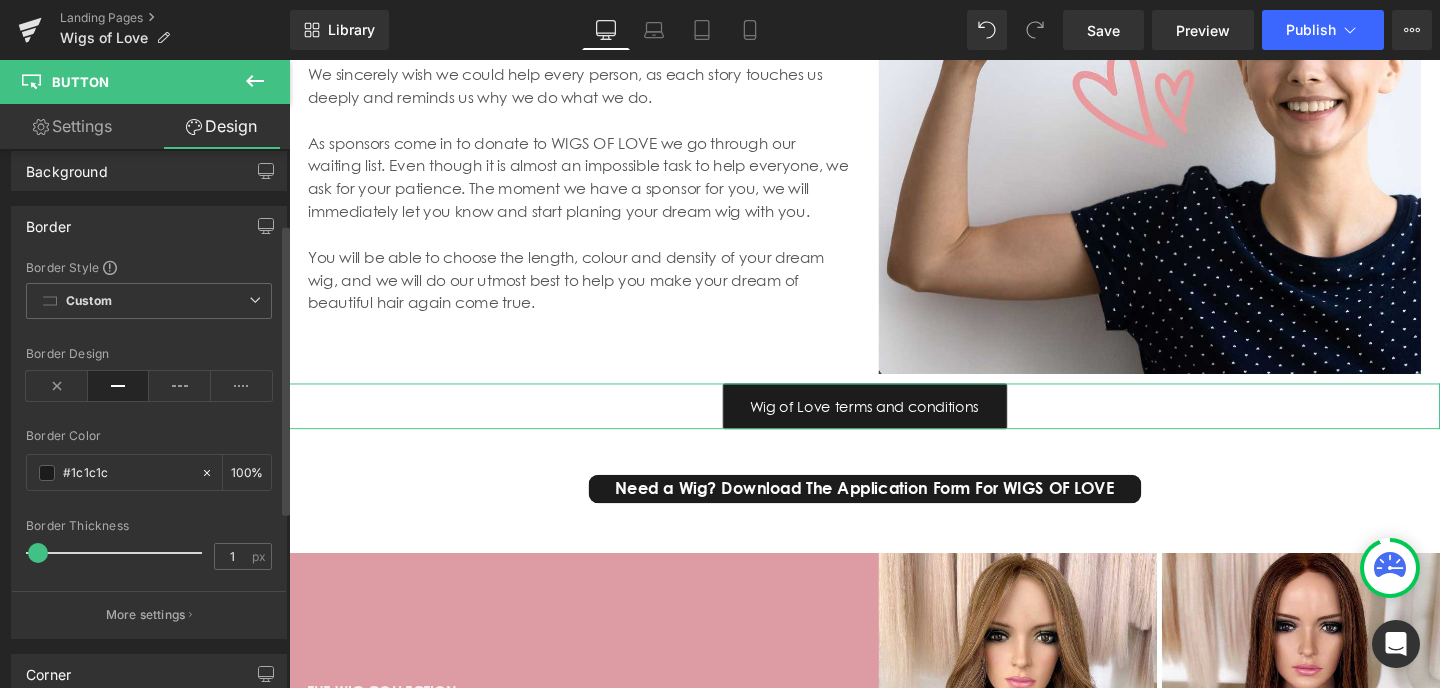 scroll, scrollTop: 141, scrollLeft: 0, axis: vertical 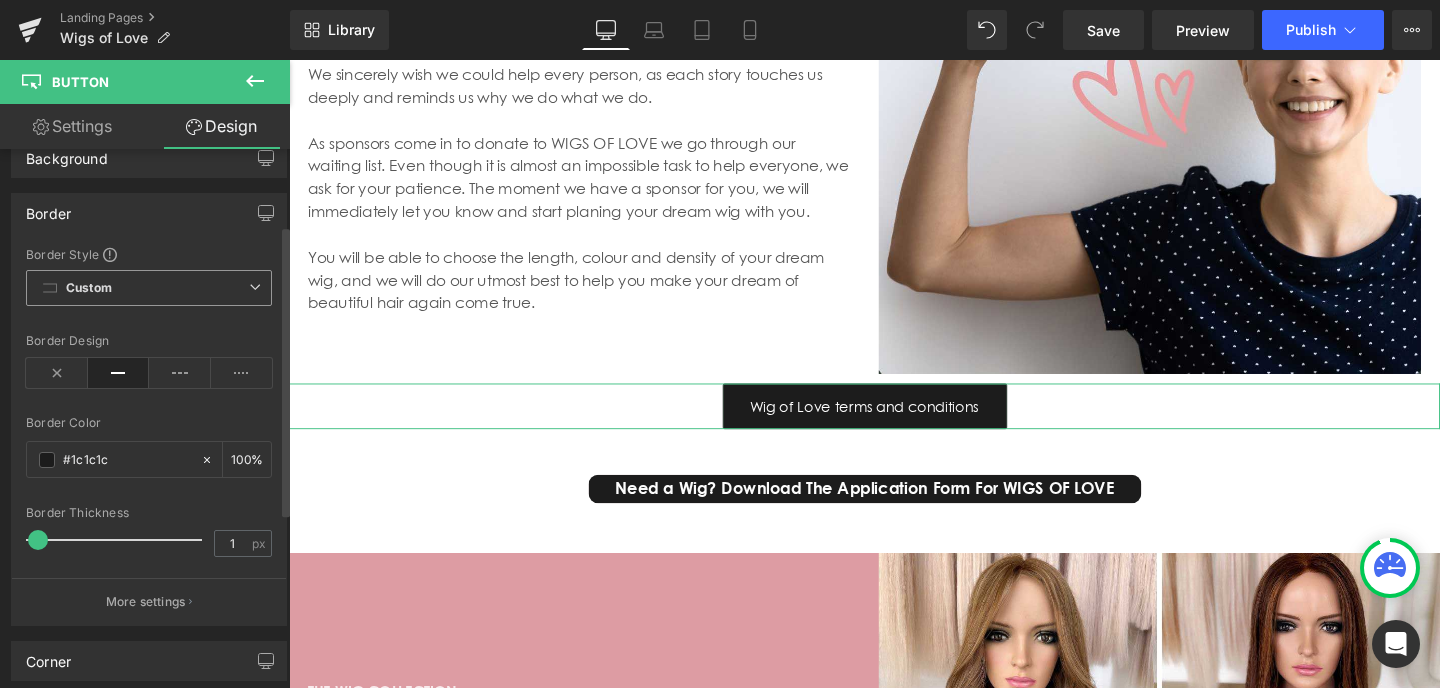 click at bounding box center [255, 287] 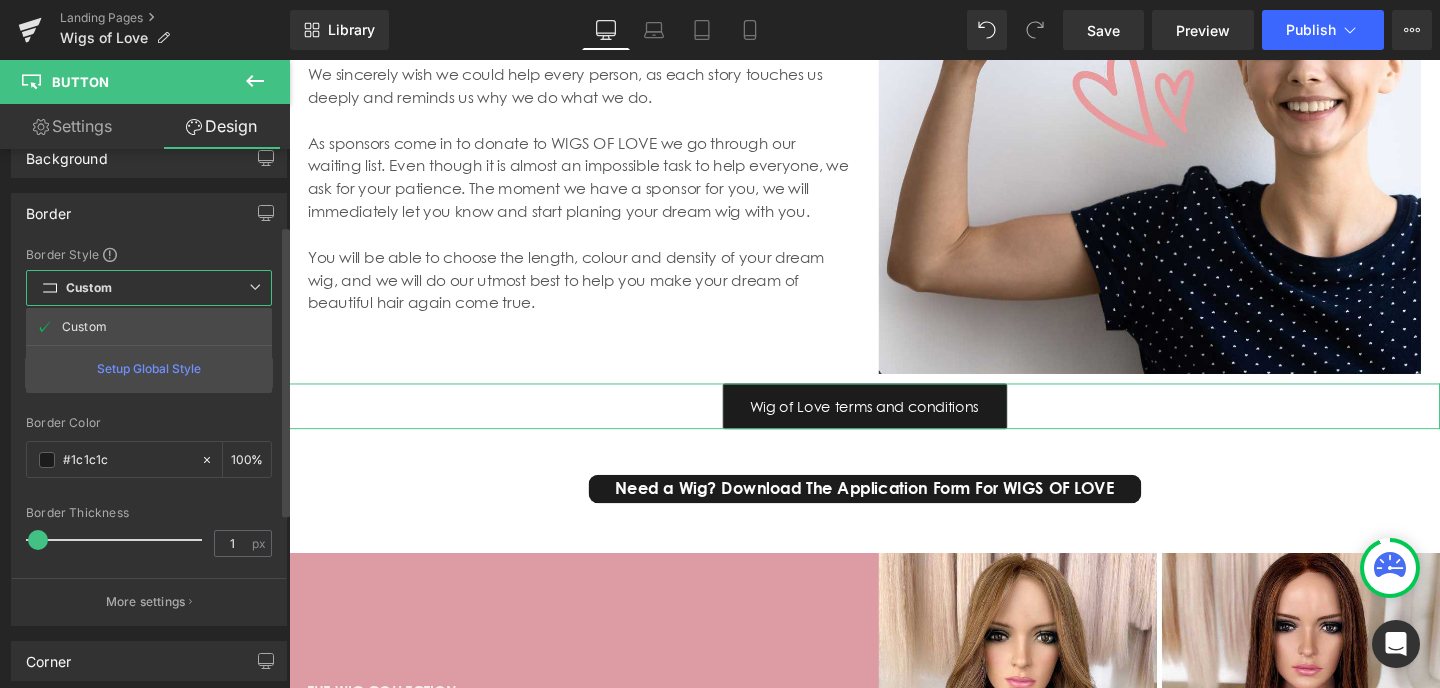 click on "Setup Global Style" at bounding box center [149, 368] 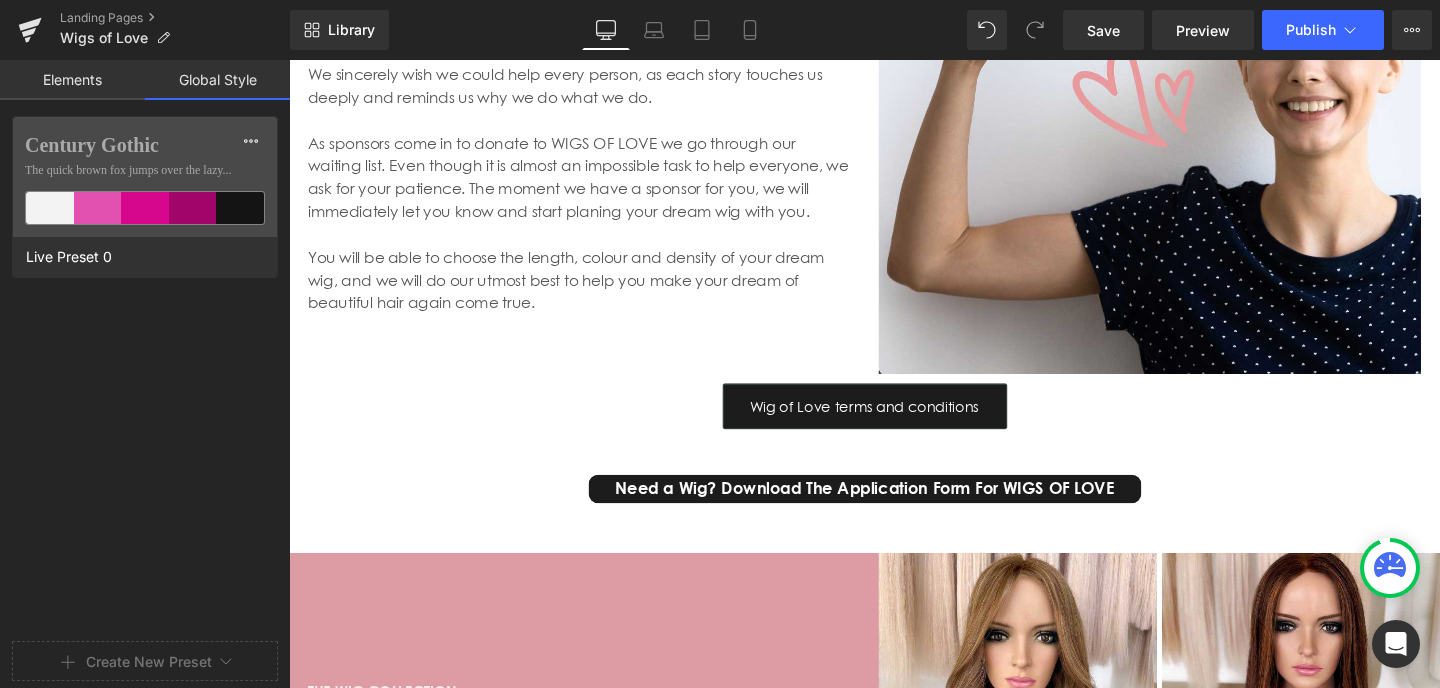 click on "Global Style" at bounding box center (217, 80) 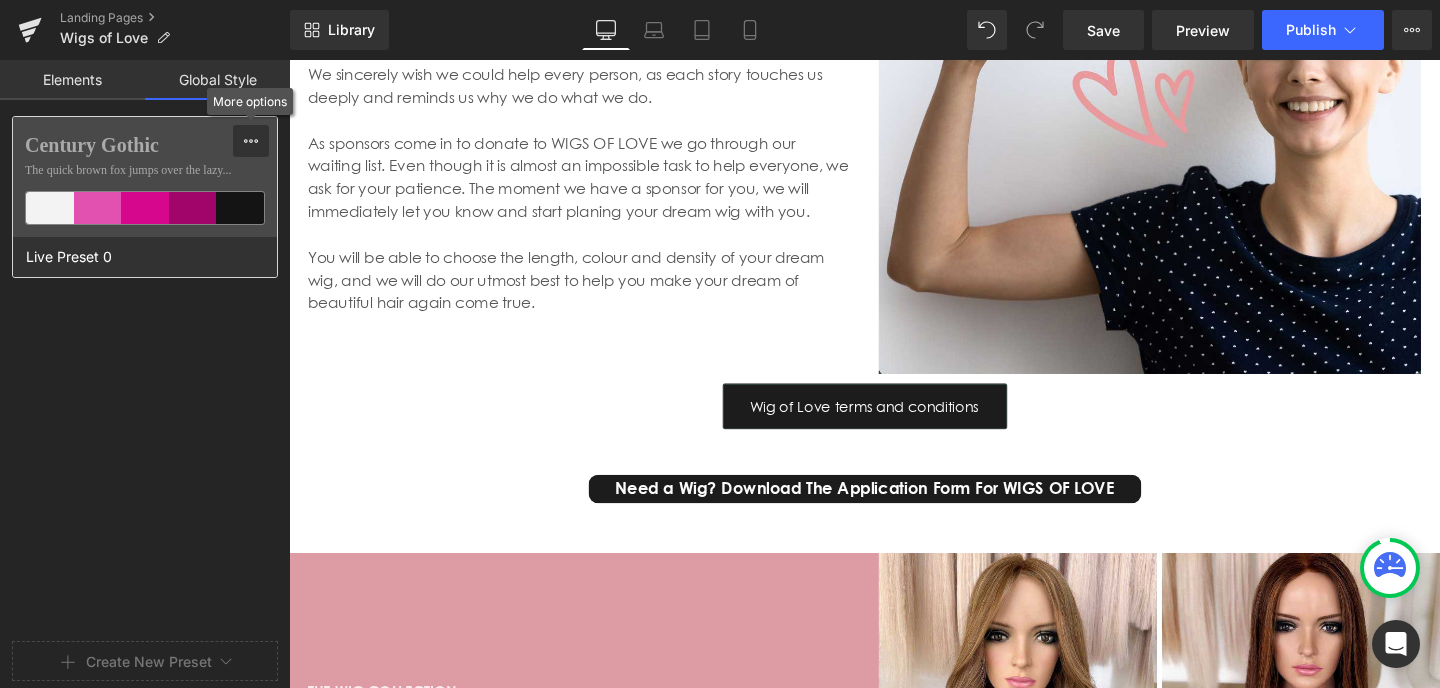 click 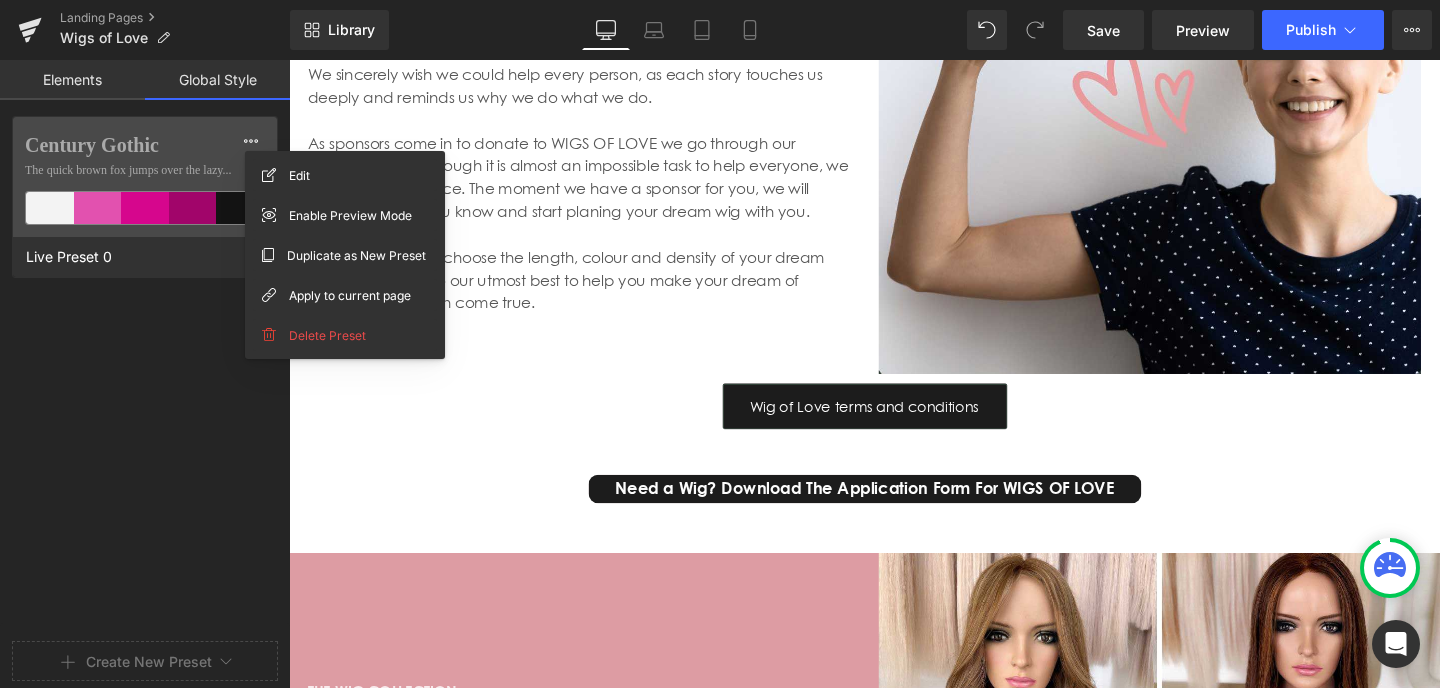 click on "Century Gothic  The quick brown fox jumps over the lazy...  Live Preset 0" at bounding box center [145, 375] 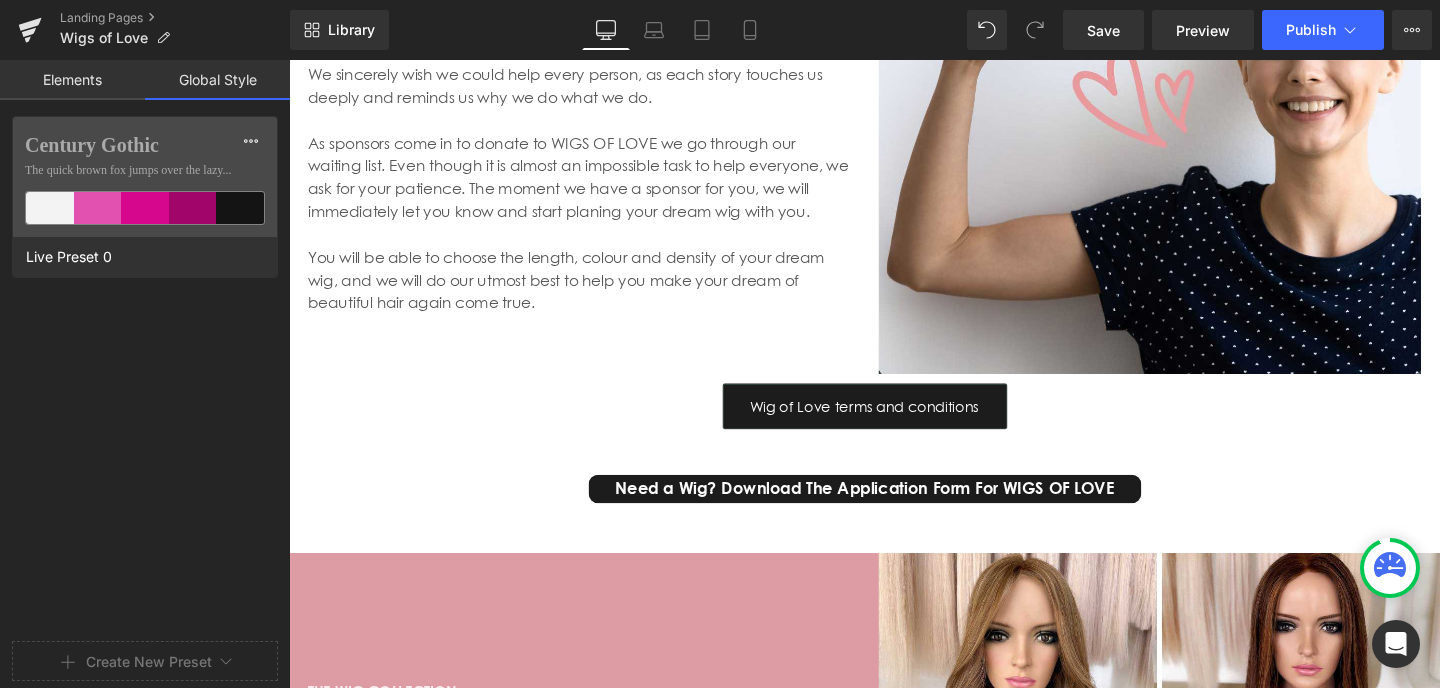 click on "Elements" at bounding box center (72, 80) 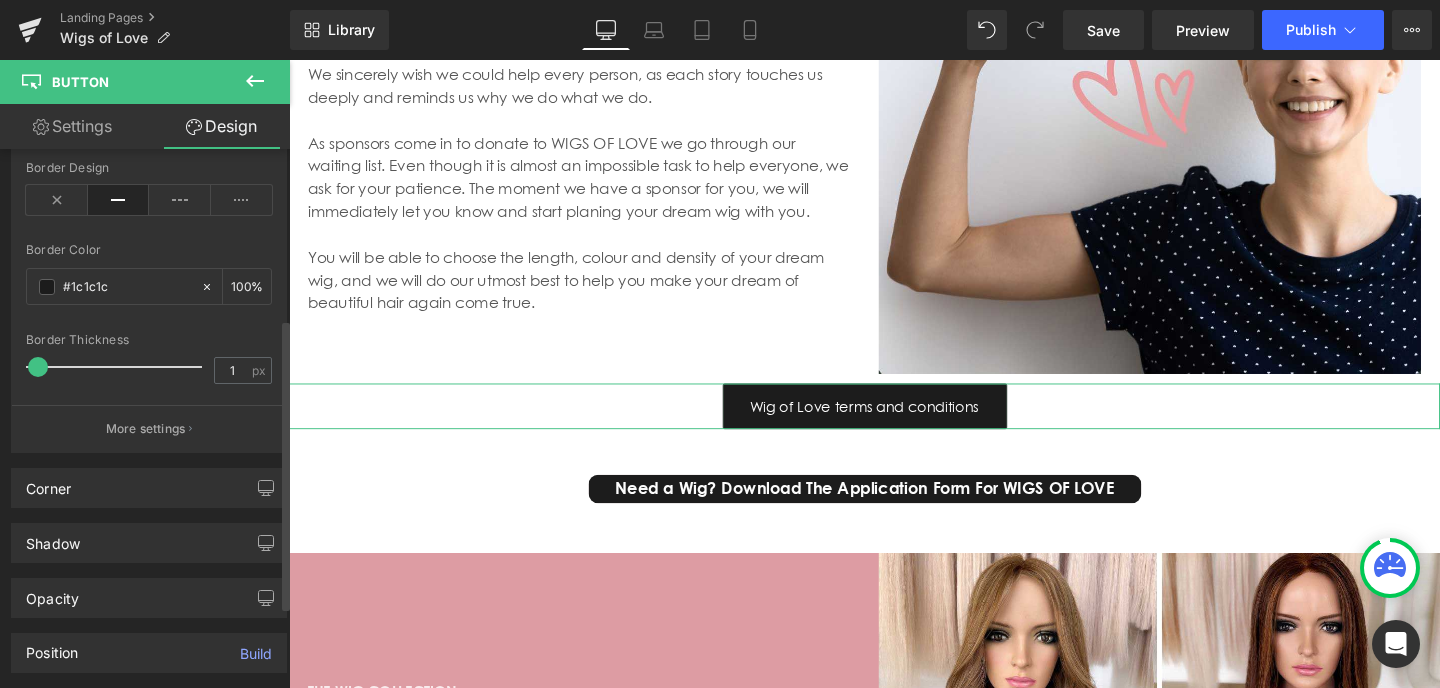 scroll, scrollTop: 325, scrollLeft: 0, axis: vertical 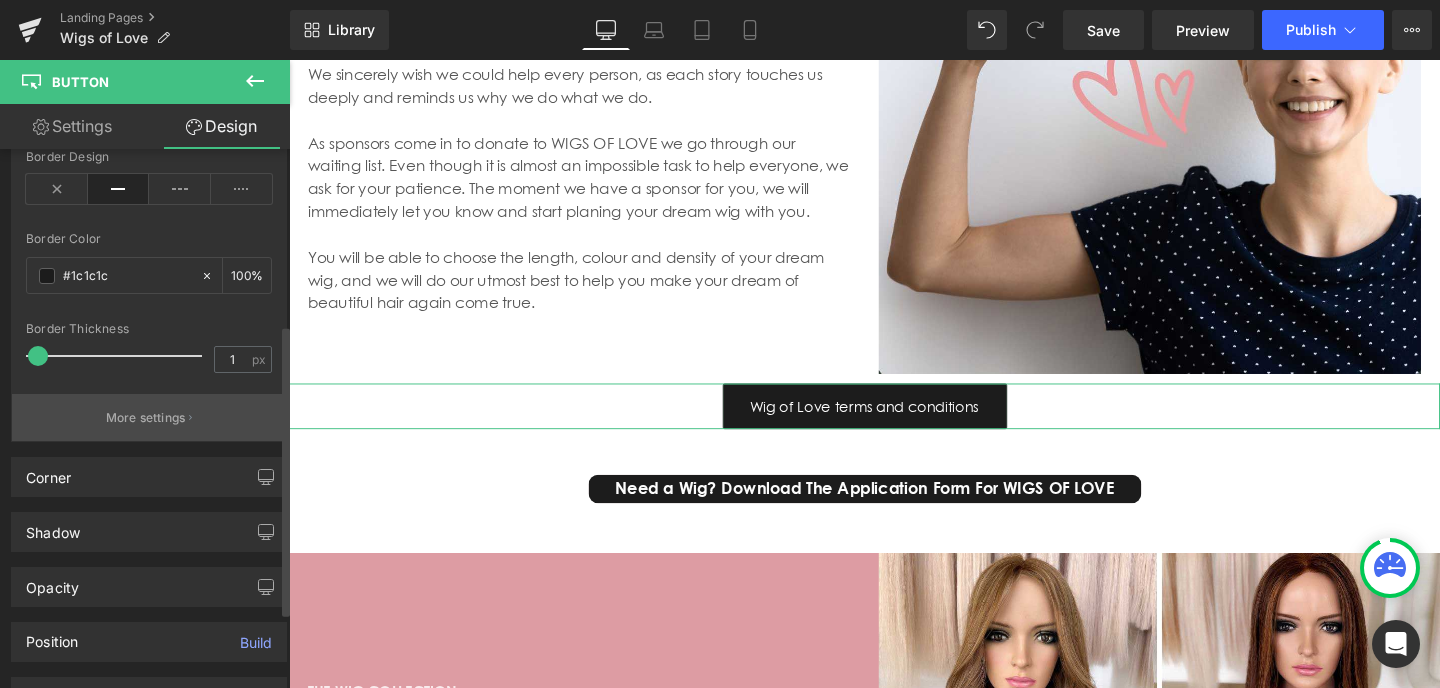 click on "More settings" at bounding box center [146, 418] 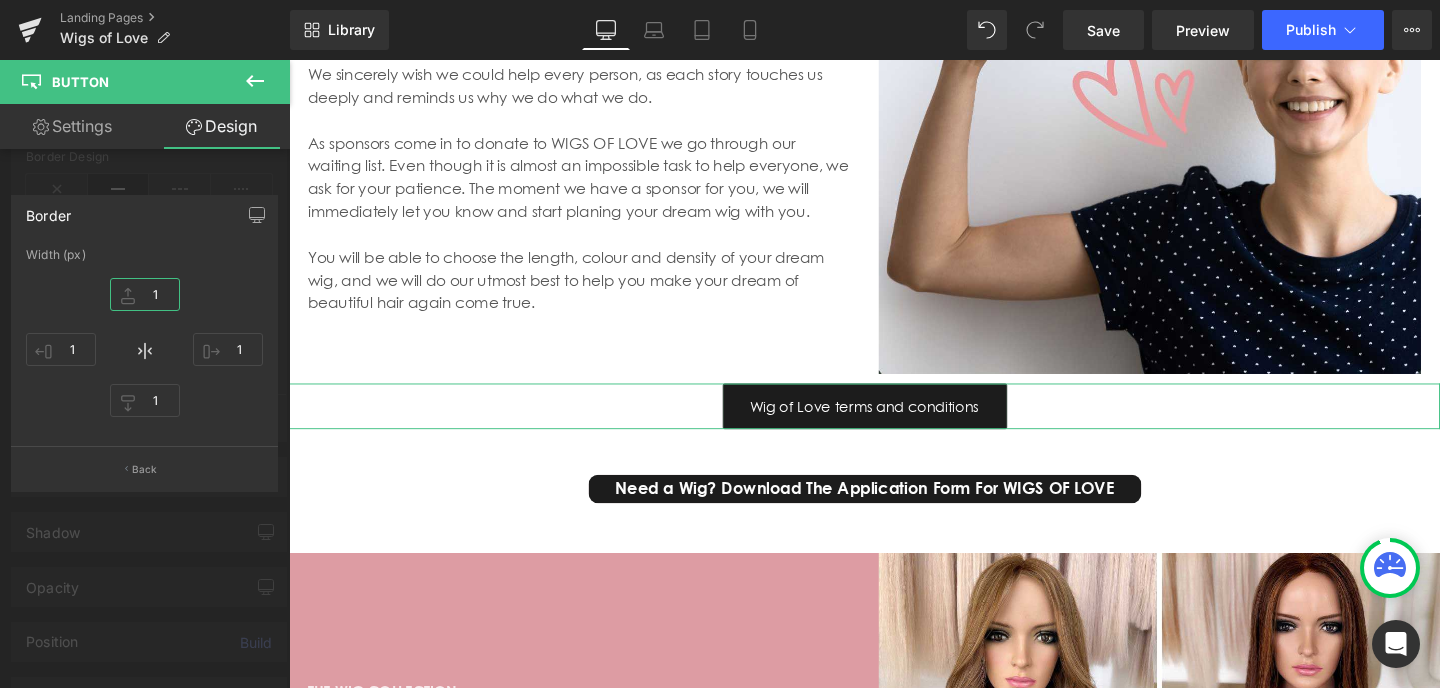 click on "1" at bounding box center (145, 294) 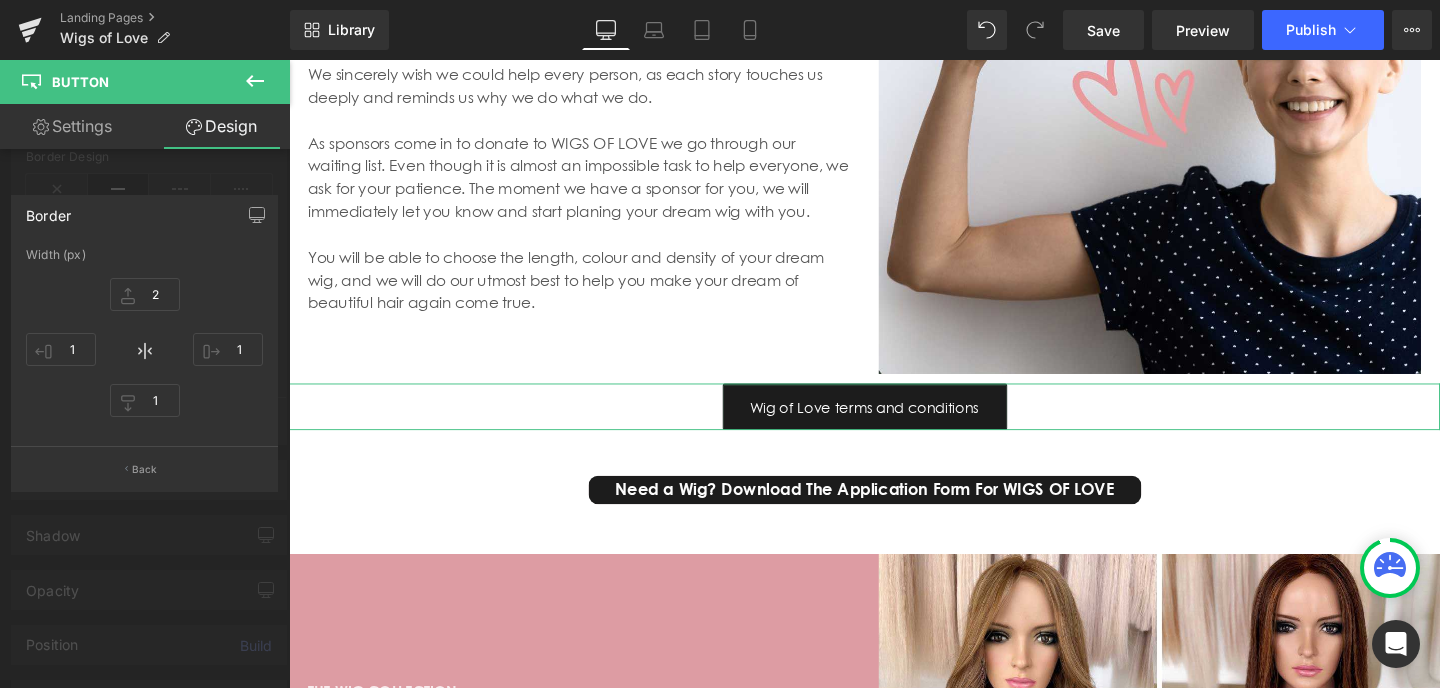 click on "Width (px)
2px 2
1px 1
1px 1
1px 1" at bounding box center [144, 347] 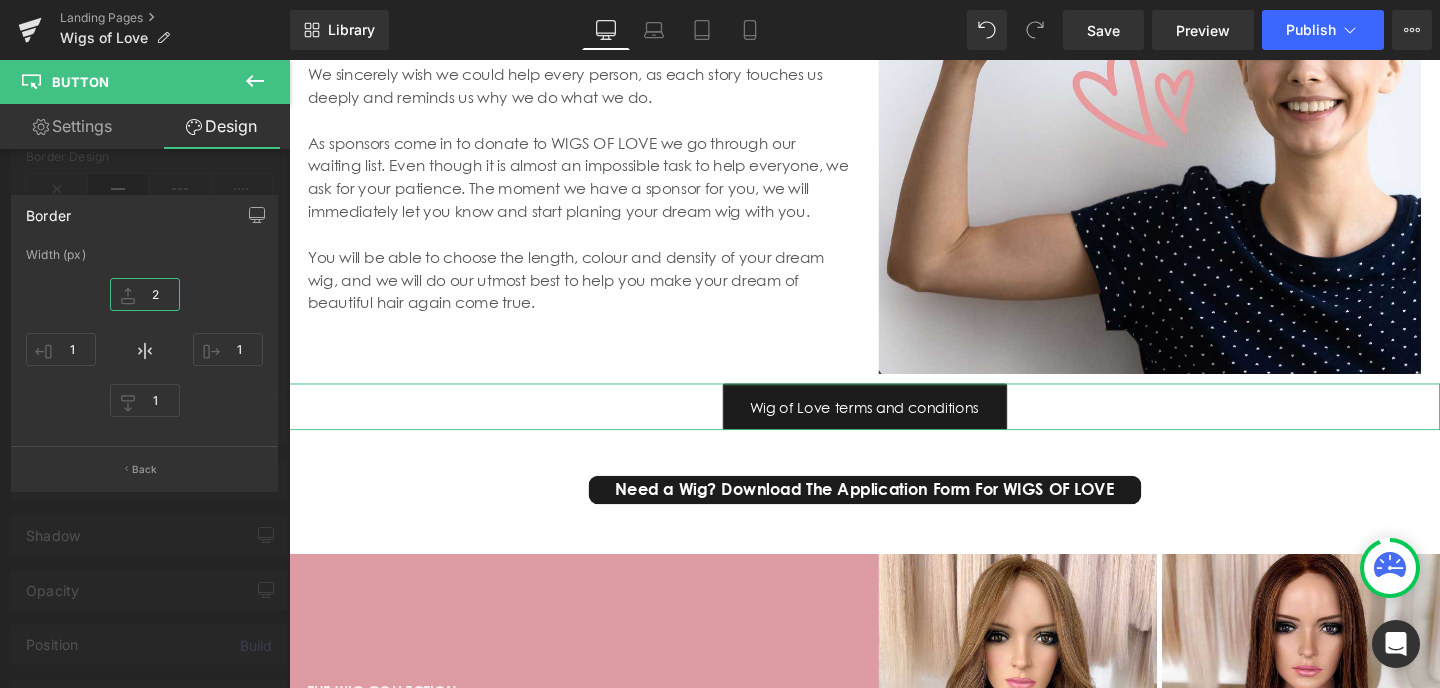 click on "2" at bounding box center [145, 294] 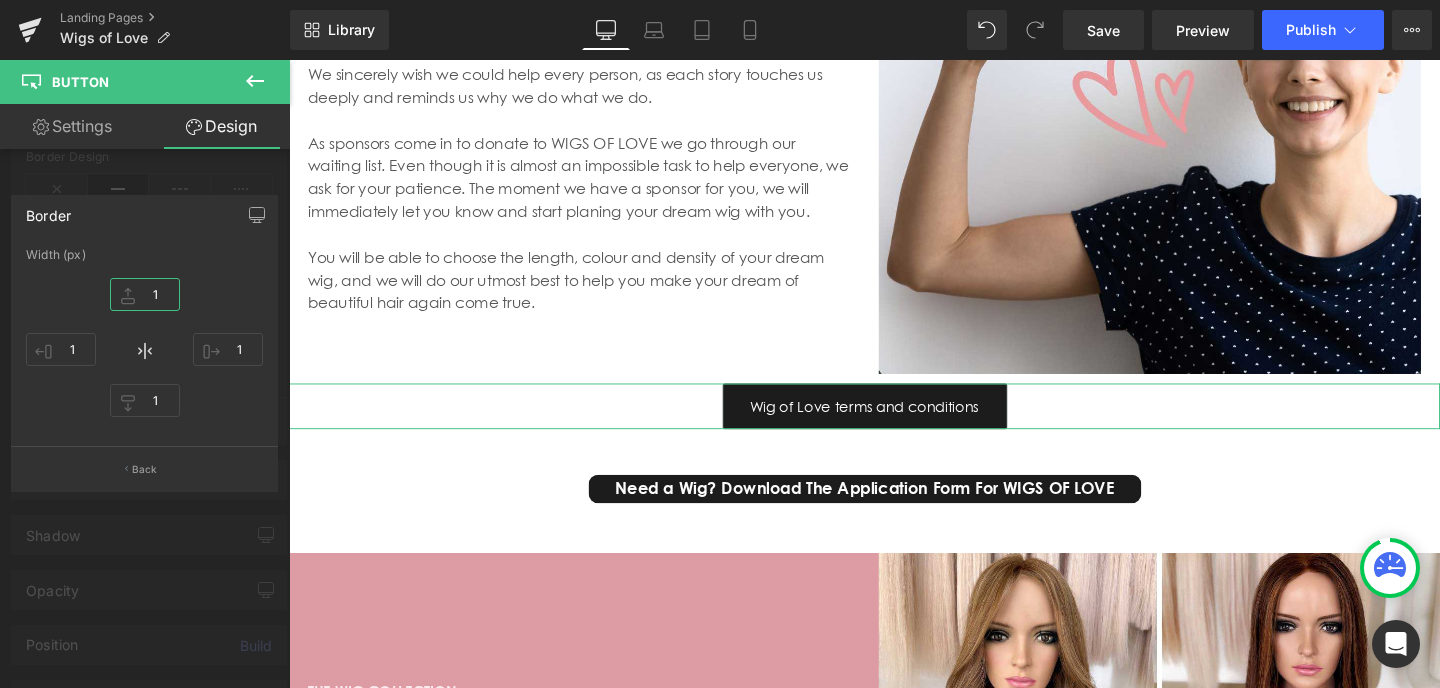 type on "1" 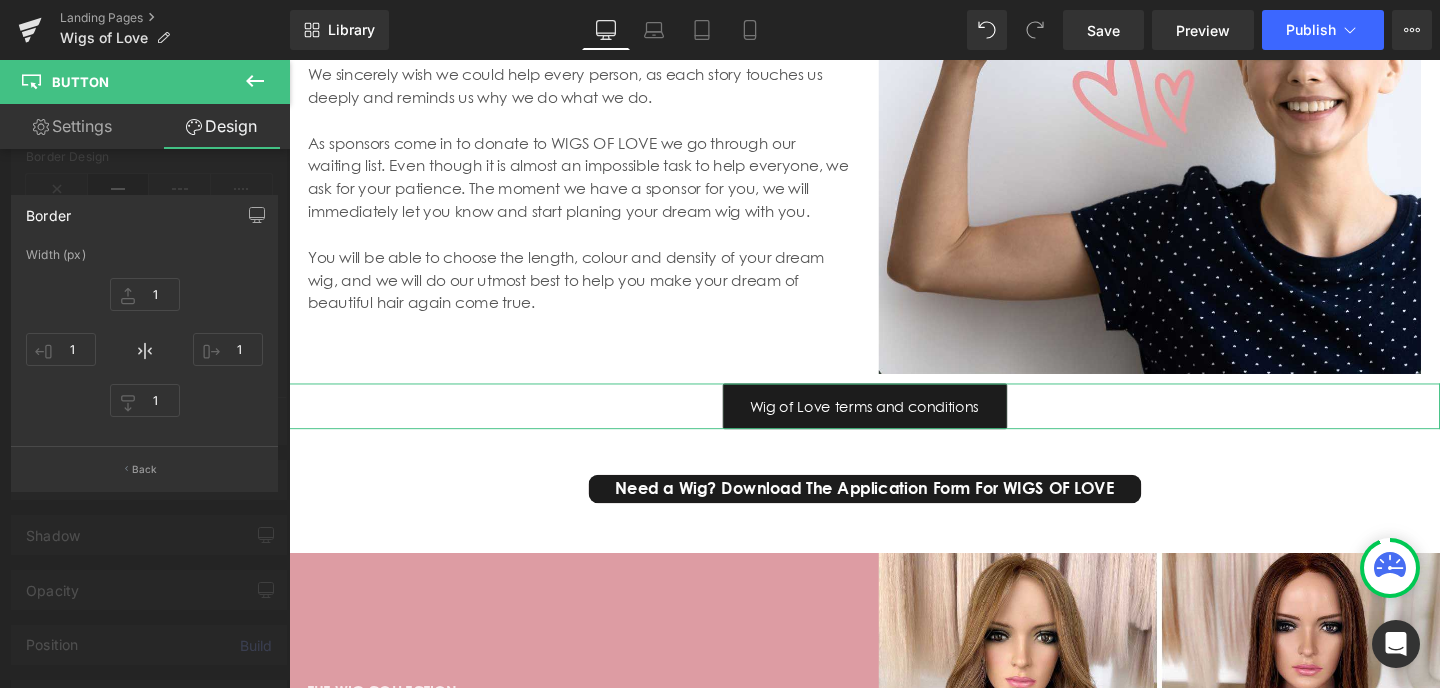 click at bounding box center [145, 379] 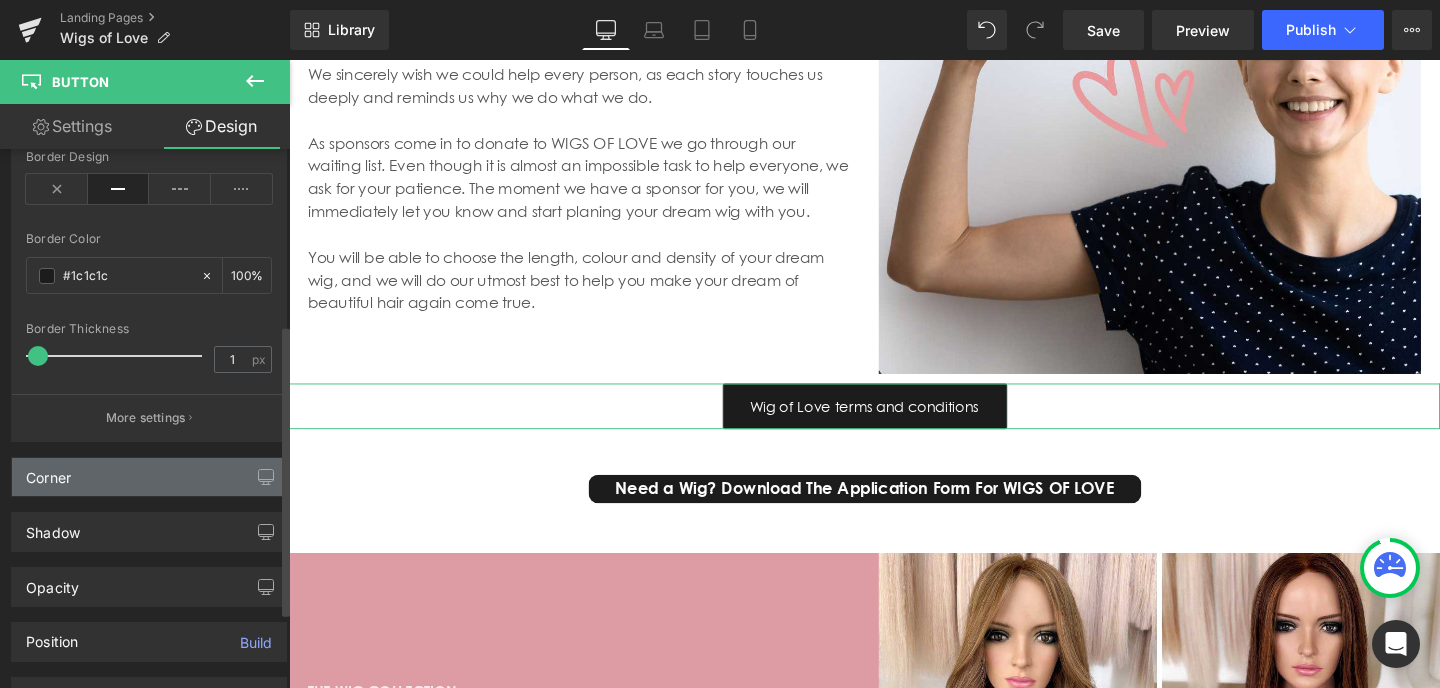 click on "Corner" at bounding box center (149, 477) 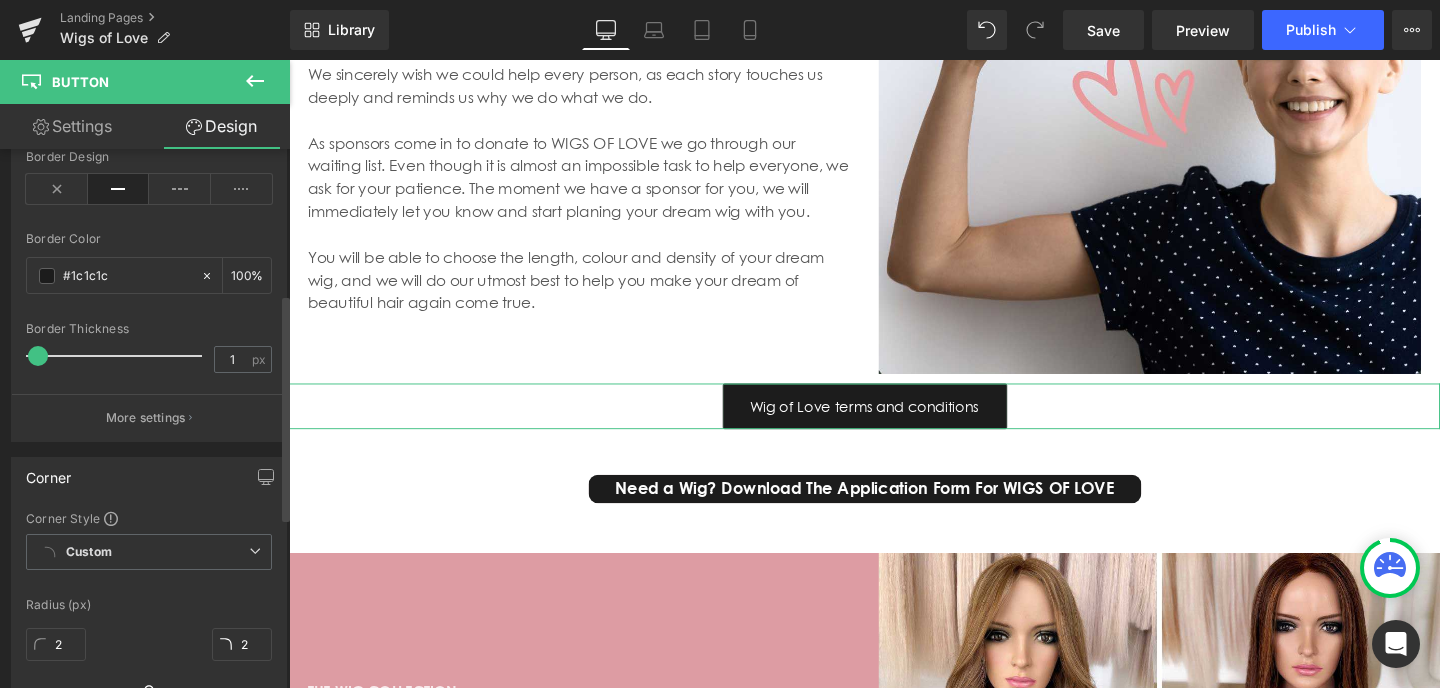 scroll, scrollTop: 372, scrollLeft: 0, axis: vertical 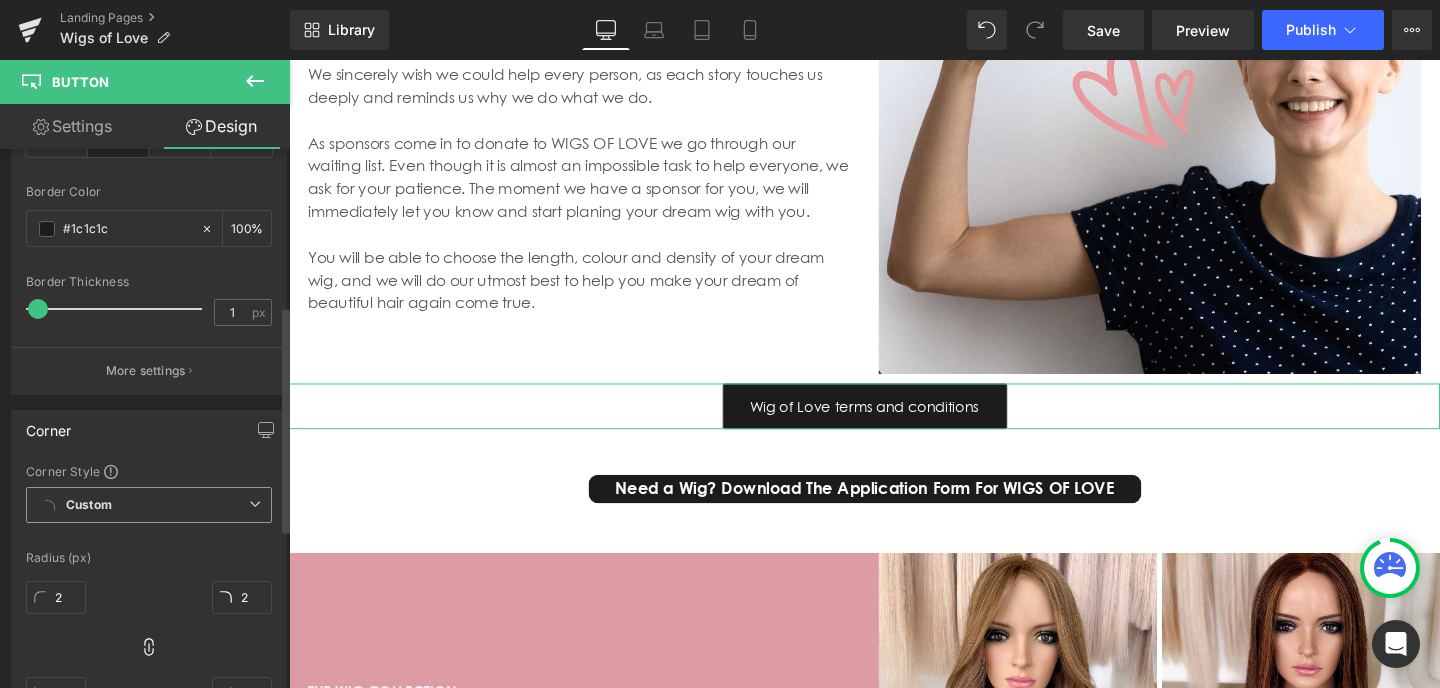 click on "Custom
Setup Global Style" at bounding box center (149, 505) 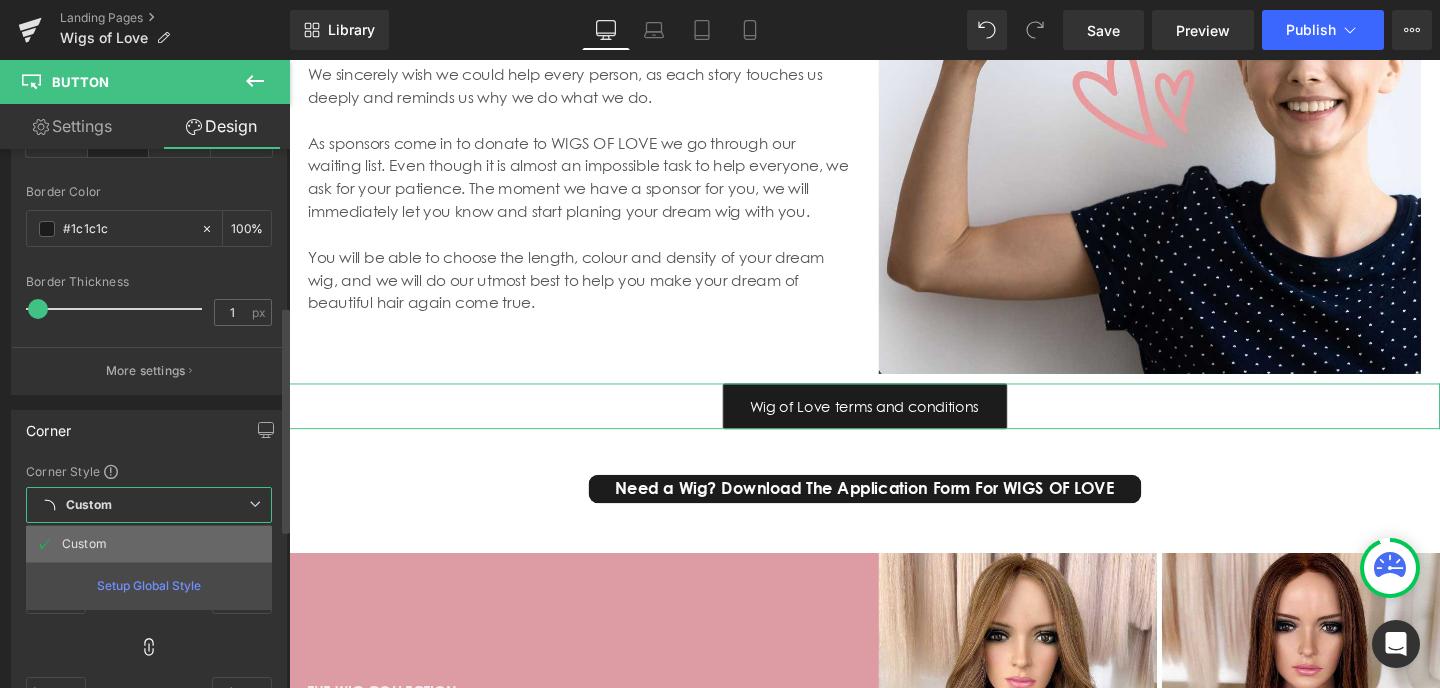 click on "Custom" at bounding box center (84, 544) 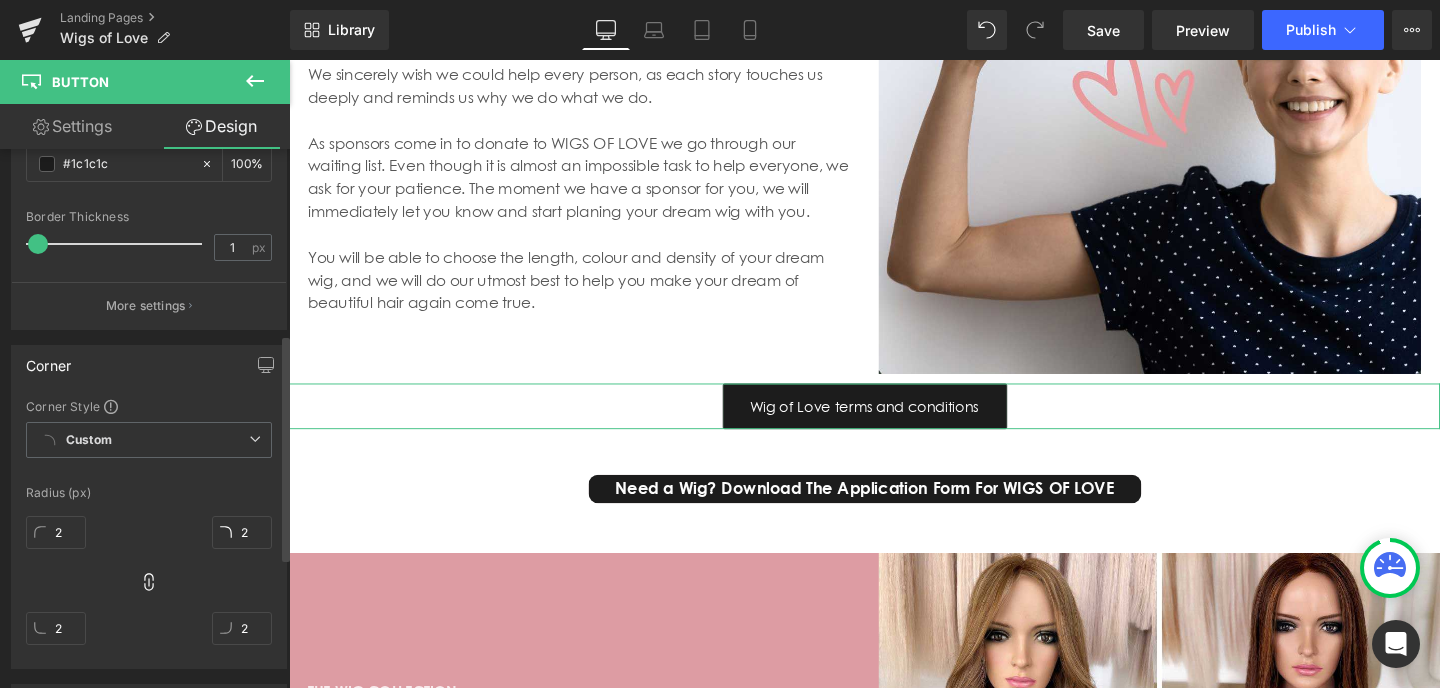 scroll, scrollTop: 441, scrollLeft: 0, axis: vertical 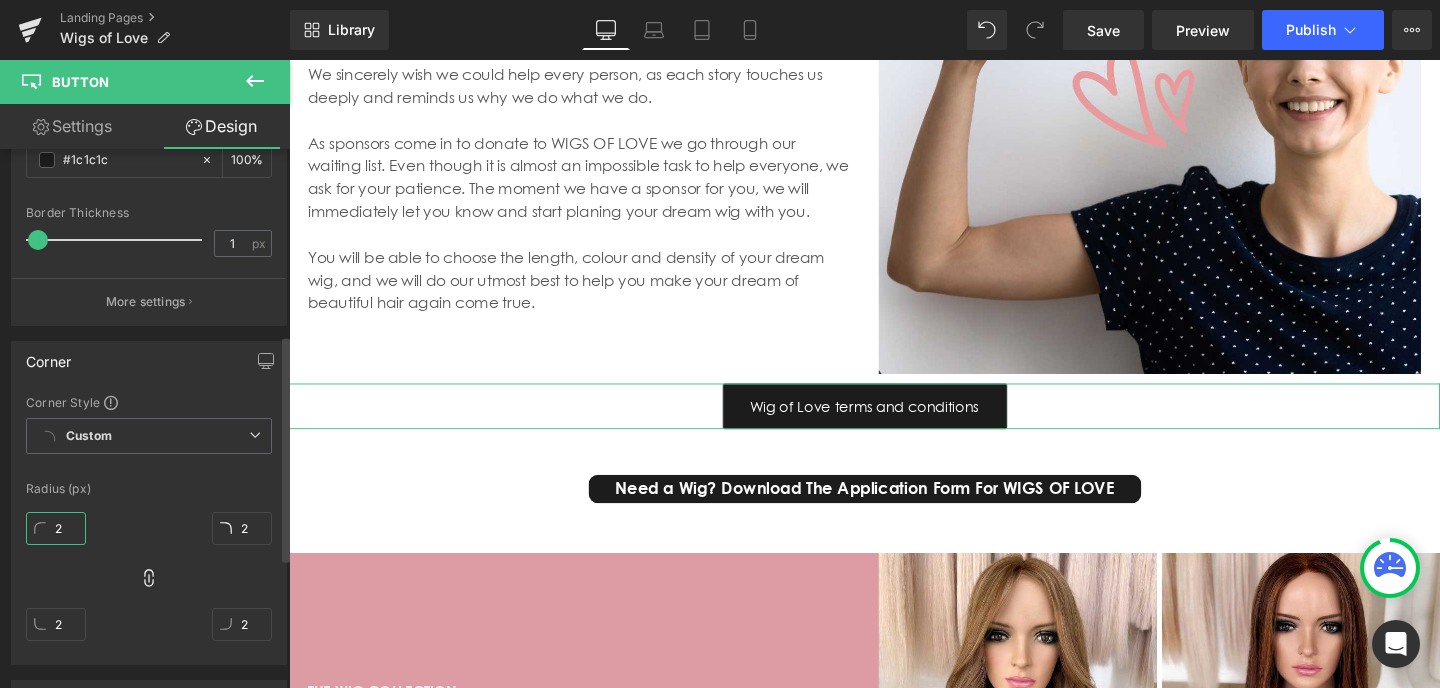 click on "2" at bounding box center (56, 528) 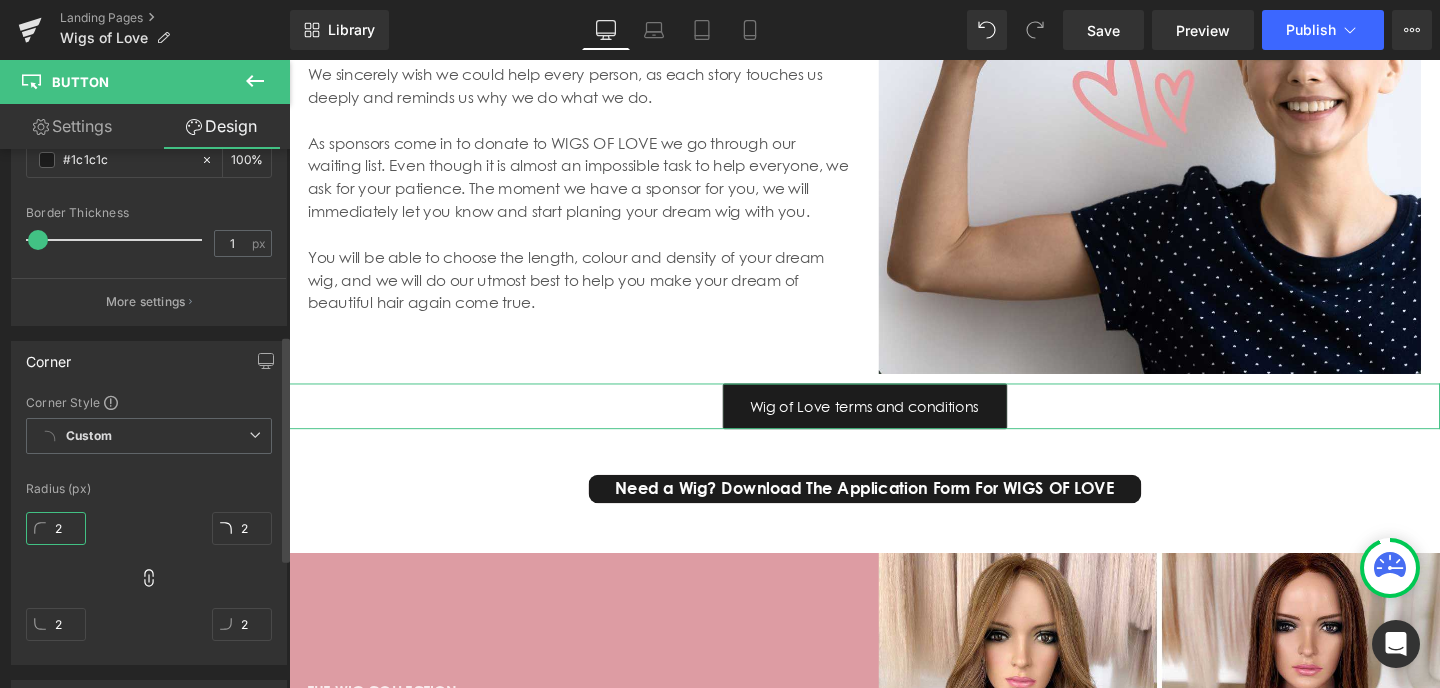 type on "6" 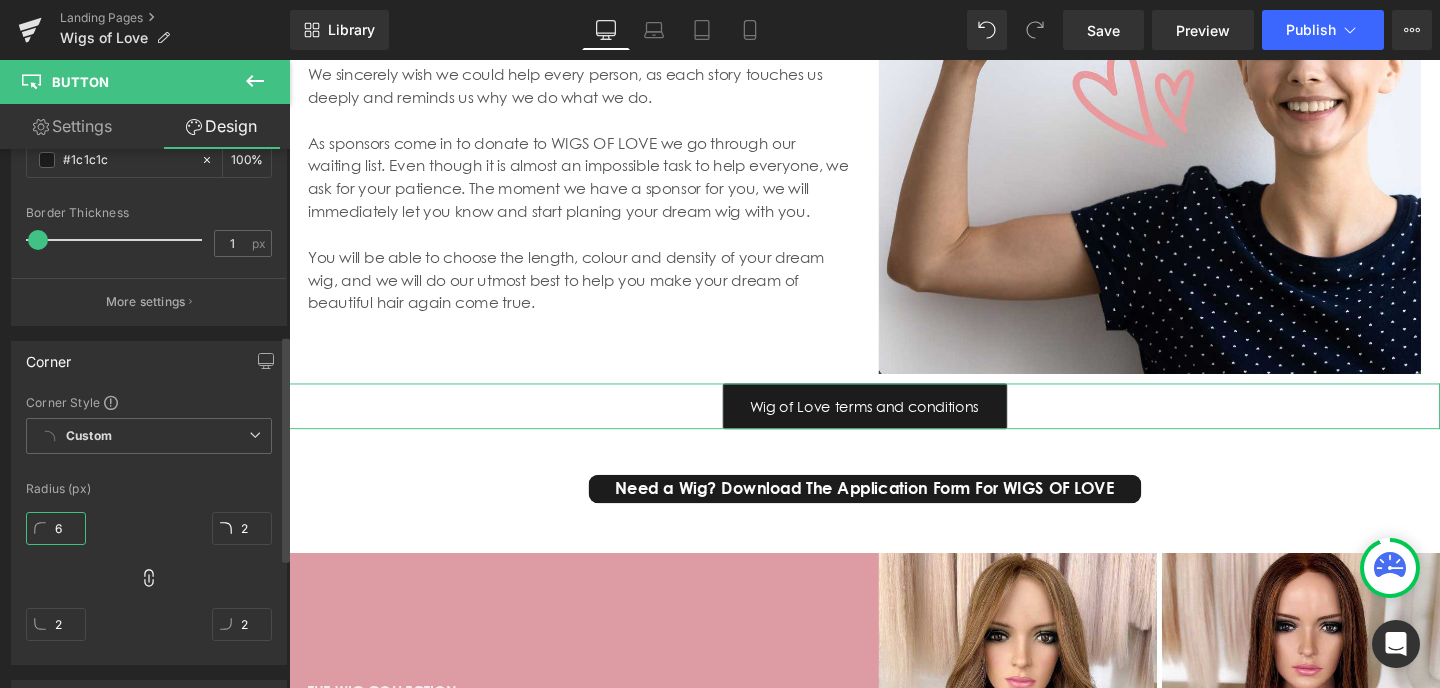 type on "6" 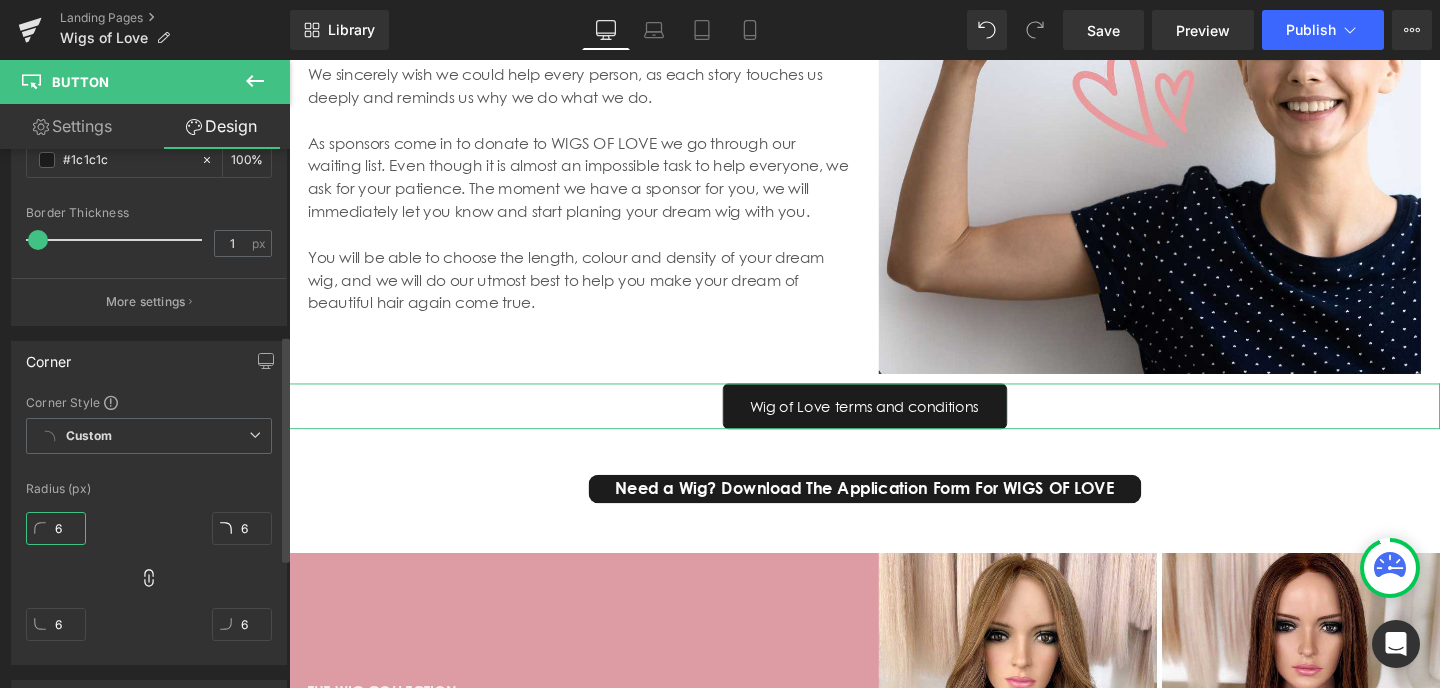 type 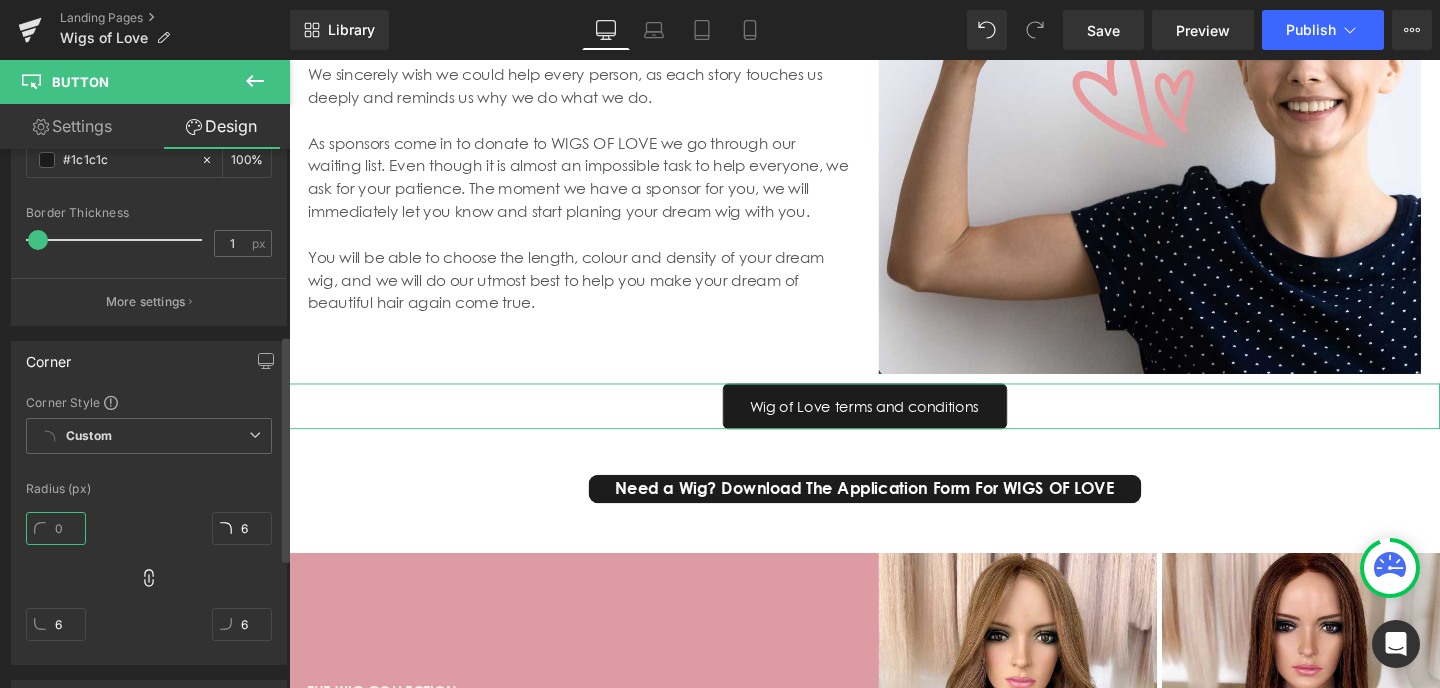 type 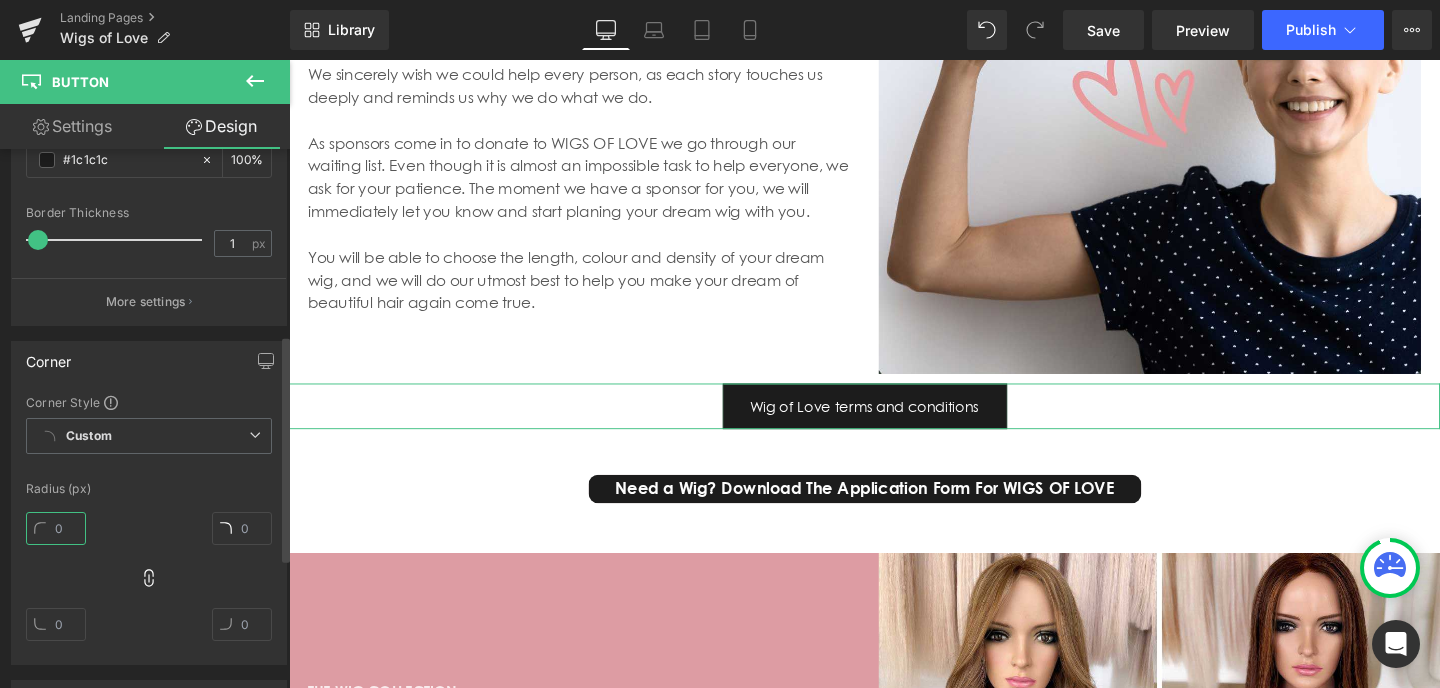 type on "5" 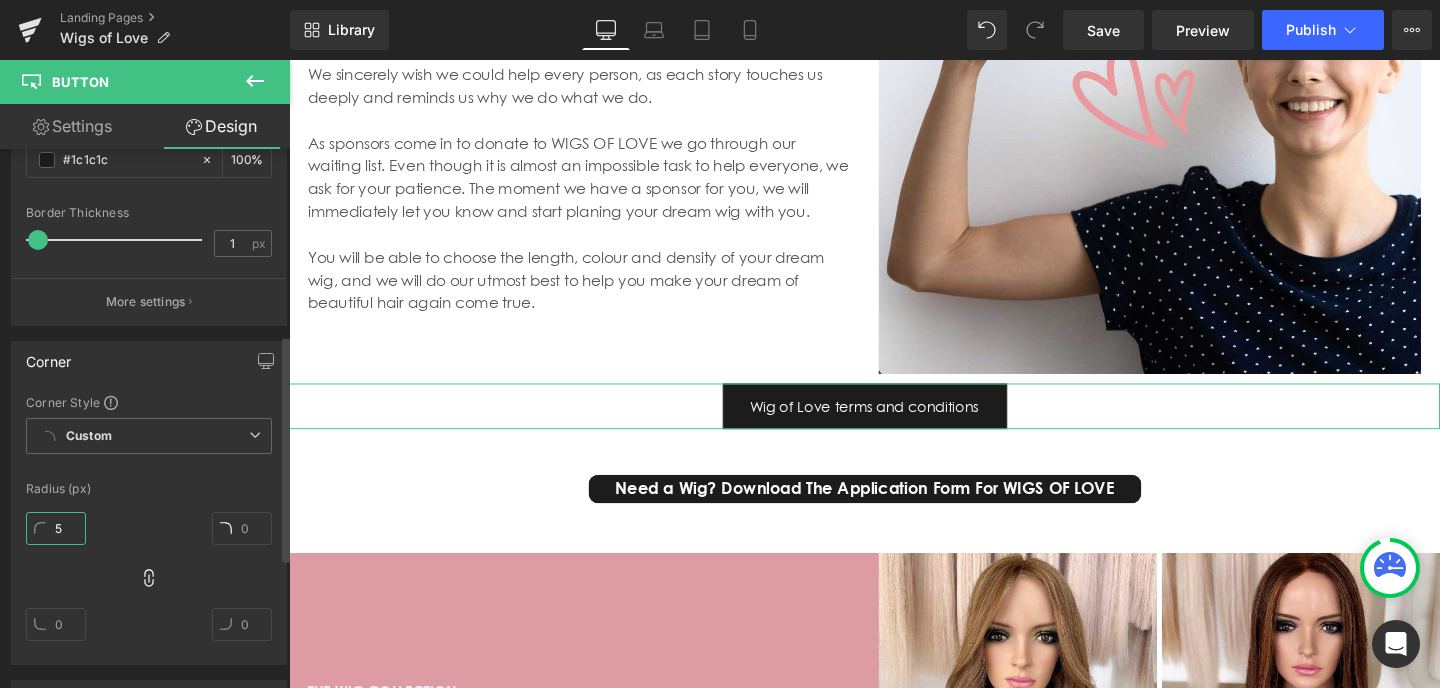 type on "5" 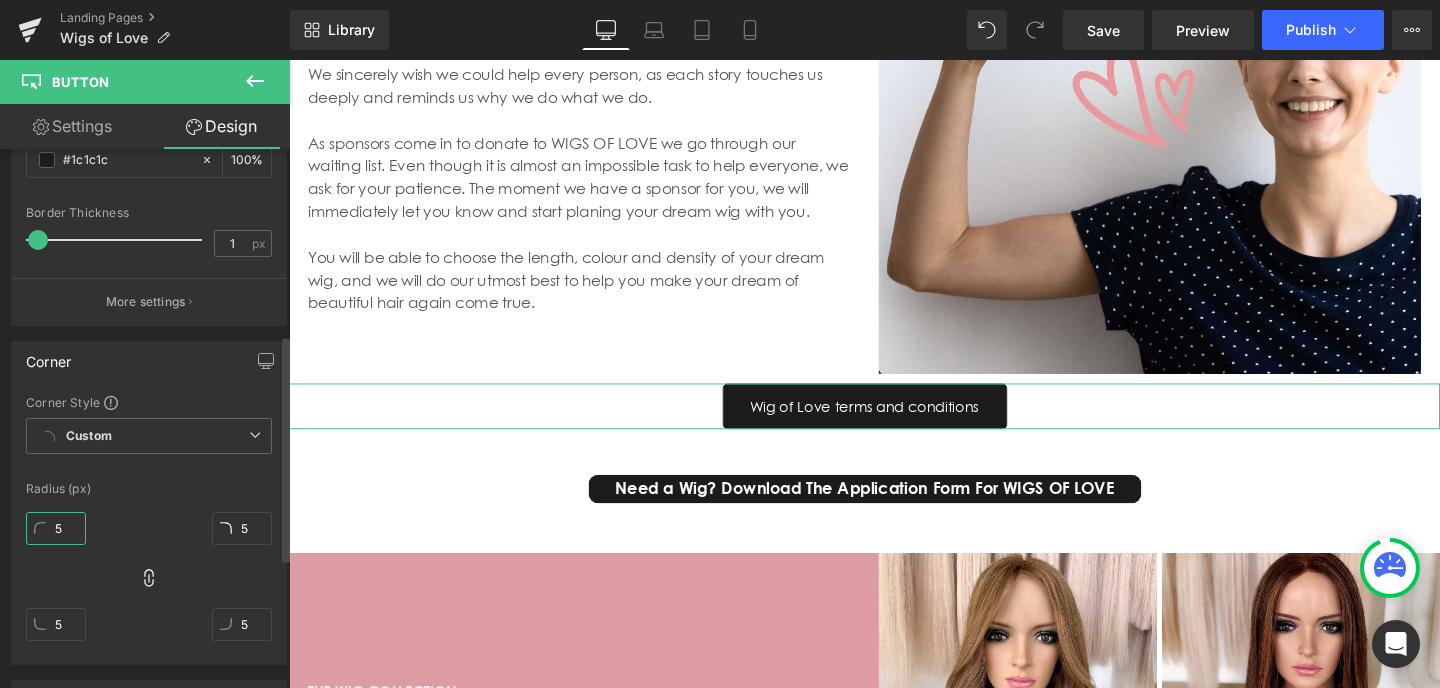 type on "5" 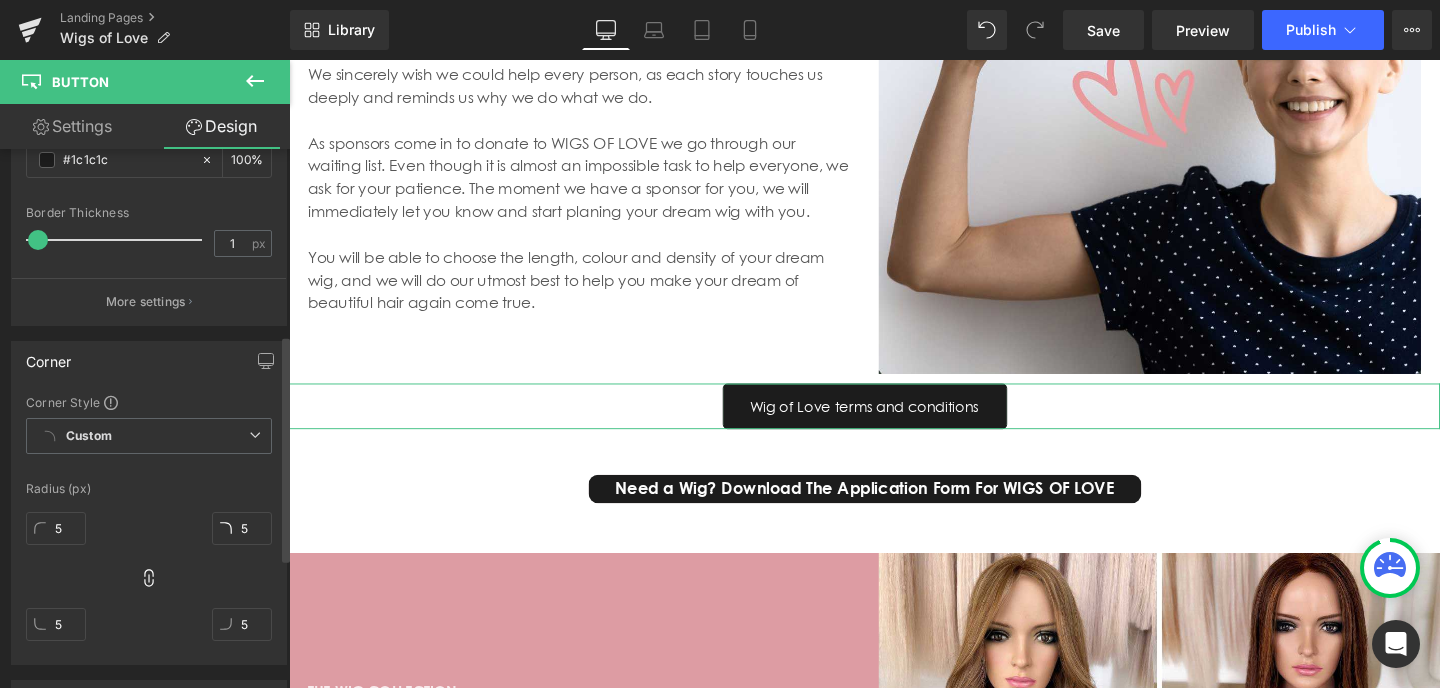 click on "Radius (px)" at bounding box center [149, 489] 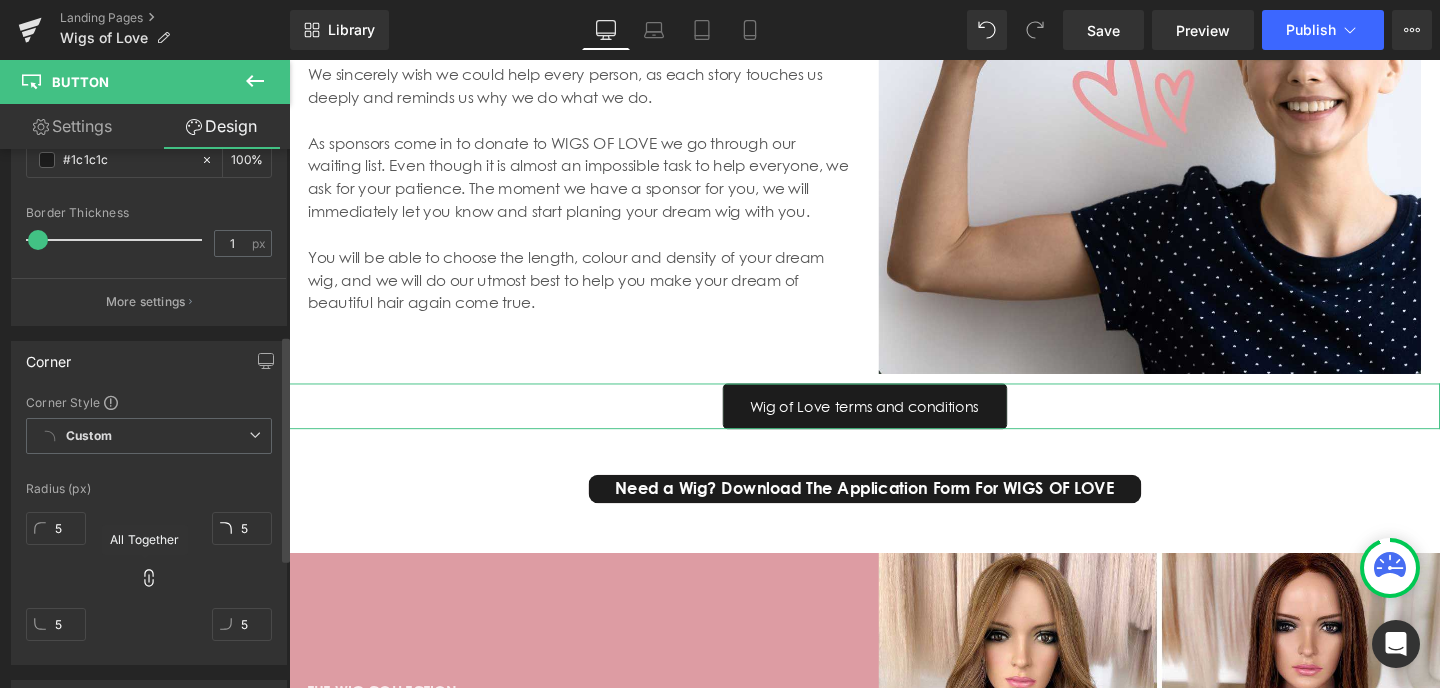 click 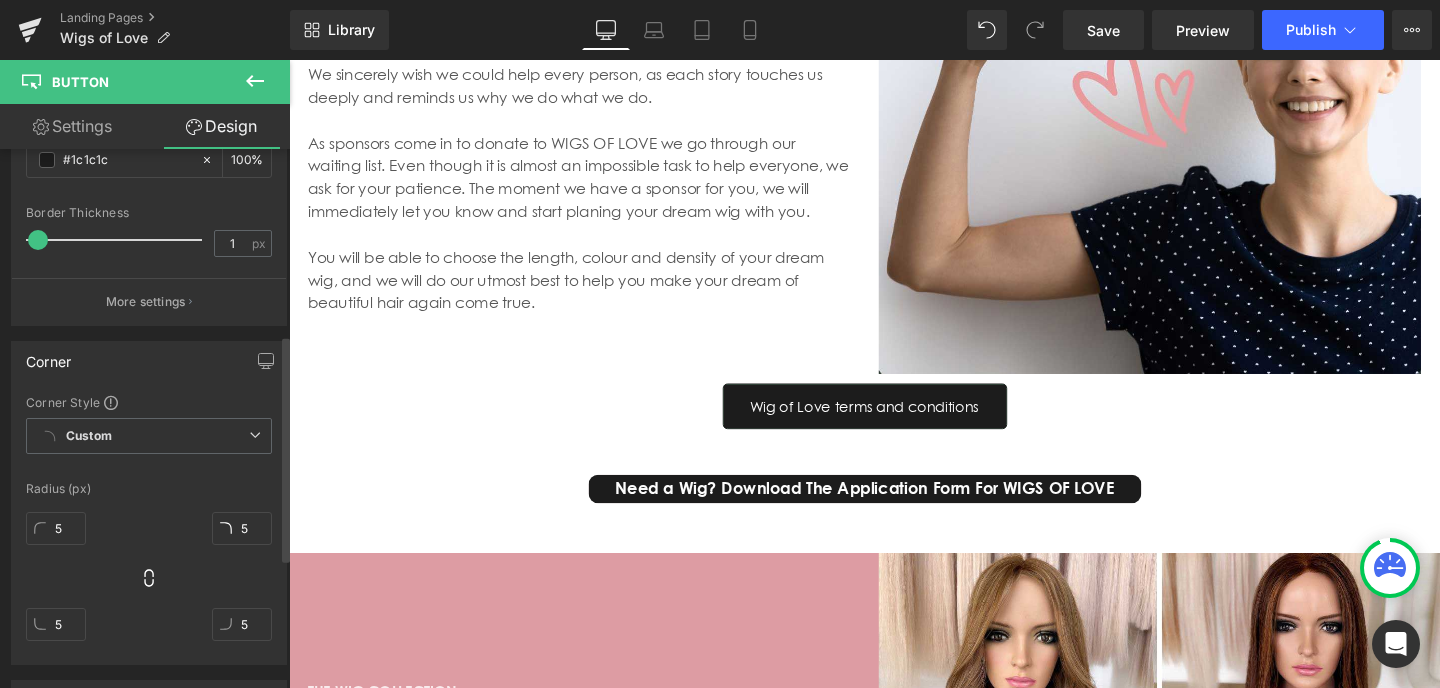 click on "48px" at bounding box center [289, 60] 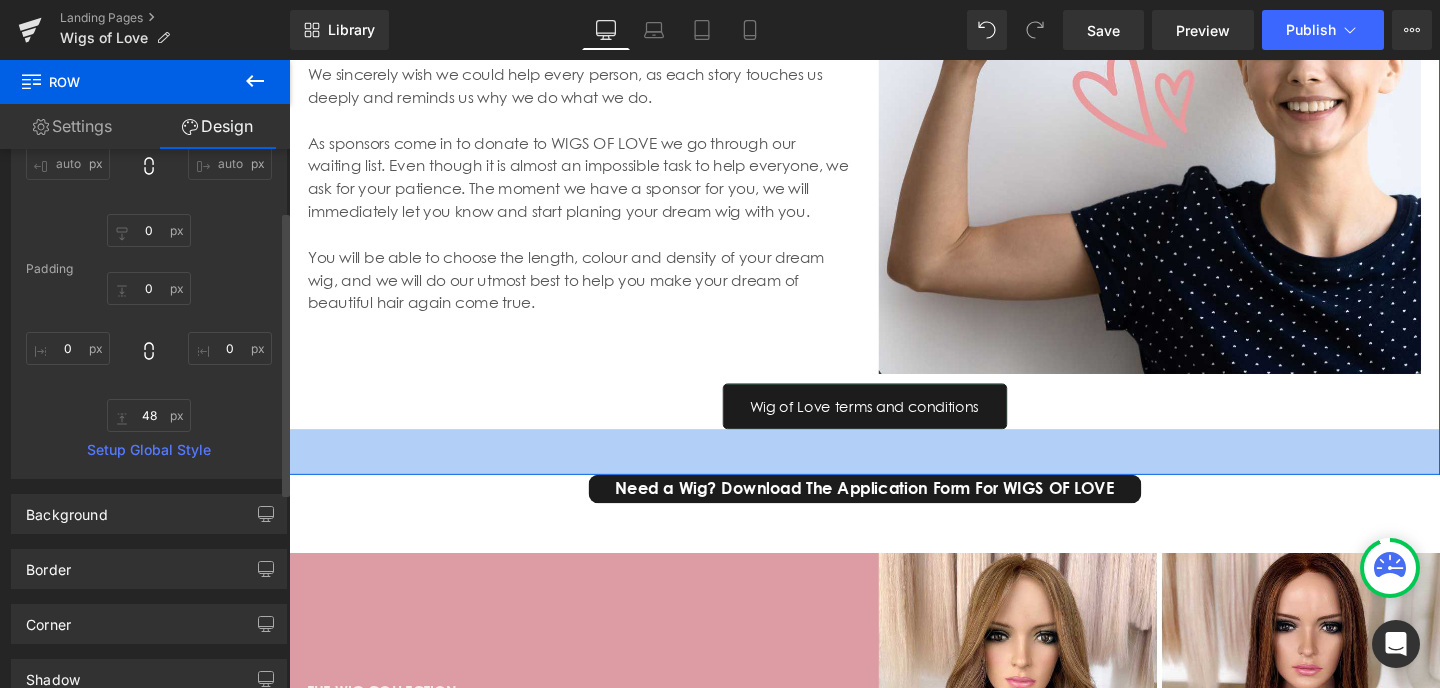 scroll, scrollTop: 0, scrollLeft: 0, axis: both 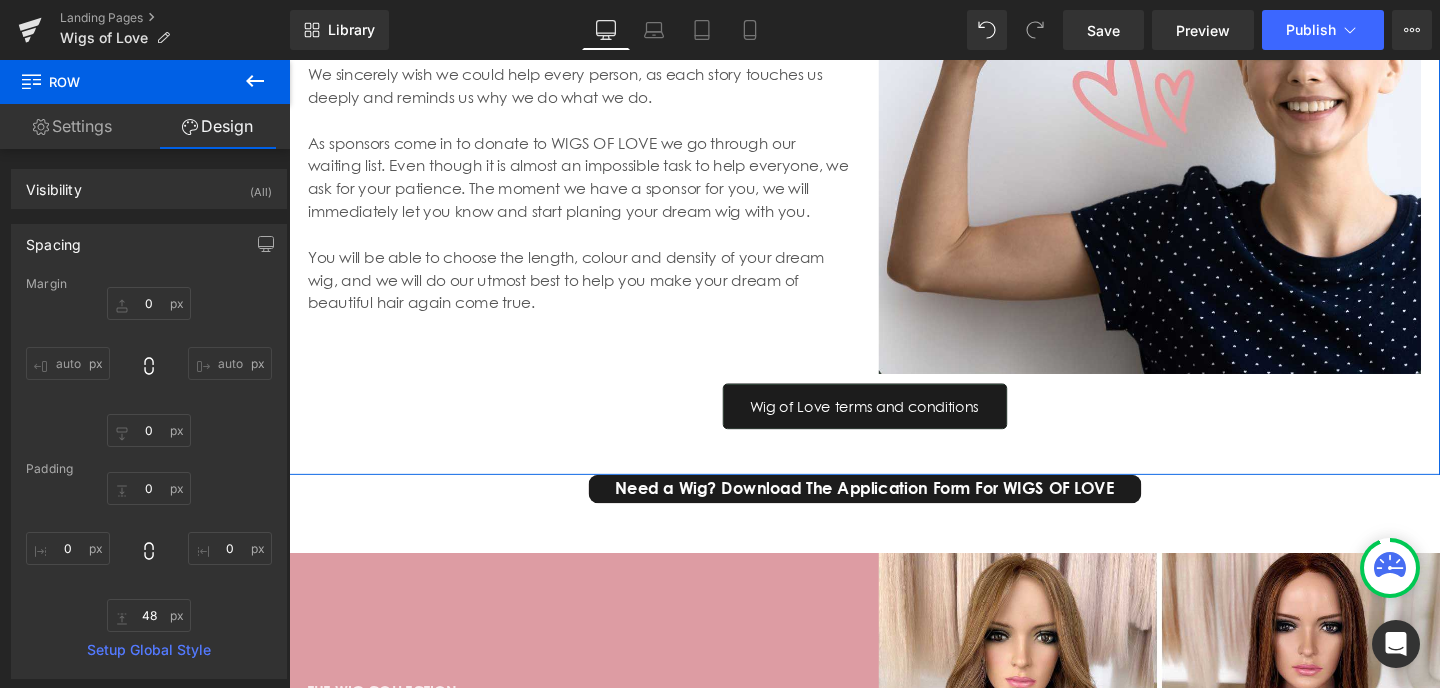 click on "Design" at bounding box center [217, 126] 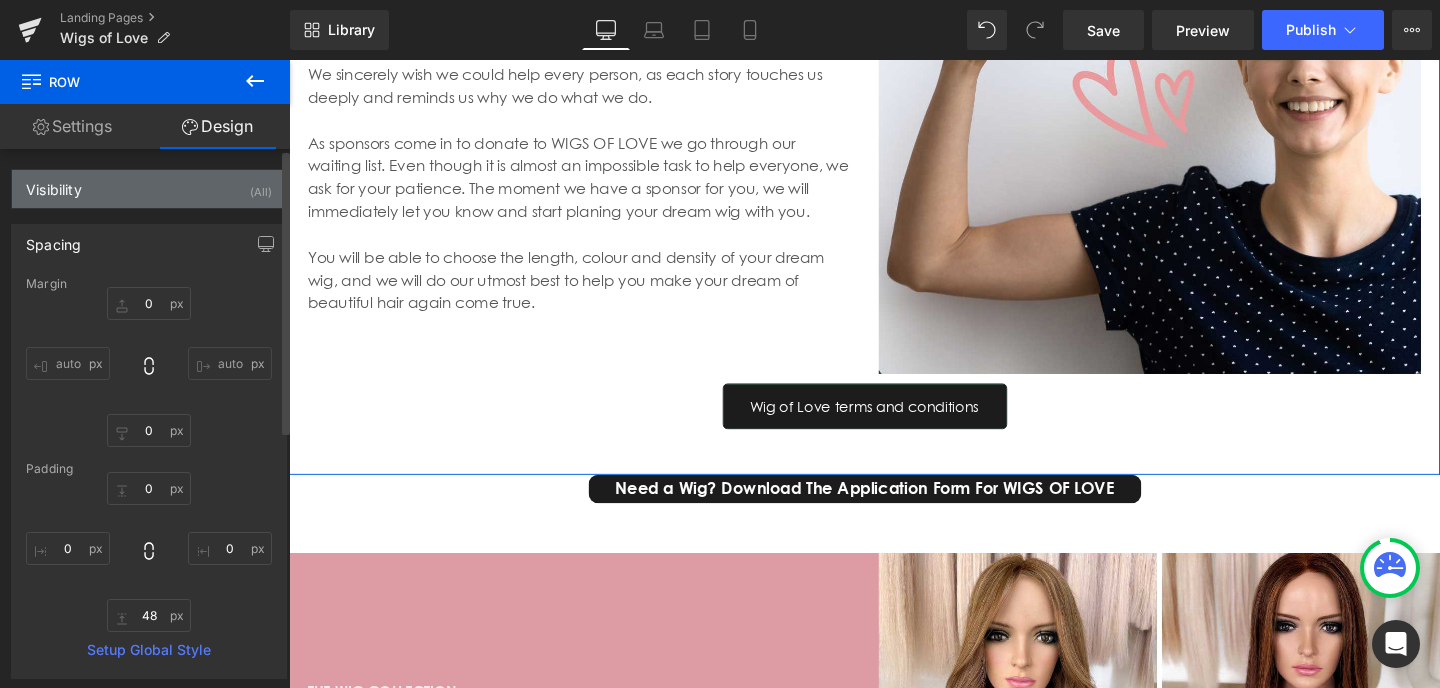 click on "Visibility
(All)" at bounding box center (149, 189) 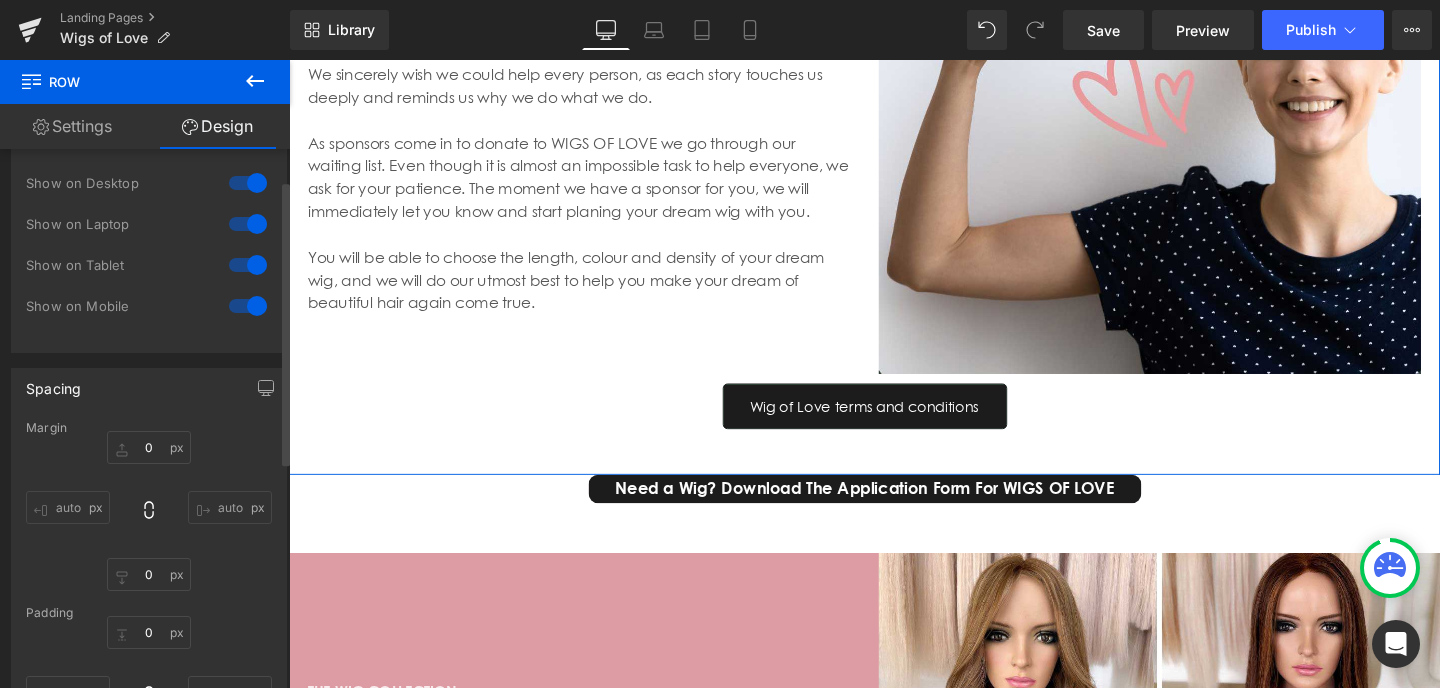 scroll, scrollTop: 102, scrollLeft: 0, axis: vertical 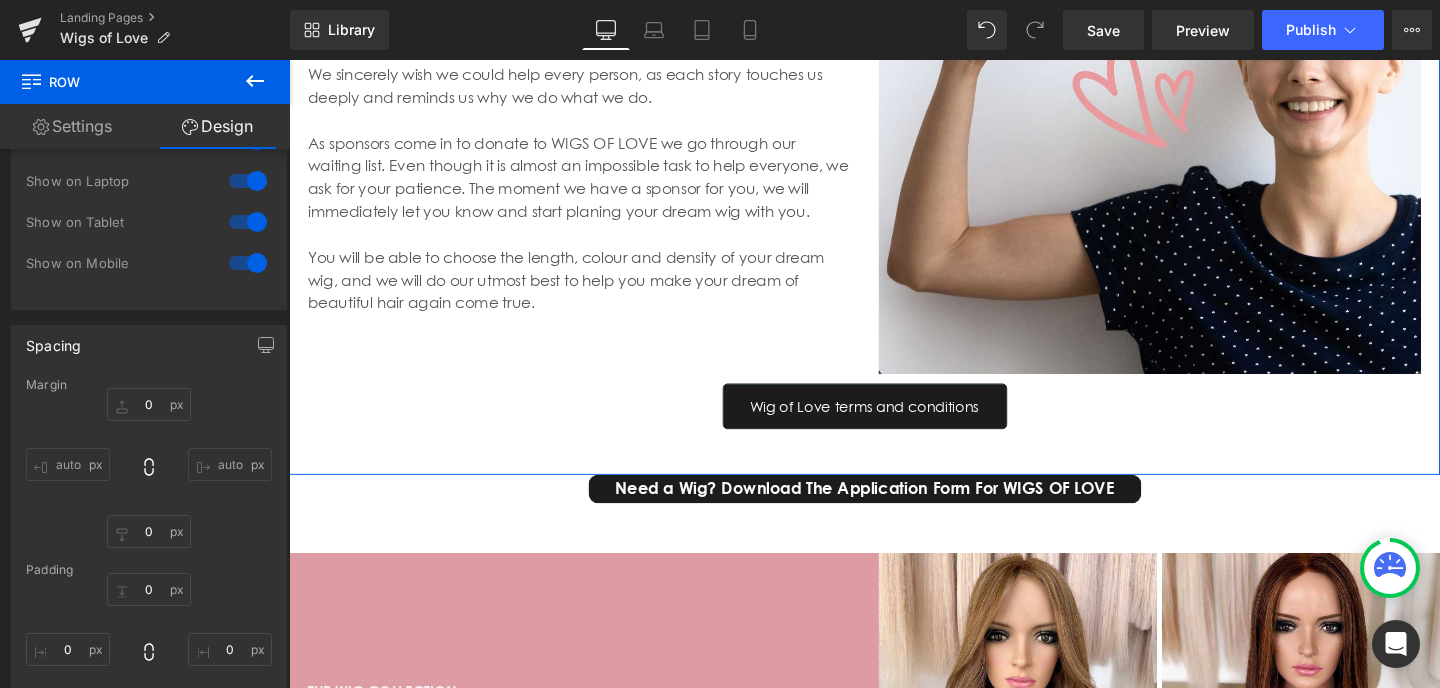 click on "Settings" at bounding box center (72, 126) 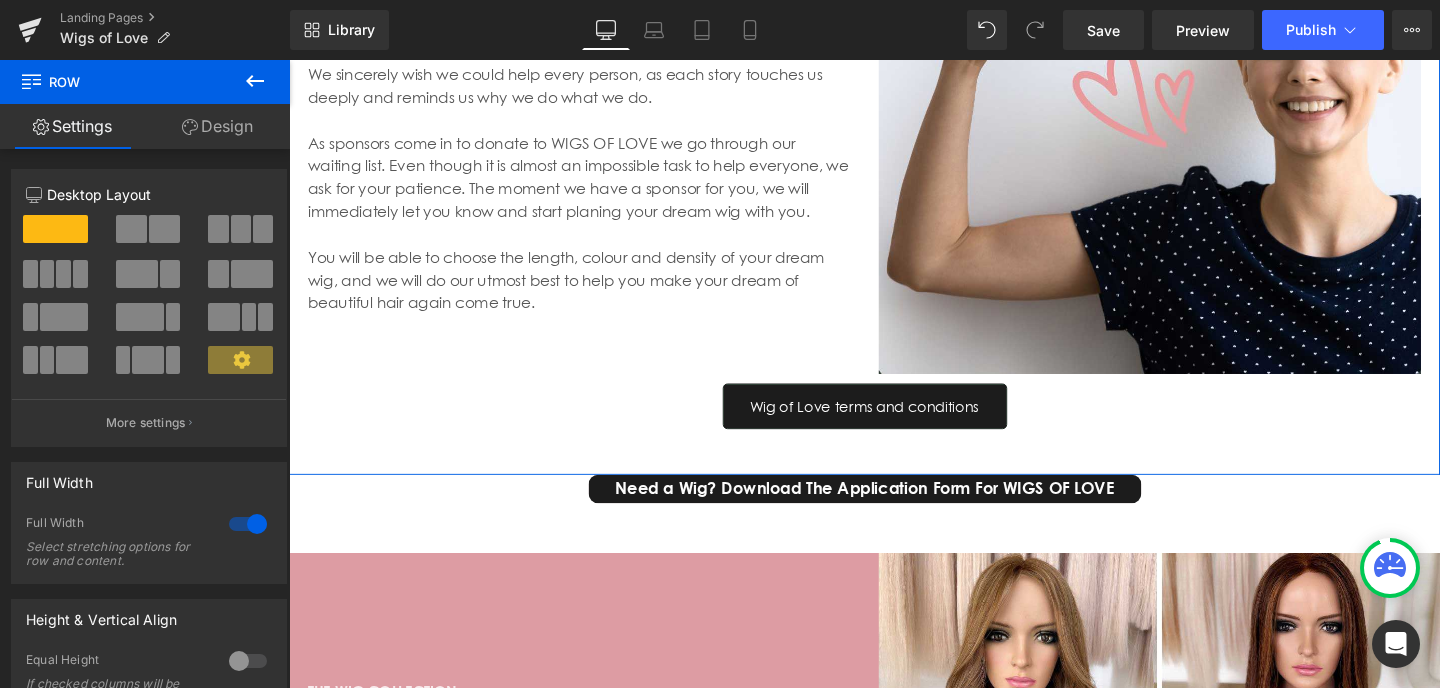 click on "Design" at bounding box center (217, 126) 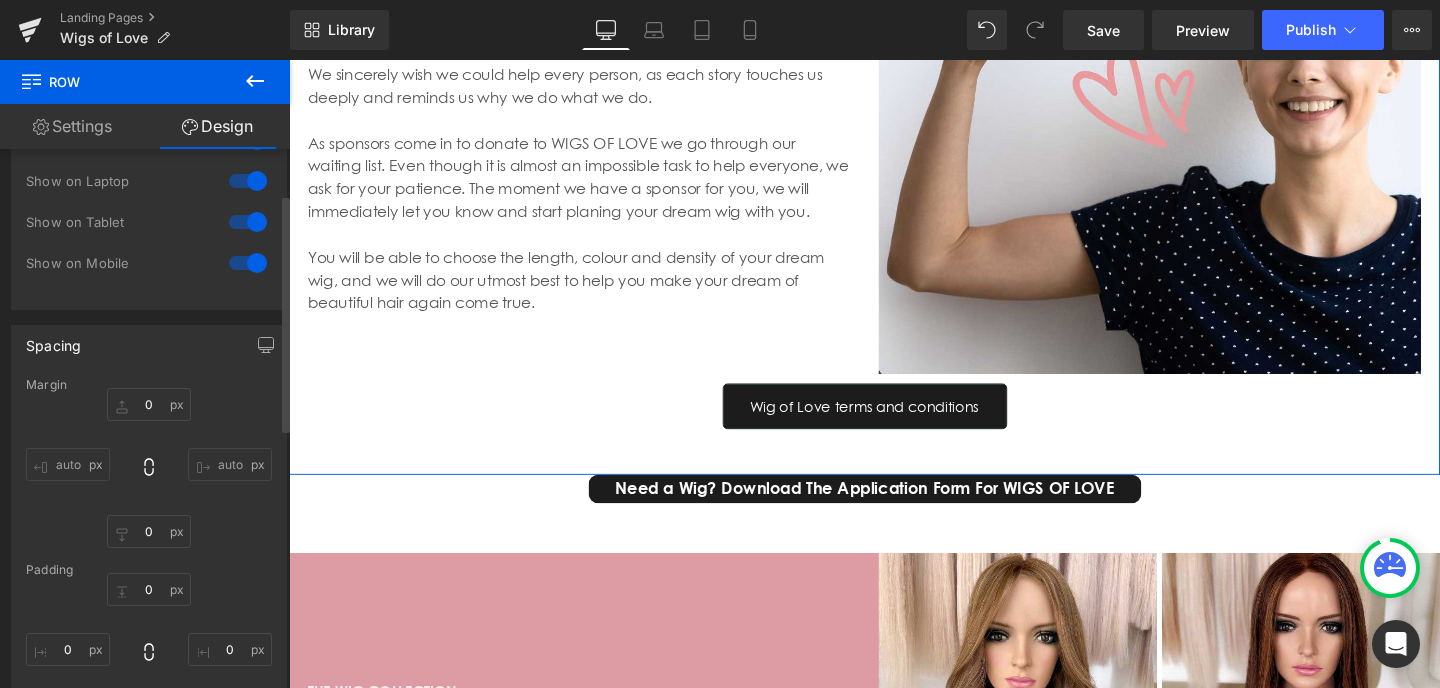 scroll, scrollTop: 111, scrollLeft: 0, axis: vertical 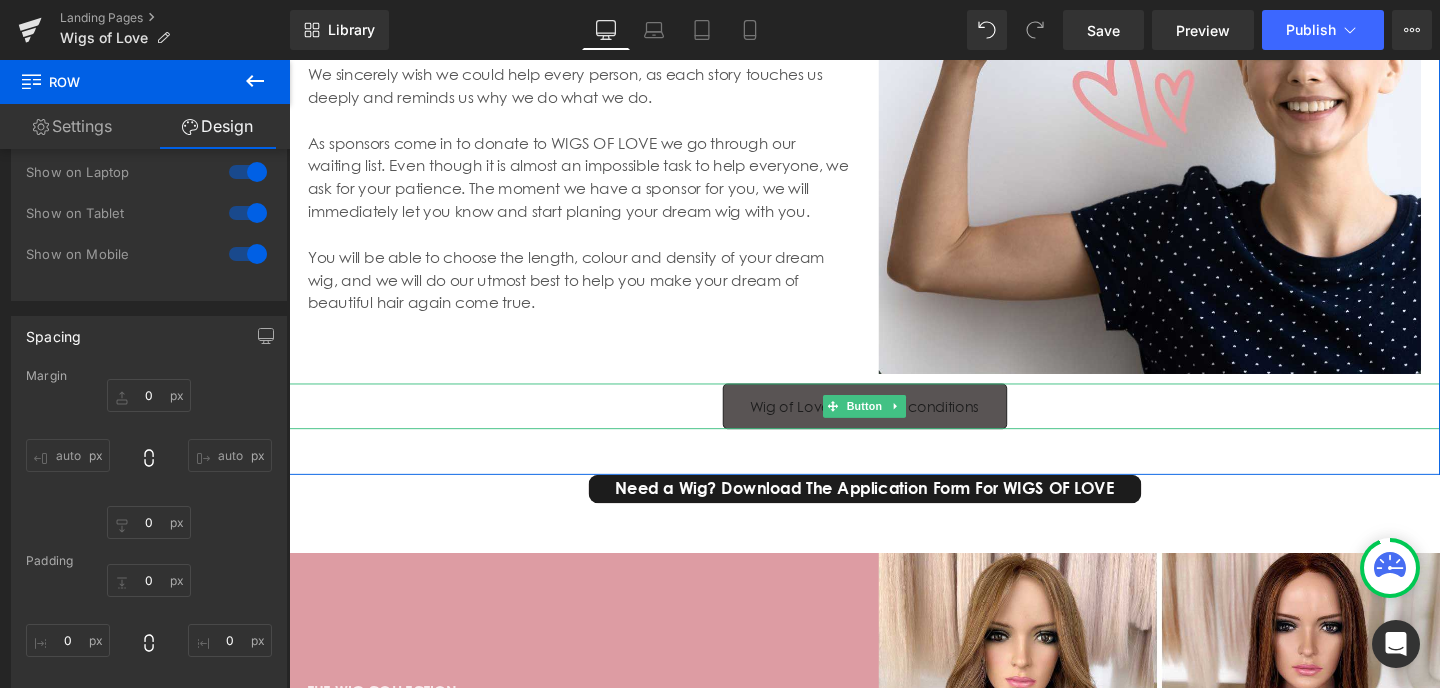 click on "Wig of Love terms and conditions" at bounding box center (894, 424) 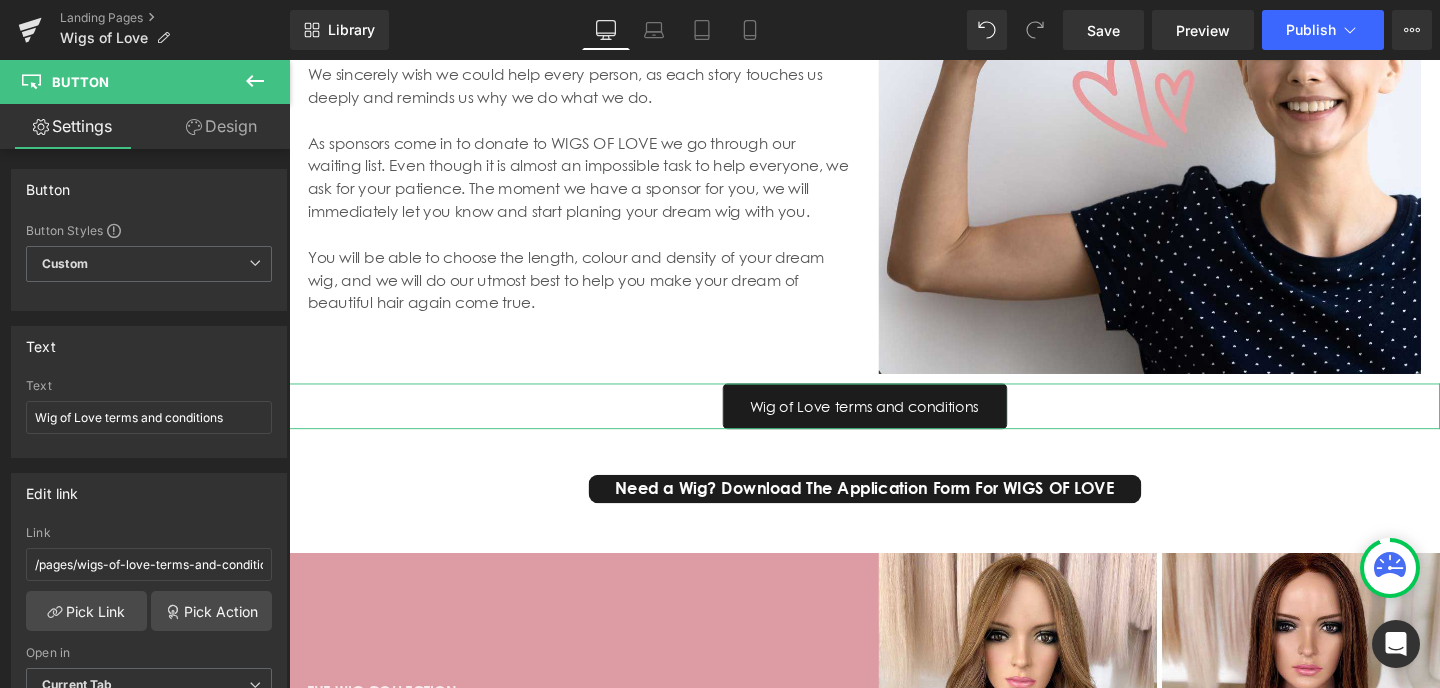 click on "Design" at bounding box center (221, 126) 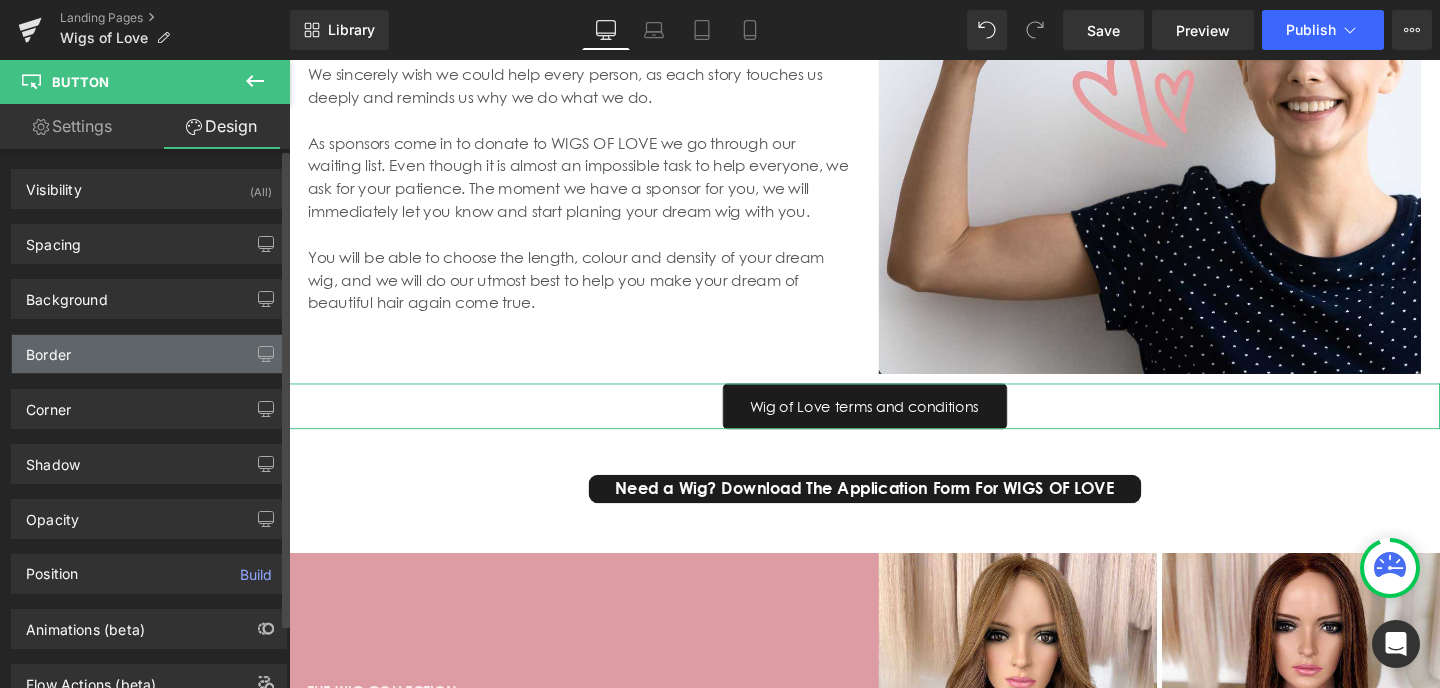 click on "Border" at bounding box center [149, 354] 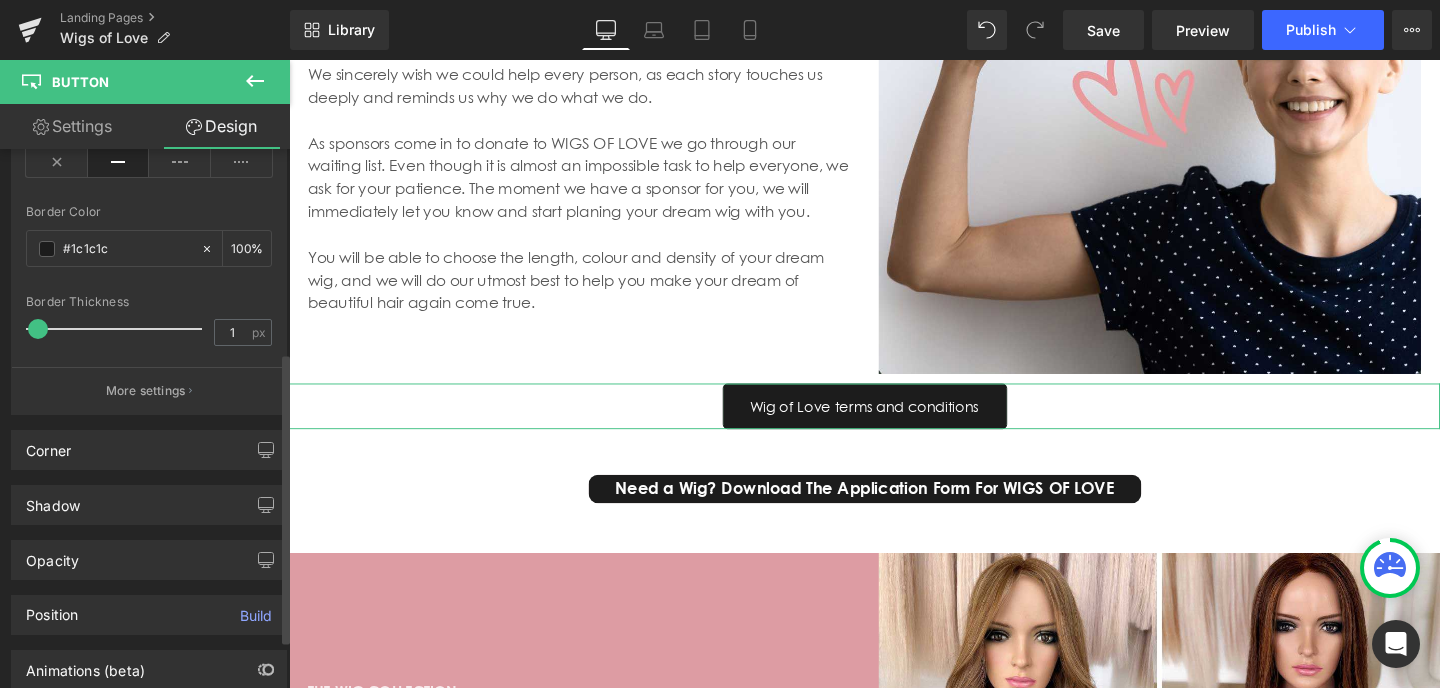 scroll, scrollTop: 377, scrollLeft: 0, axis: vertical 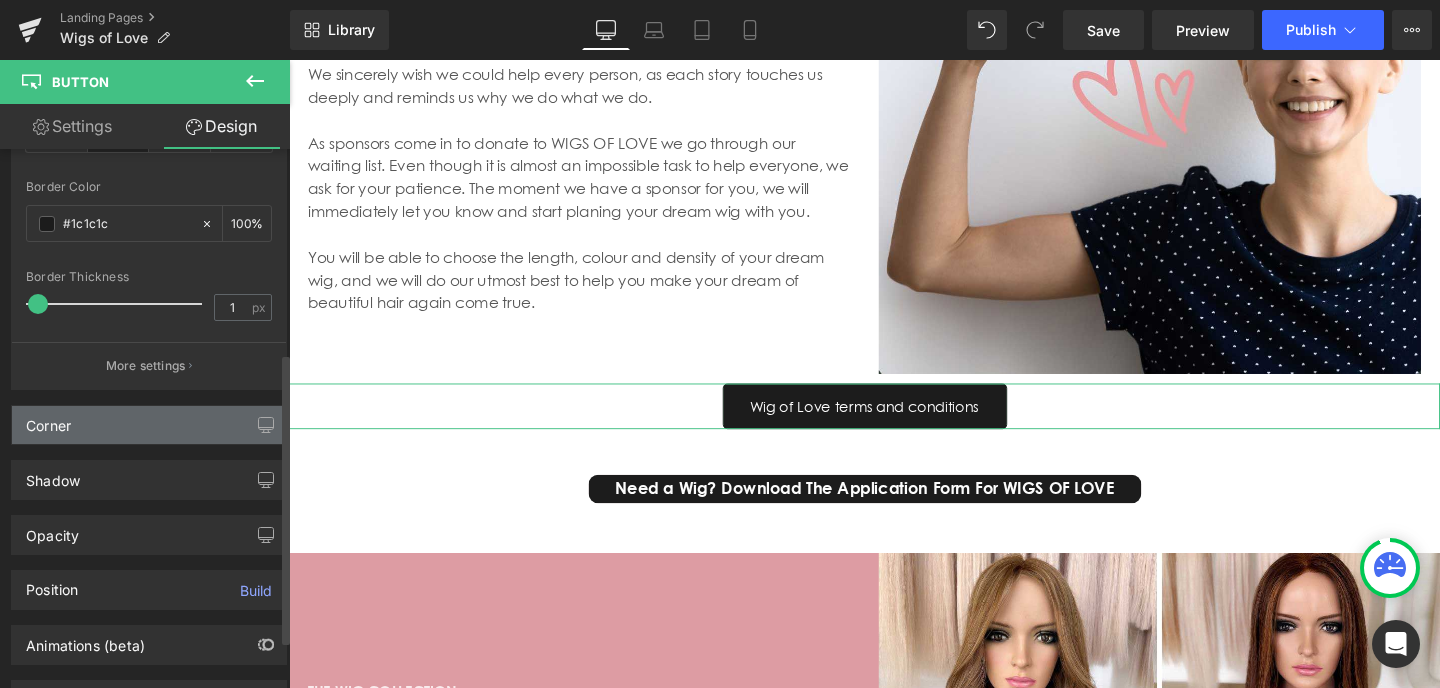 click on "Corner" at bounding box center [149, 425] 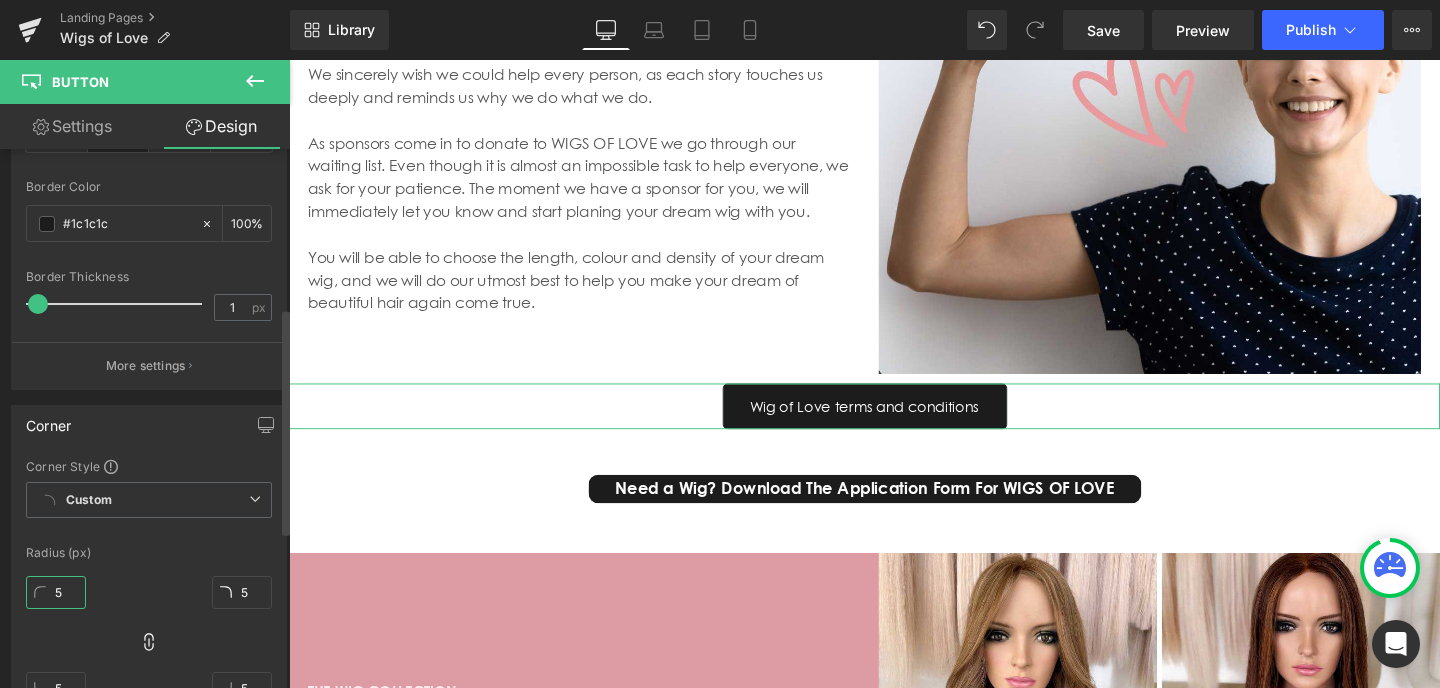 click on "5" at bounding box center (56, 592) 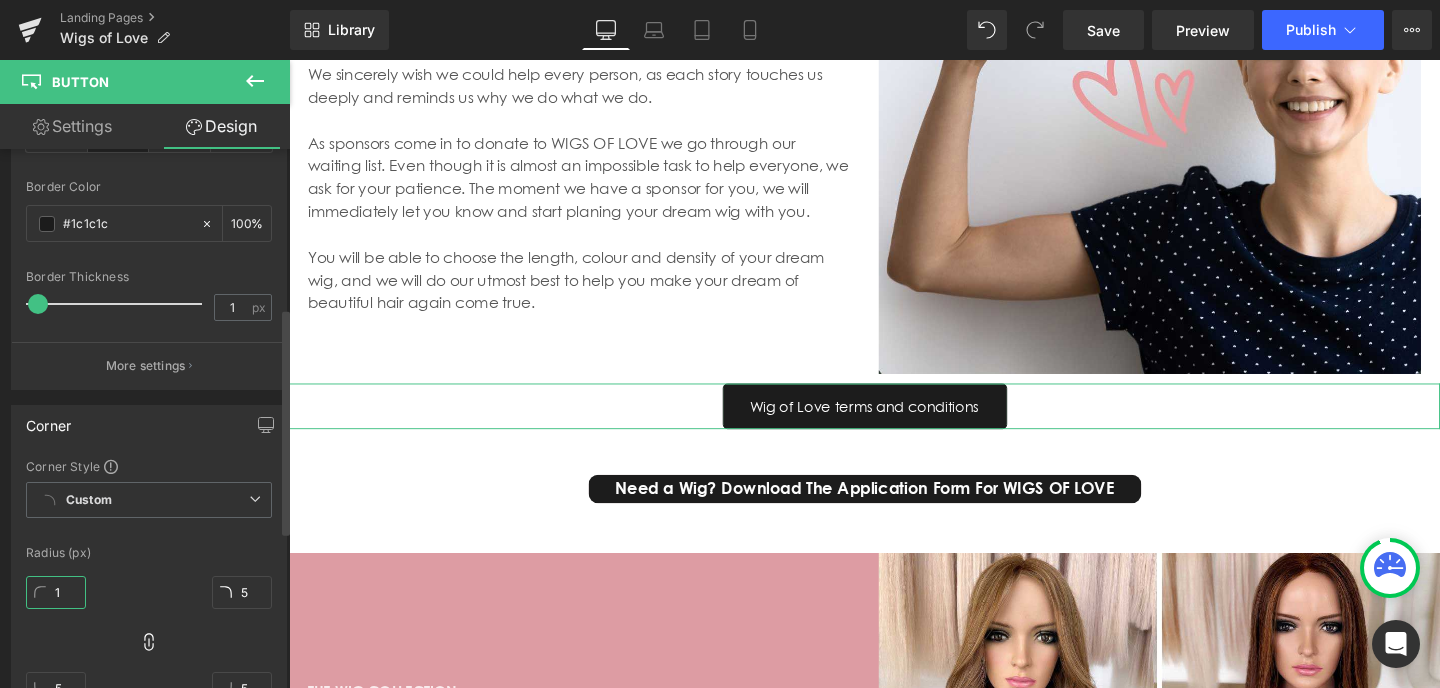 type on "10" 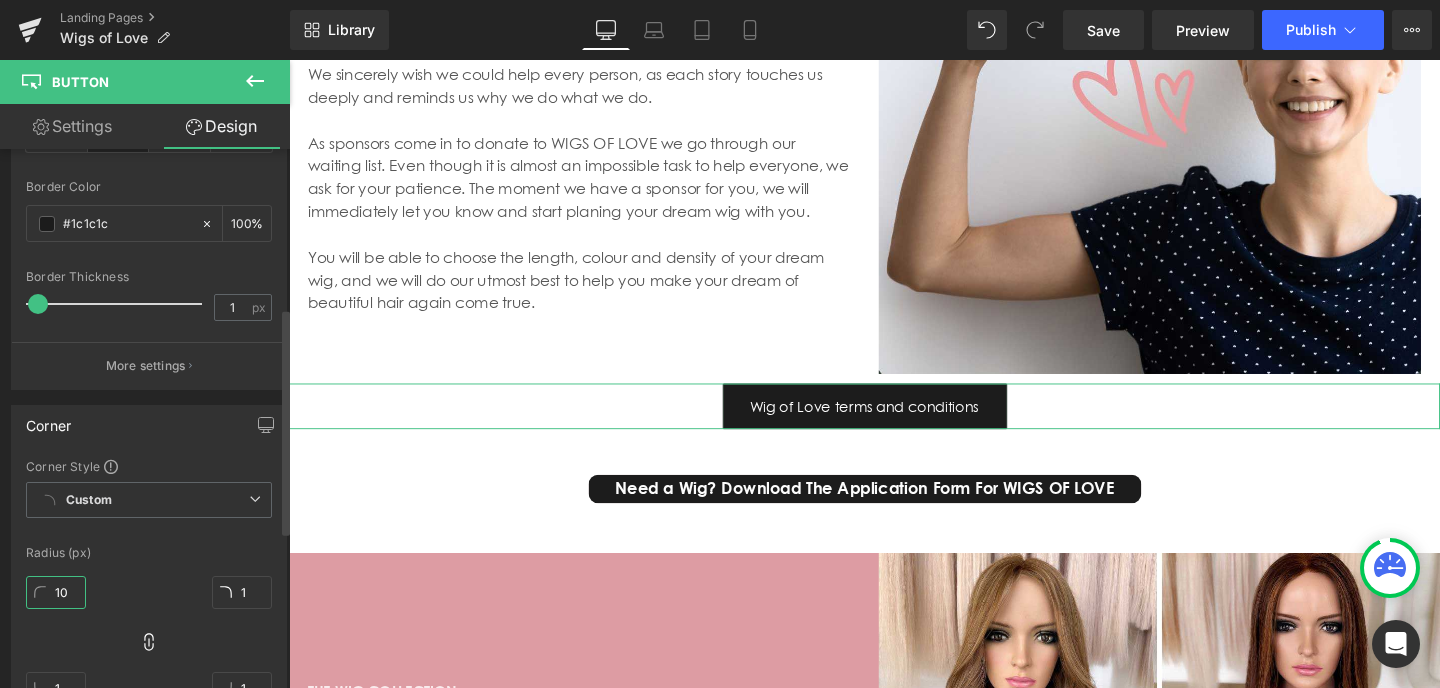 type on "10" 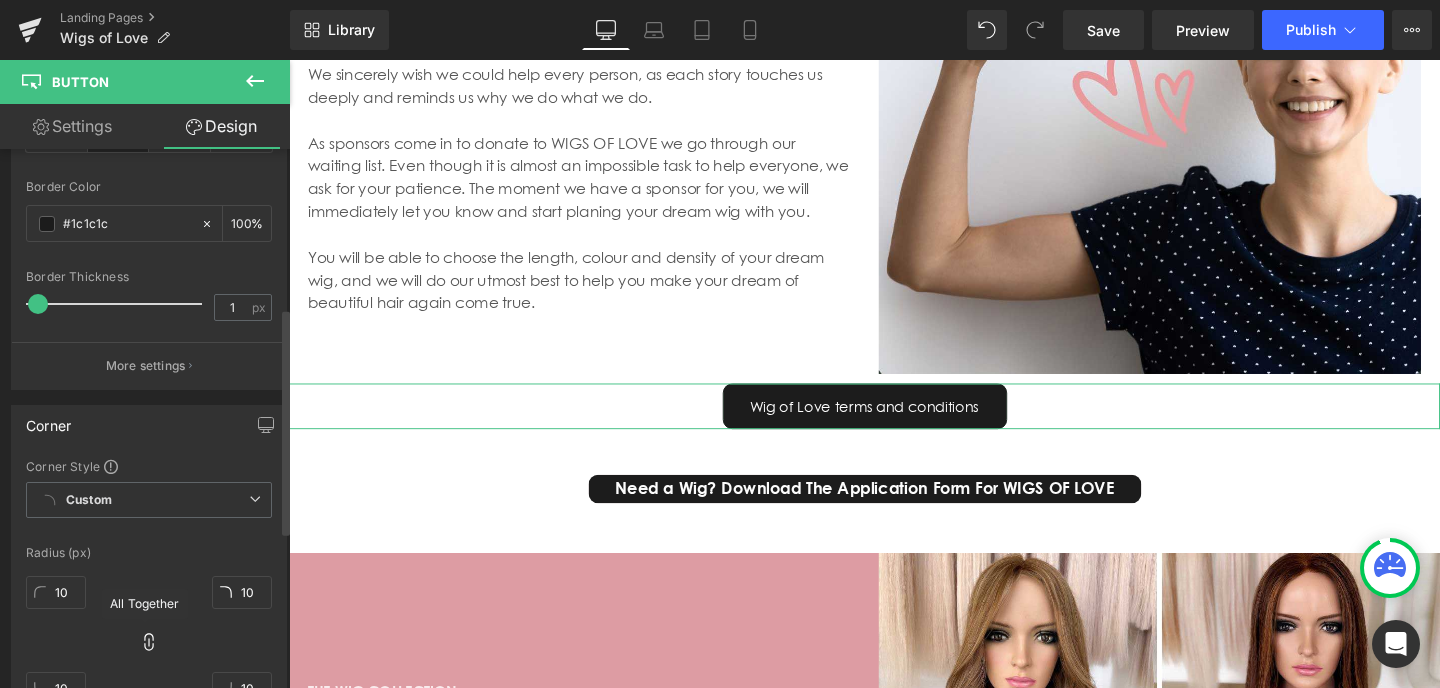 click 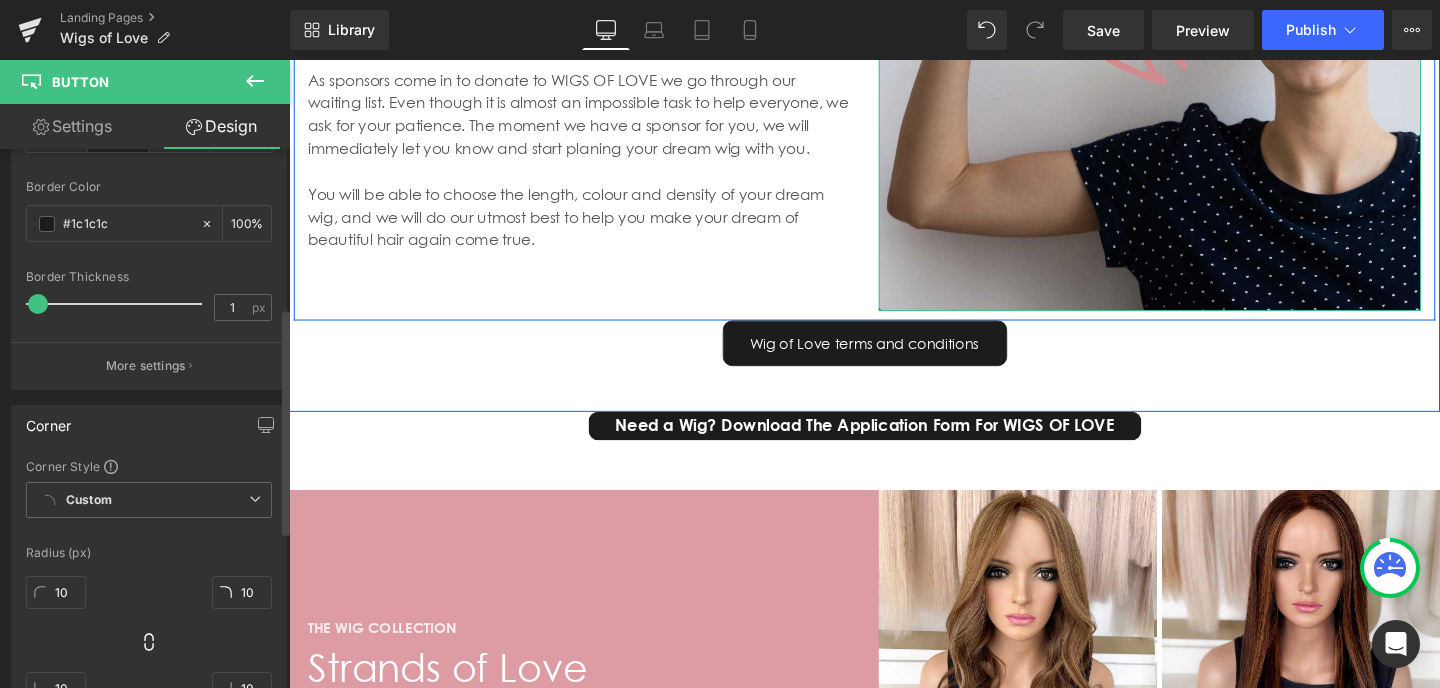 scroll, scrollTop: 6020, scrollLeft: 0, axis: vertical 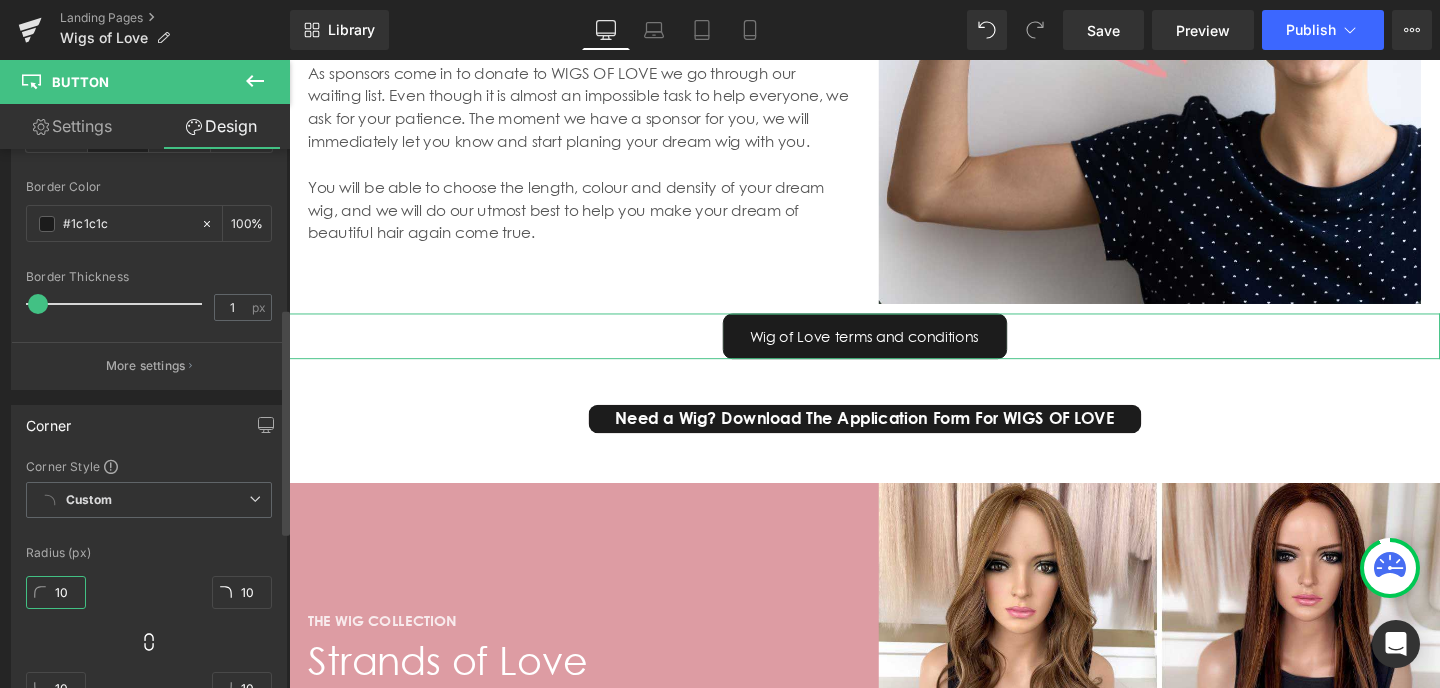 click on "10" at bounding box center [56, 592] 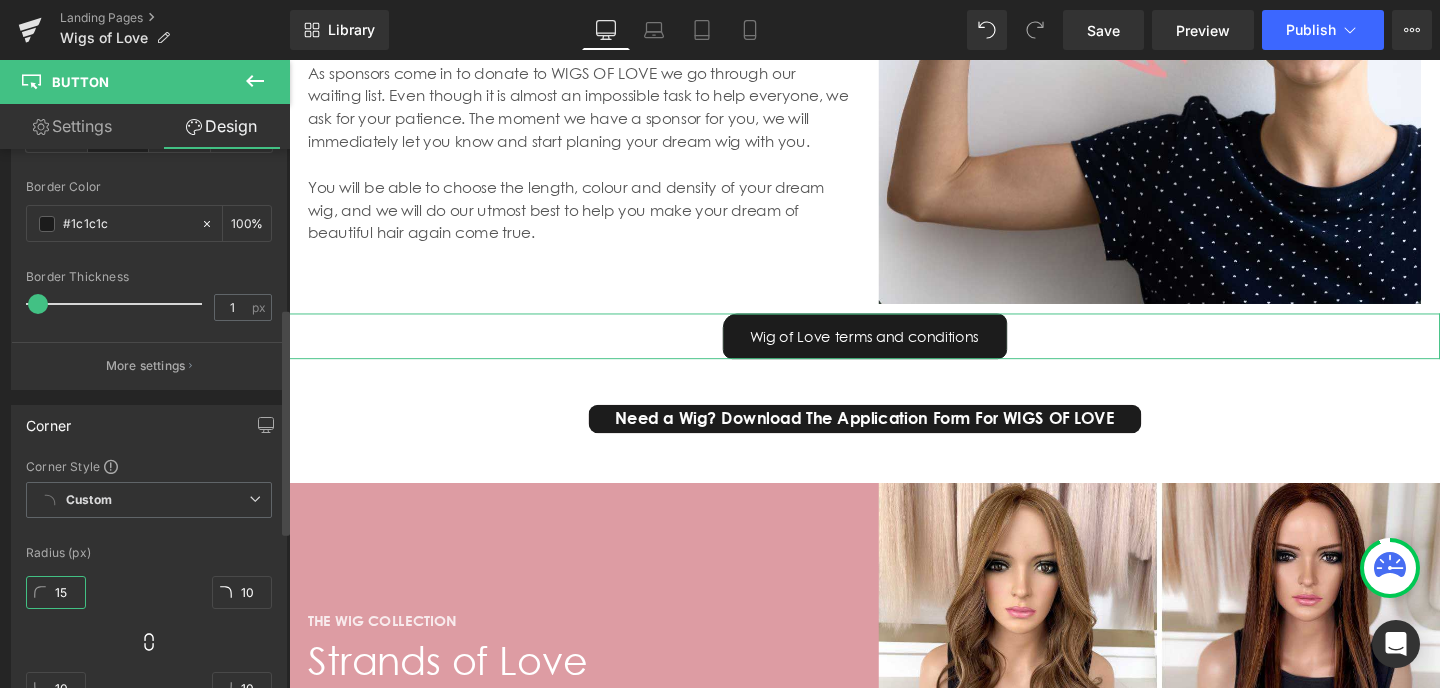 type on "15" 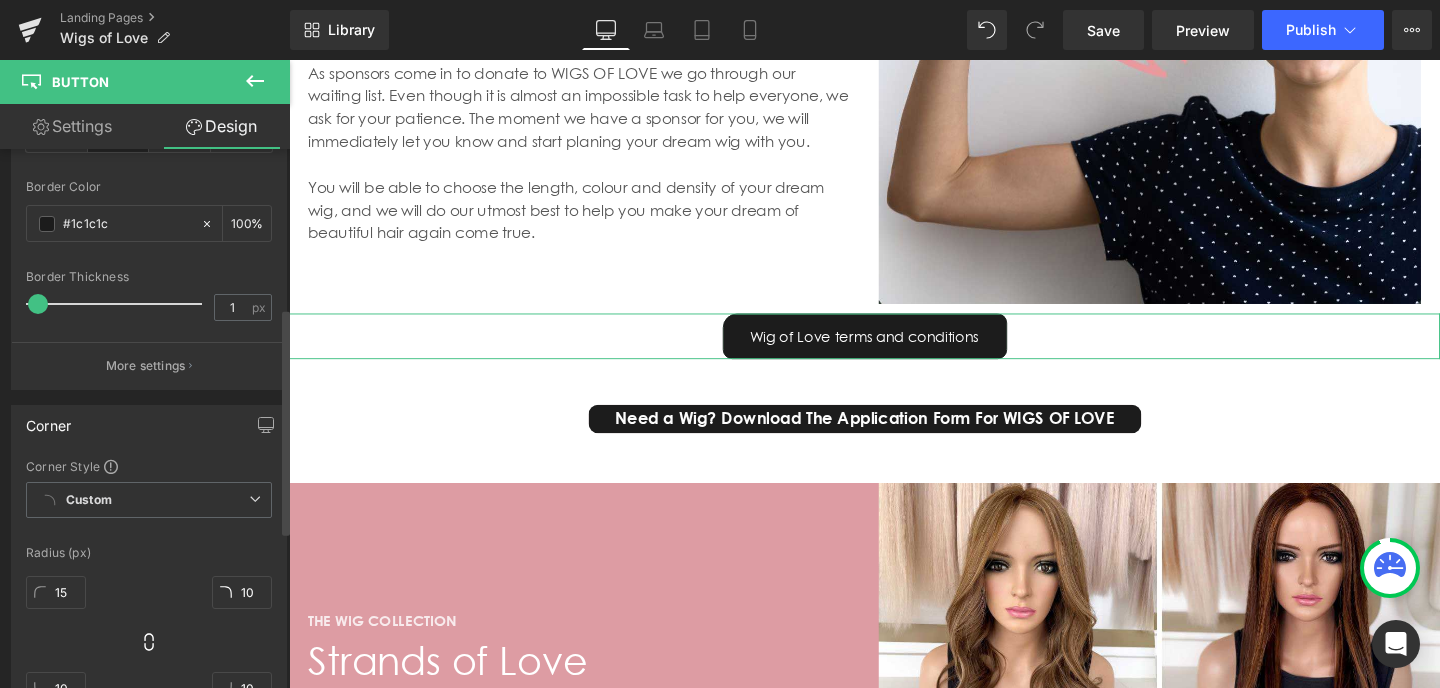 click on "15px 15
10px 10
10px 10
10px 10" at bounding box center (149, 648) 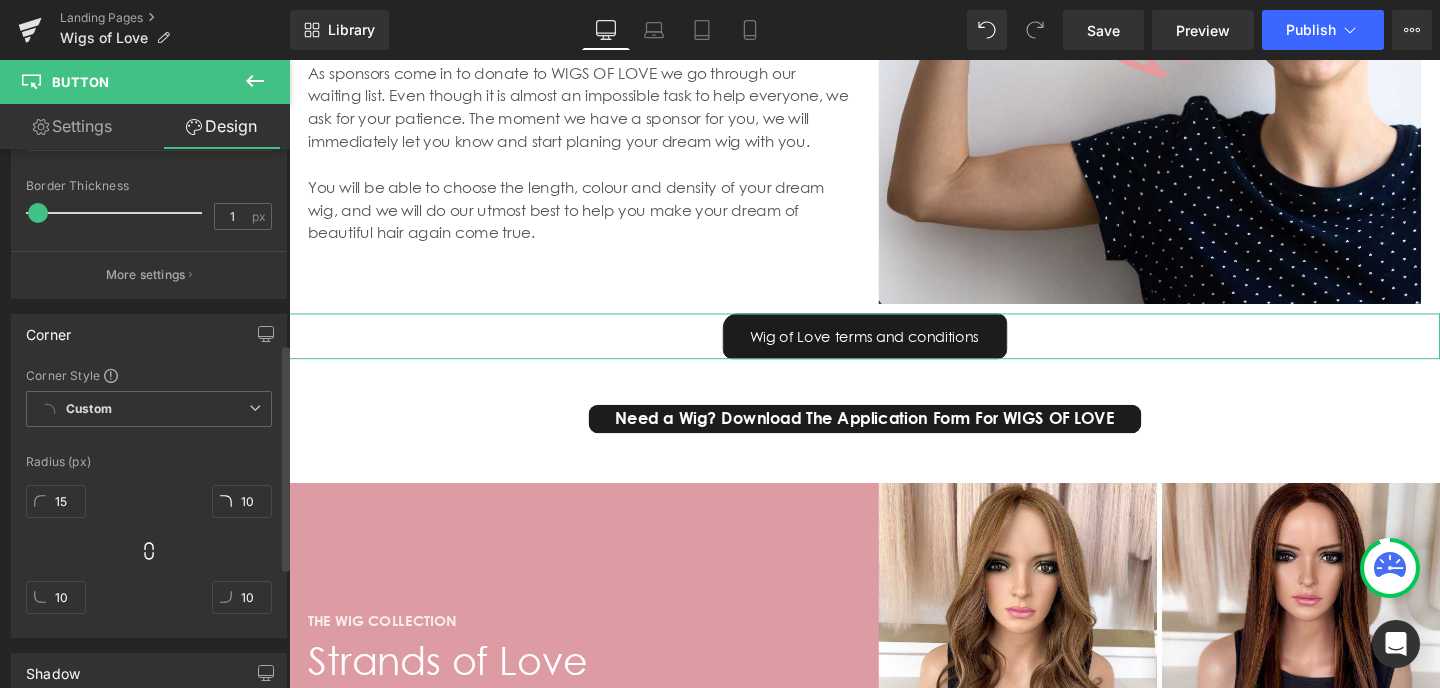 scroll, scrollTop: 469, scrollLeft: 0, axis: vertical 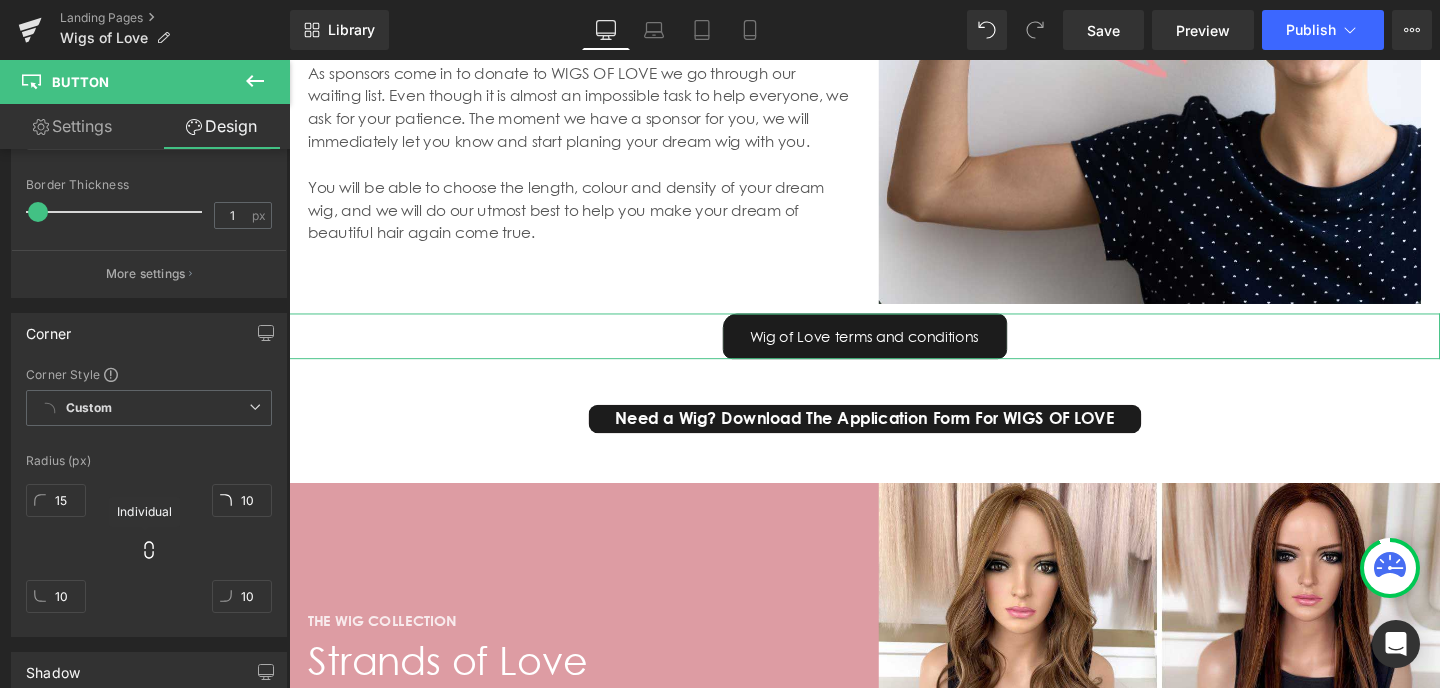 click 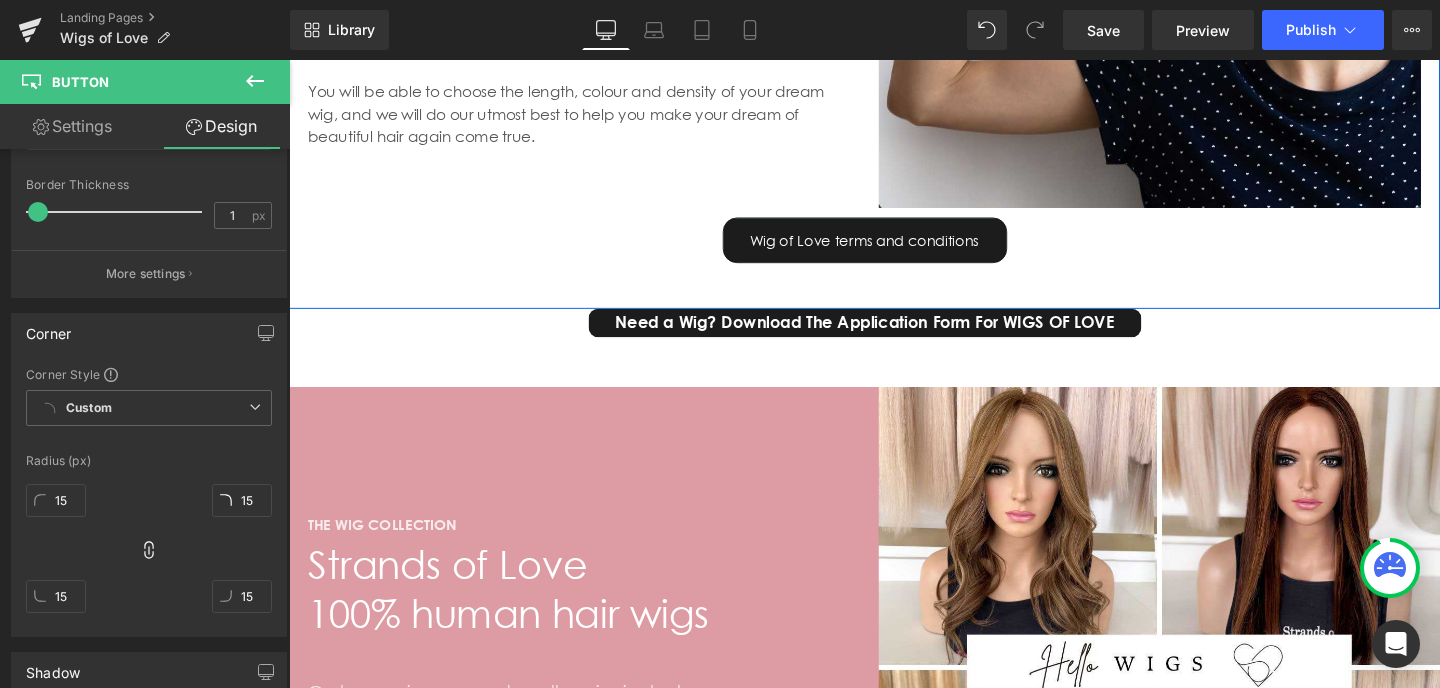 scroll, scrollTop: 6127, scrollLeft: 0, axis: vertical 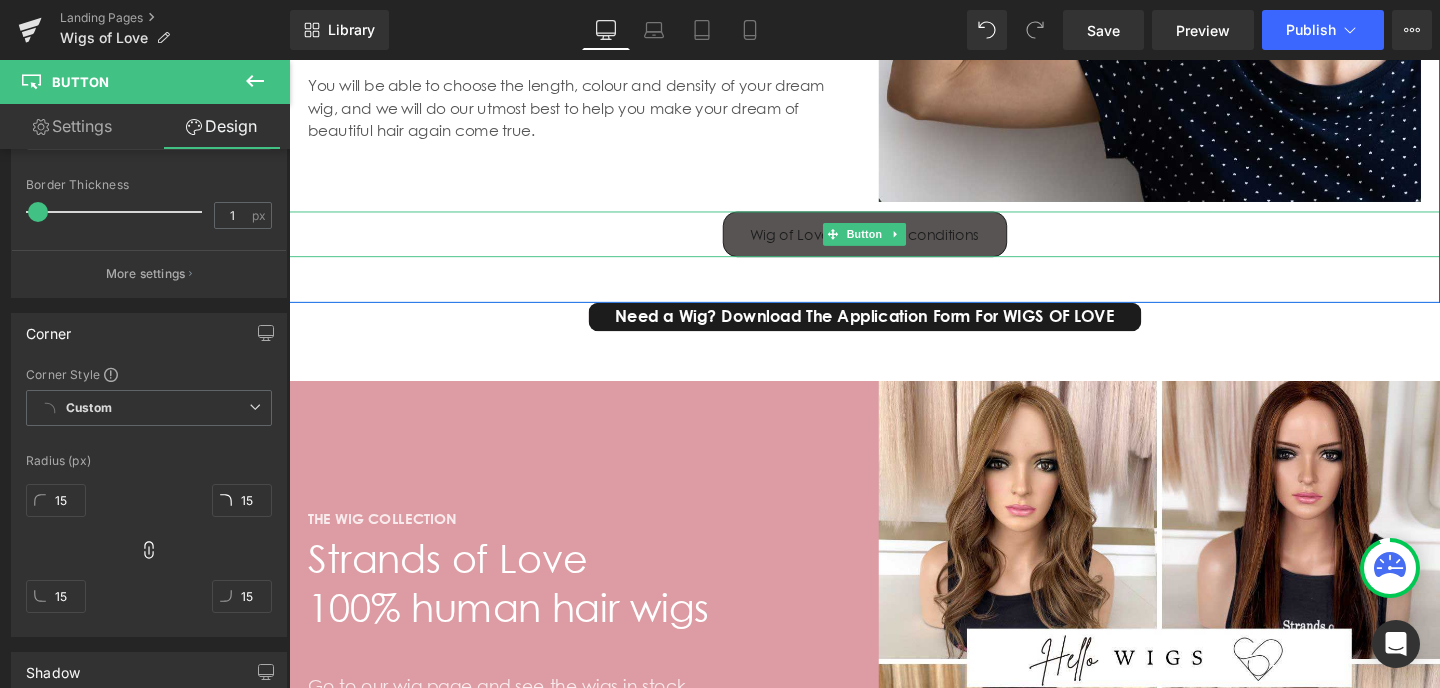 click on "Wig of Love terms and conditions" at bounding box center [894, 243] 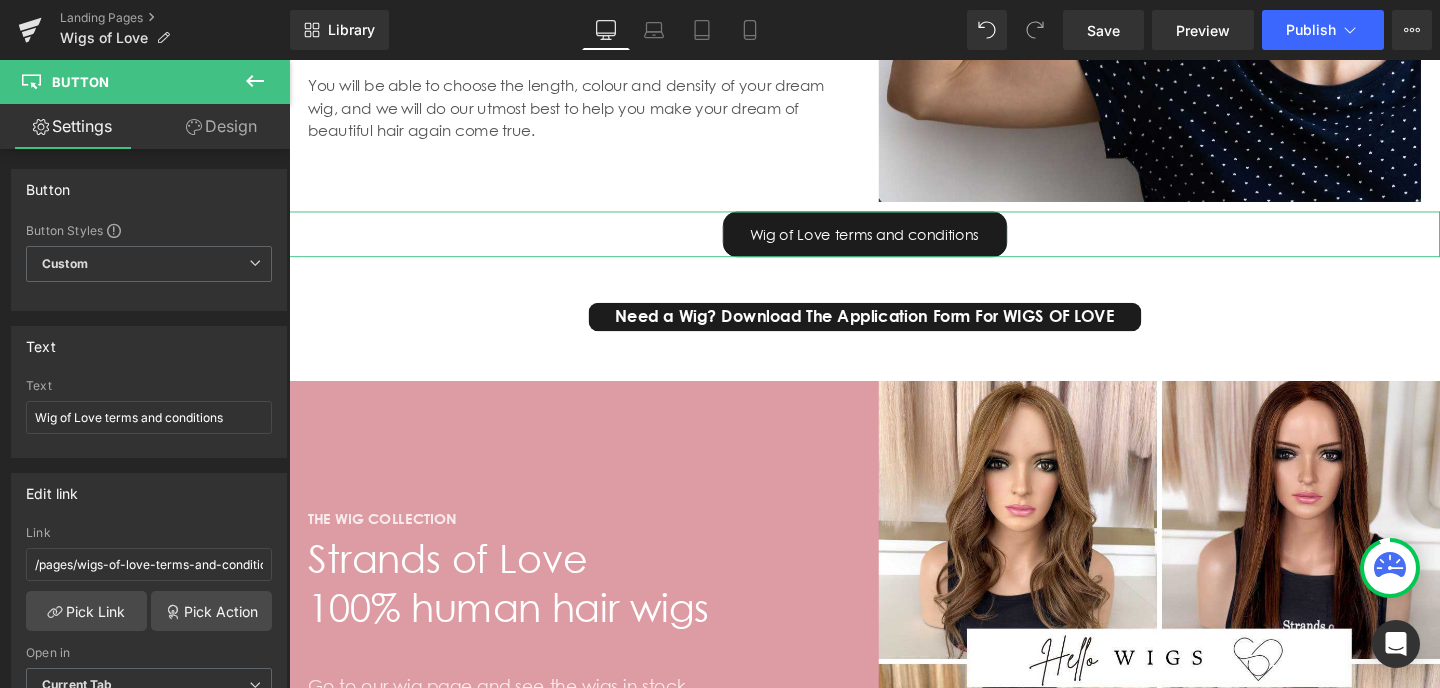 click on "Design" at bounding box center (221, 126) 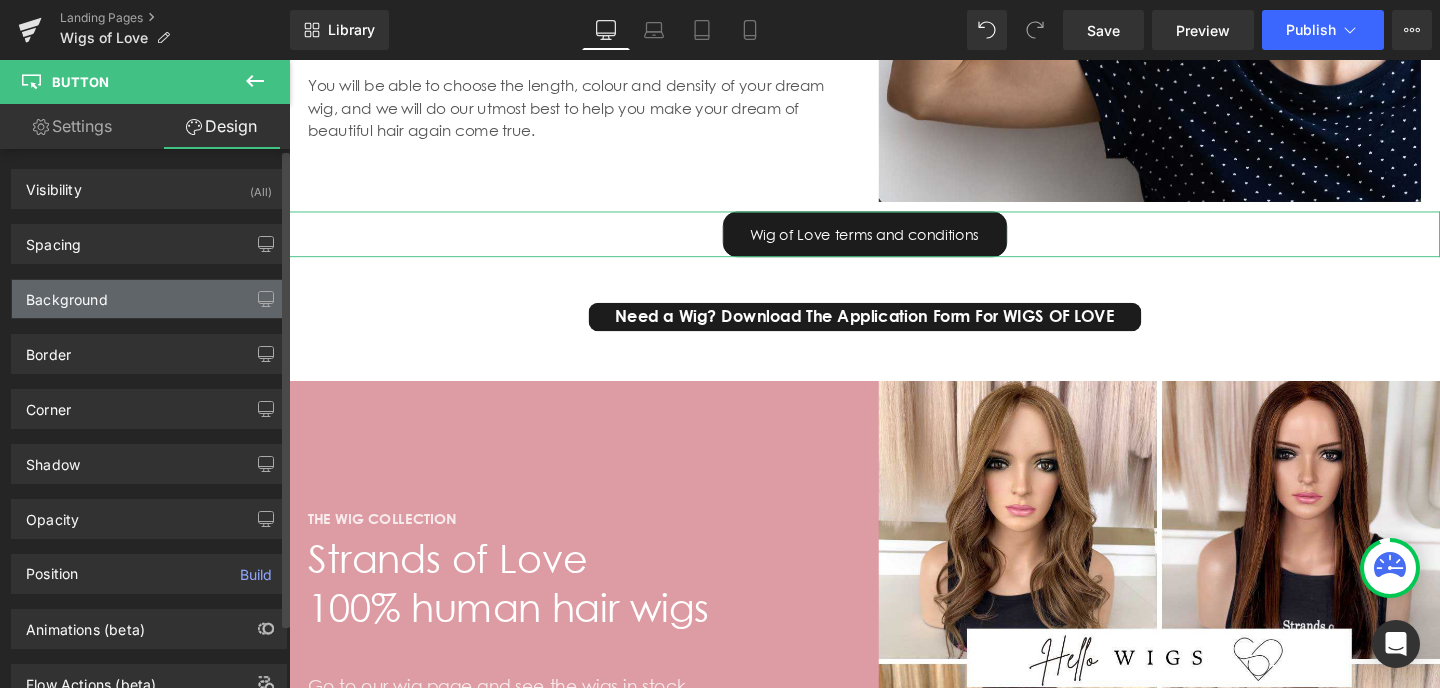 click on "Background" at bounding box center (149, 299) 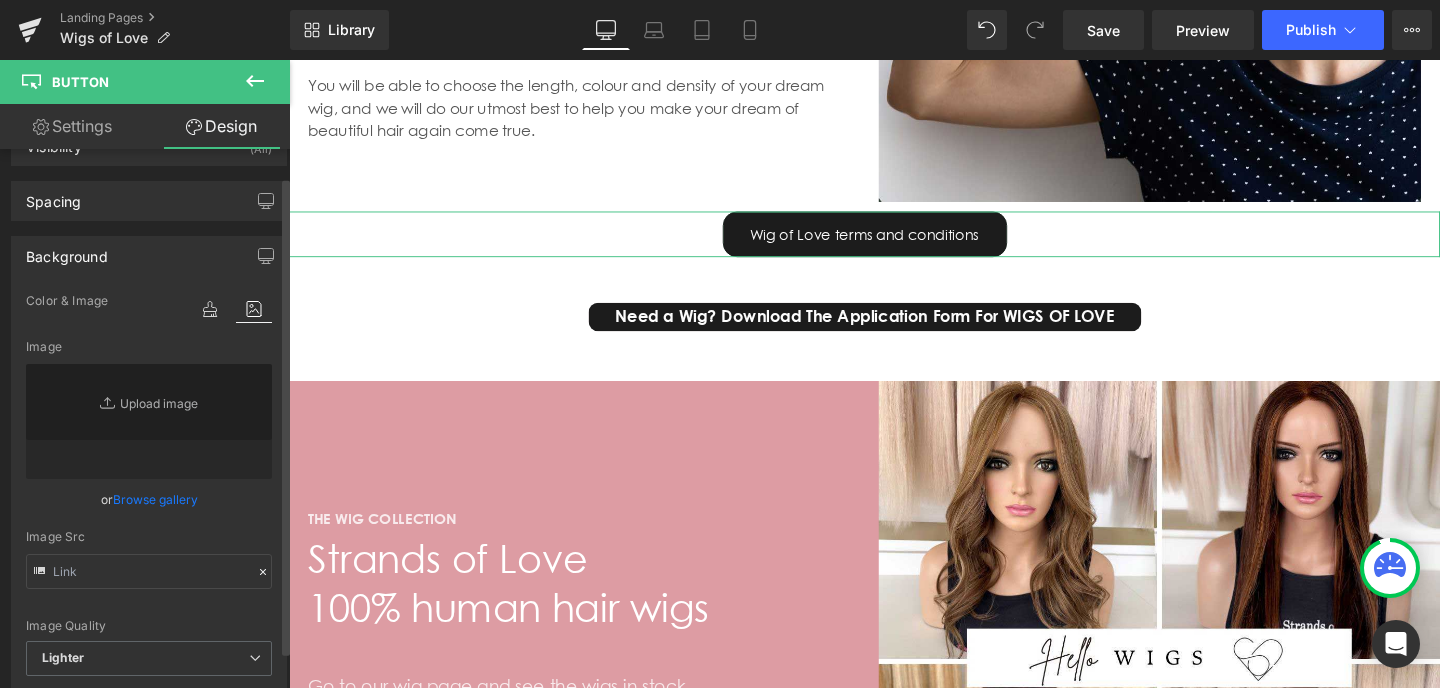 scroll, scrollTop: 0, scrollLeft: 0, axis: both 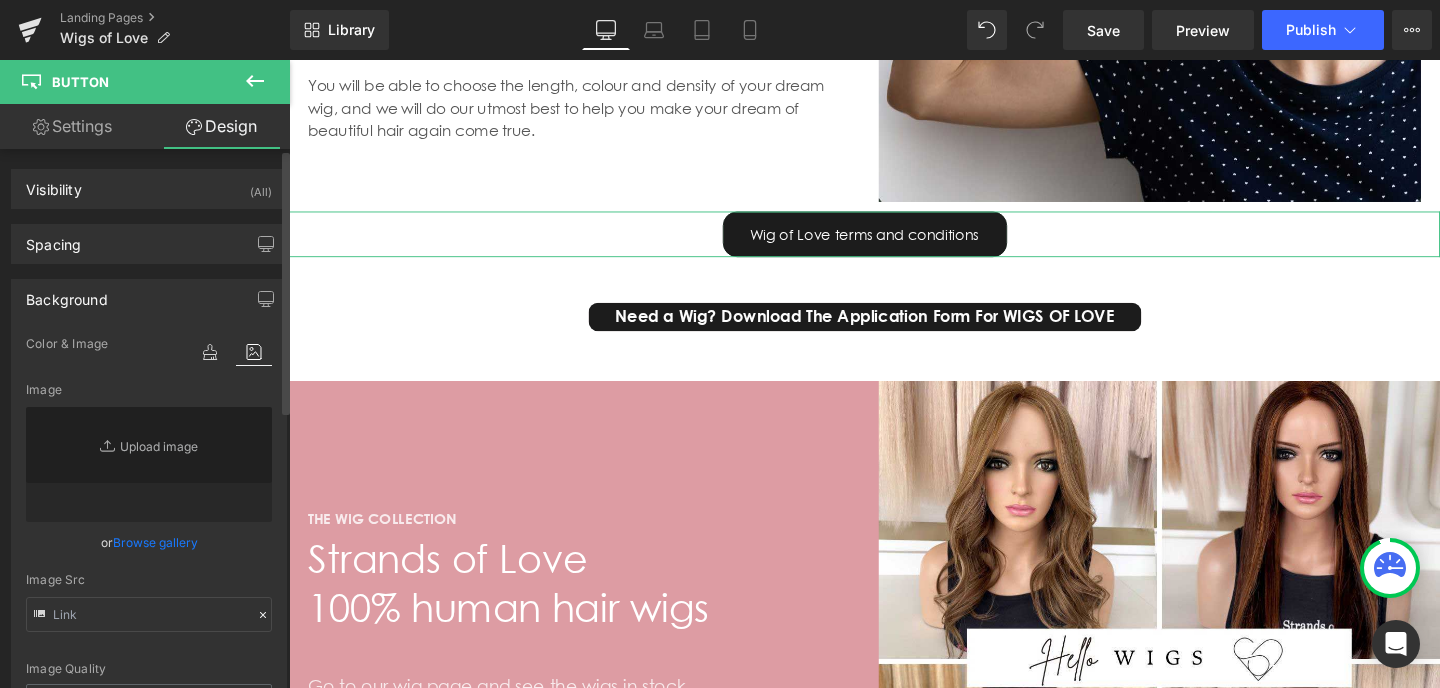 click on "Color & Image" at bounding box center (67, 344) 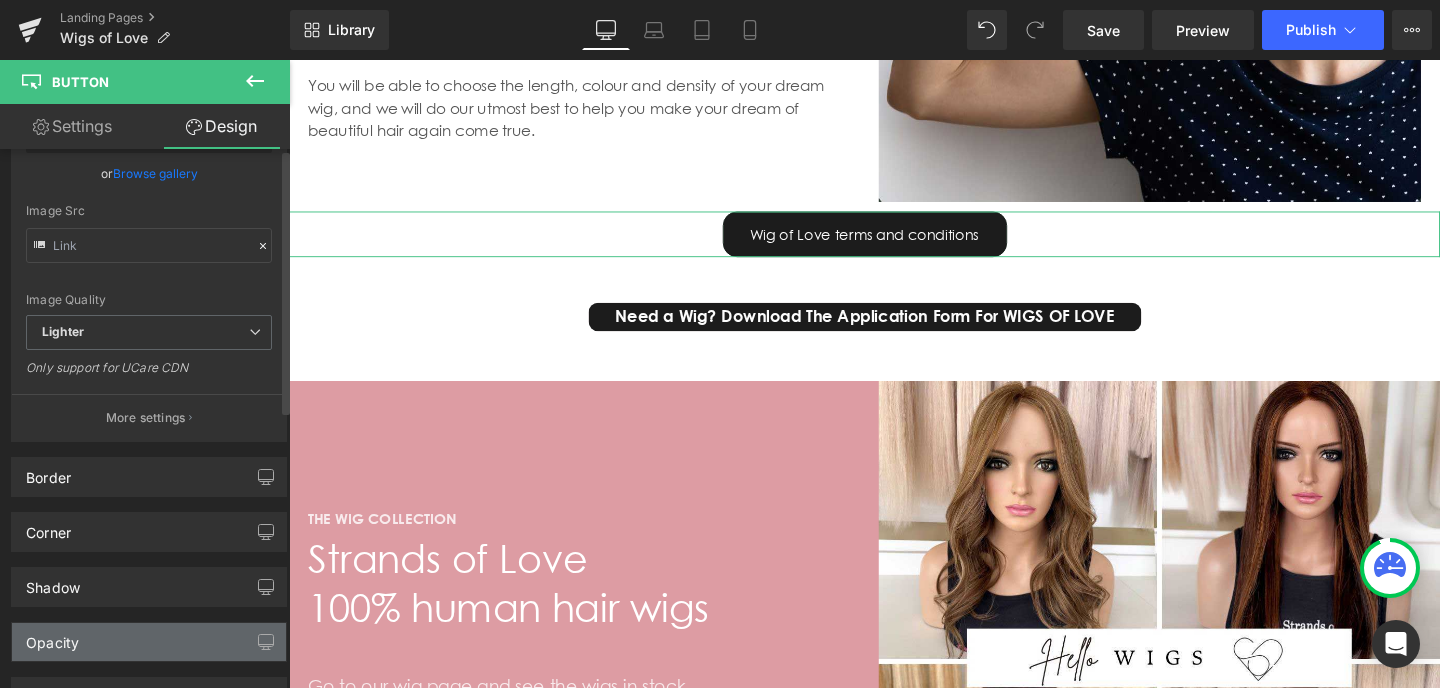 scroll, scrollTop: 0, scrollLeft: 0, axis: both 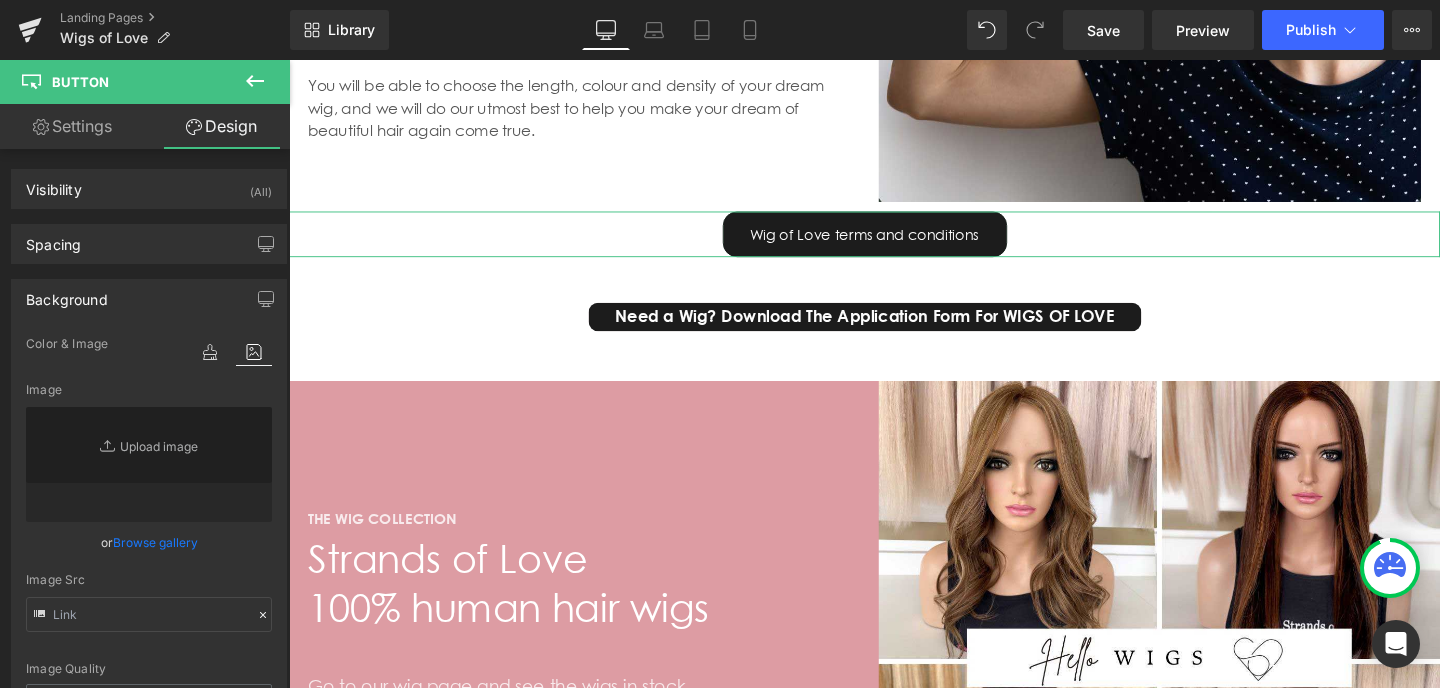 click on "Settings" at bounding box center [72, 126] 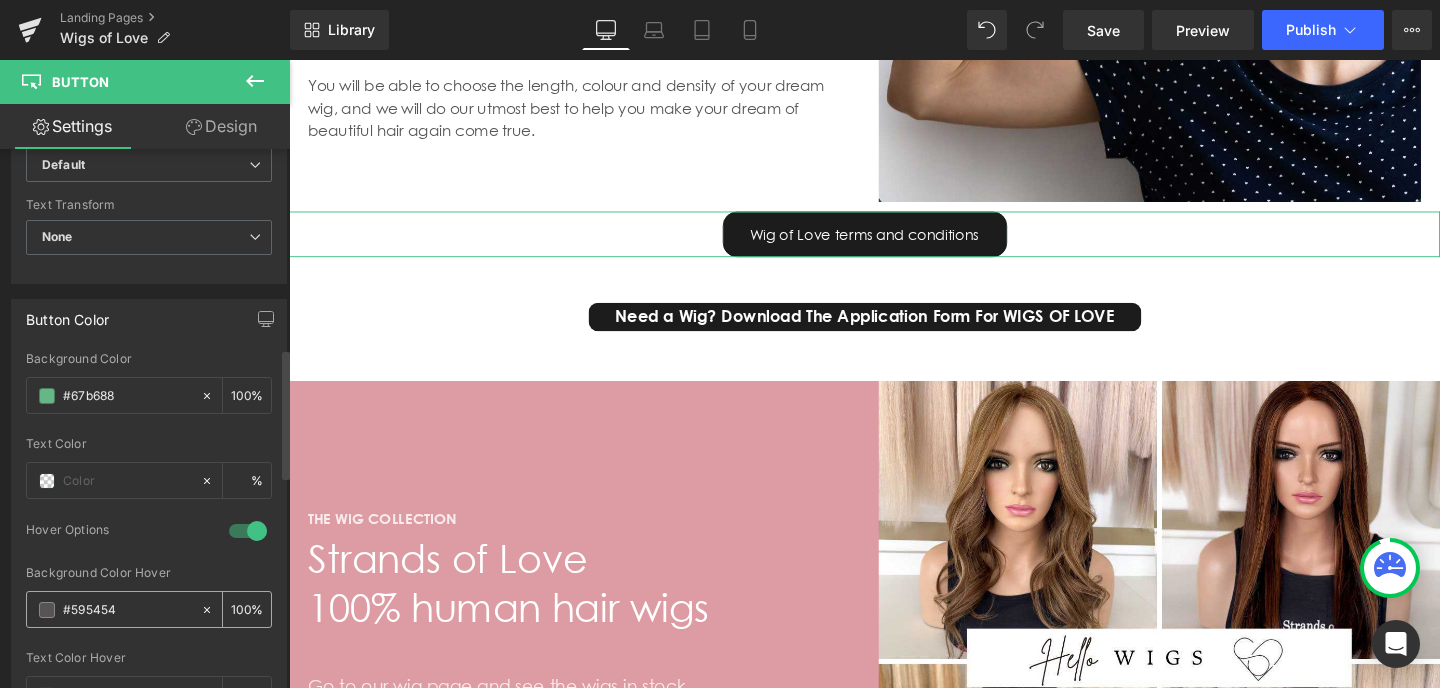 scroll, scrollTop: 827, scrollLeft: 0, axis: vertical 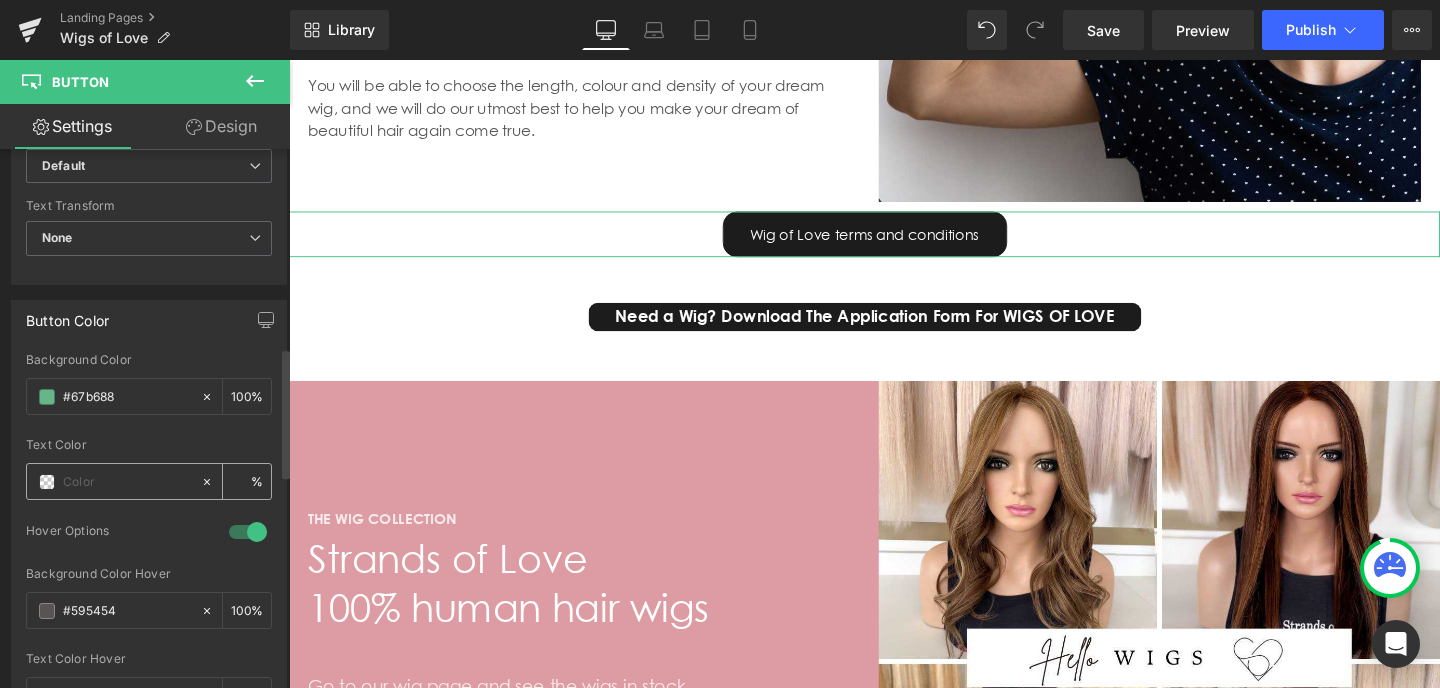 click at bounding box center [47, 482] 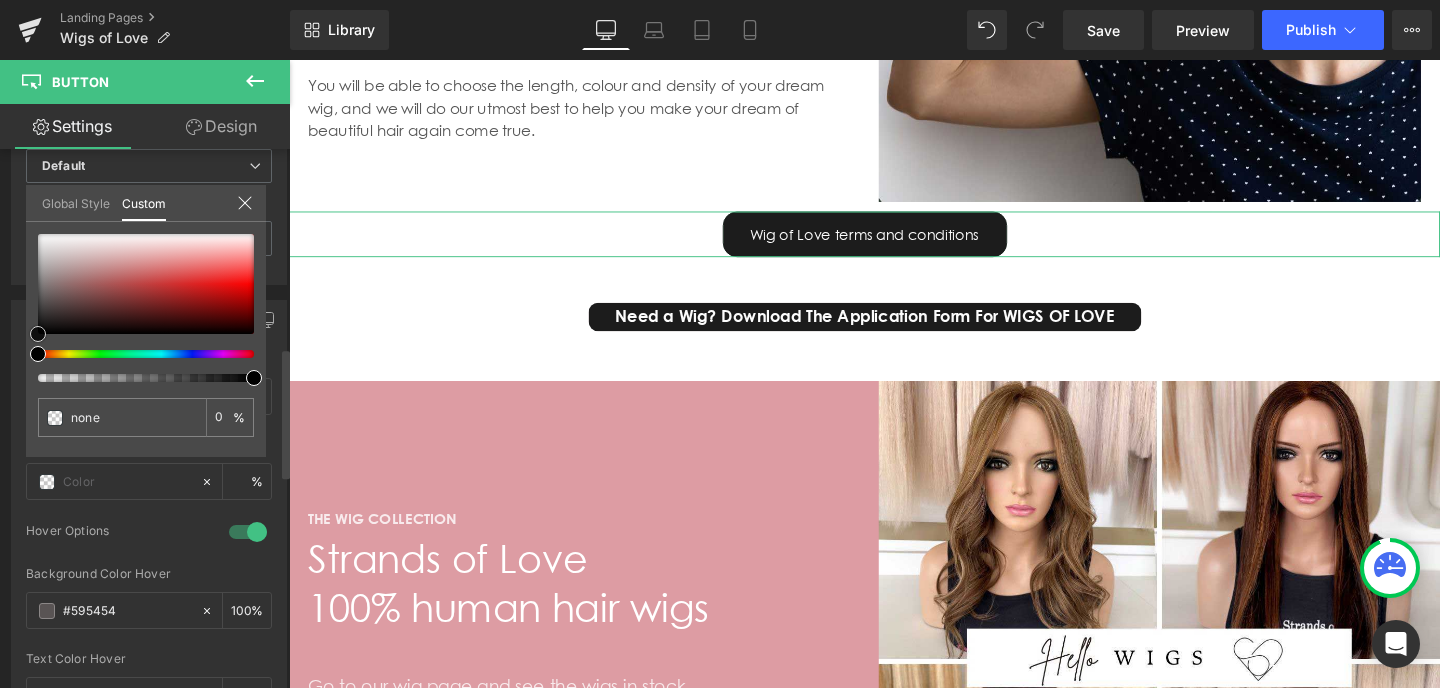 type on "#1a1818" 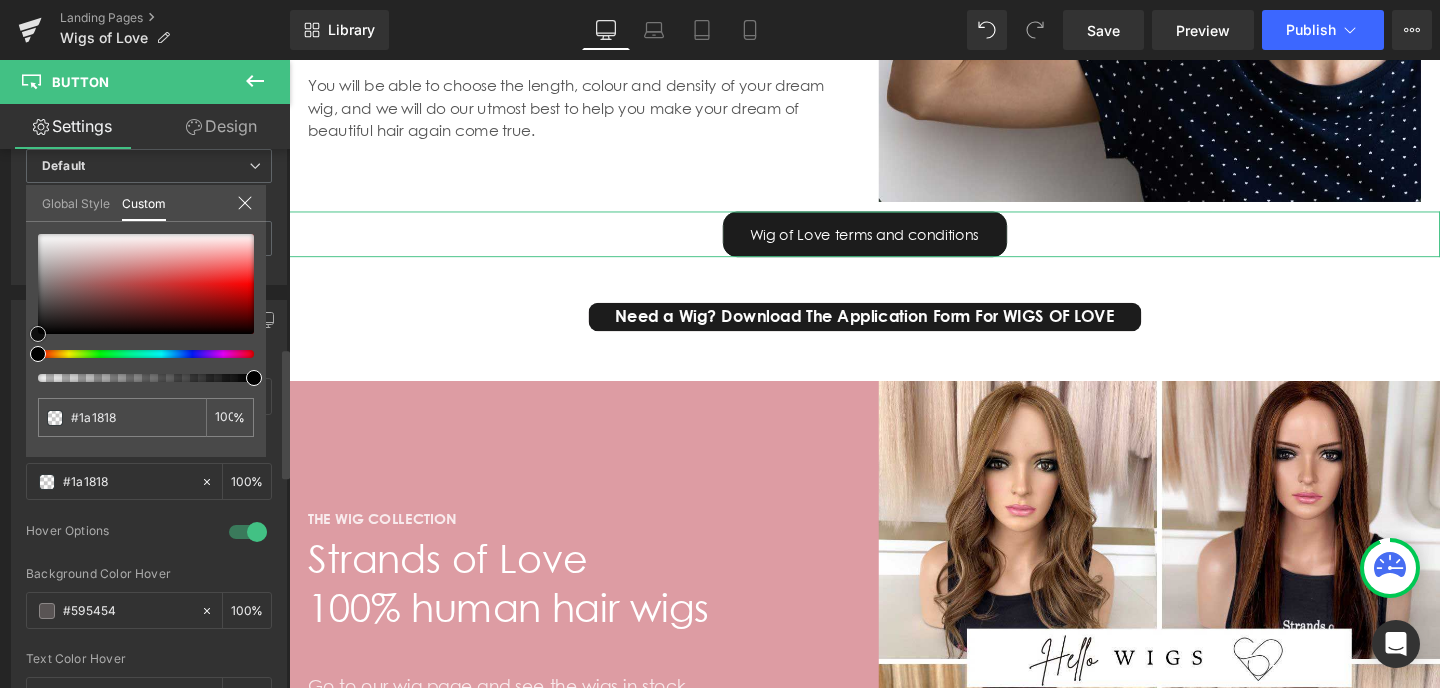 click at bounding box center (146, 284) 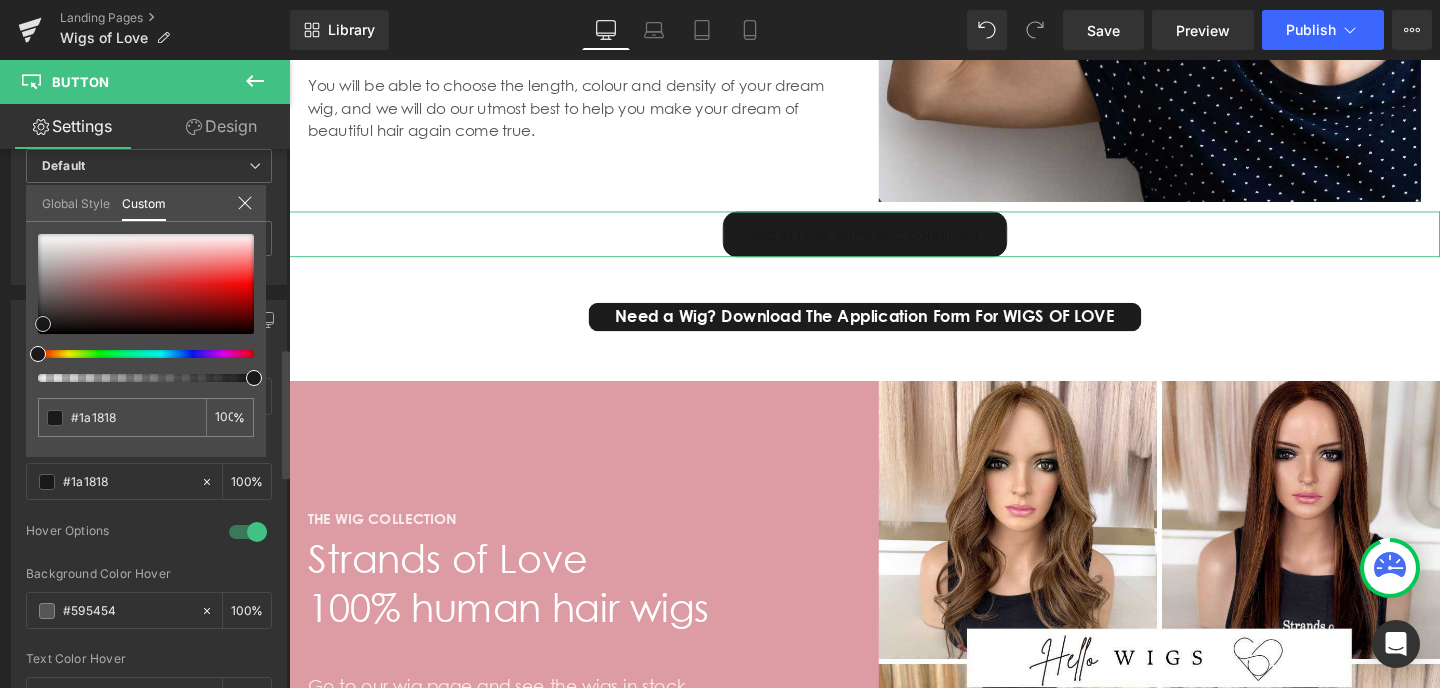 type on "#edecec" 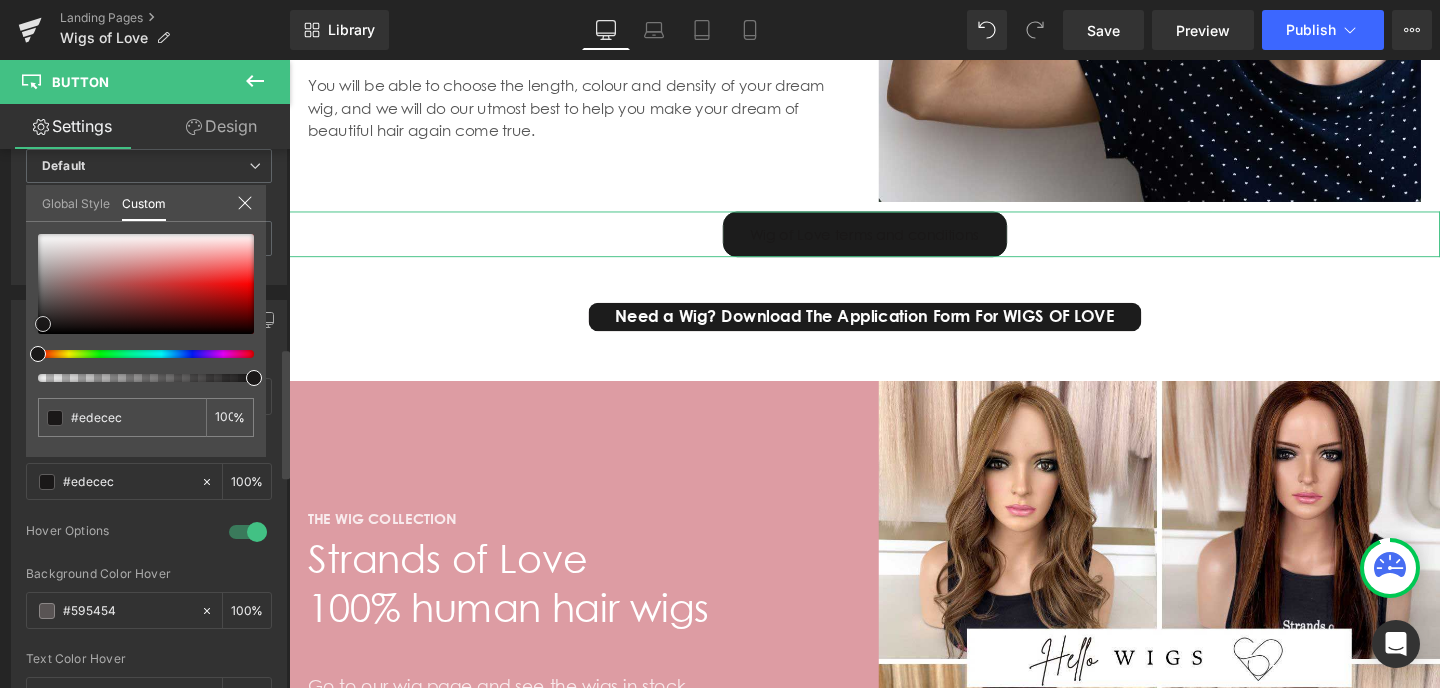 click at bounding box center (146, 284) 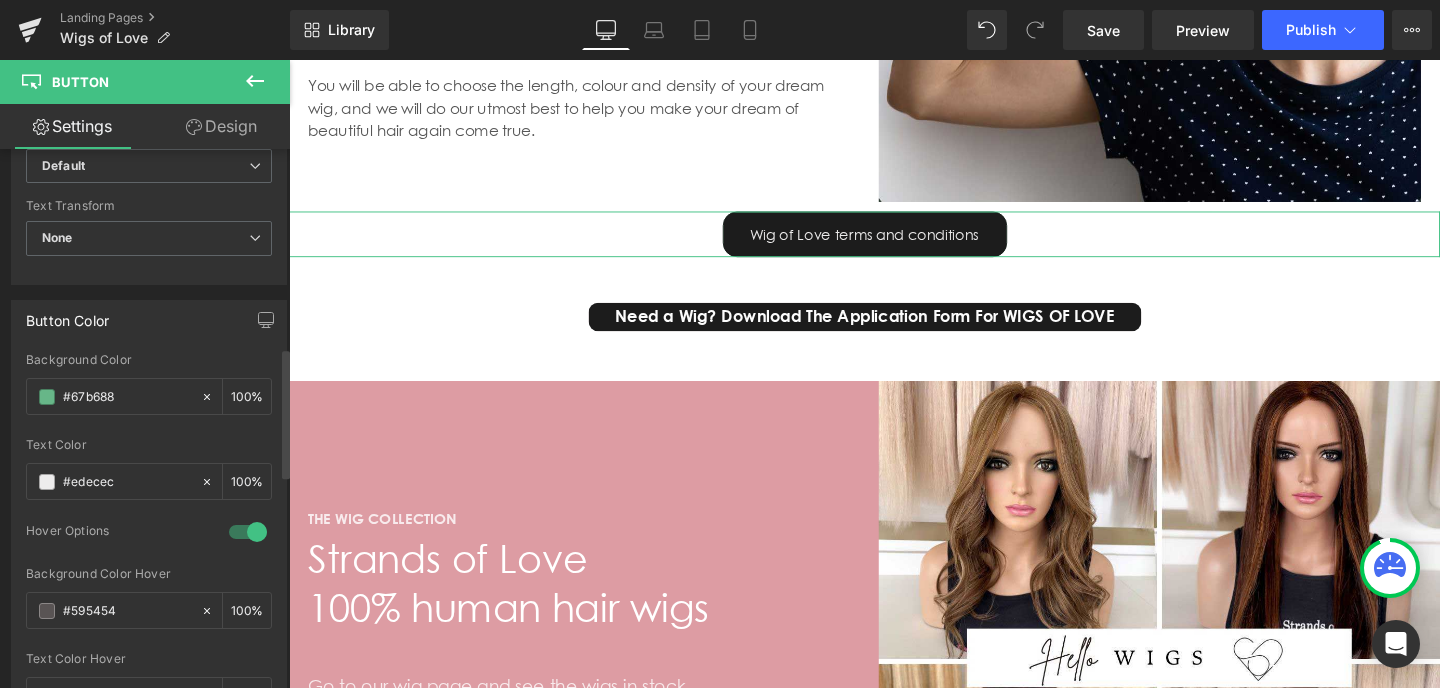 click at bounding box center [248, 532] 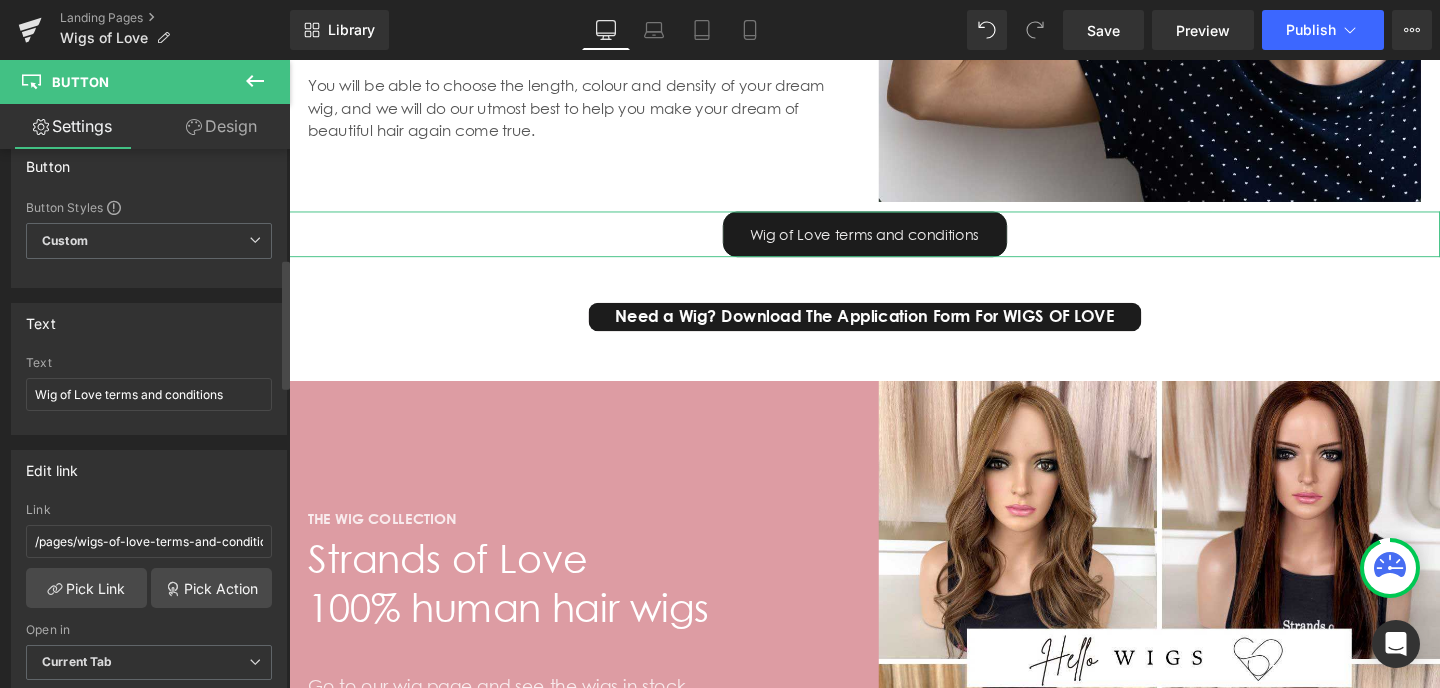 scroll, scrollTop: 0, scrollLeft: 0, axis: both 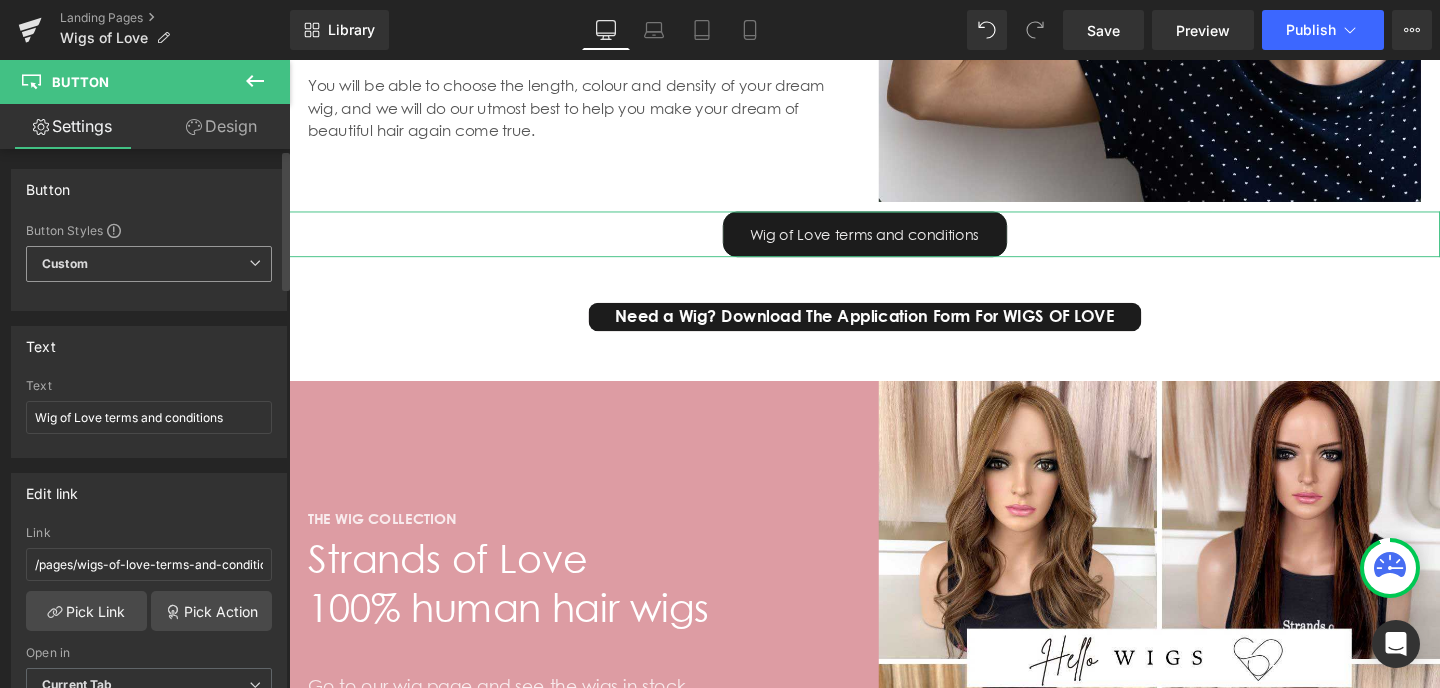click on "Custom
Setup Global Style" at bounding box center (149, 264) 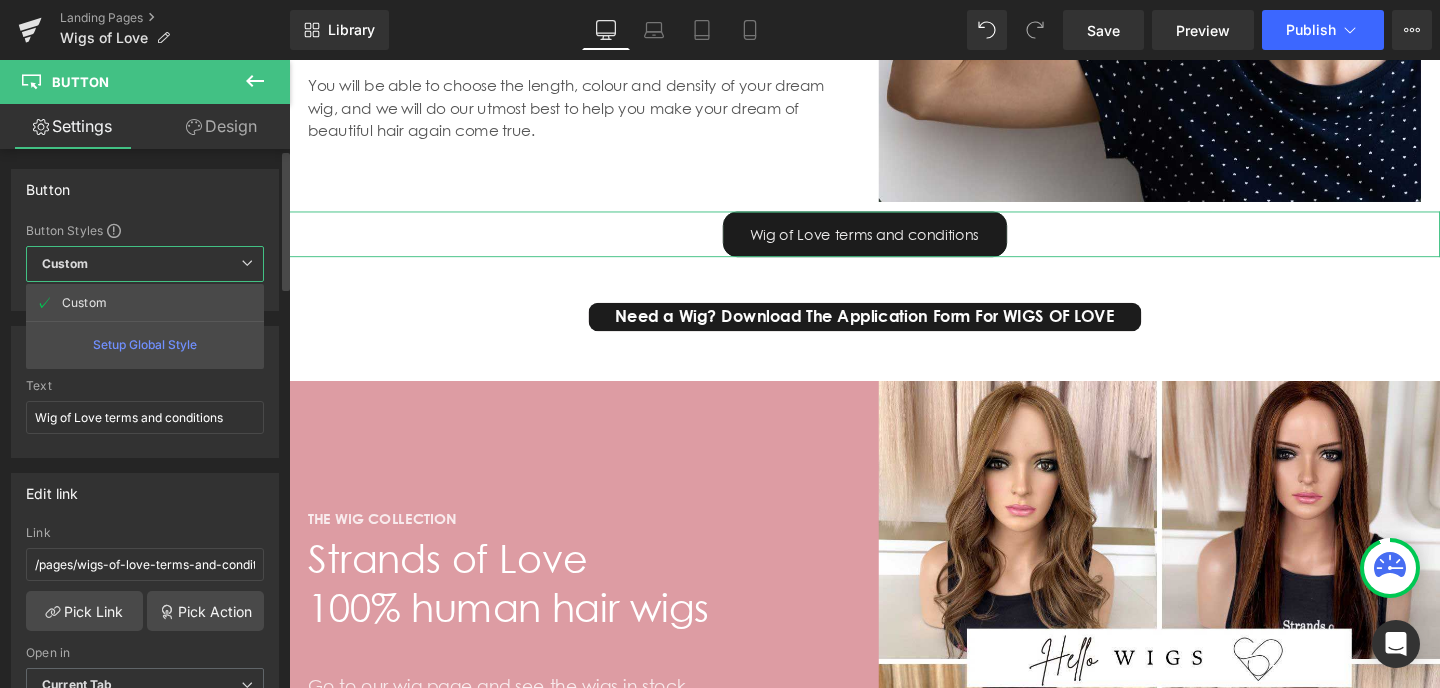click on "Button" at bounding box center [145, 189] 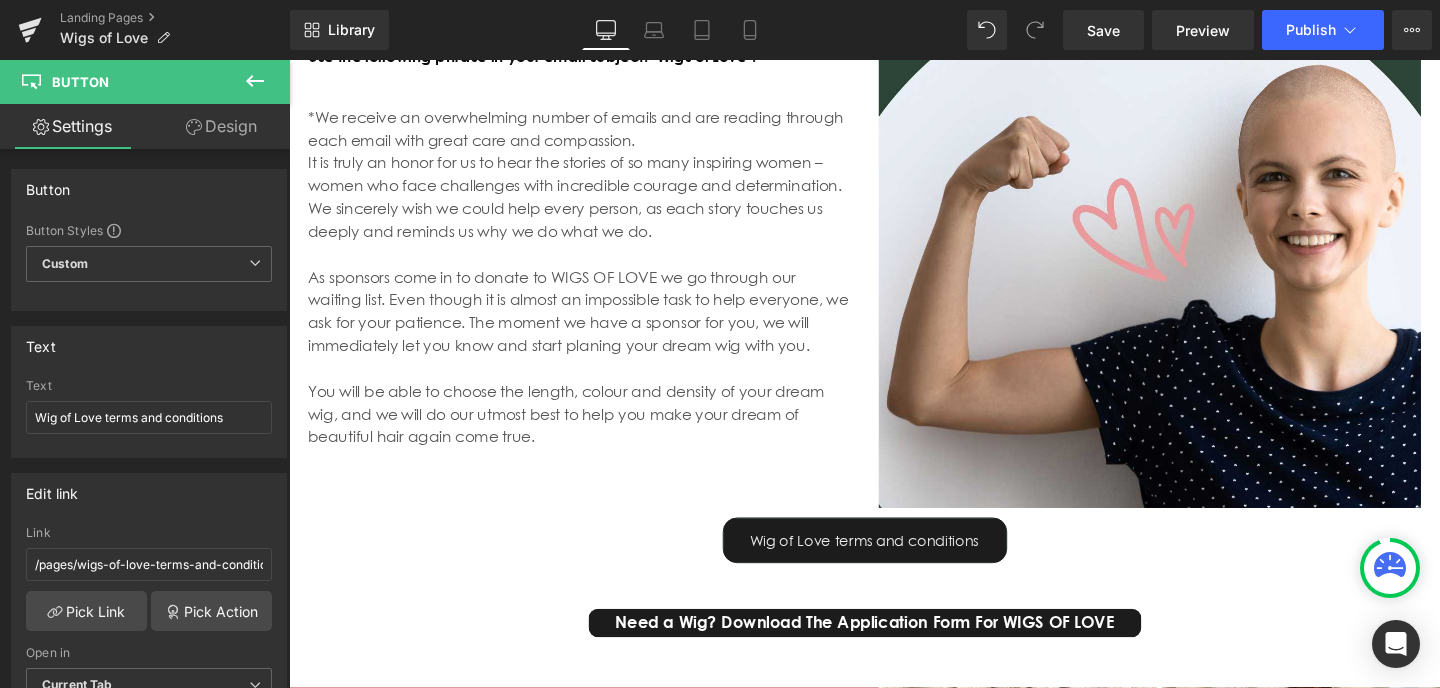 scroll, scrollTop: 5790, scrollLeft: 0, axis: vertical 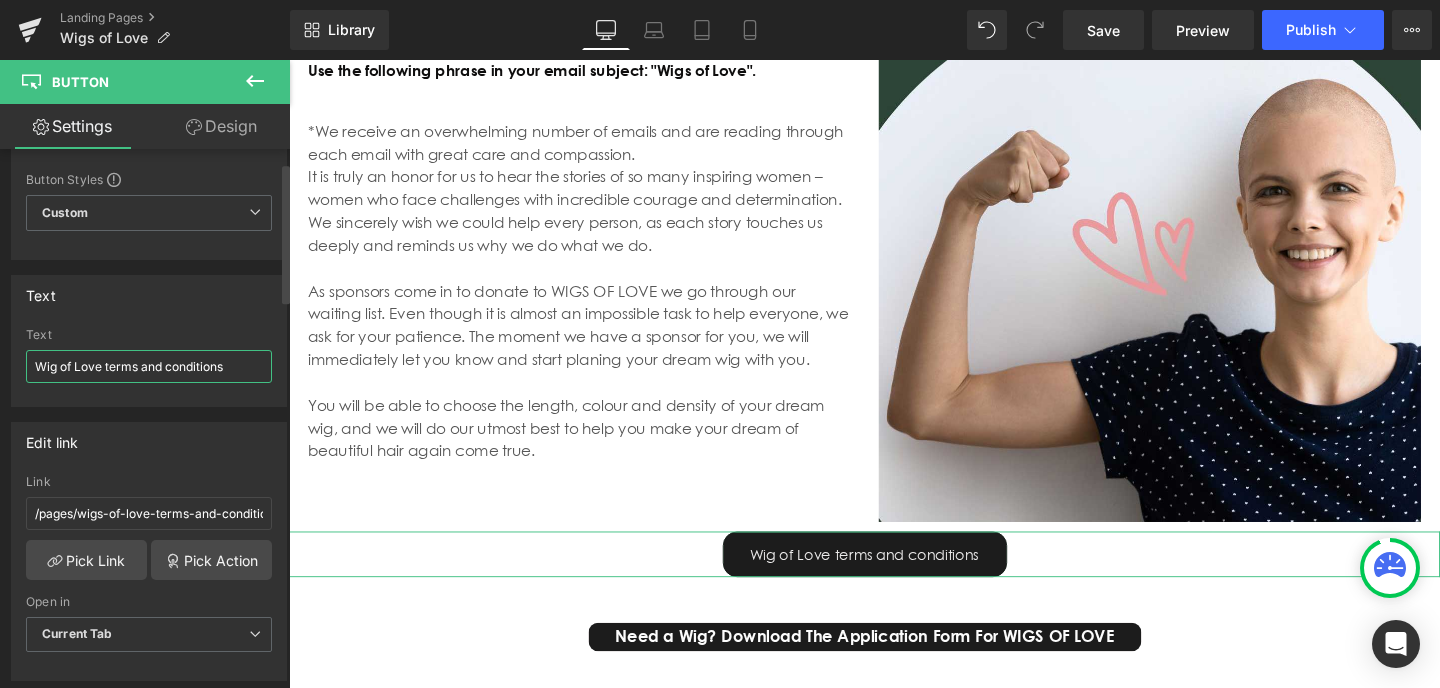 click on "Wig of Love terms and conditions" at bounding box center [149, 366] 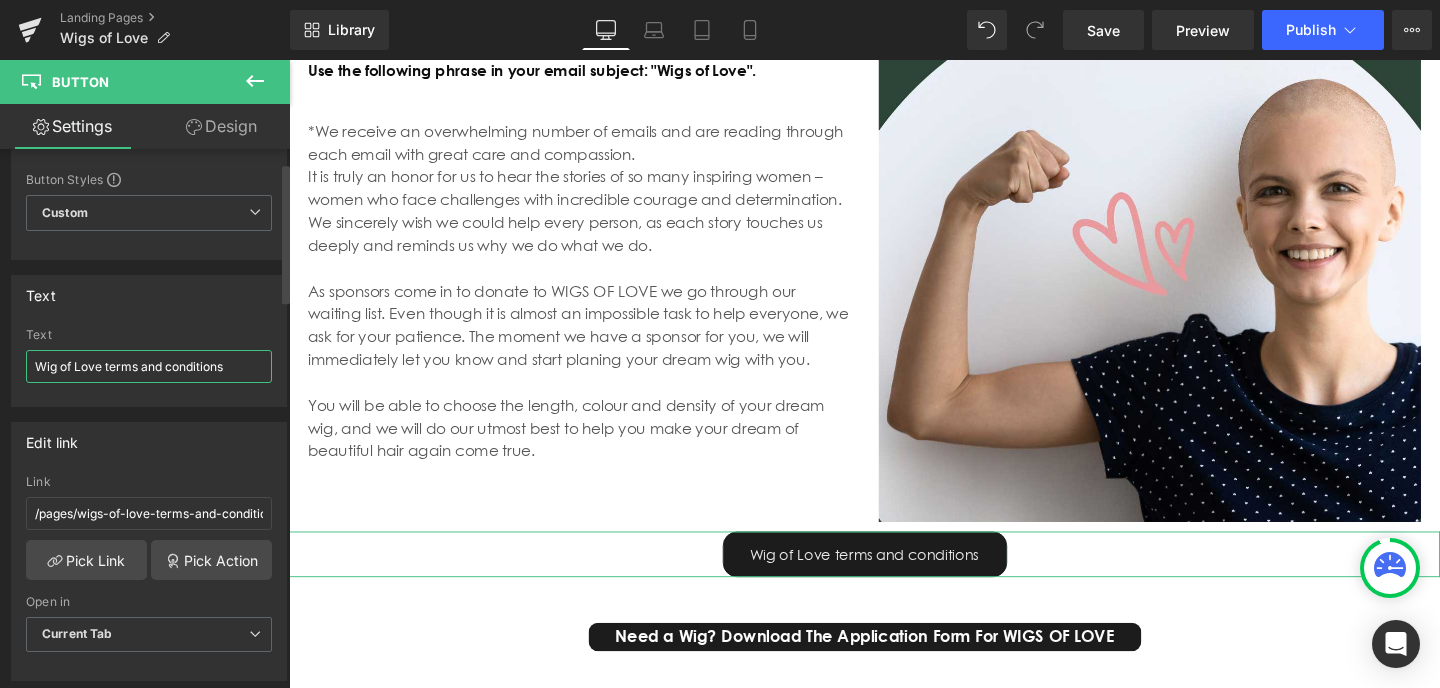 click on "Wig of Love terms and conditions" at bounding box center (149, 366) 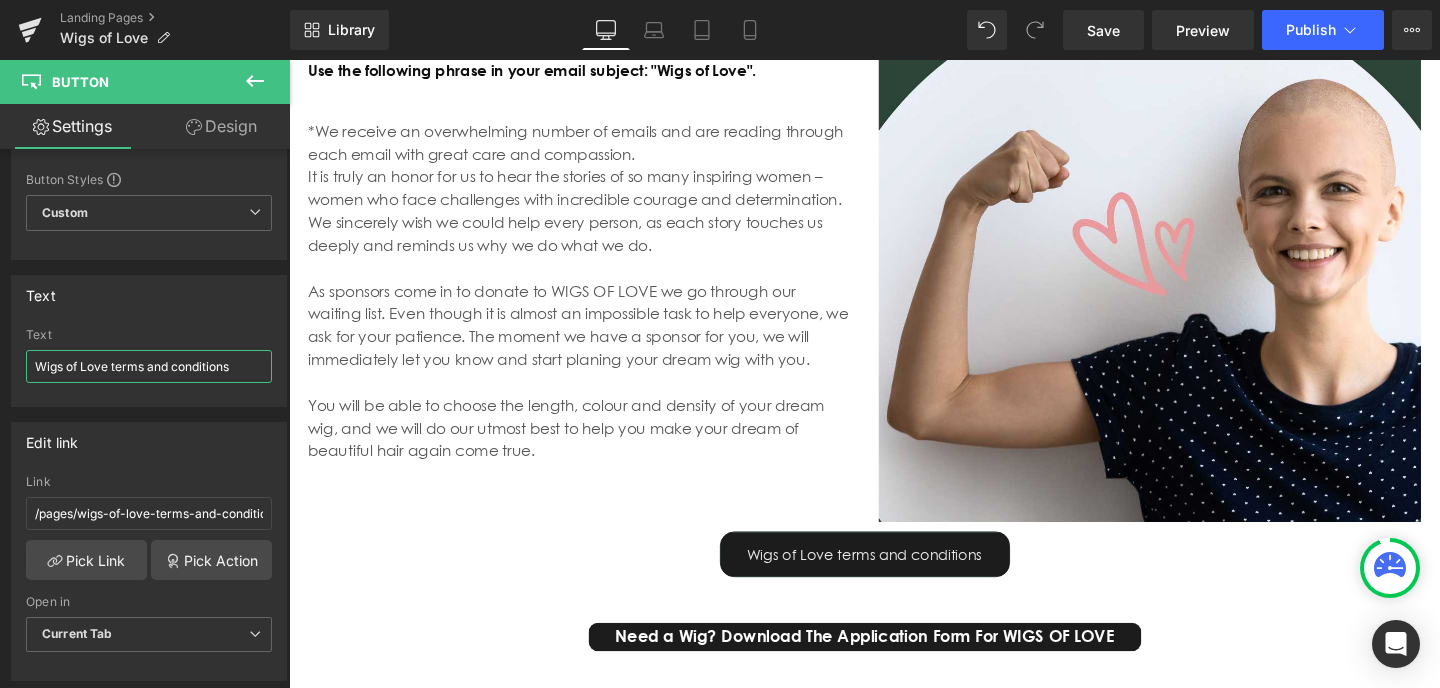 scroll, scrollTop: 5643, scrollLeft: 0, axis: vertical 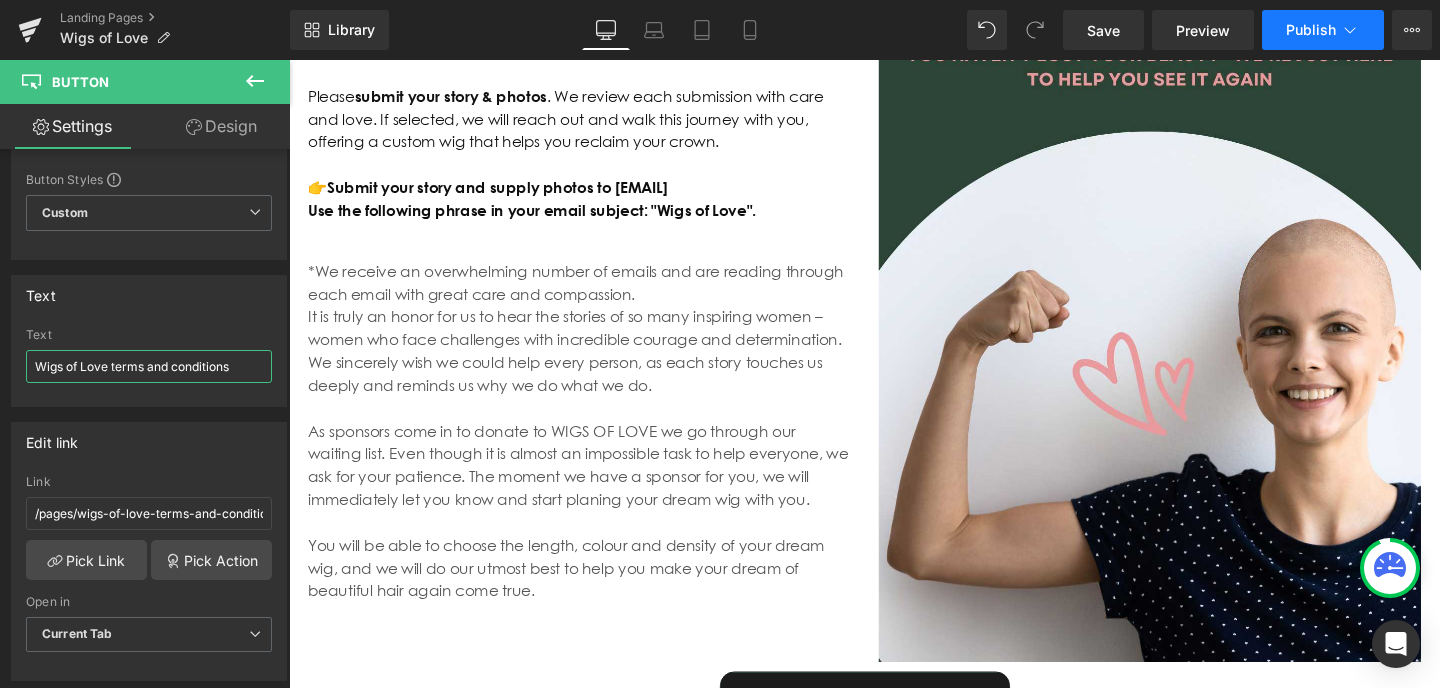 type on "Wigs of Love terms and conditions" 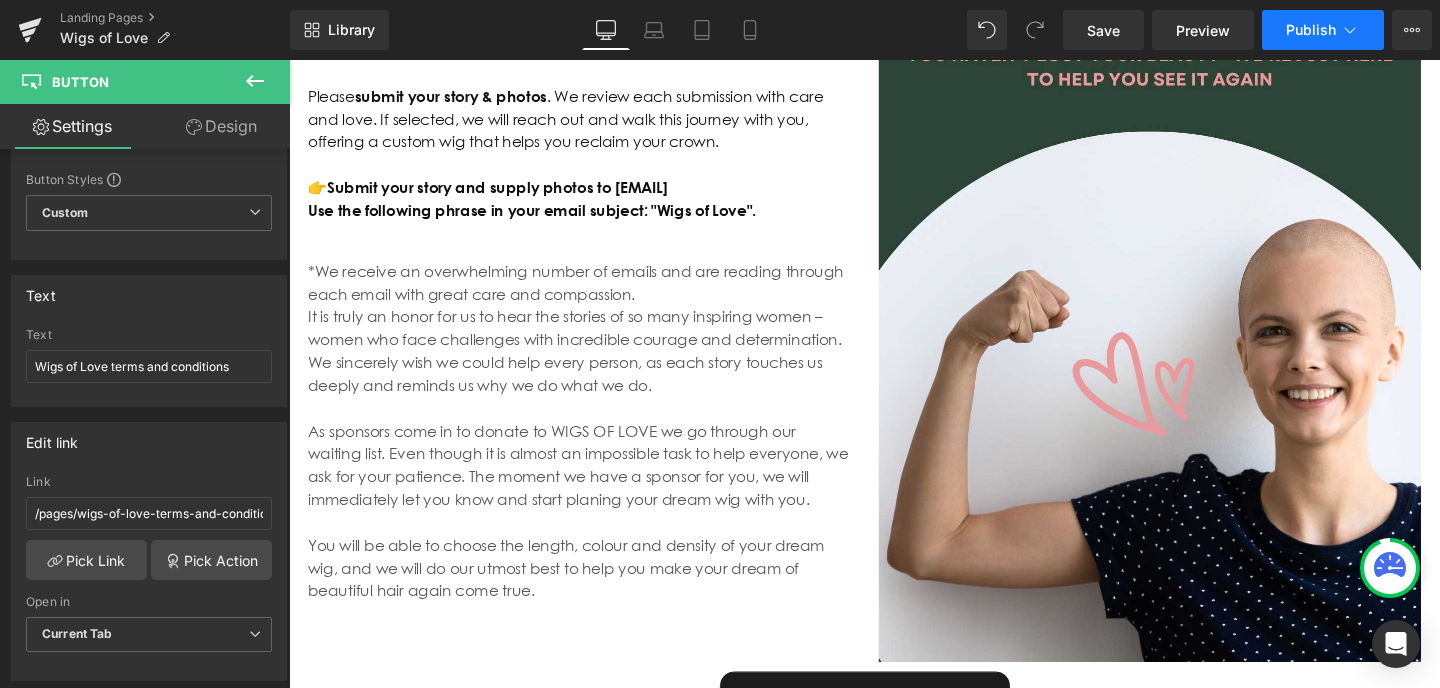 click on "Publish" at bounding box center (1311, 30) 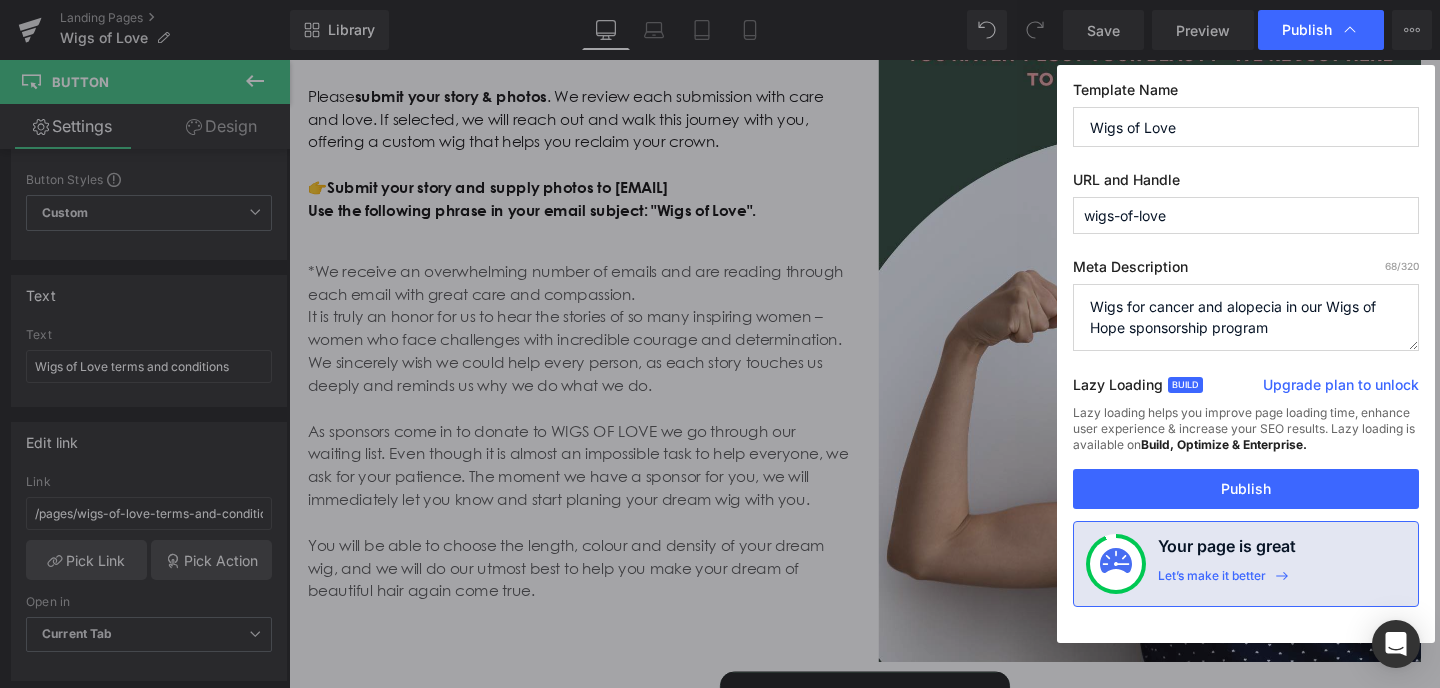 click on "Wigs for cancer and alopecia in our Wigs of Hope sponsorship program" at bounding box center (1246, 317) 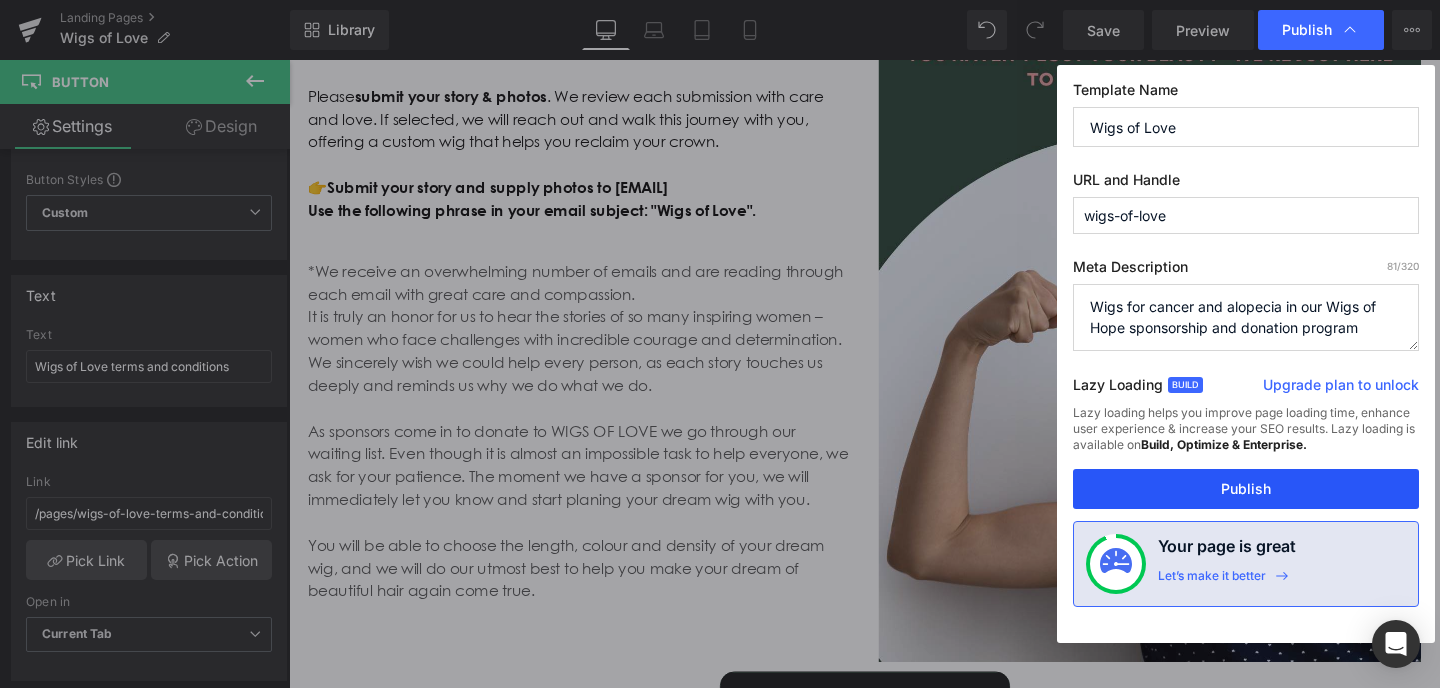 type on "Wigs for cancer and alopecia in our Wigs of Hope sponsorship and donation program" 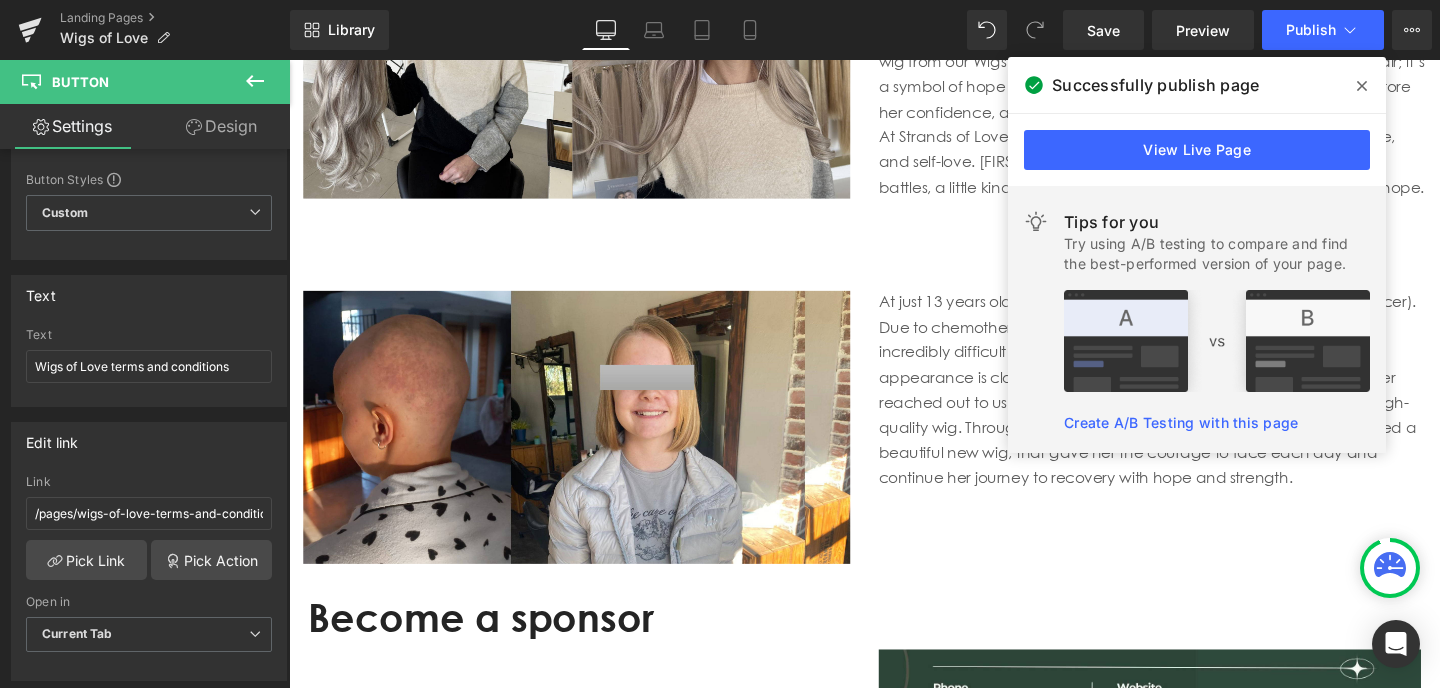 scroll, scrollTop: 3818, scrollLeft: 0, axis: vertical 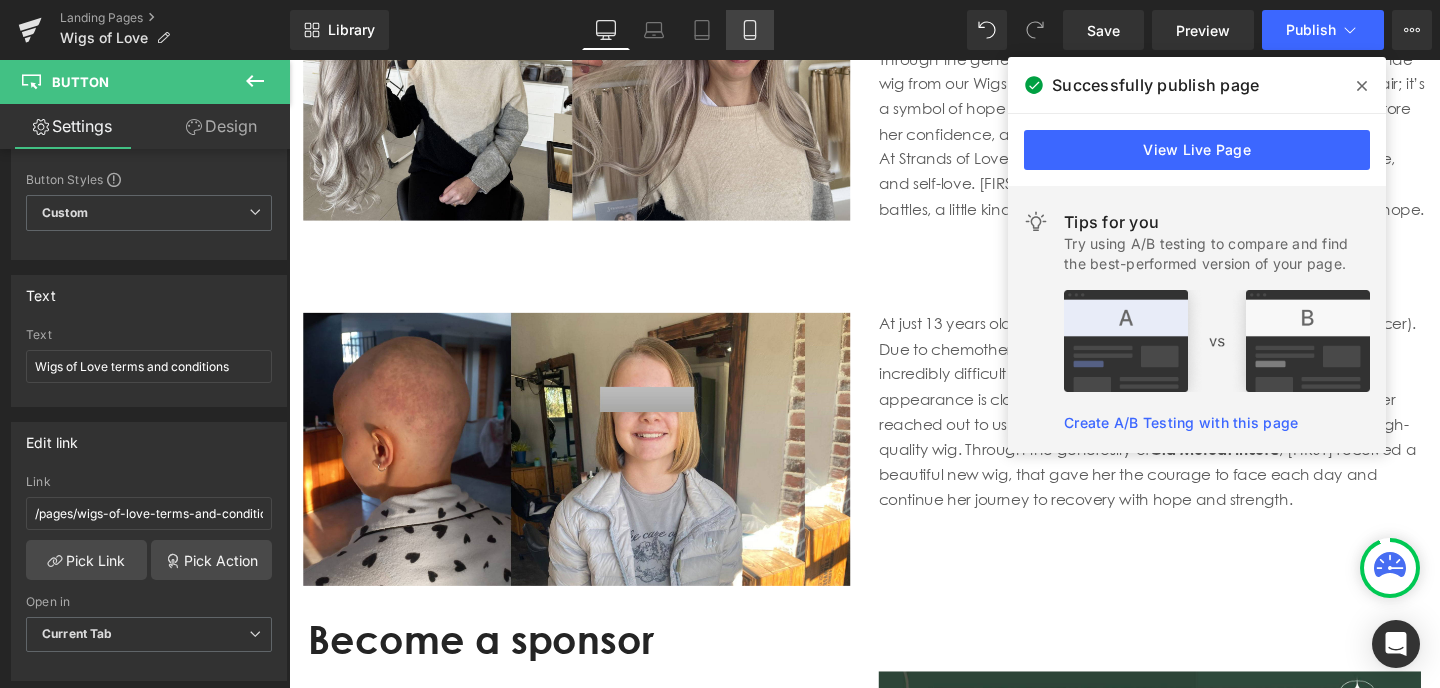 click 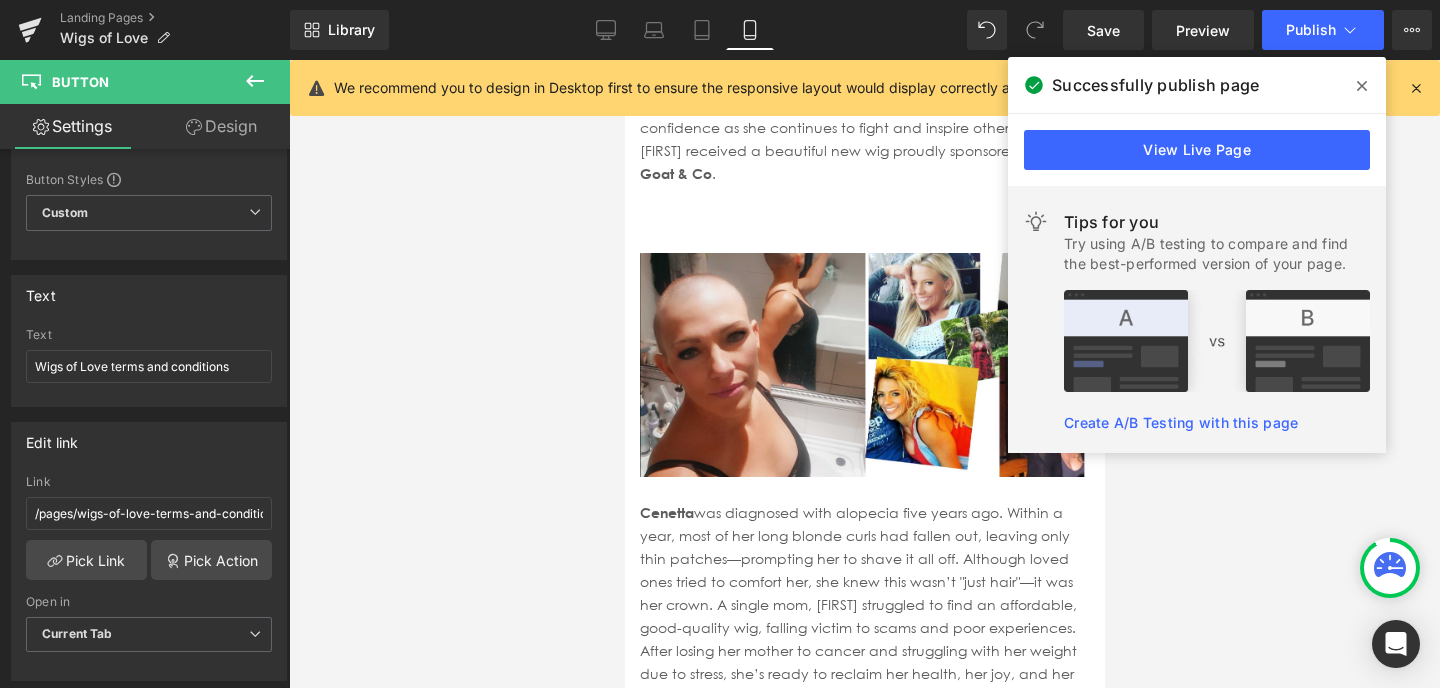 scroll, scrollTop: 4328, scrollLeft: 0, axis: vertical 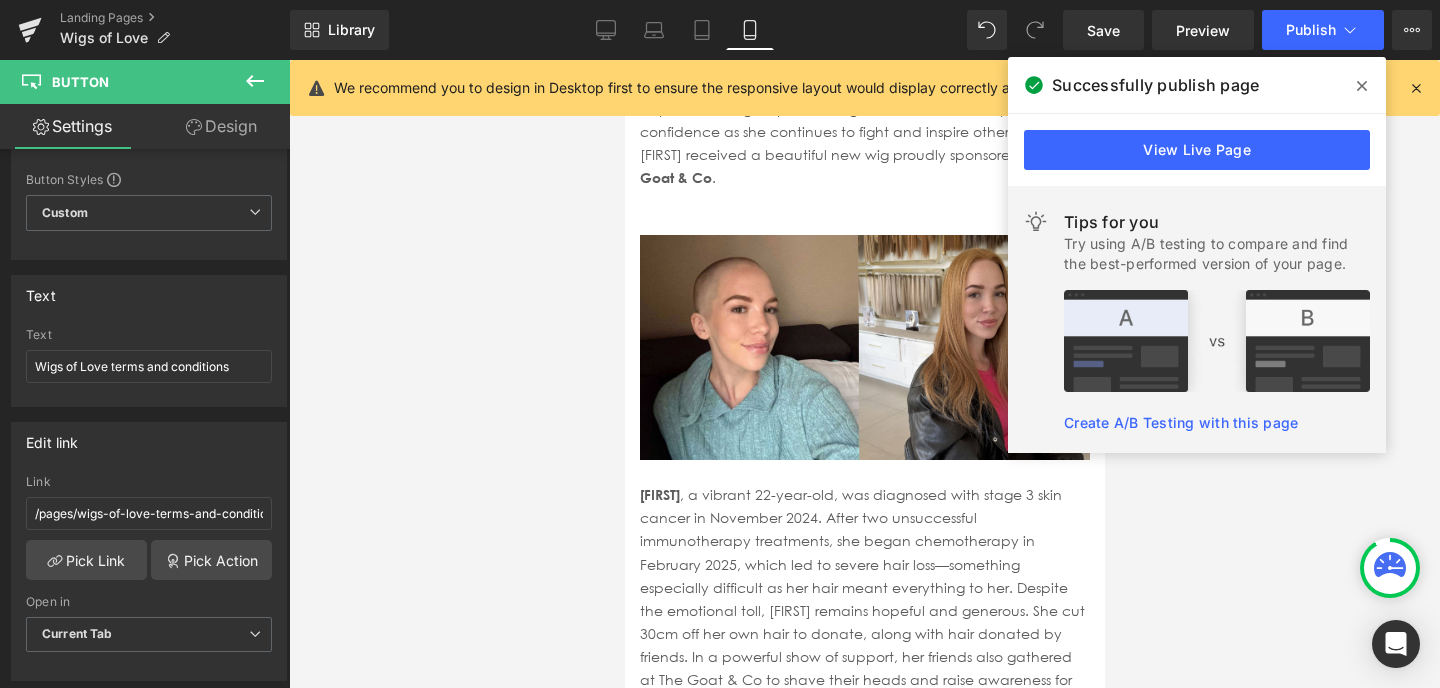 click 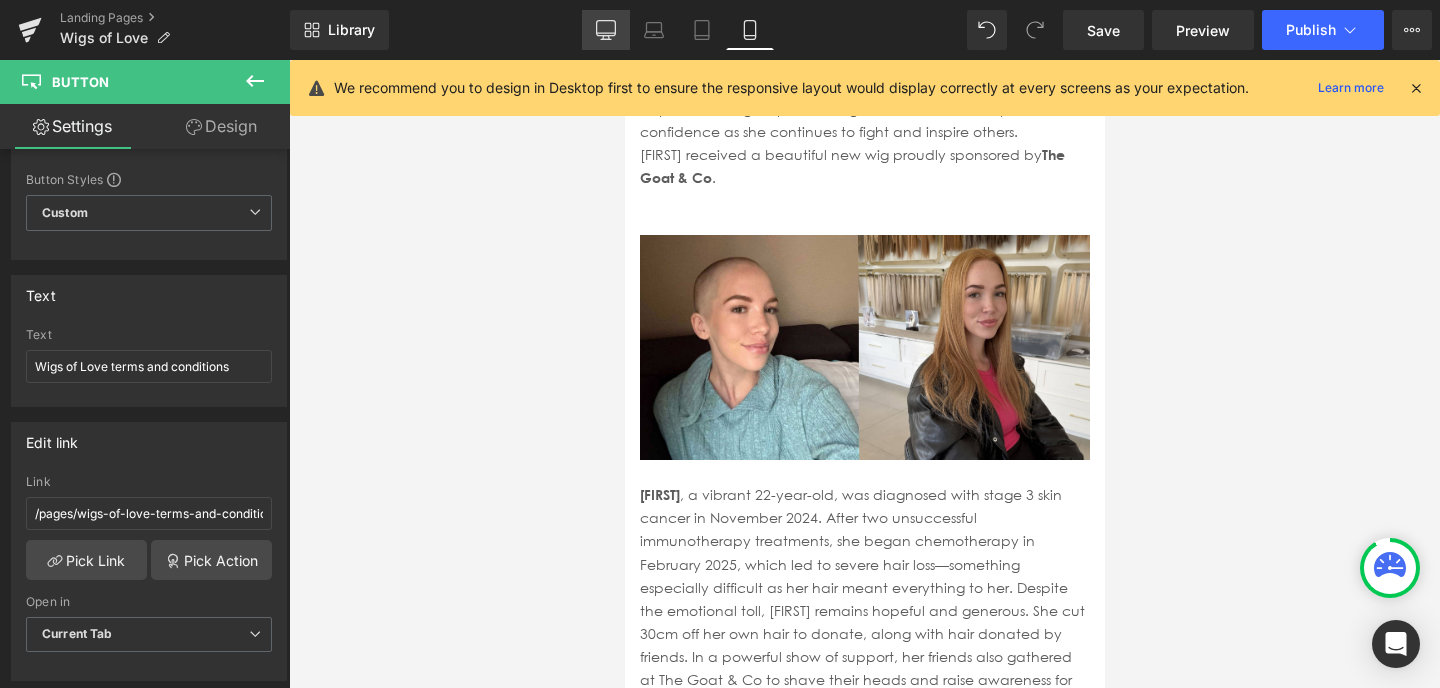 click 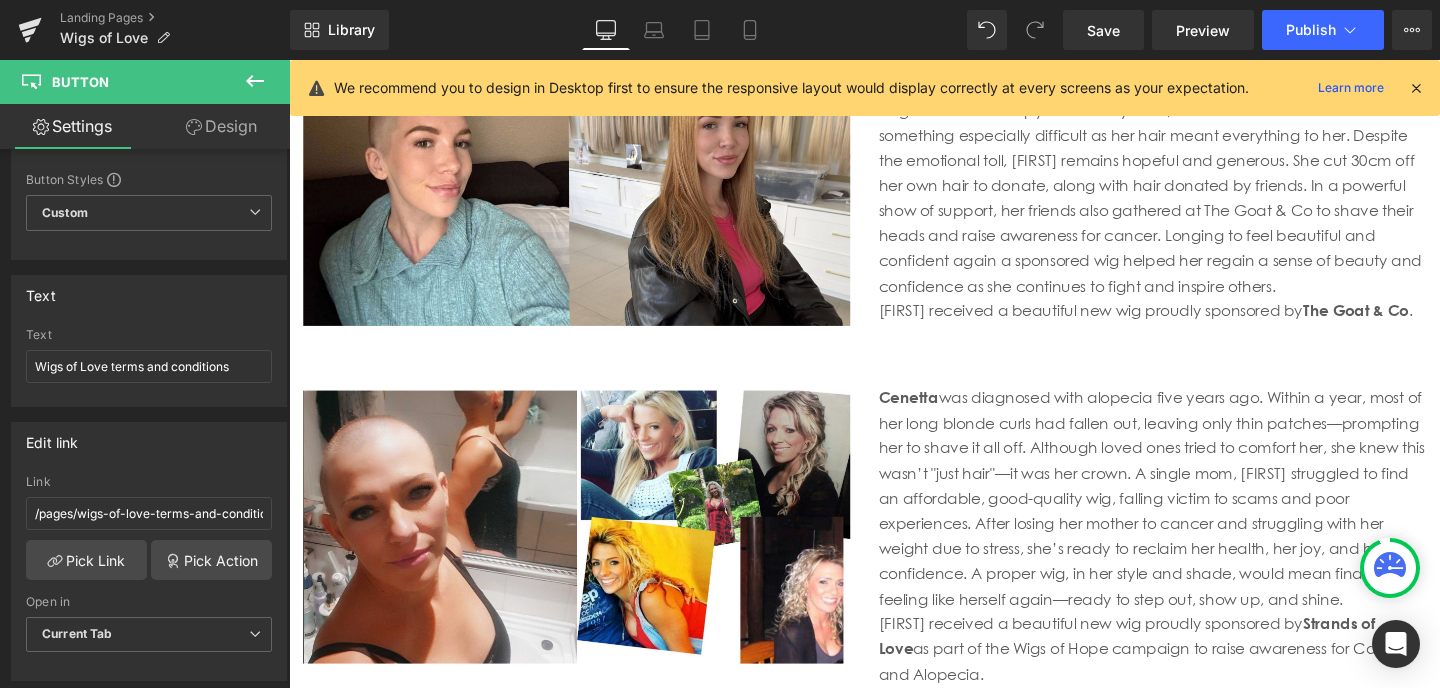scroll, scrollTop: 2362, scrollLeft: 0, axis: vertical 